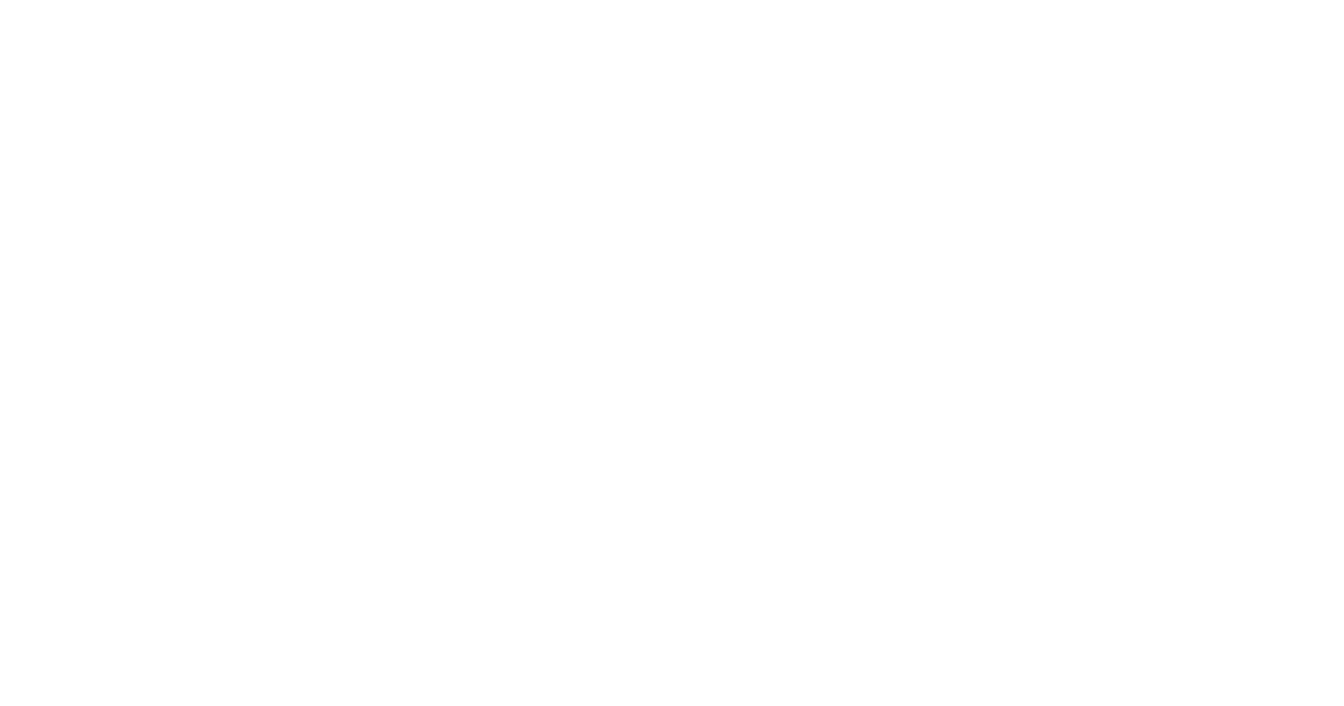 scroll, scrollTop: 0, scrollLeft: 0, axis: both 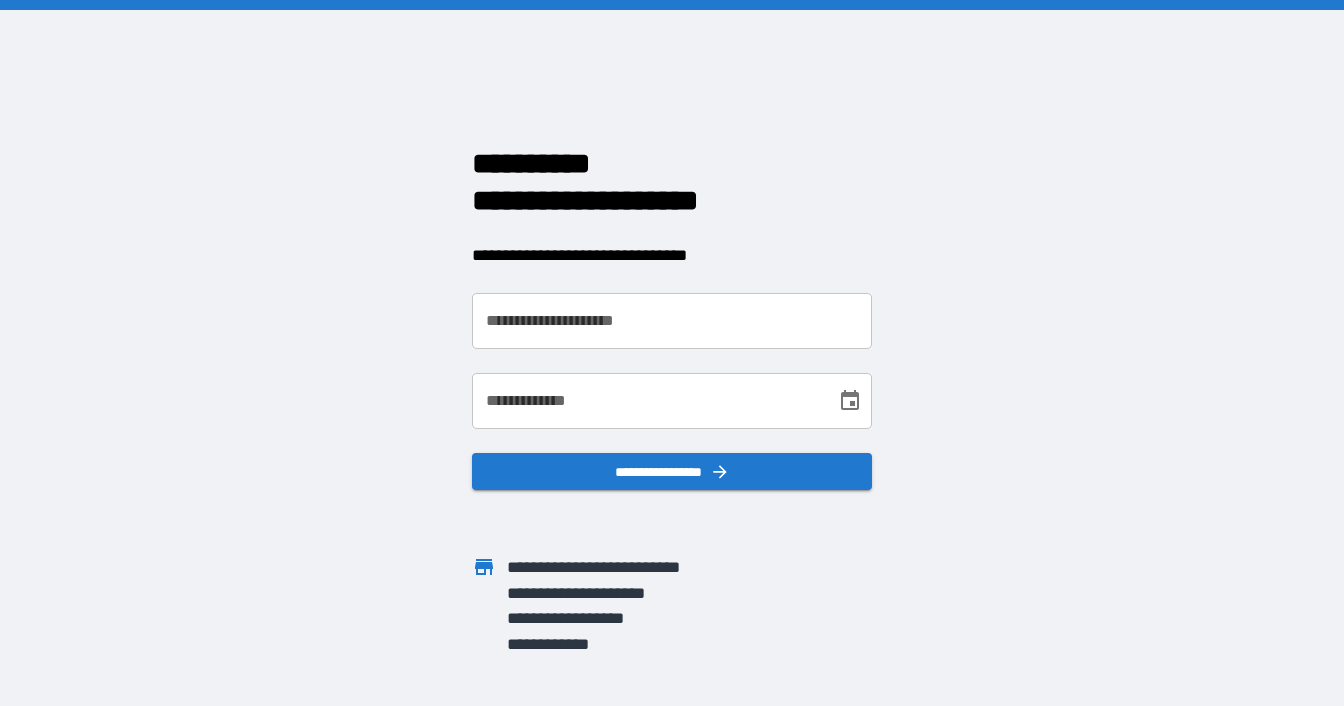 click on "**********" at bounding box center [672, 321] 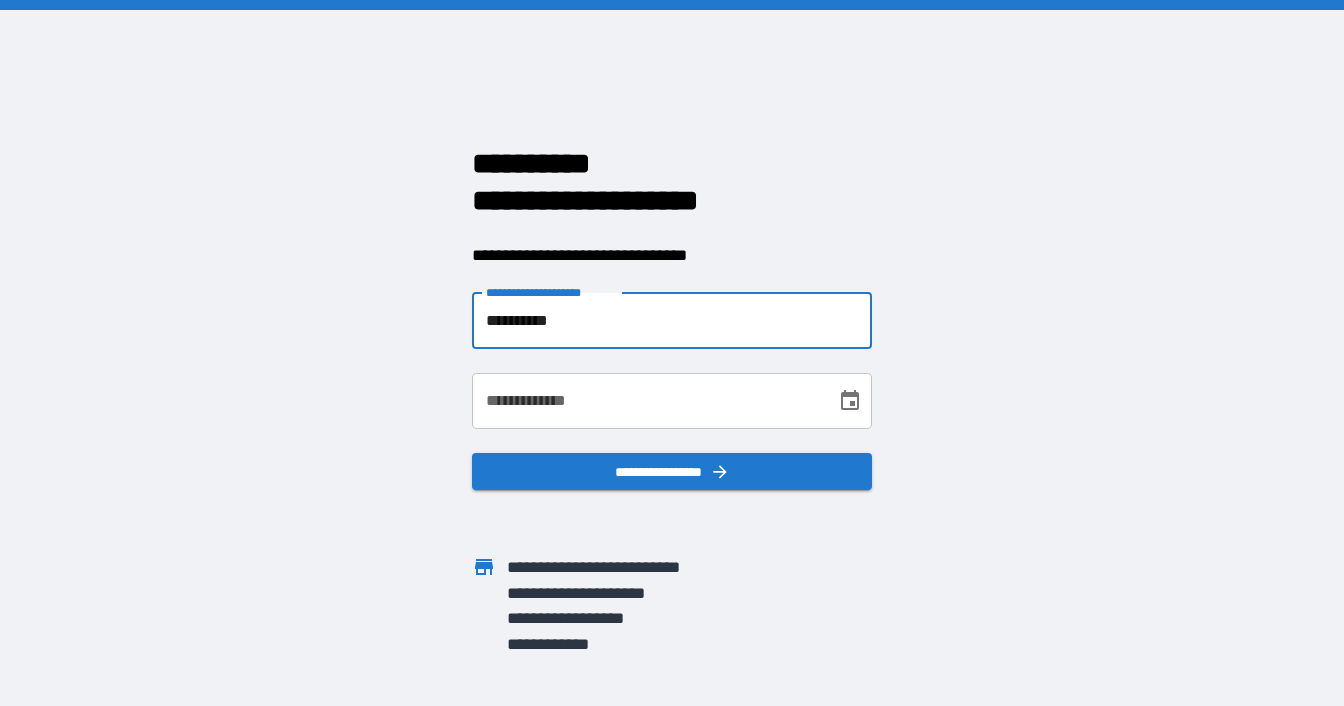type on "**********" 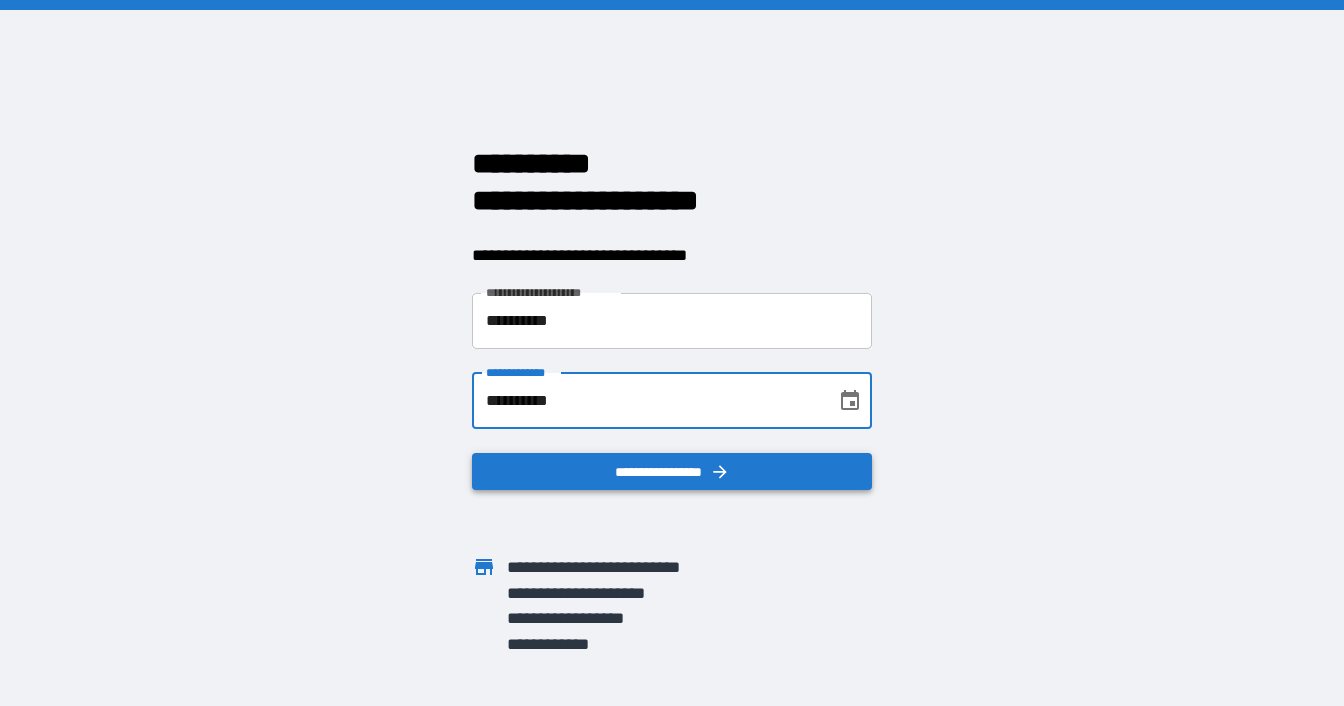 type on "**********" 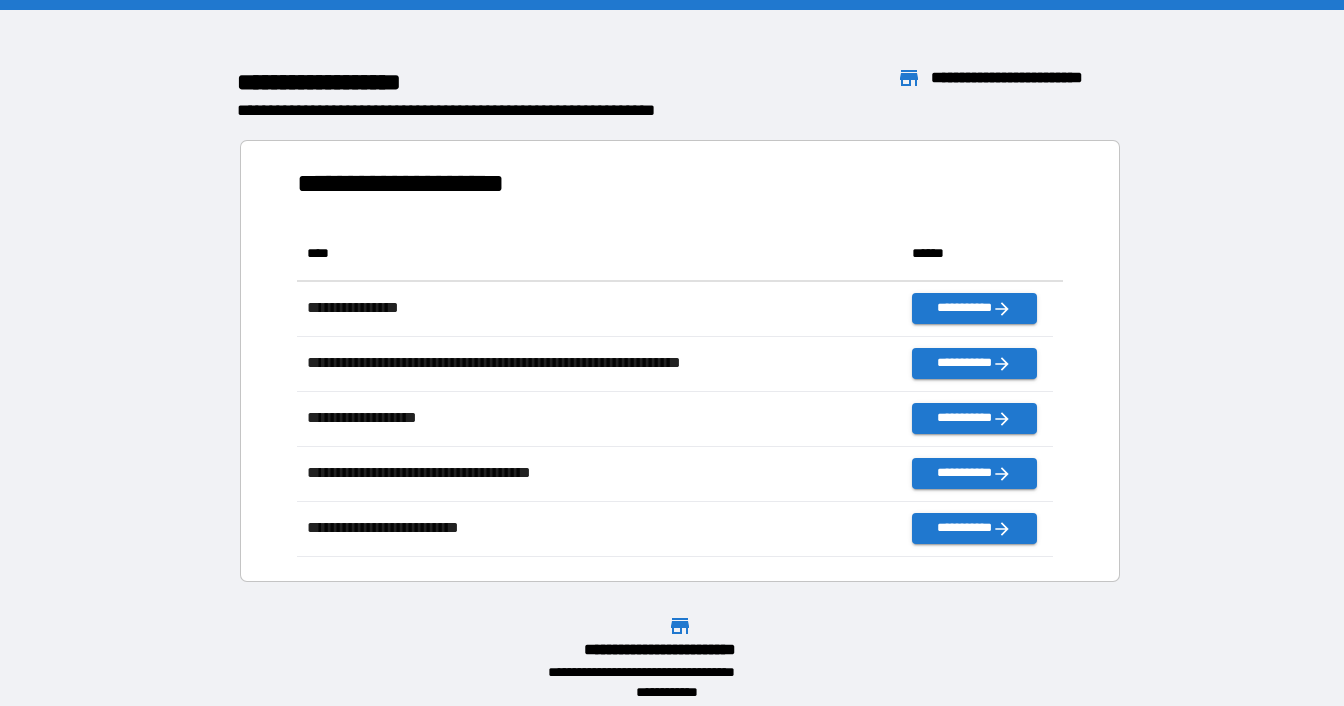 scroll, scrollTop: 16, scrollLeft: 16, axis: both 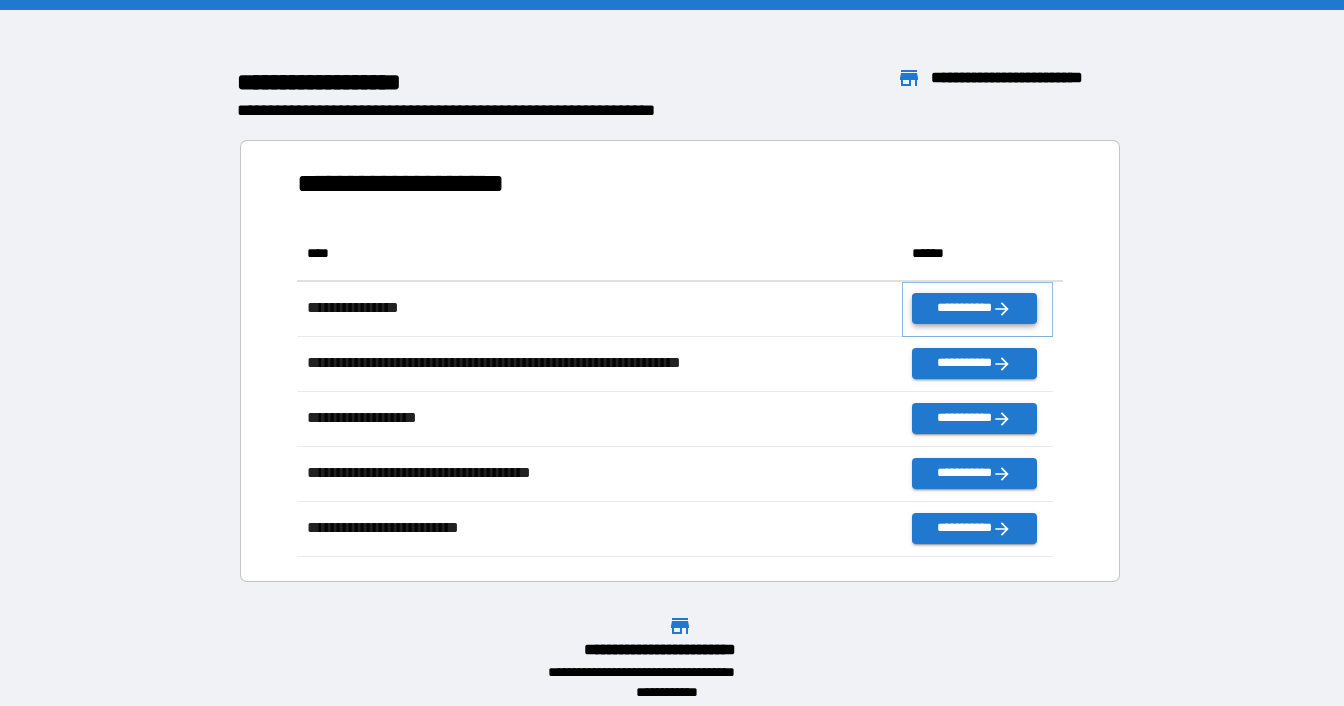 click on "**********" at bounding box center [974, 308] 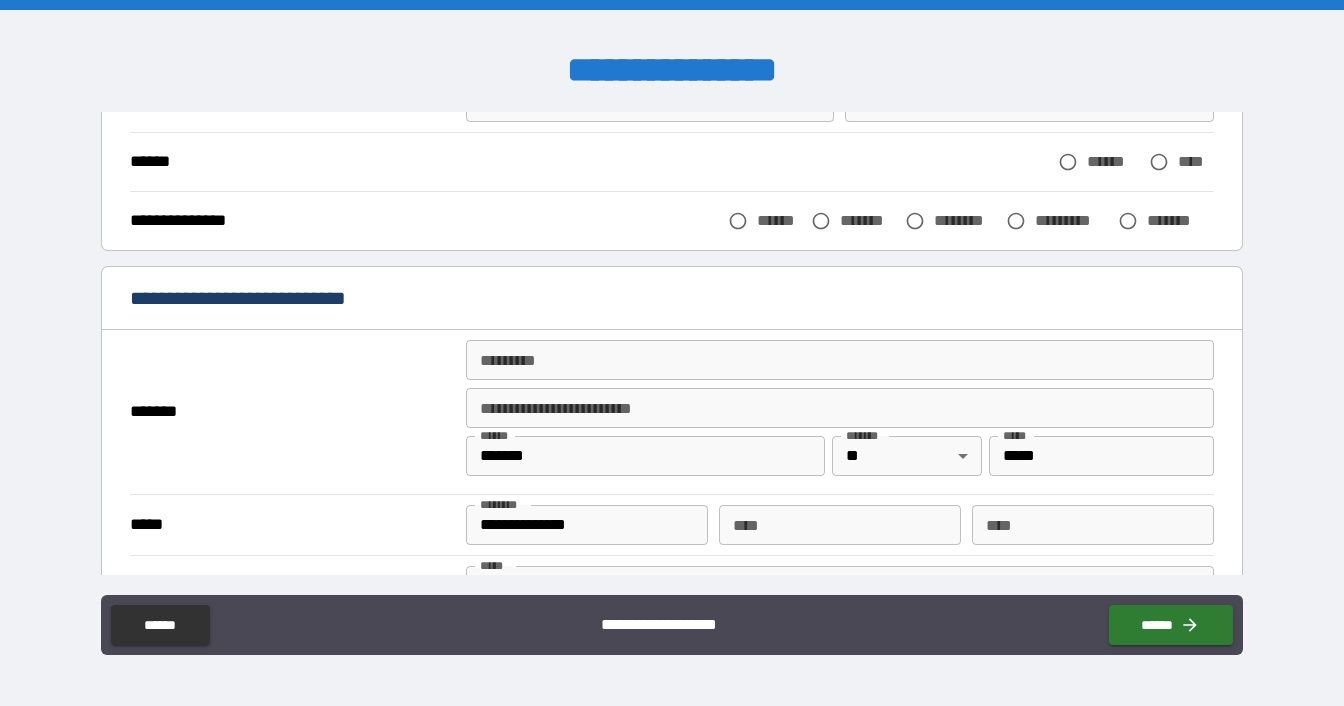 scroll, scrollTop: 200, scrollLeft: 0, axis: vertical 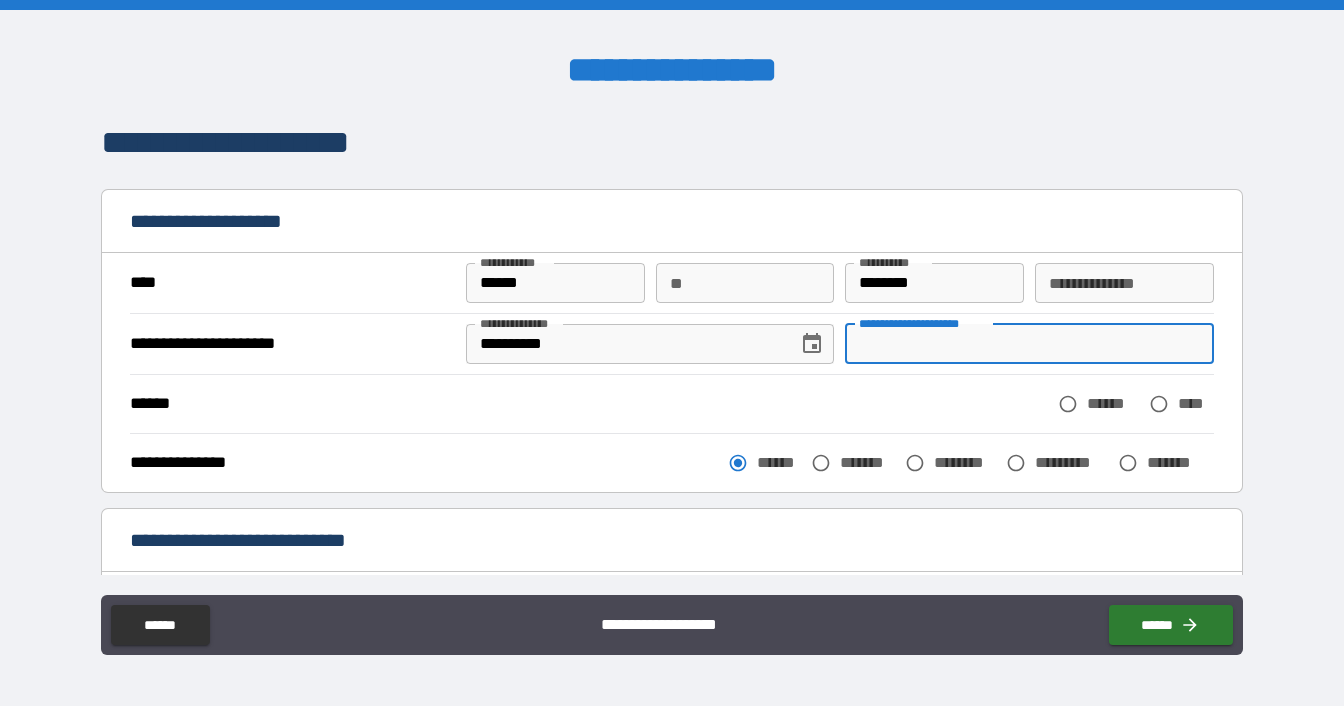 click on "**********" at bounding box center [1029, 344] 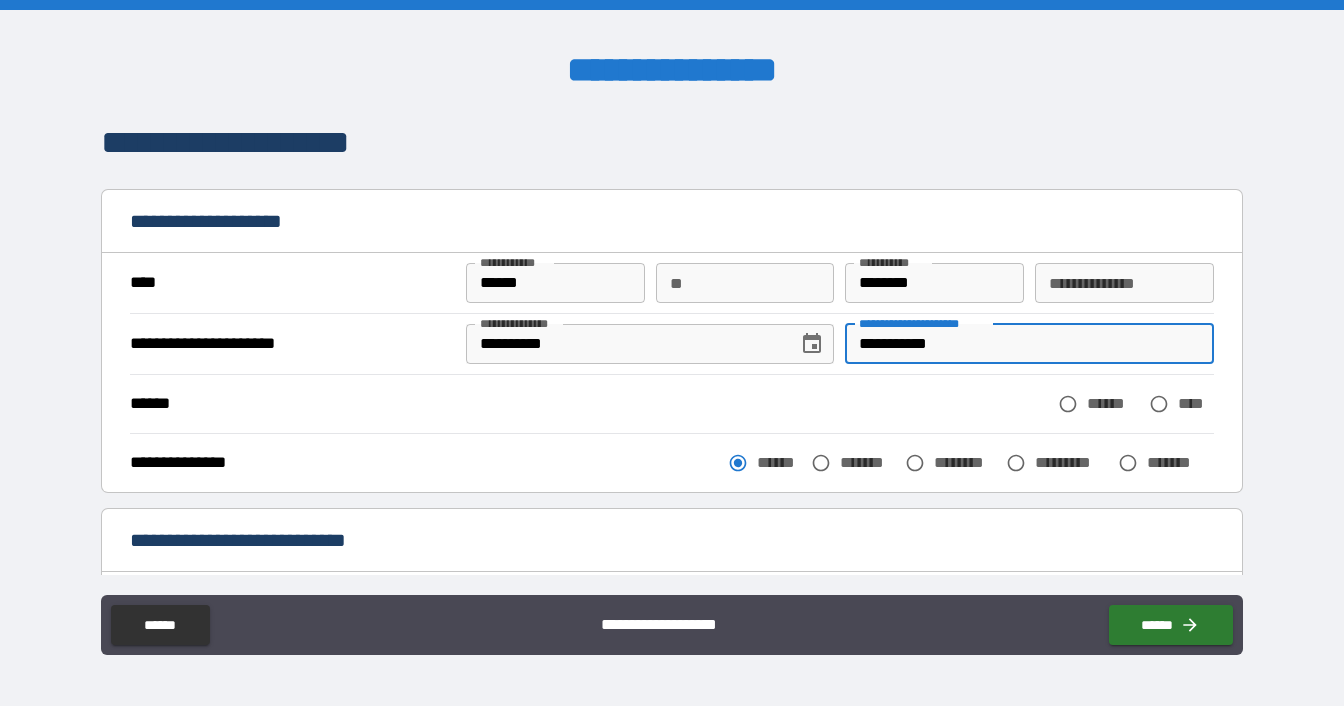 type on "**********" 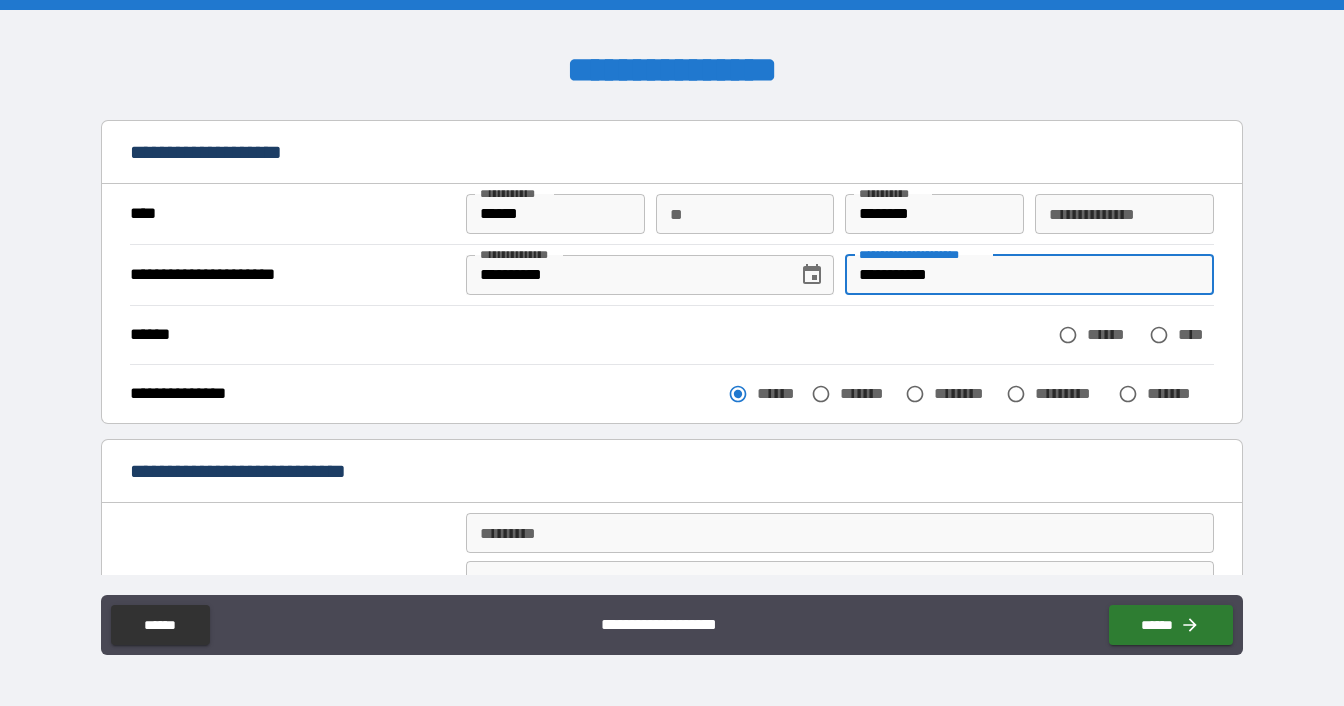 scroll, scrollTop: 100, scrollLeft: 0, axis: vertical 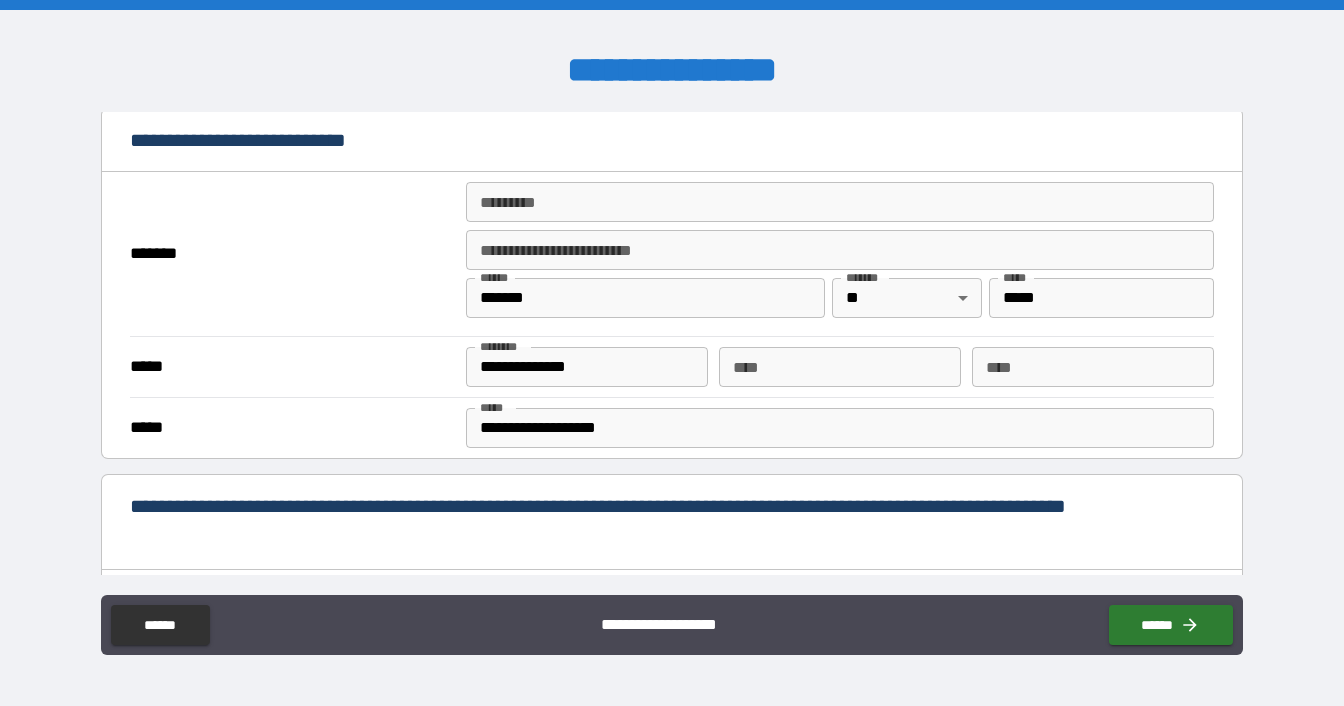 click on "*******   *" at bounding box center [840, 202] 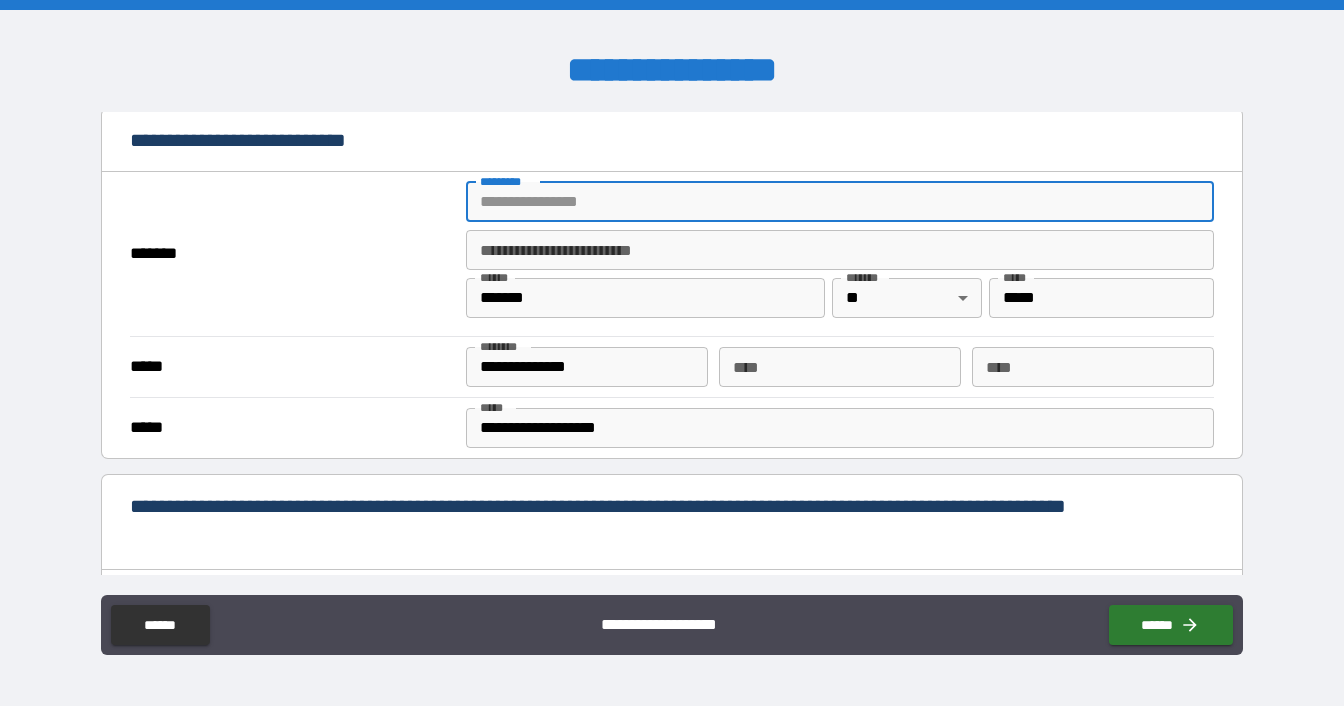 type on "**********" 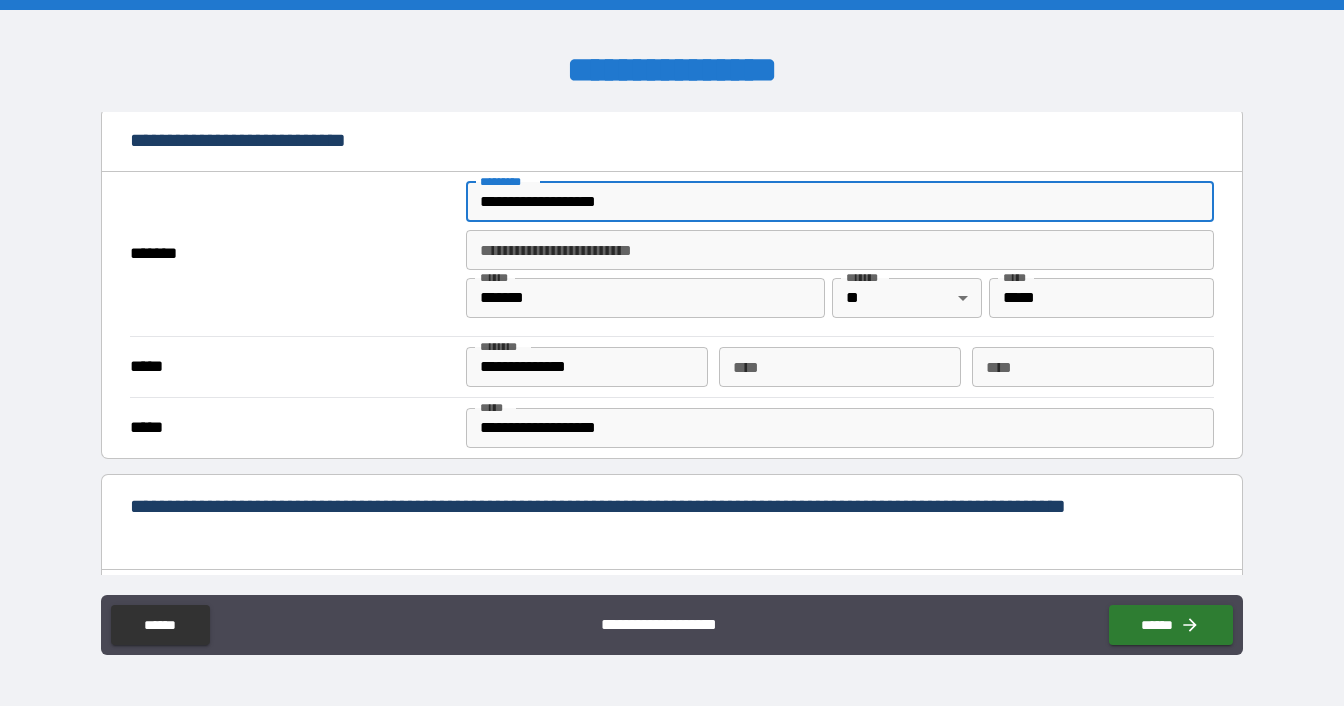 type on "******" 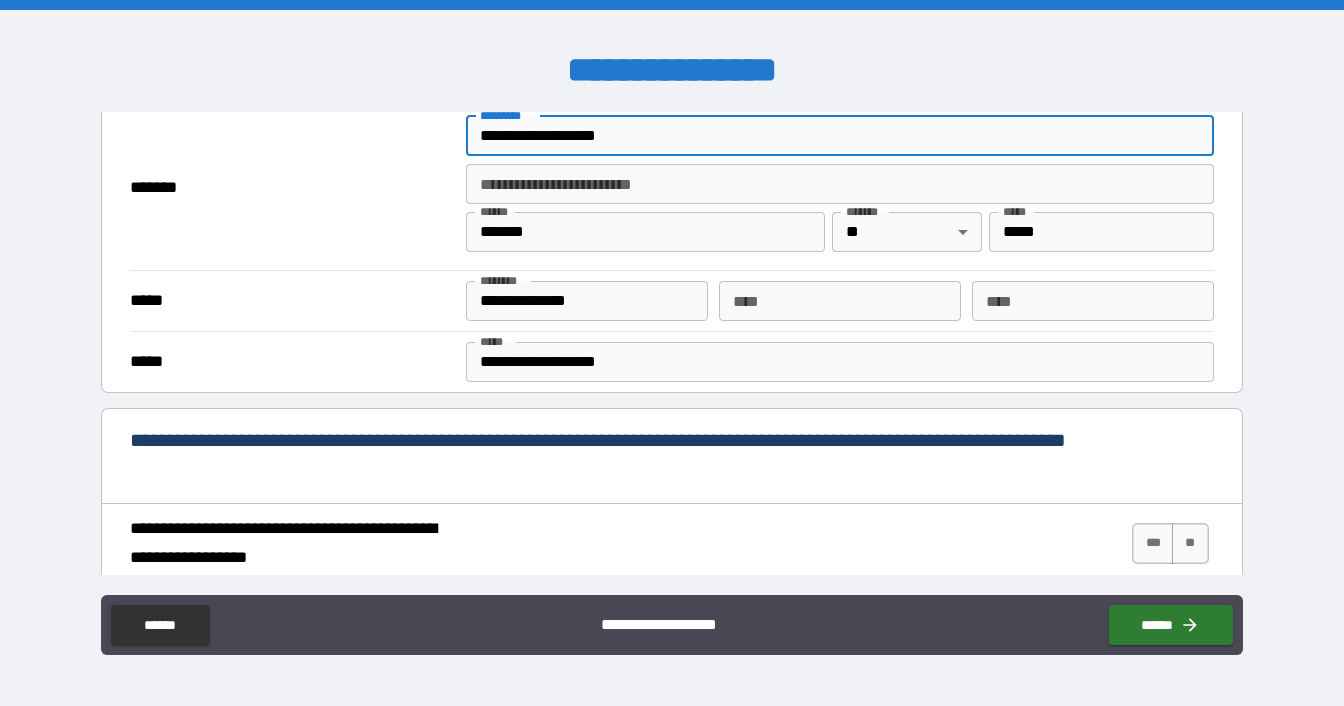 scroll, scrollTop: 500, scrollLeft: 0, axis: vertical 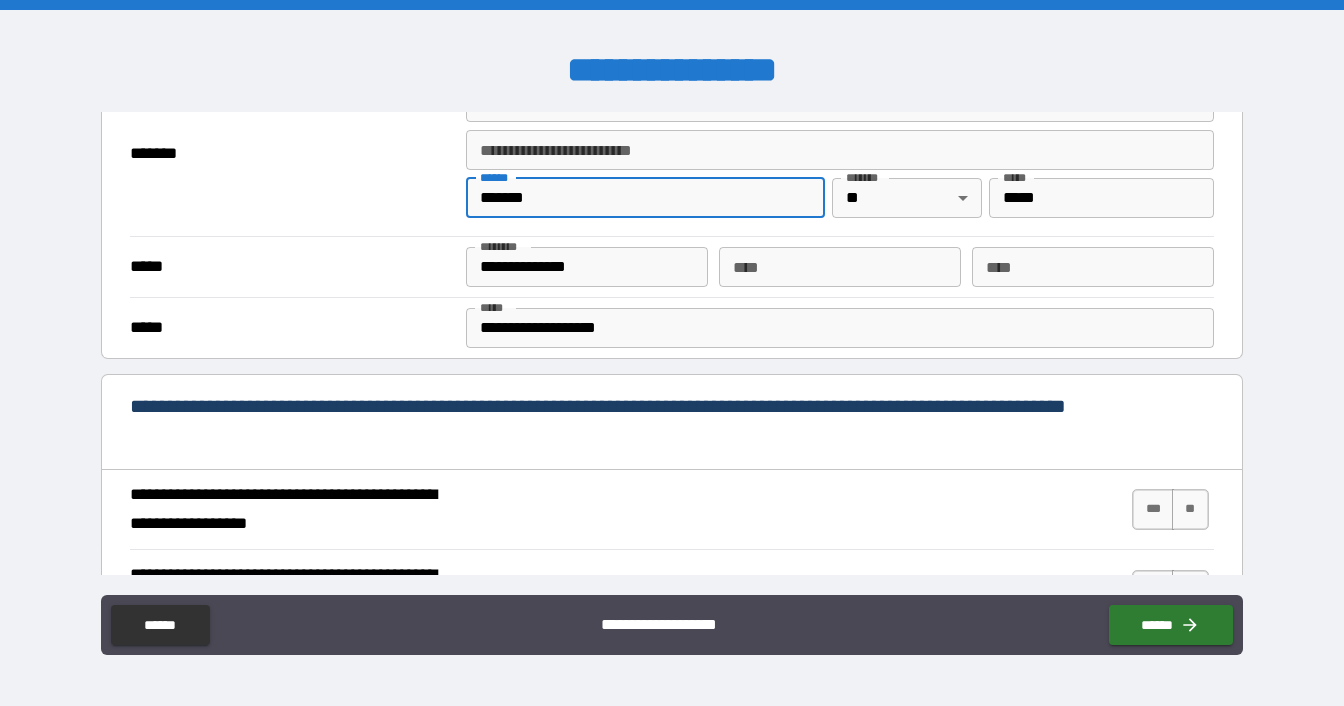 click on "*******" at bounding box center (645, 198) 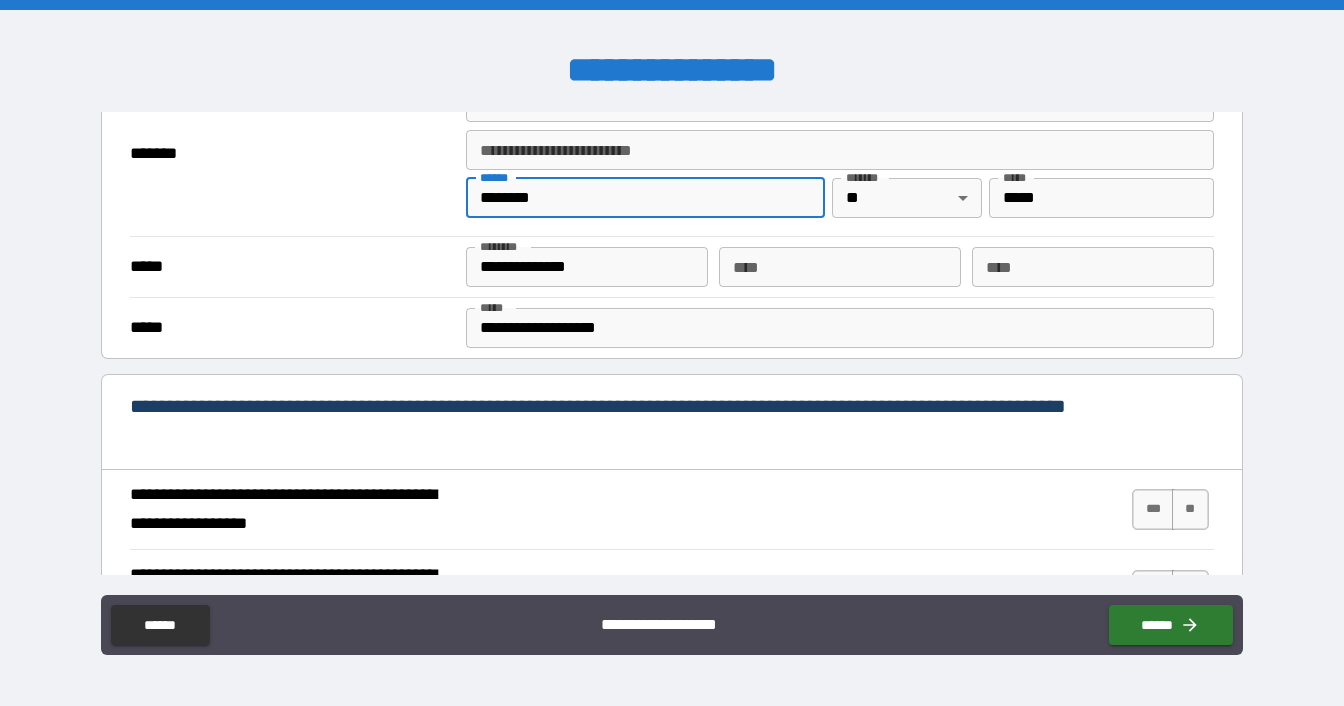 drag, startPoint x: 611, startPoint y: 197, endPoint x: 487, endPoint y: 197, distance: 124 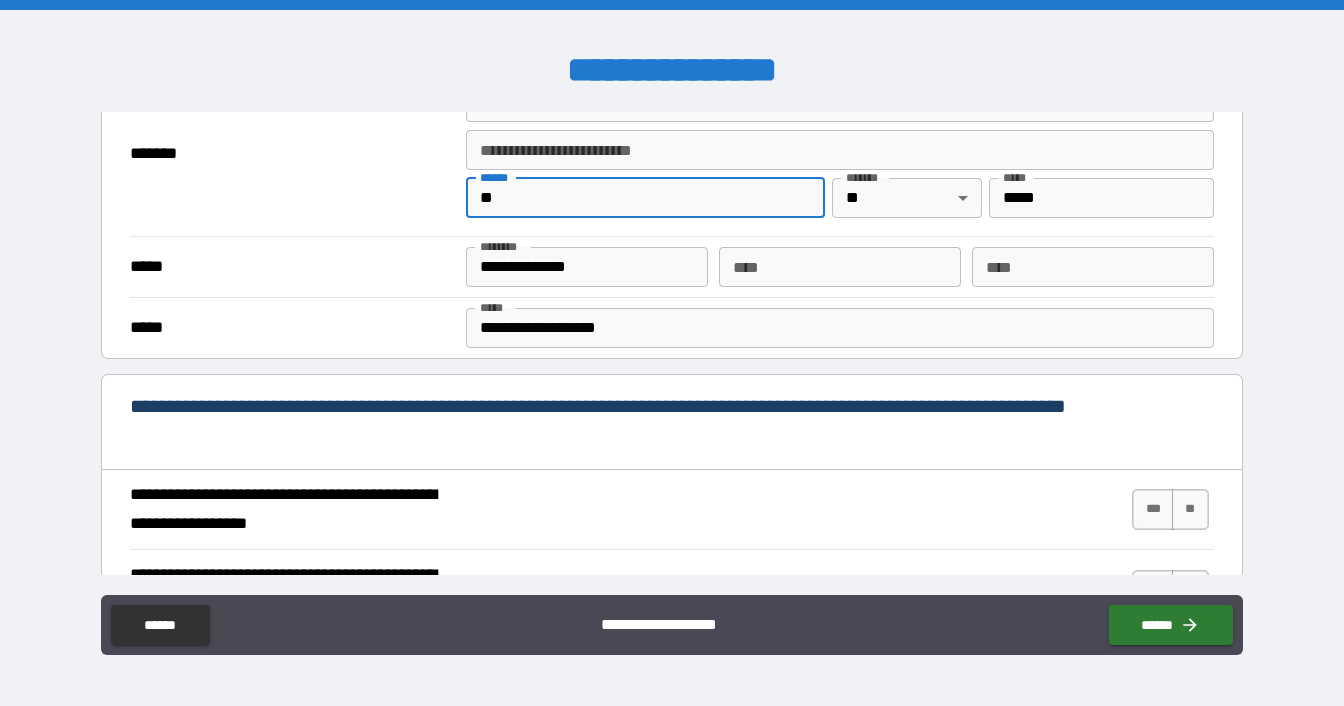 type on "**********" 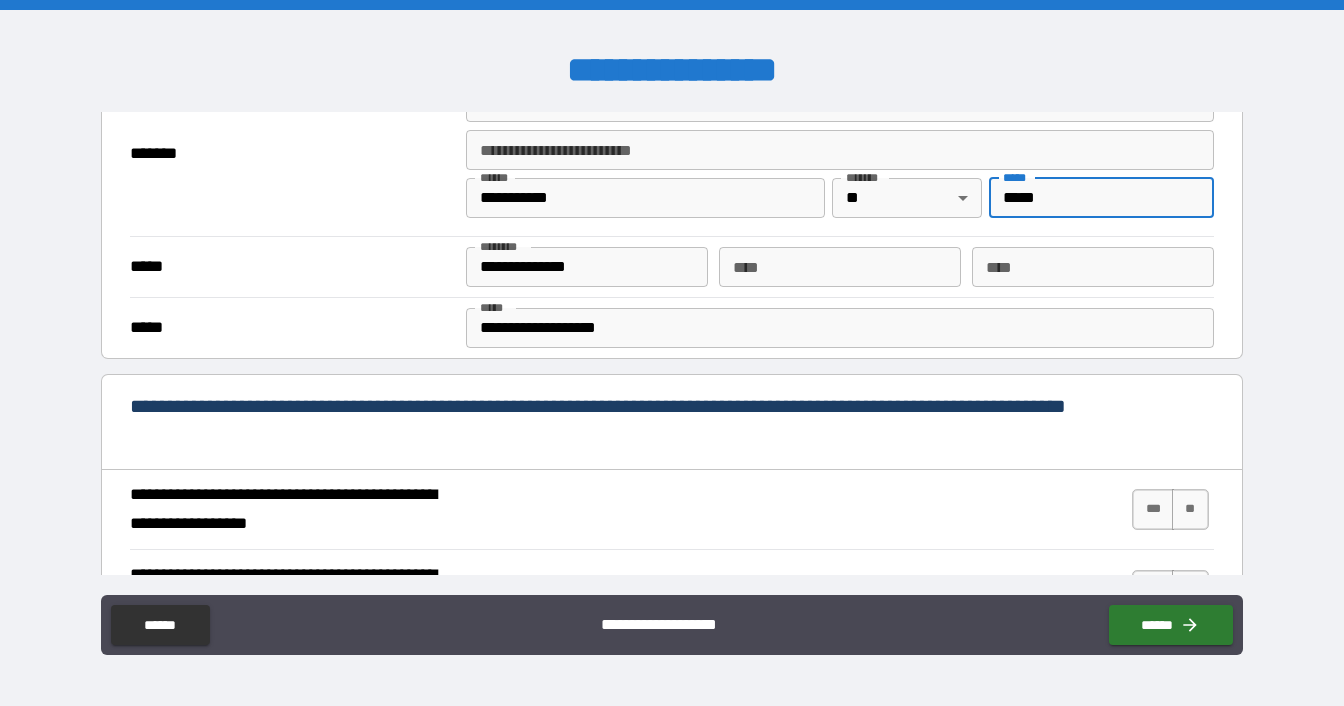 click on "*****" at bounding box center [1101, 198] 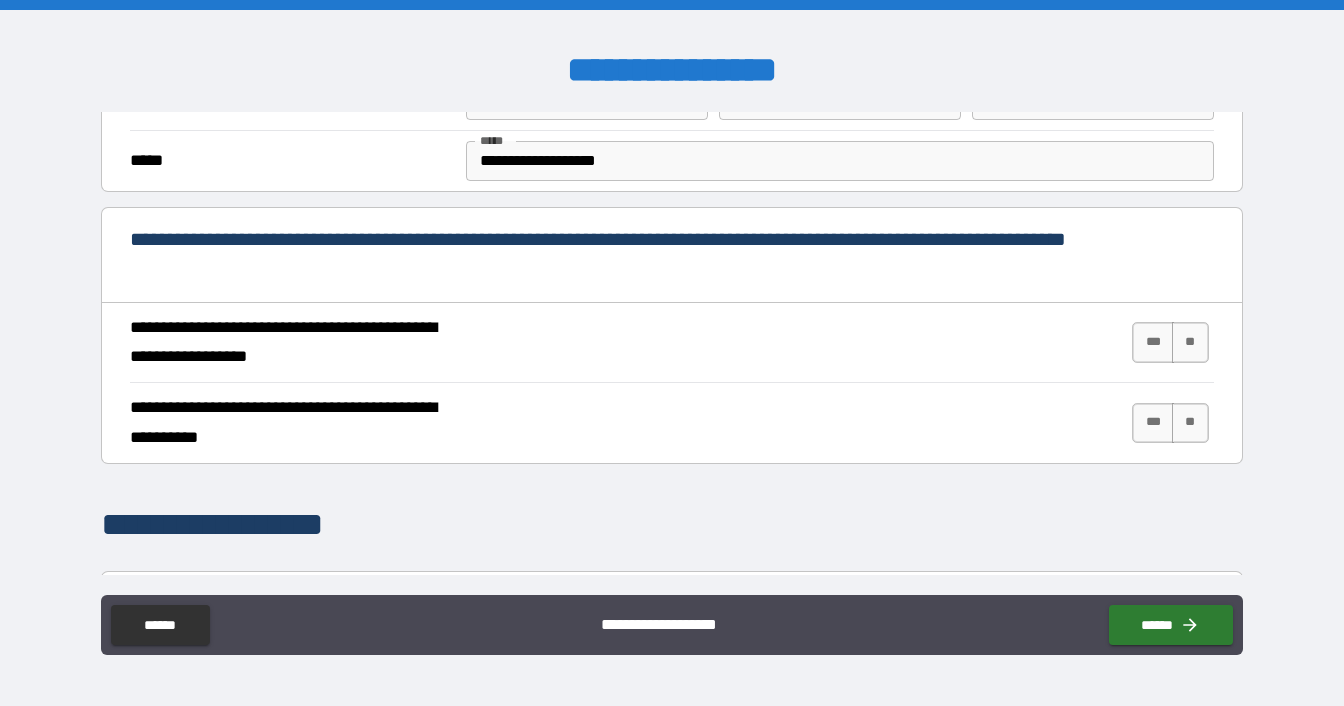 scroll, scrollTop: 700, scrollLeft: 0, axis: vertical 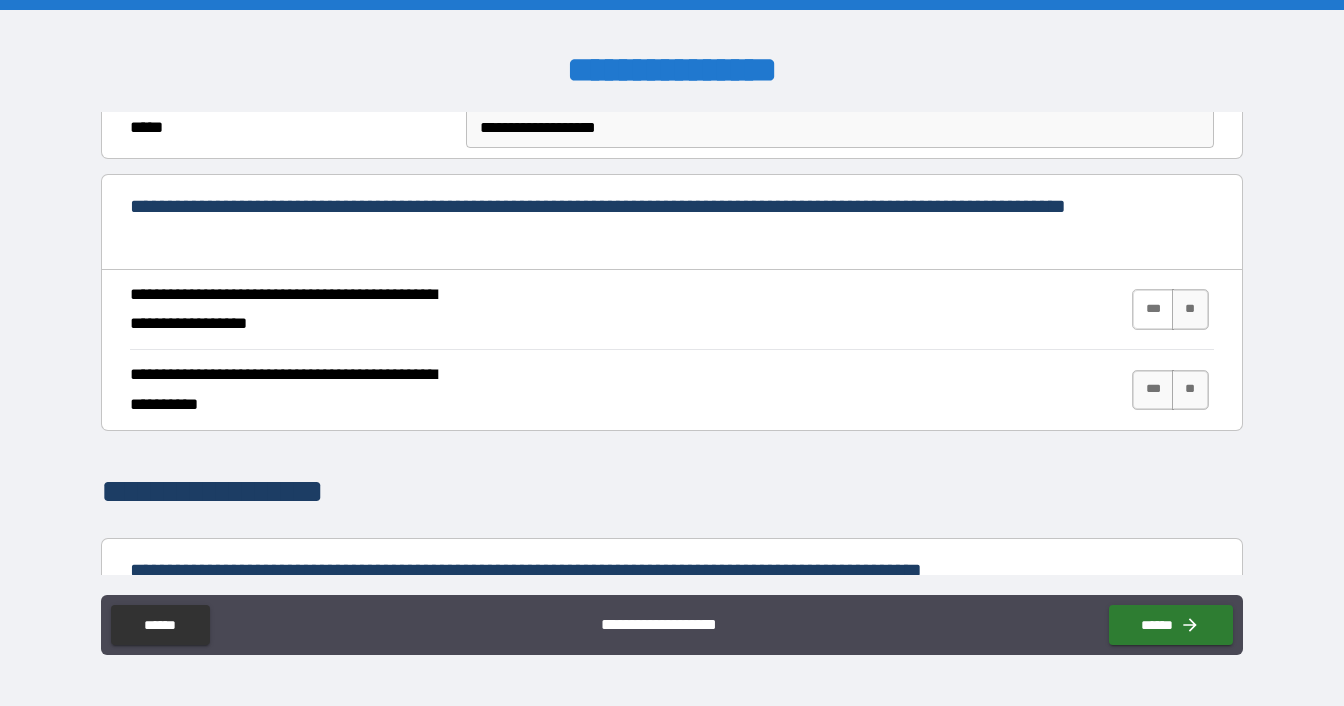 type on "*****" 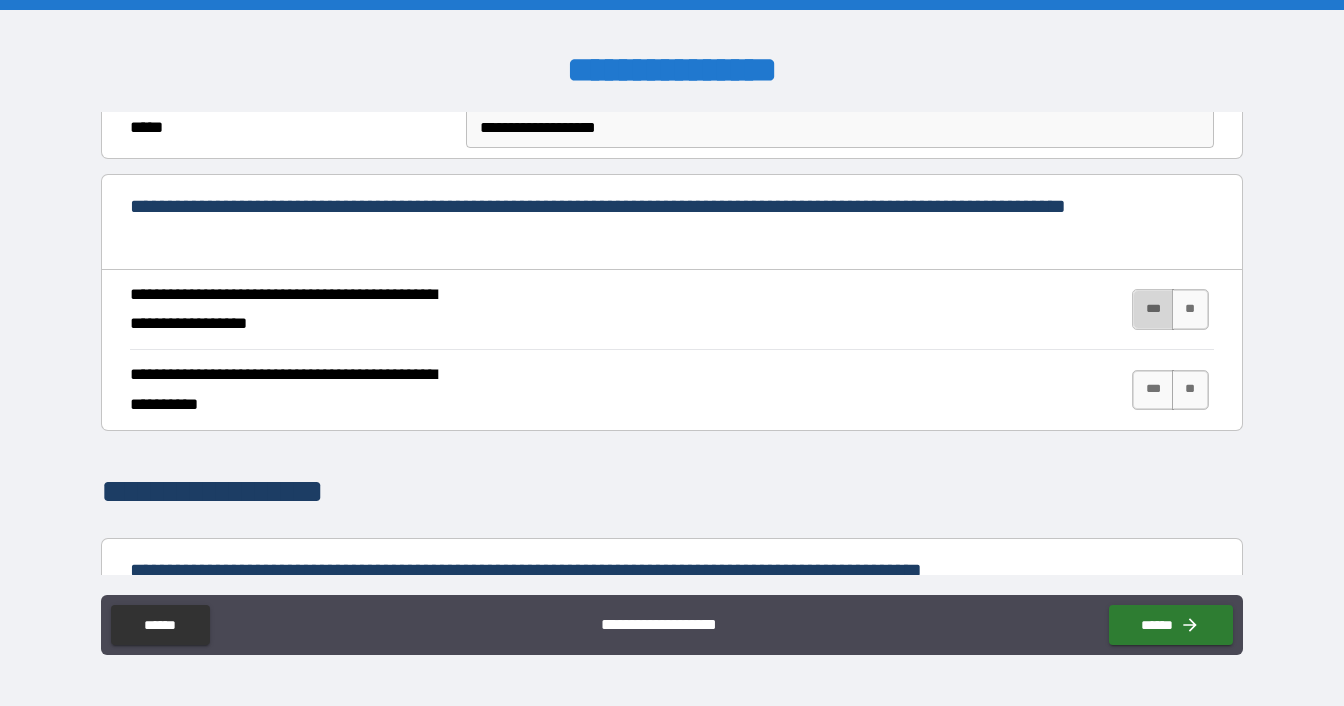 click on "***" at bounding box center [1153, 309] 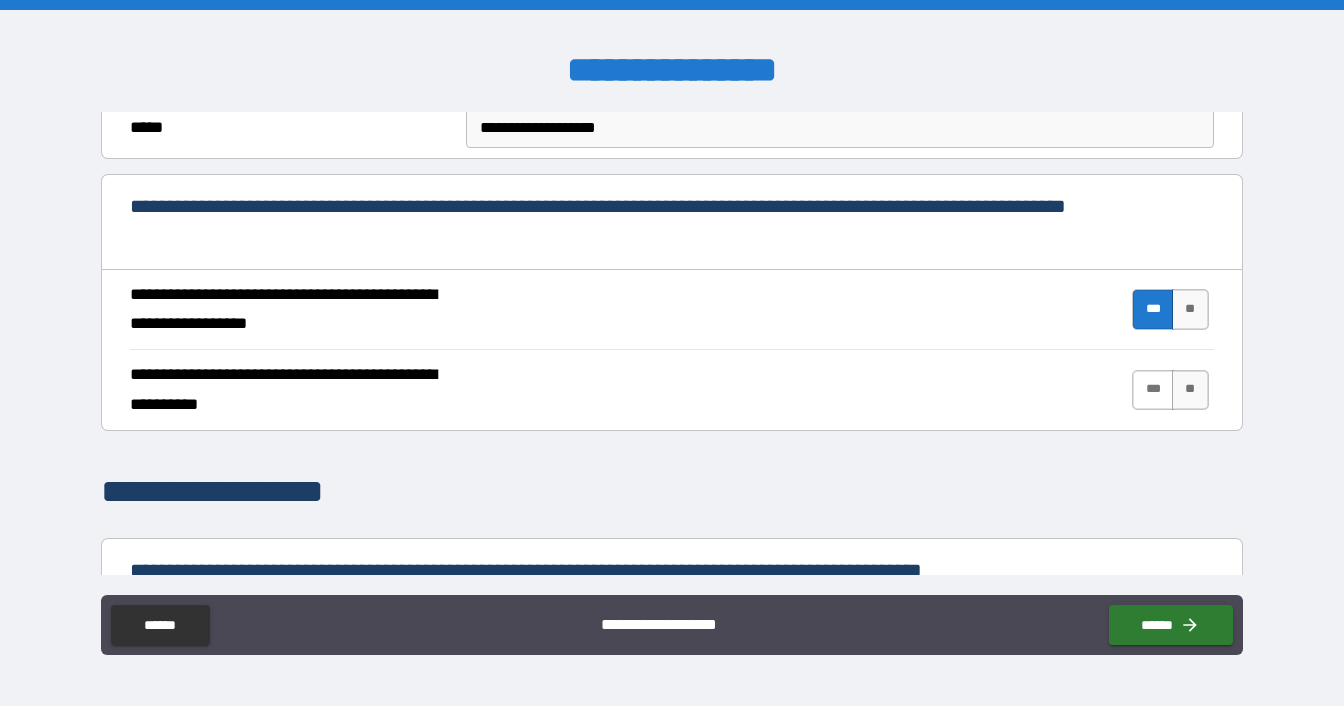 drag, startPoint x: 1138, startPoint y: 374, endPoint x: 1129, endPoint y: 380, distance: 10.816654 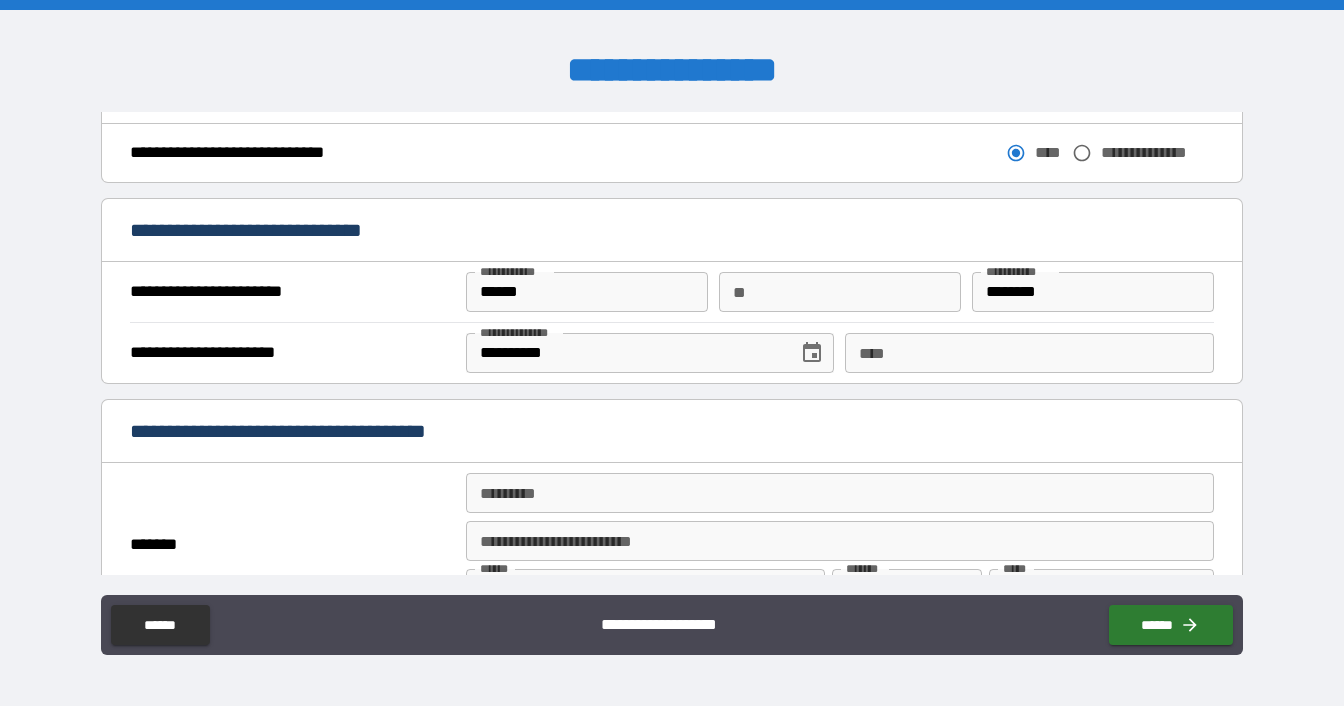 scroll, scrollTop: 1200, scrollLeft: 0, axis: vertical 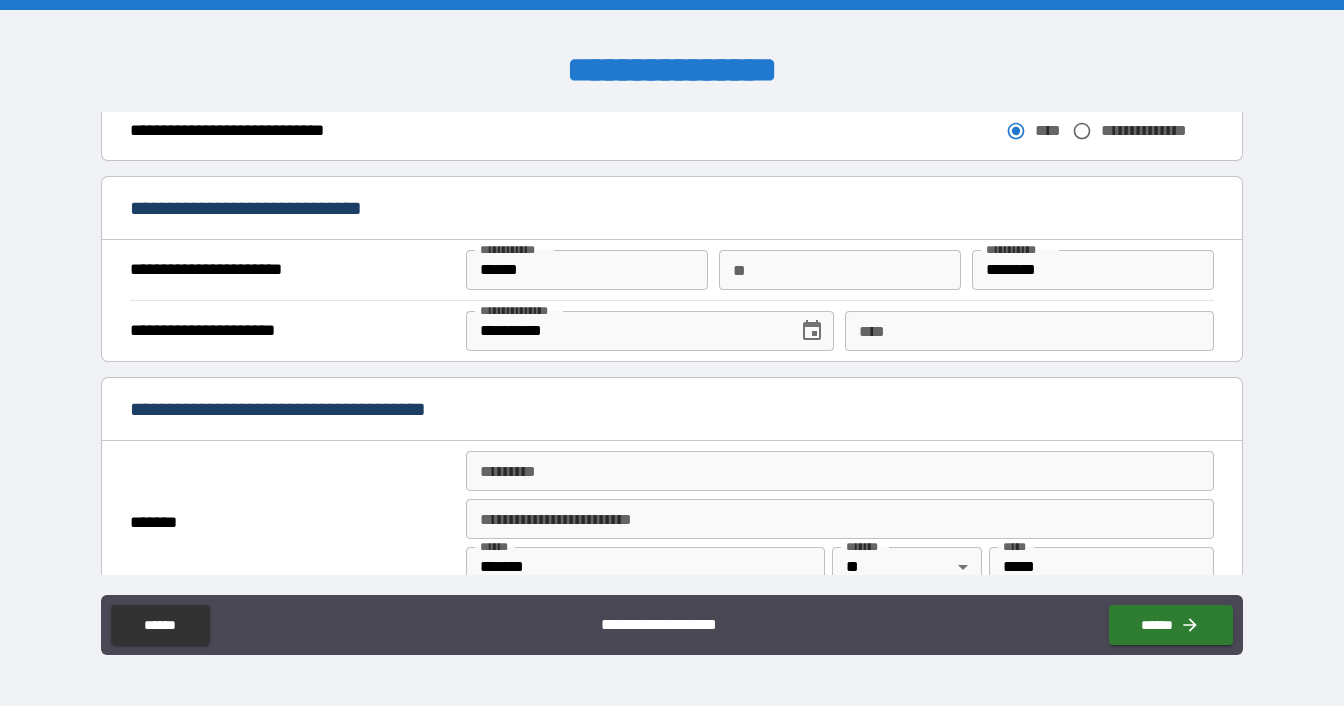 click on "****" at bounding box center [1029, 331] 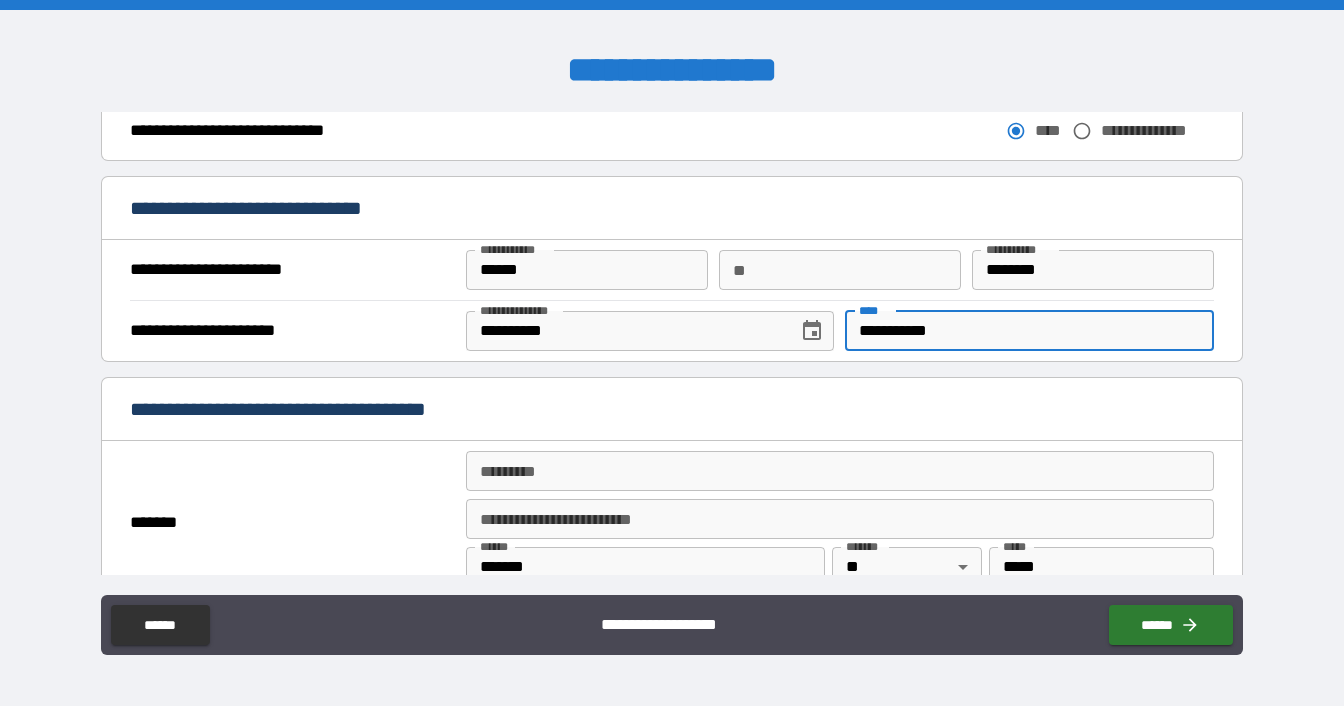 scroll, scrollTop: 1400, scrollLeft: 0, axis: vertical 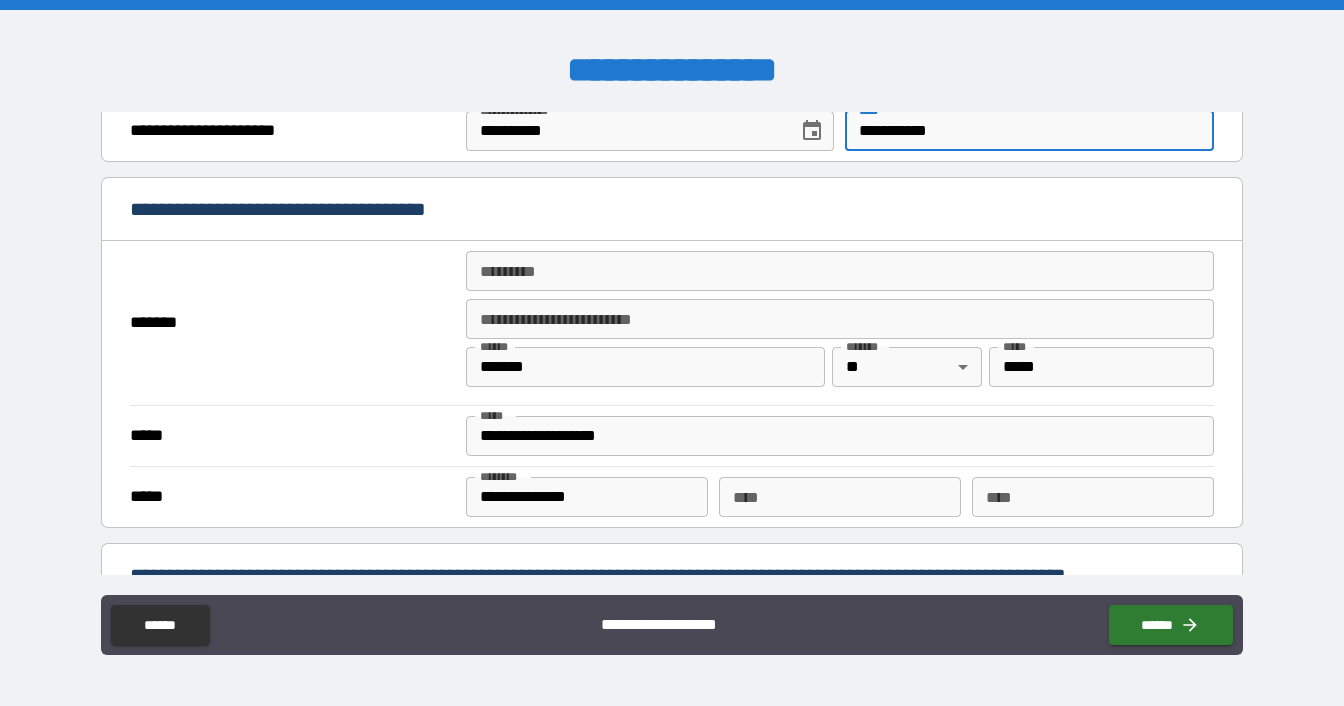 type on "**********" 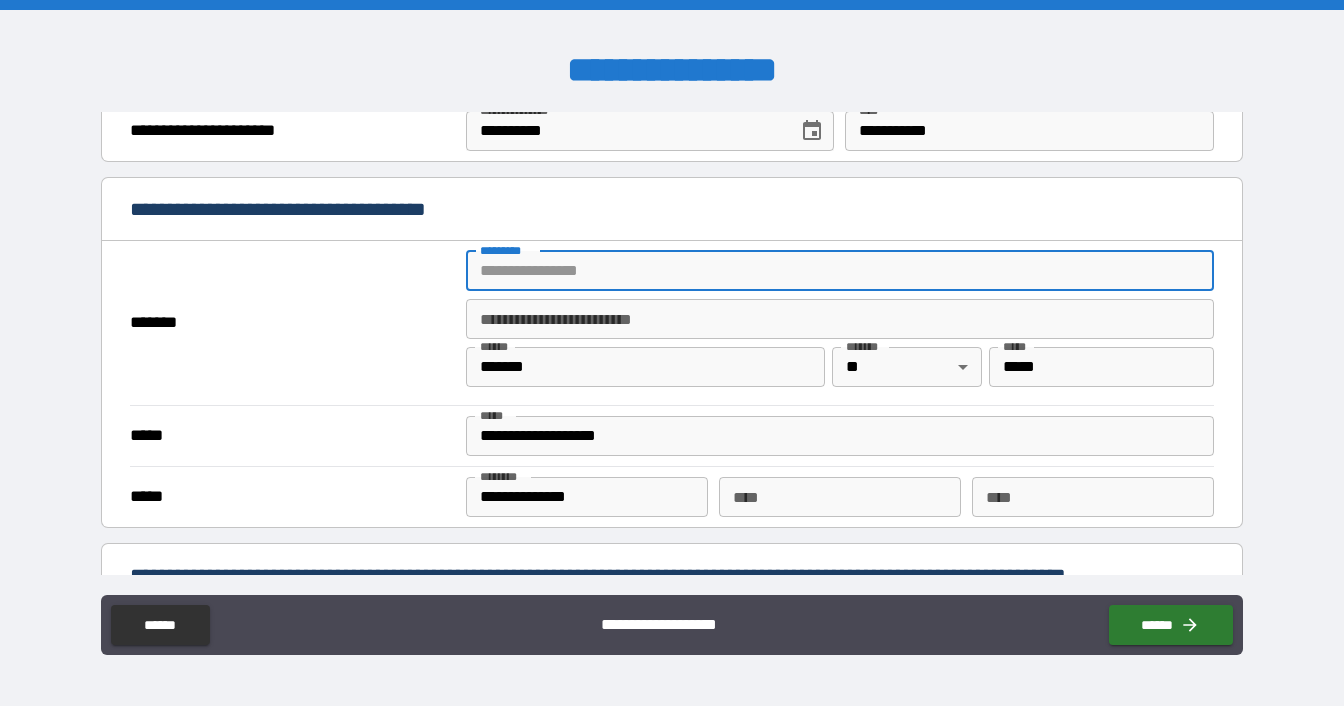 type on "**********" 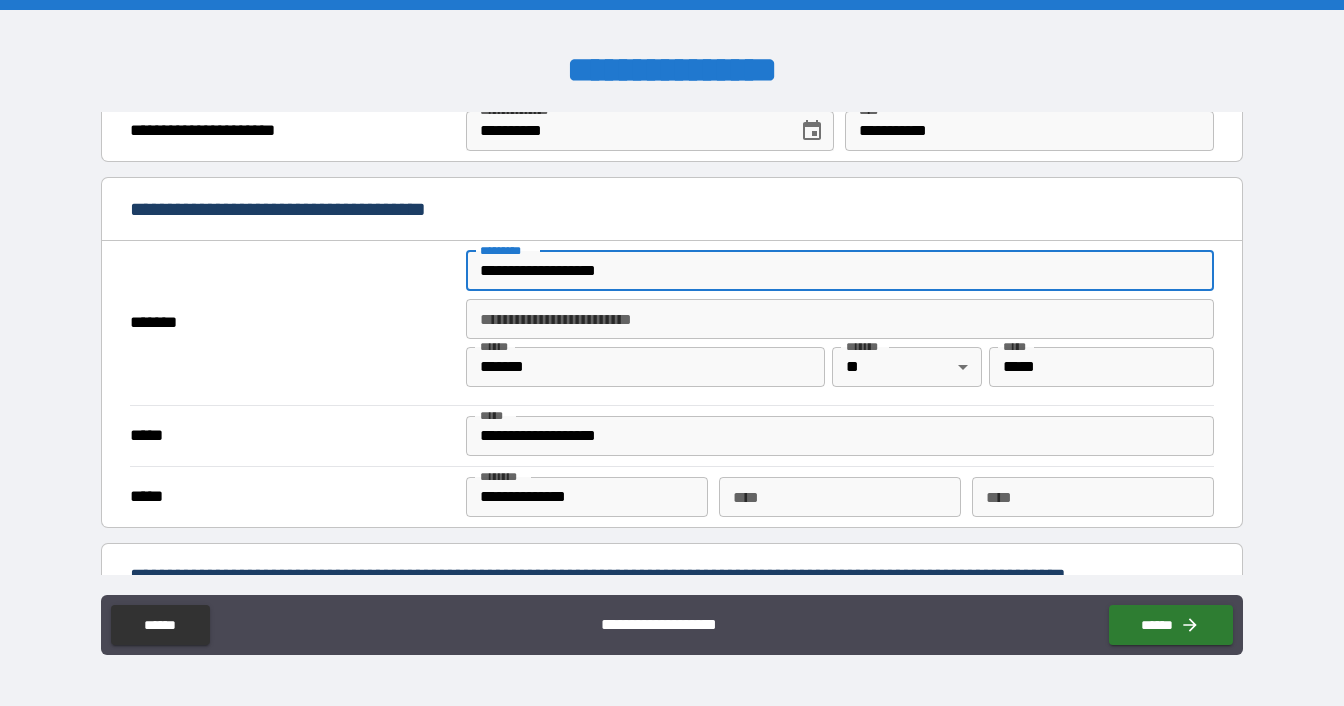 click on "*******" at bounding box center (645, 367) 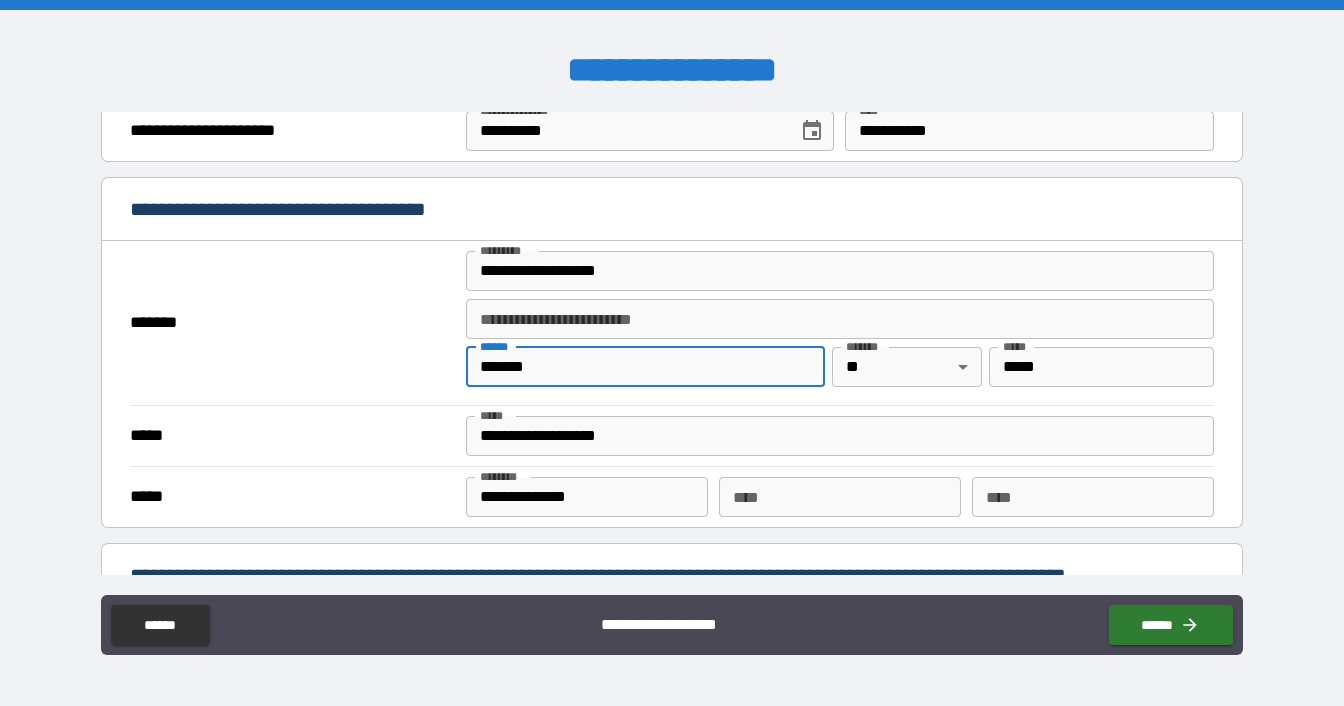 click on "*******" at bounding box center (645, 367) 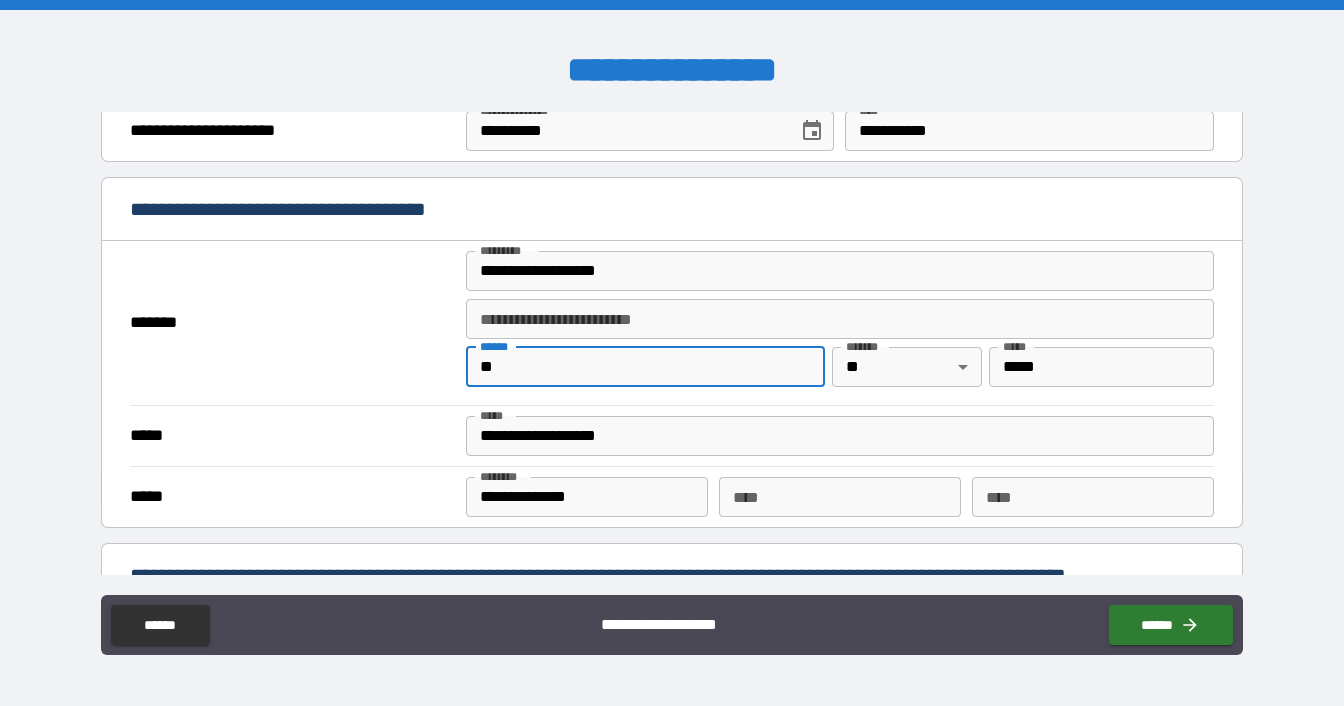 type on "**********" 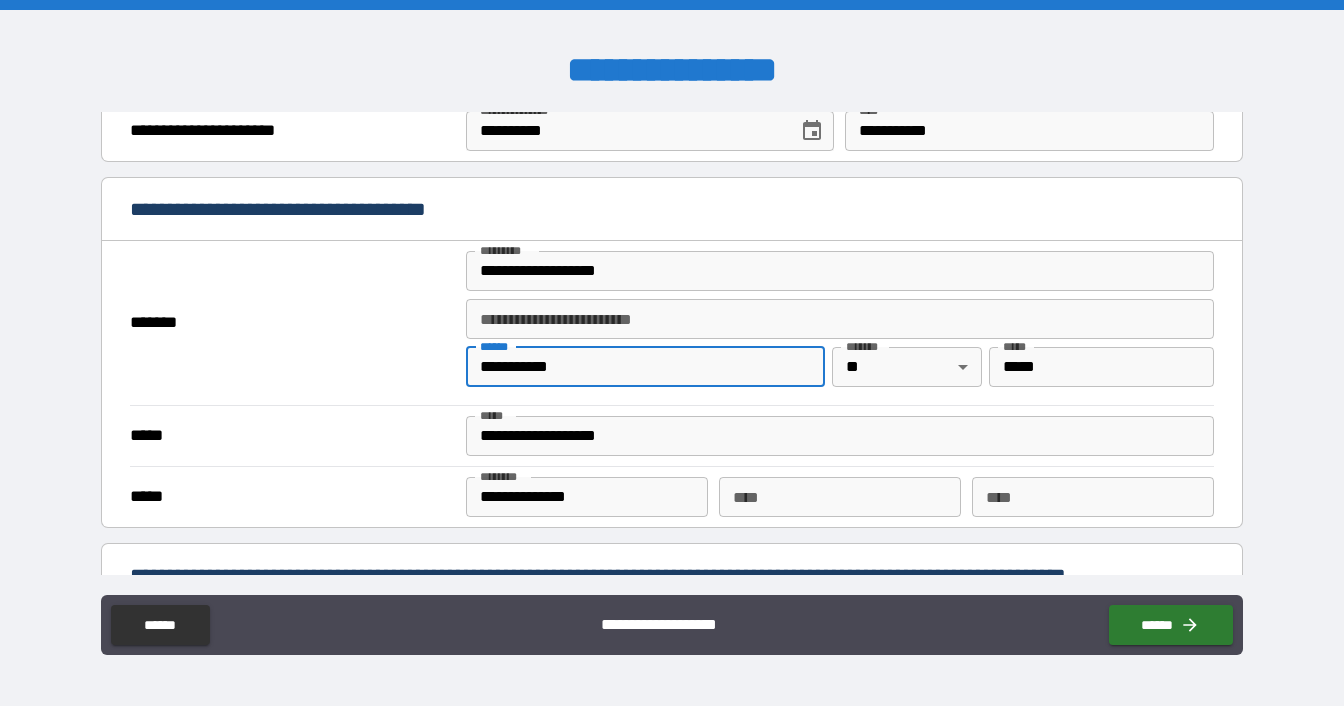 click on "*****" at bounding box center [1101, 367] 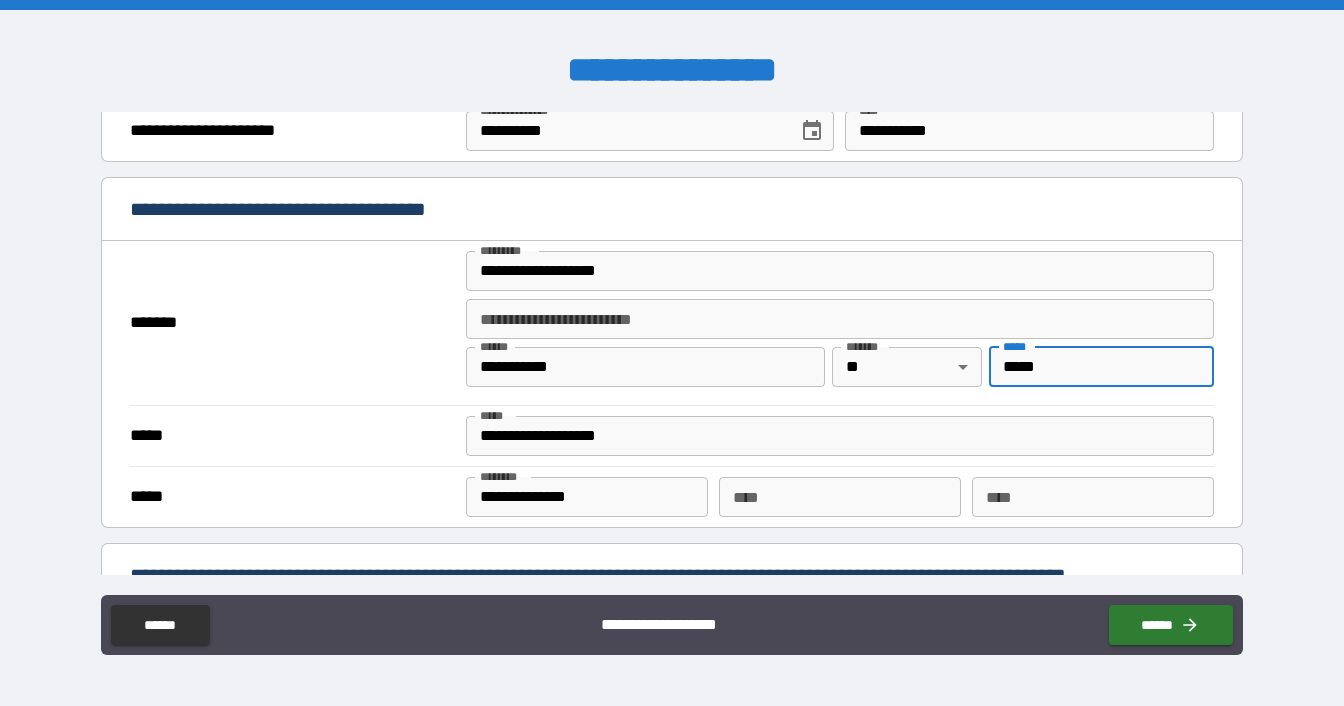 type on "*****" 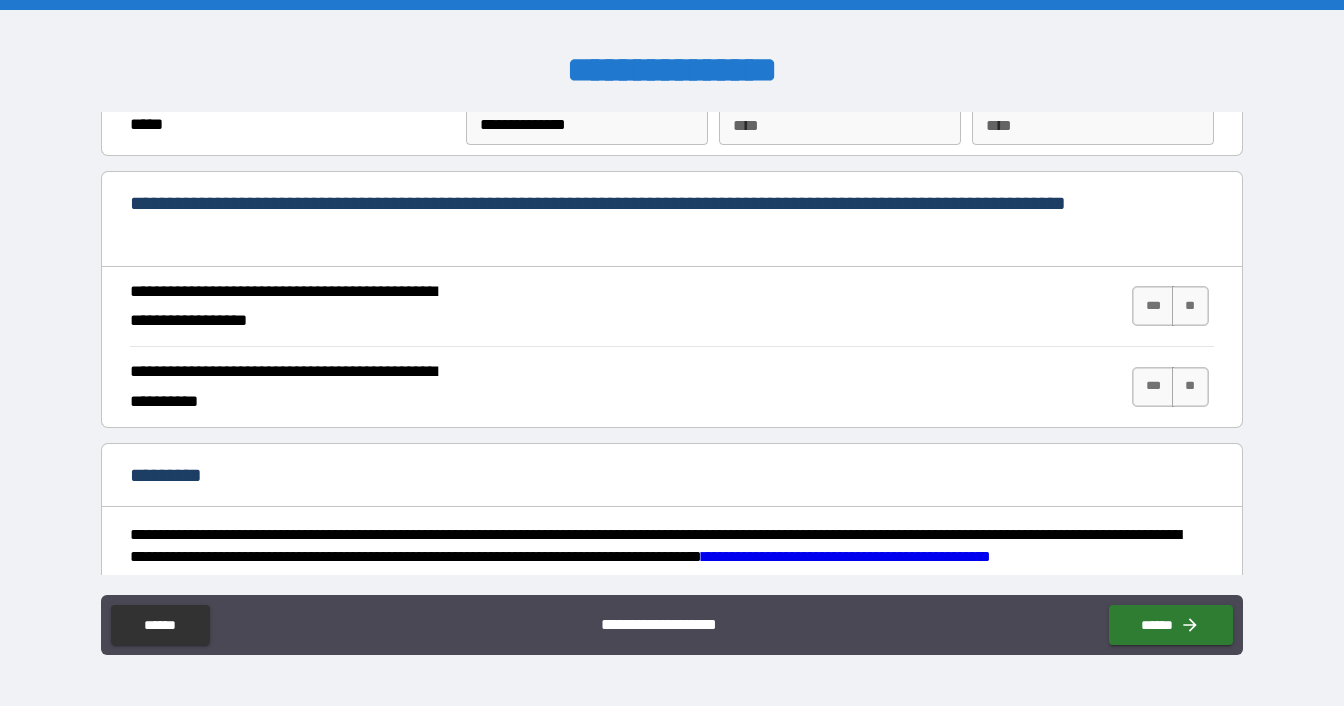 scroll, scrollTop: 1800, scrollLeft: 0, axis: vertical 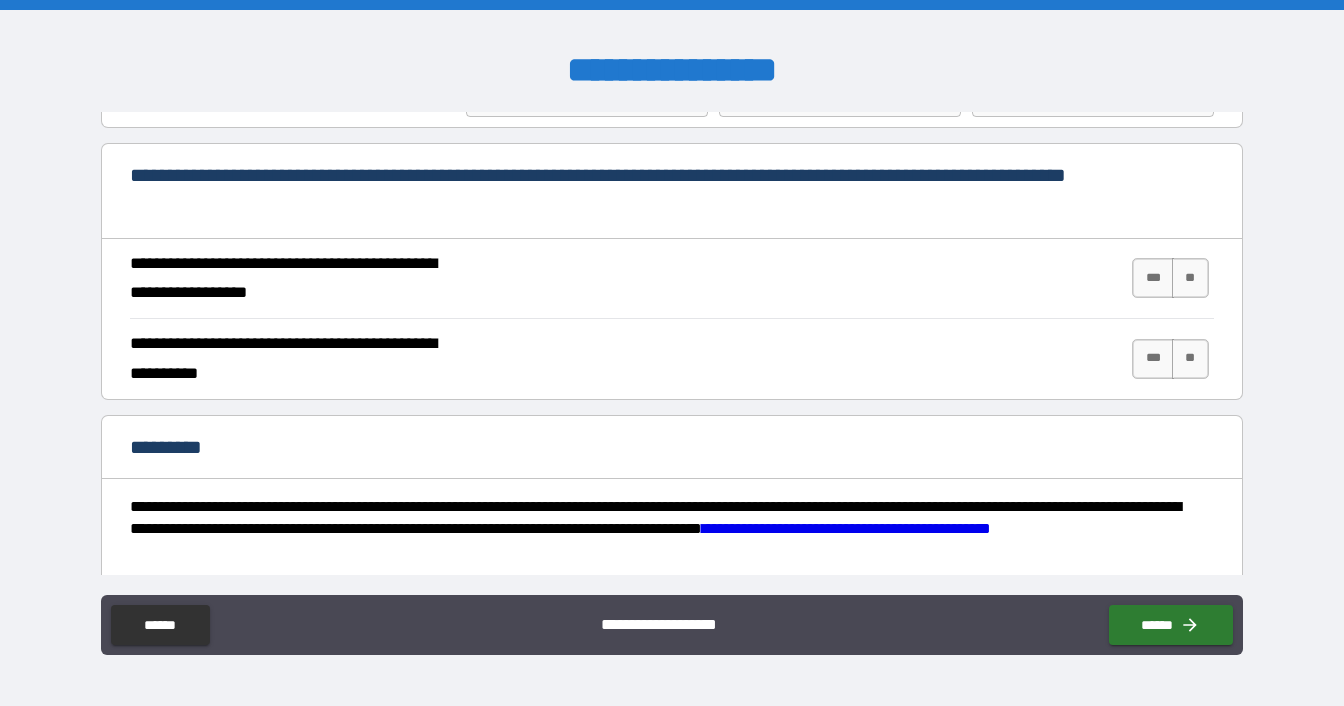 click on "*********" at bounding box center (671, 449) 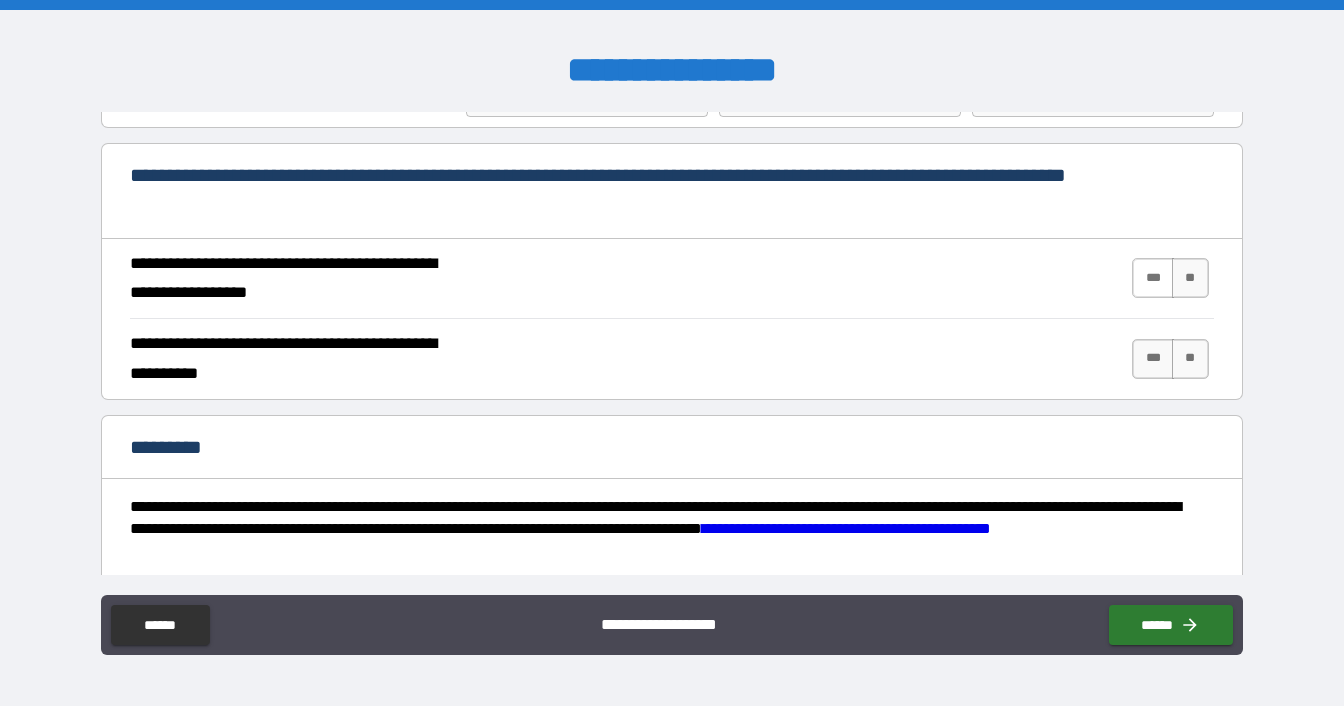 click on "***" at bounding box center [1153, 278] 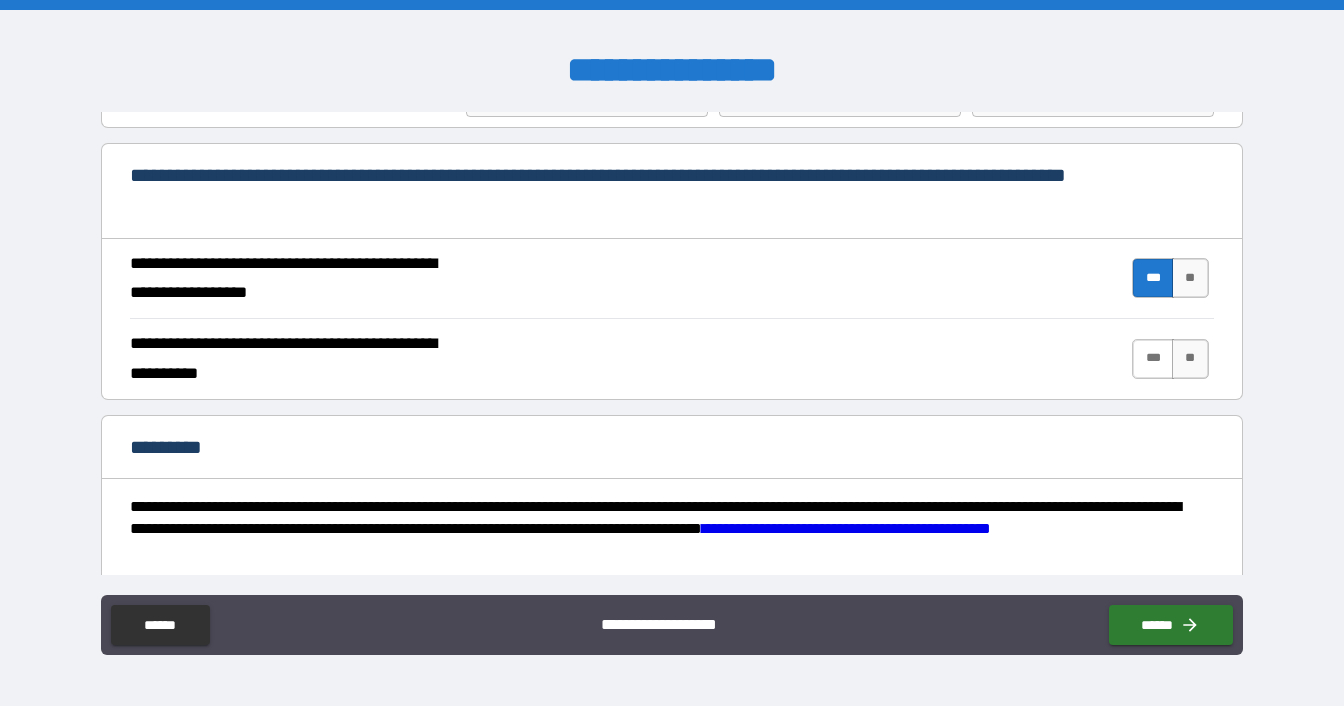click on "***" at bounding box center [1153, 359] 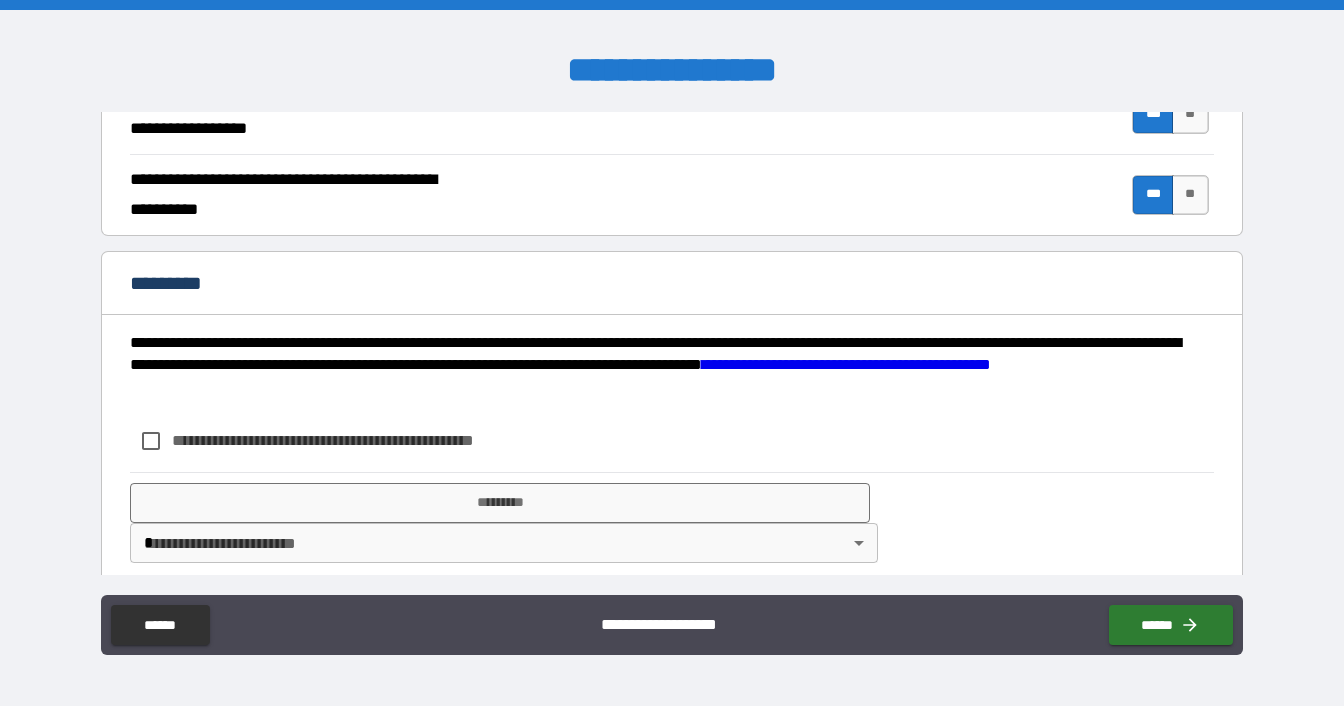 scroll, scrollTop: 1975, scrollLeft: 0, axis: vertical 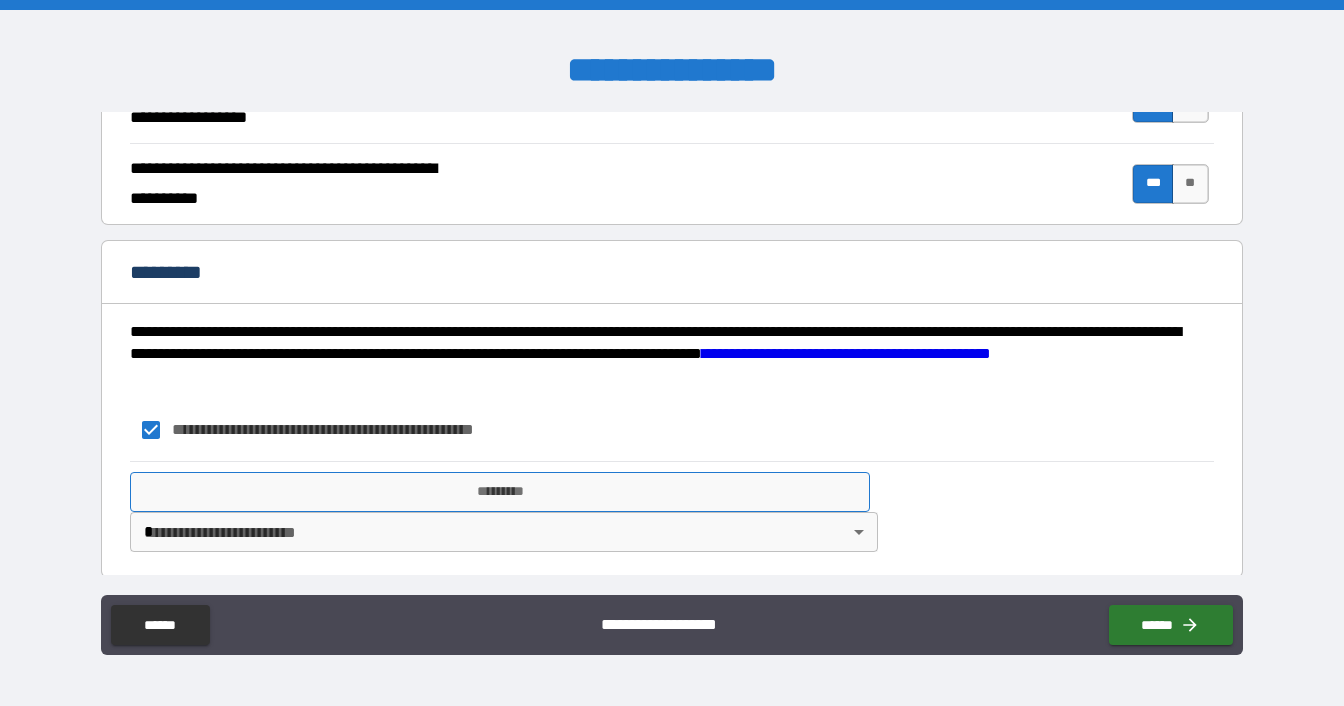 click on "*********" at bounding box center [499, 492] 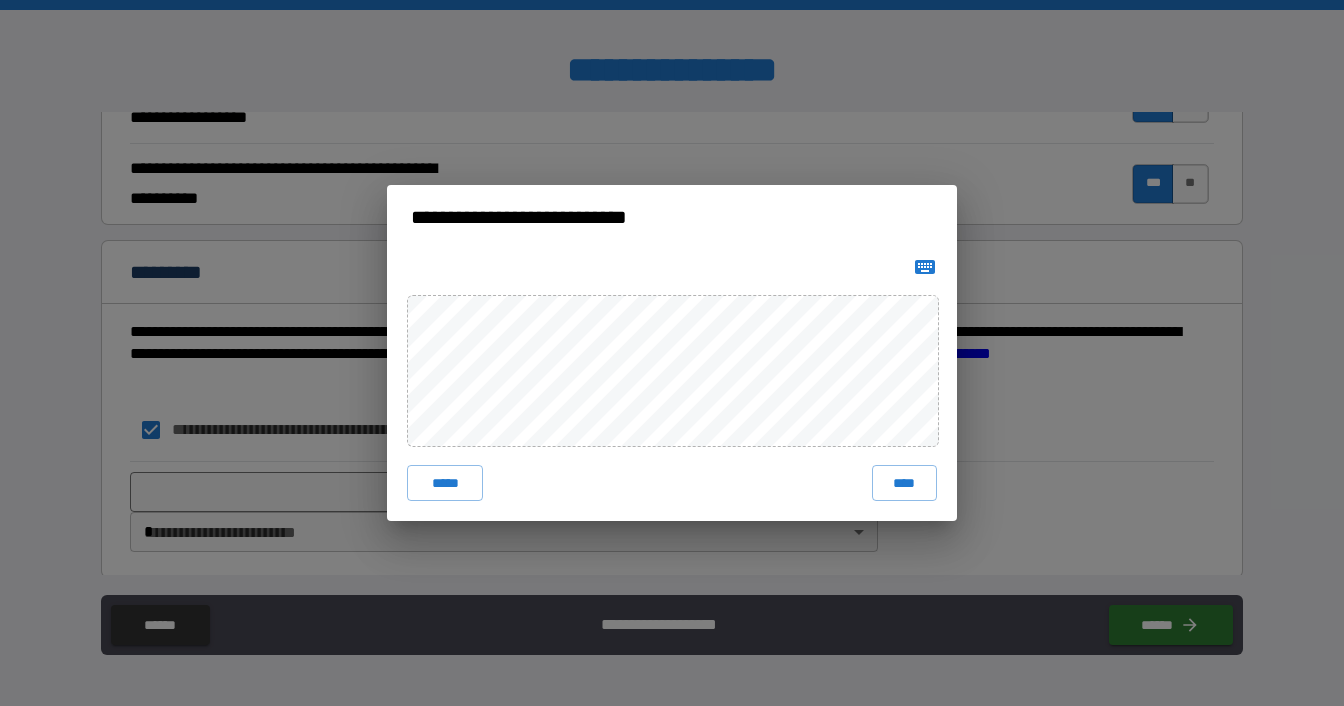 click on "**********" at bounding box center (672, 353) 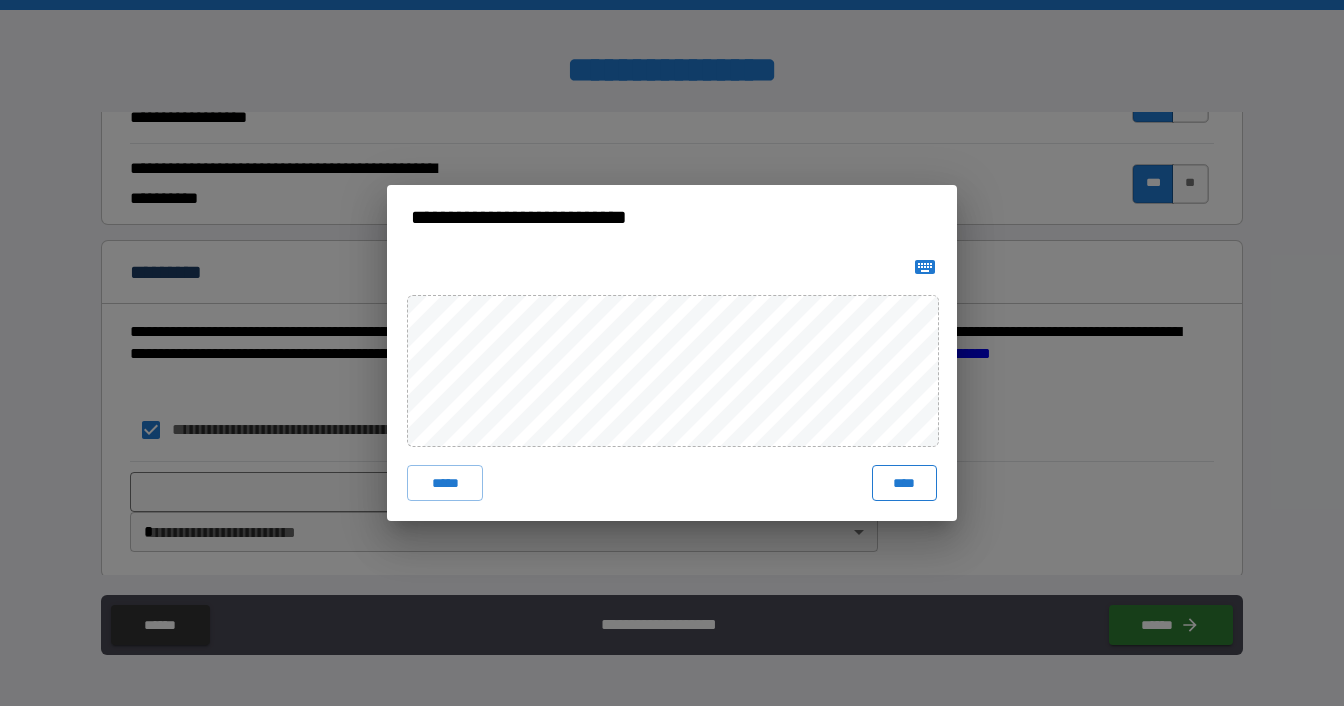 click on "****" at bounding box center [904, 483] 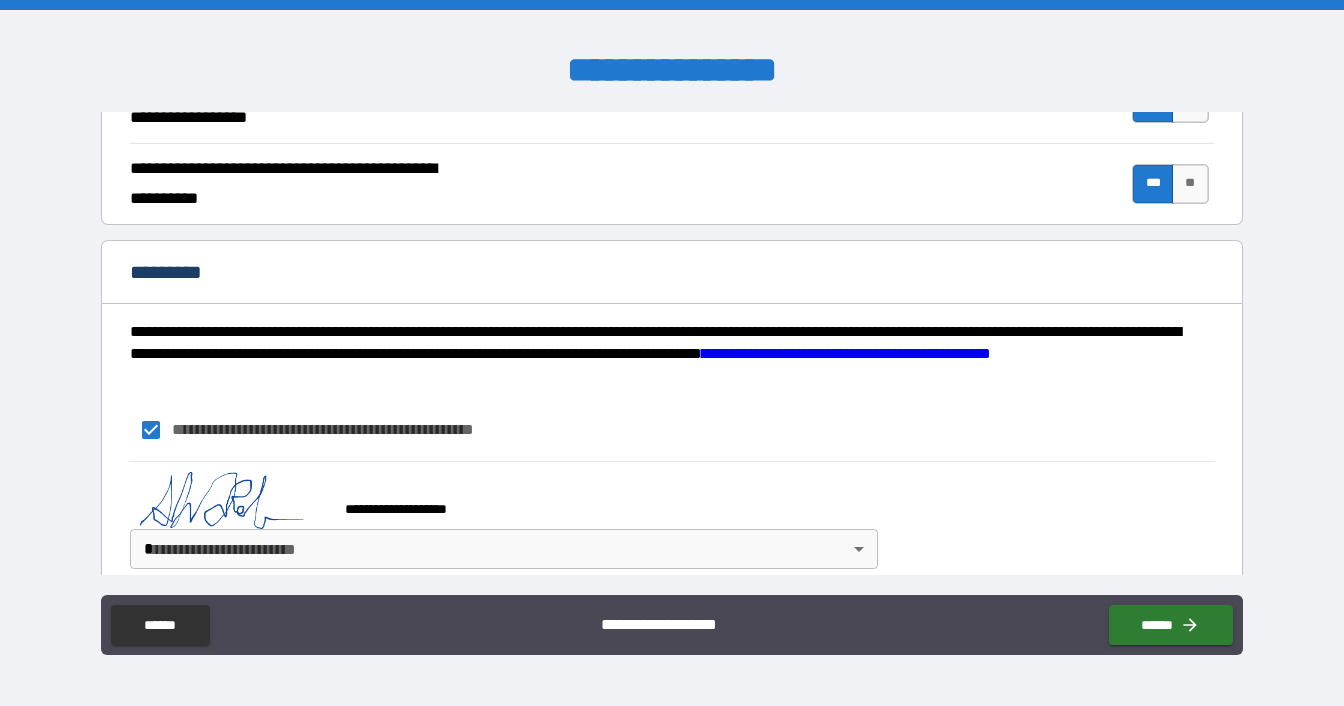 click on "**********" at bounding box center (672, 353) 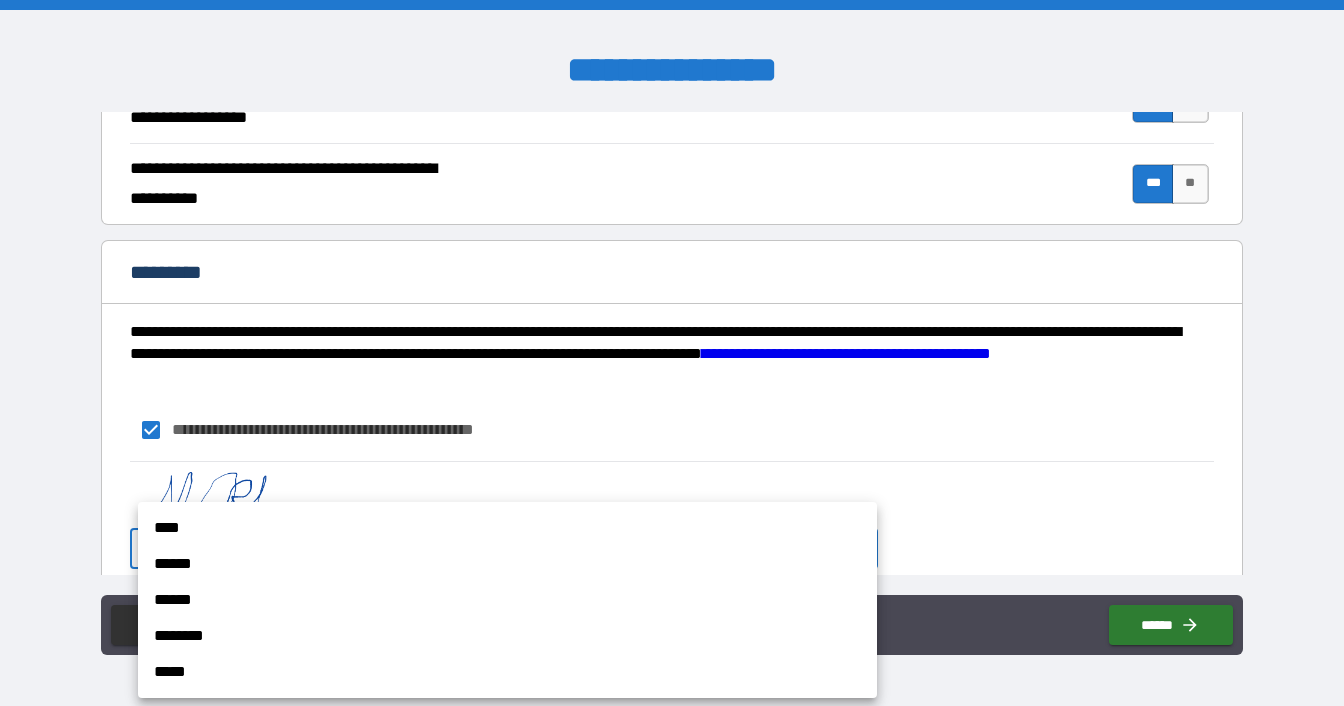 click on "****" at bounding box center [507, 528] 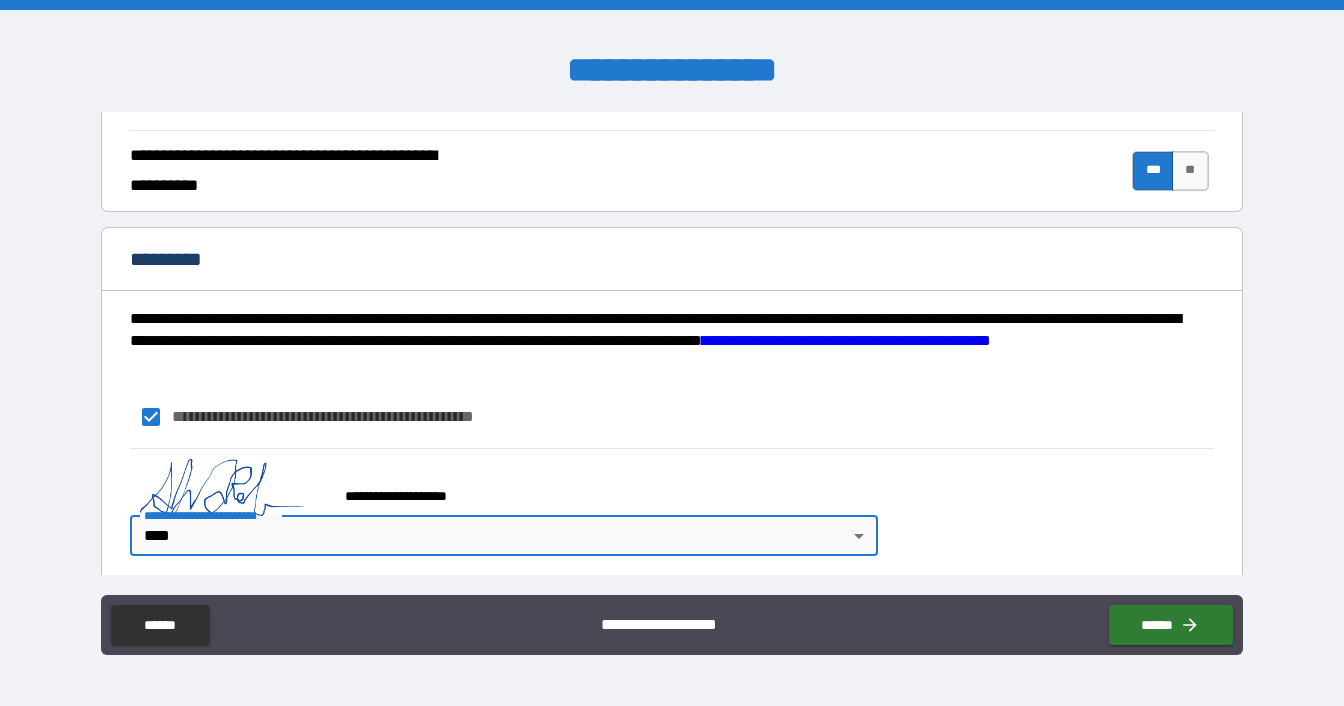 scroll, scrollTop: 1992, scrollLeft: 0, axis: vertical 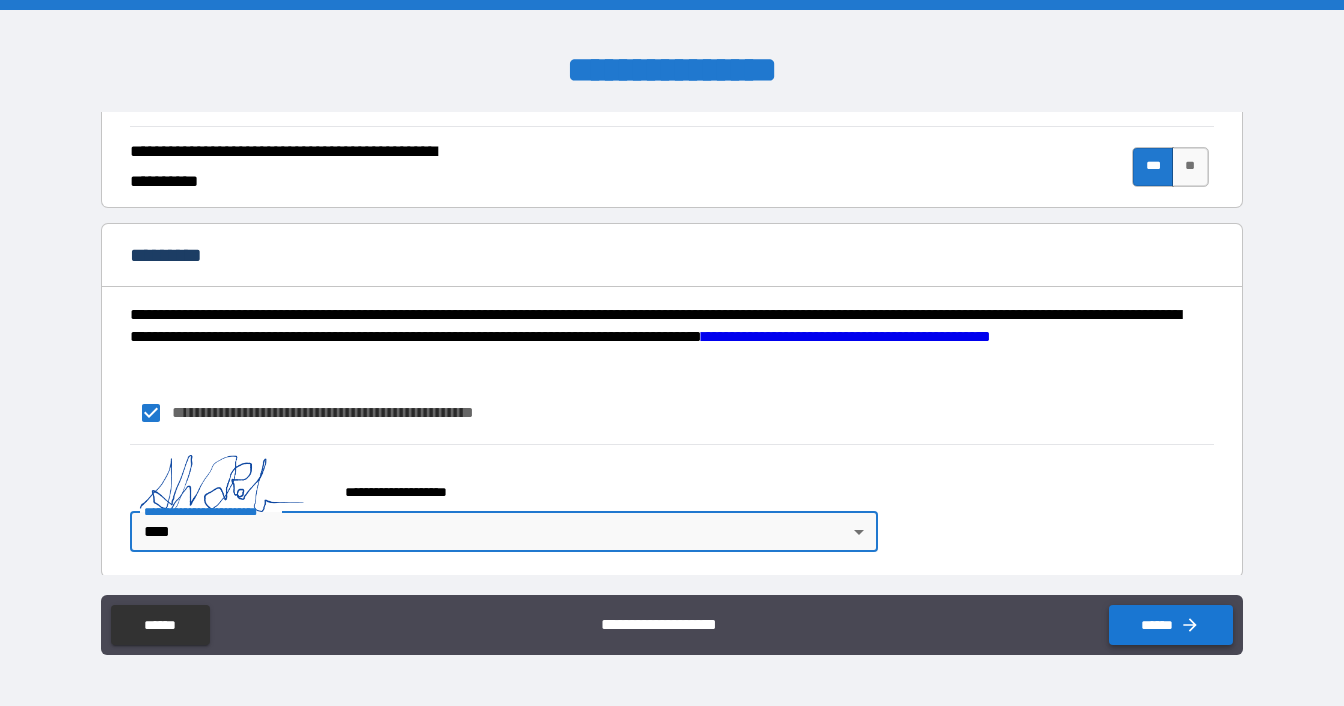click on "******" at bounding box center [1171, 625] 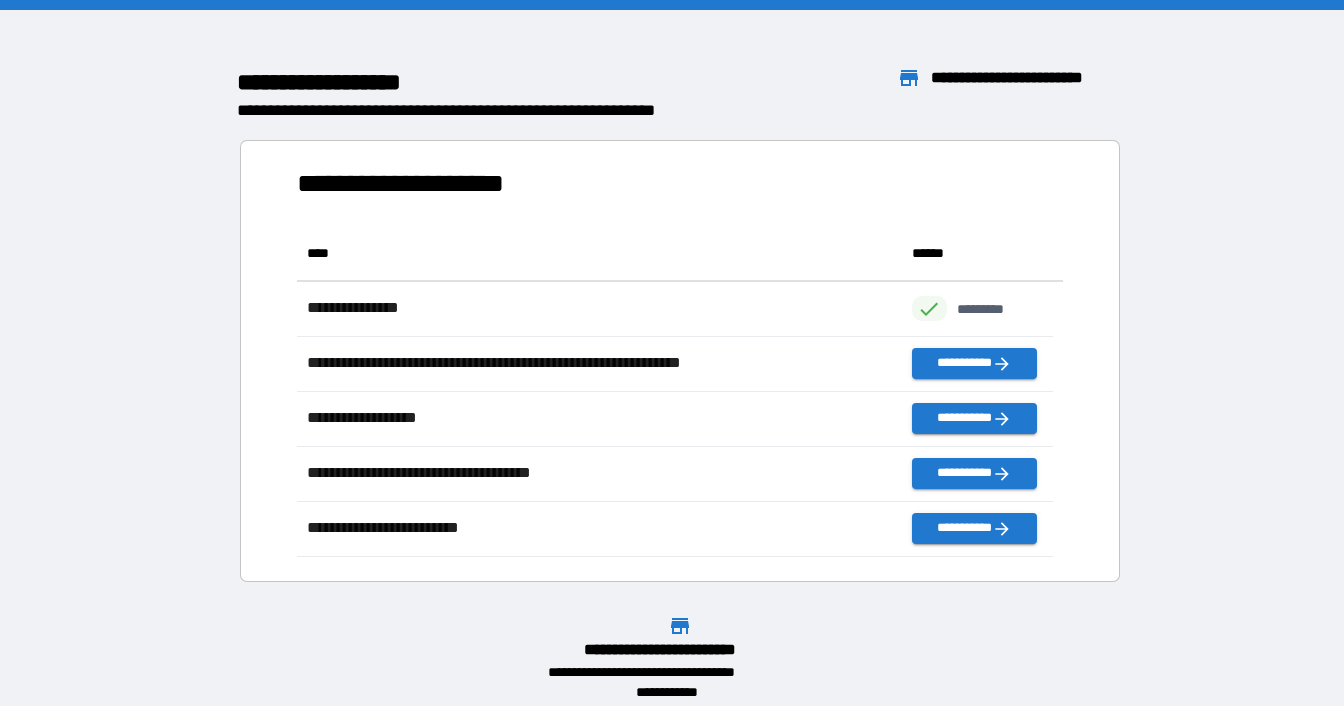 scroll, scrollTop: 316, scrollLeft: 741, axis: both 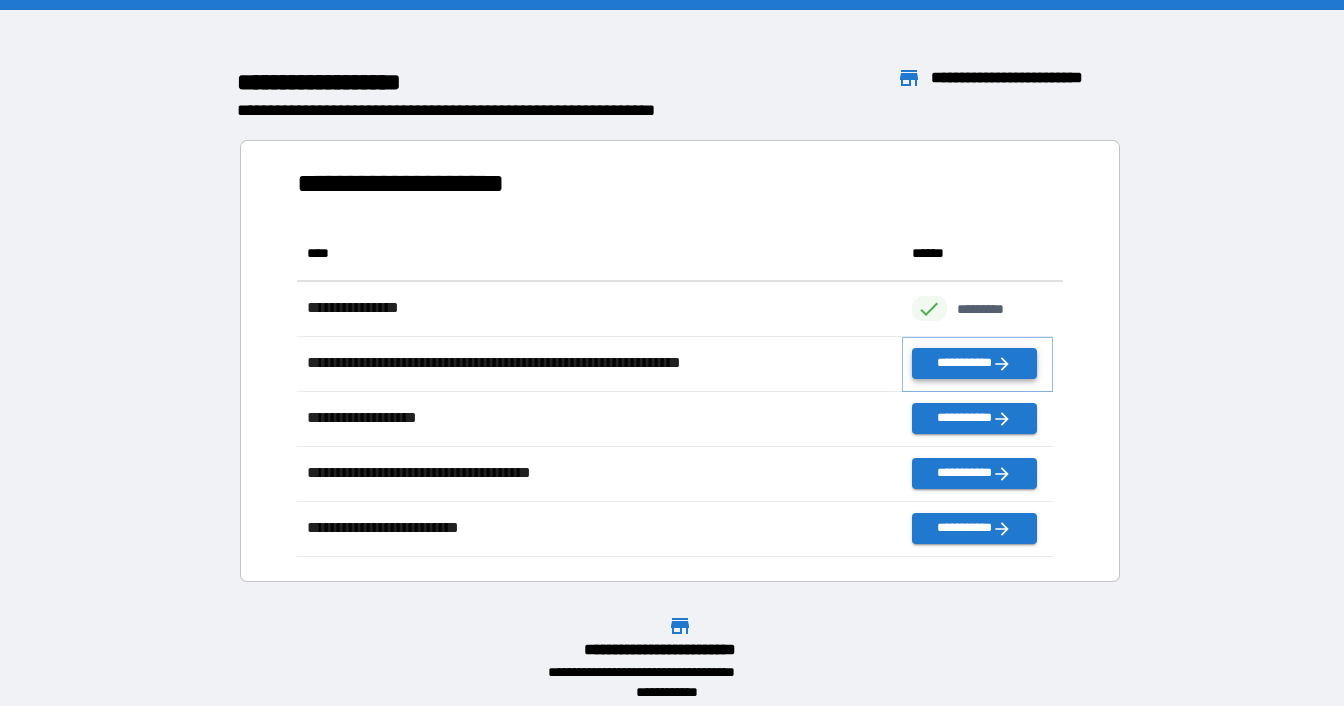 click on "**********" at bounding box center [974, 363] 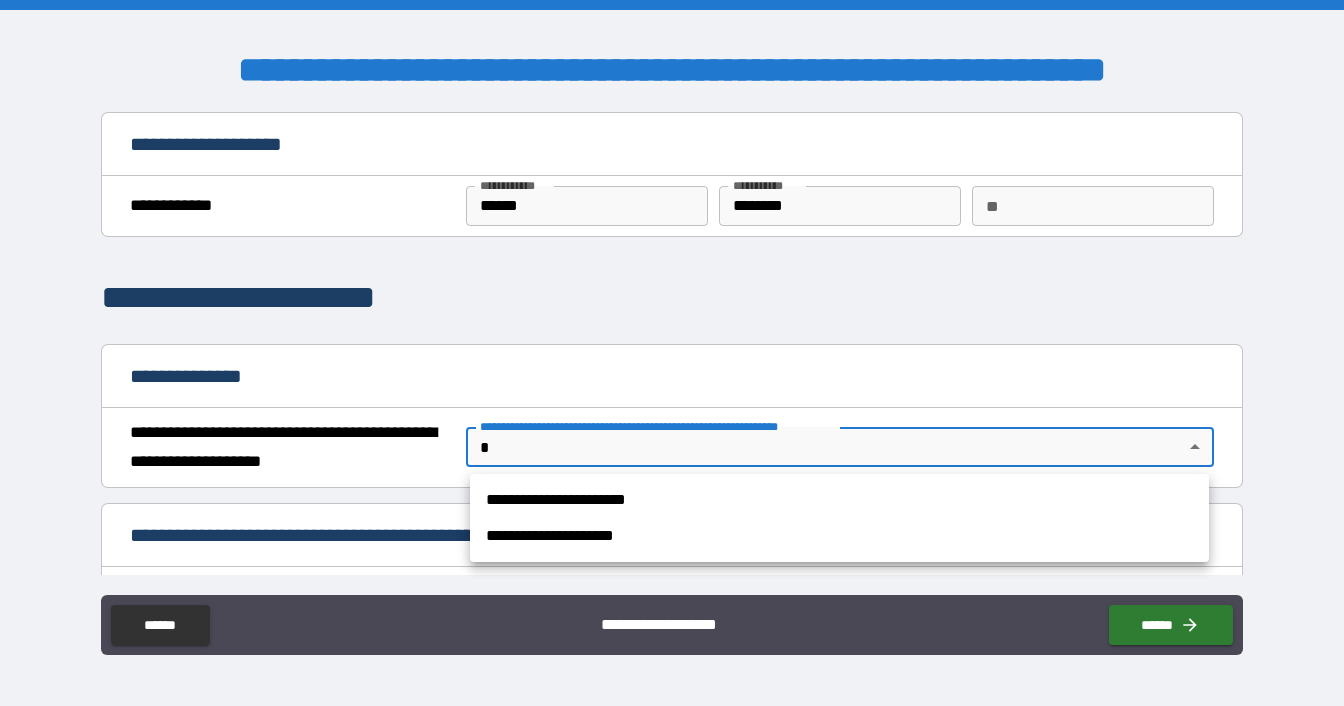 click on "**********" at bounding box center (672, 353) 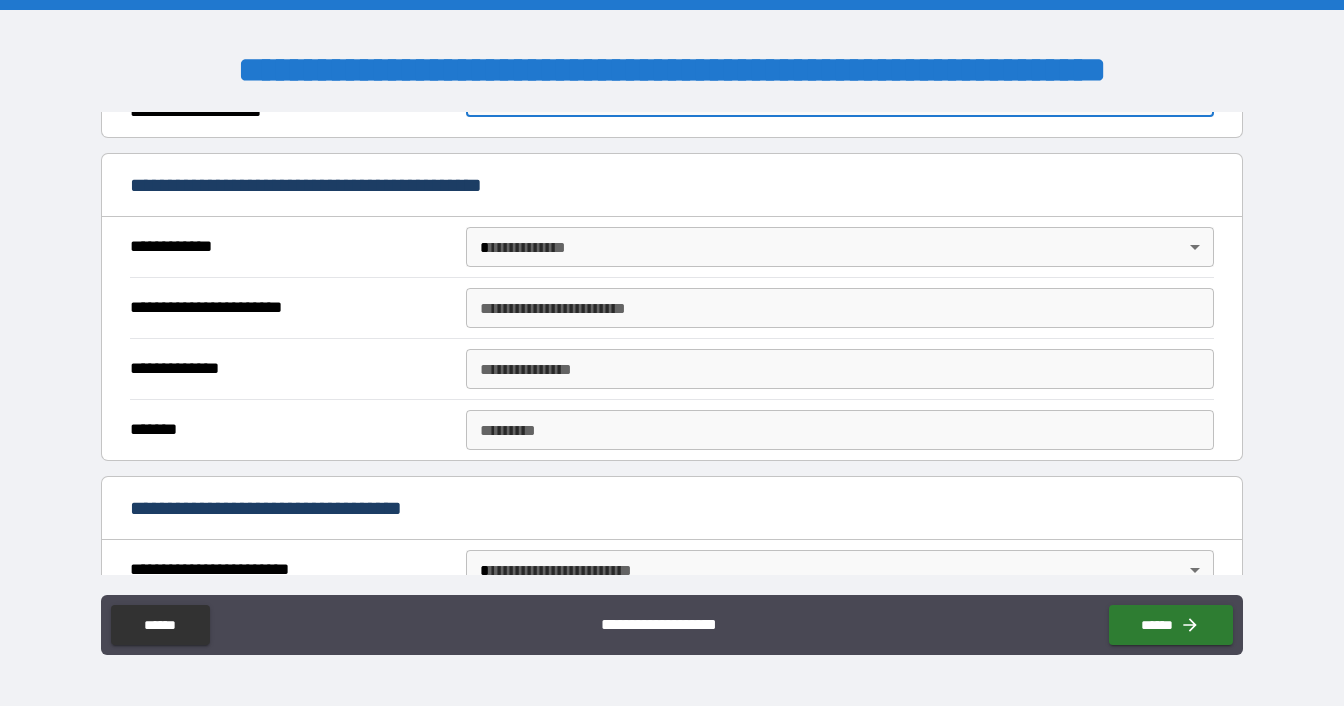 scroll, scrollTop: 300, scrollLeft: 0, axis: vertical 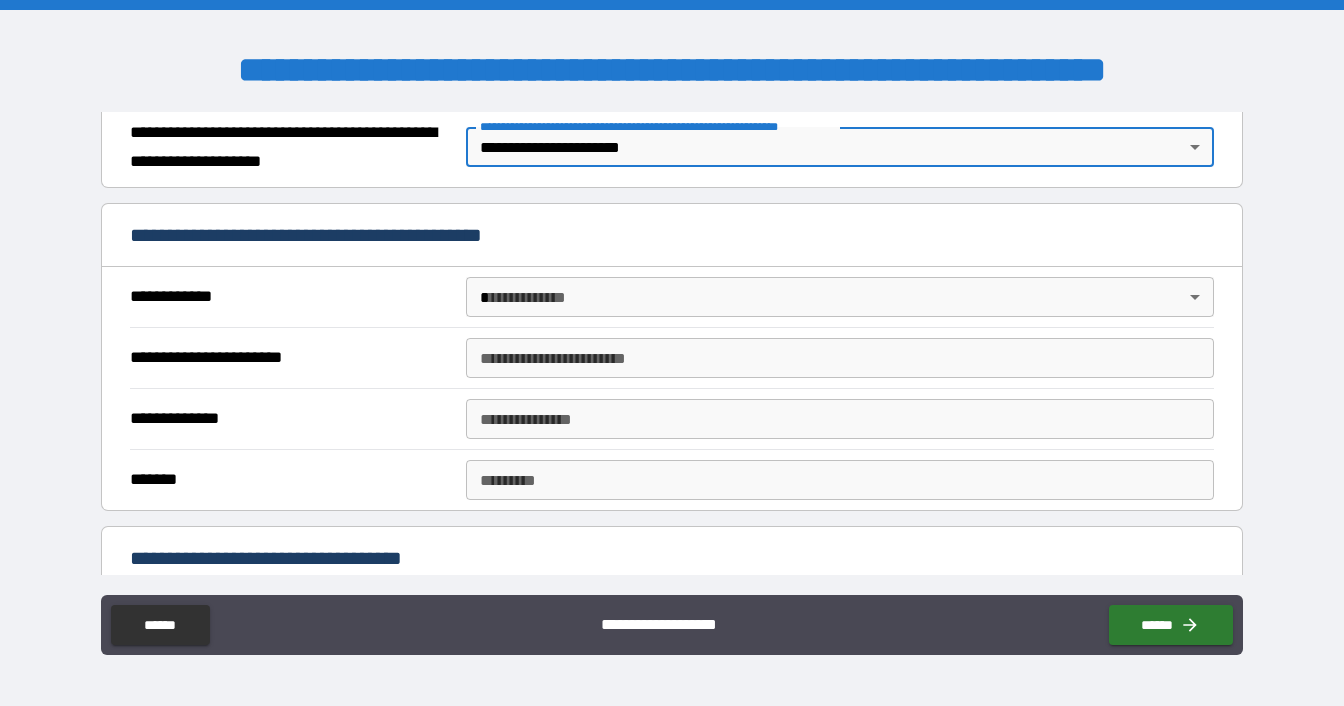 click on "**********" at bounding box center (672, 353) 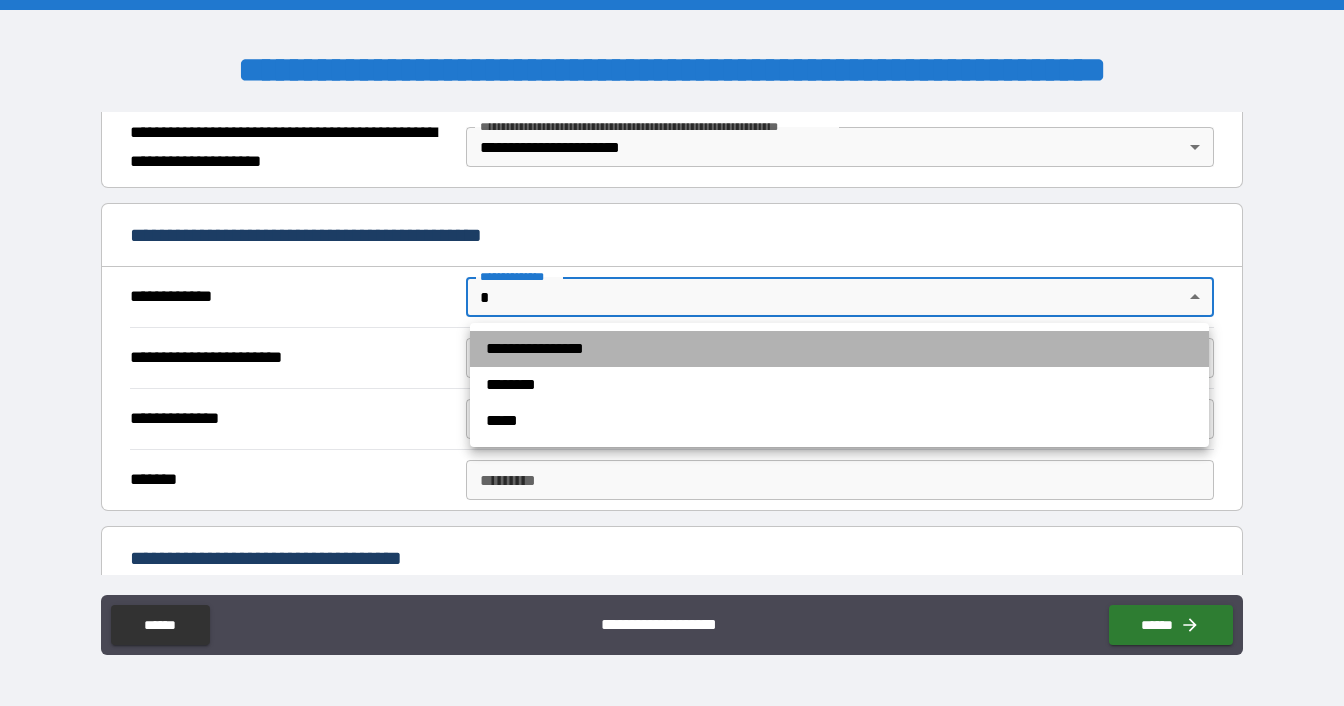 click on "**********" at bounding box center [839, 349] 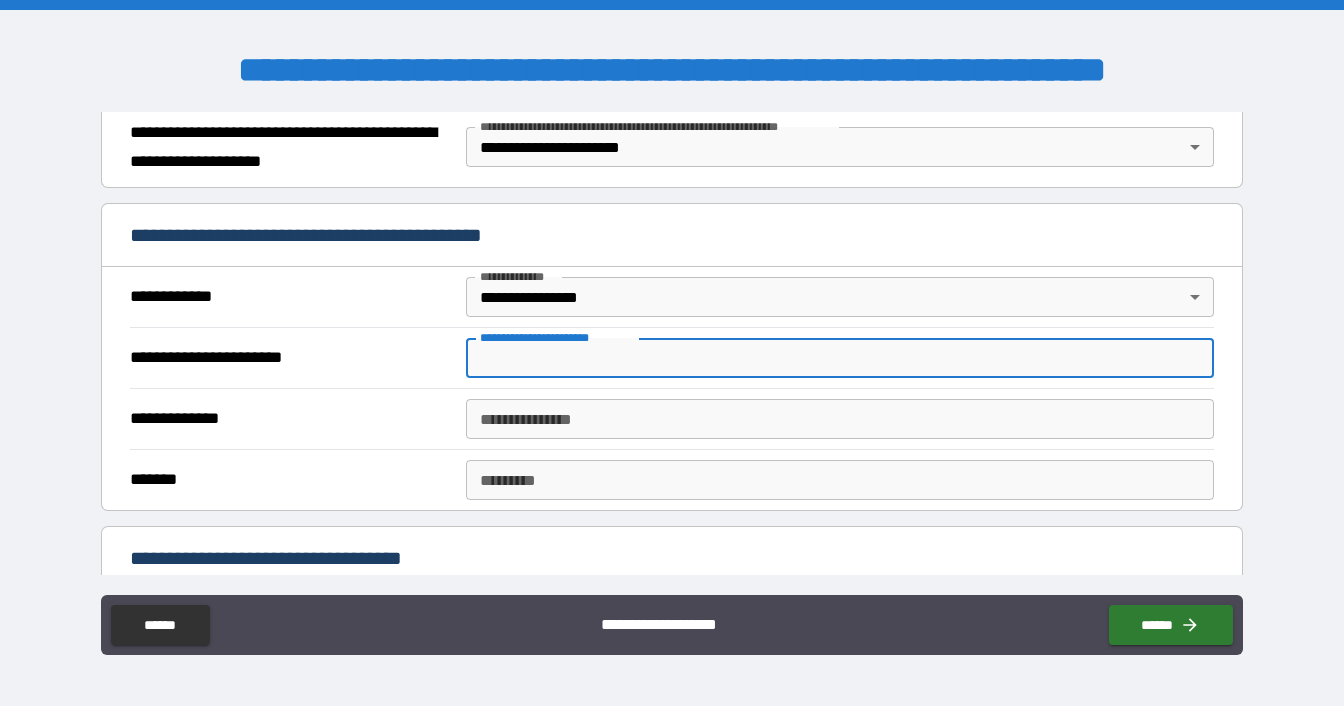 click on "**********" at bounding box center (840, 358) 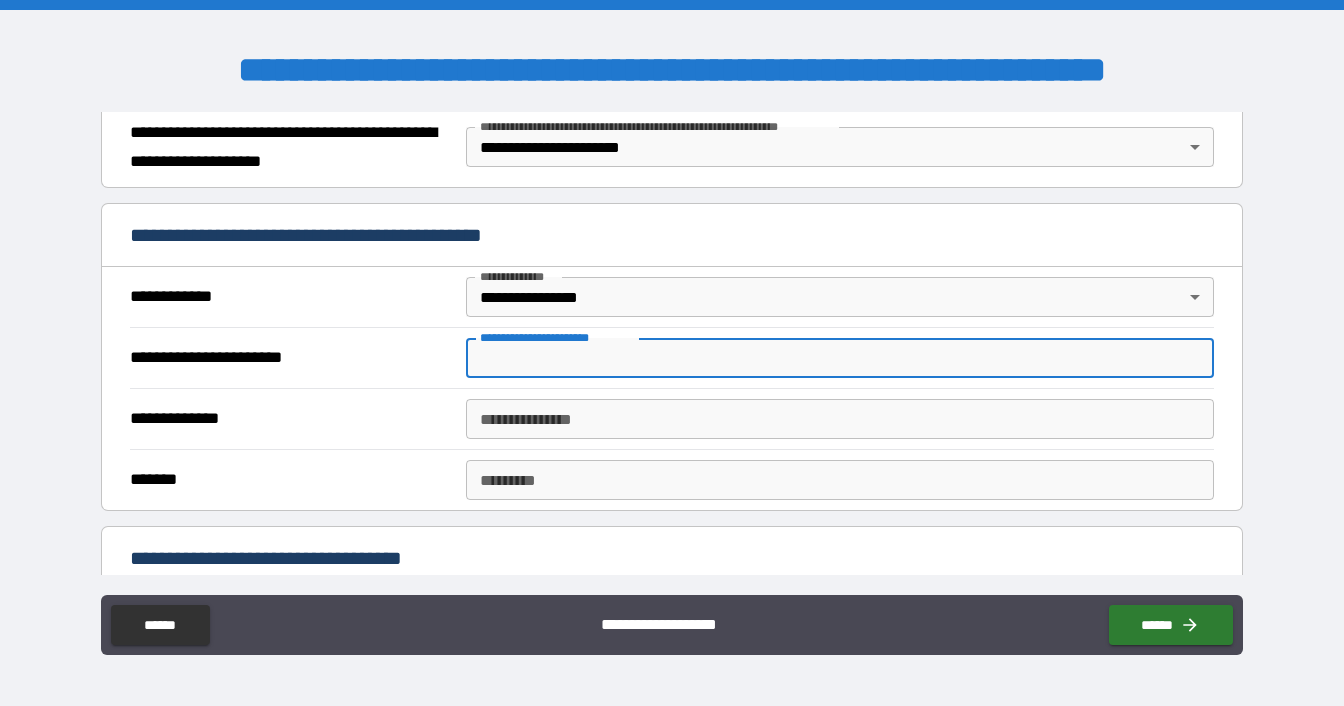 type on "*" 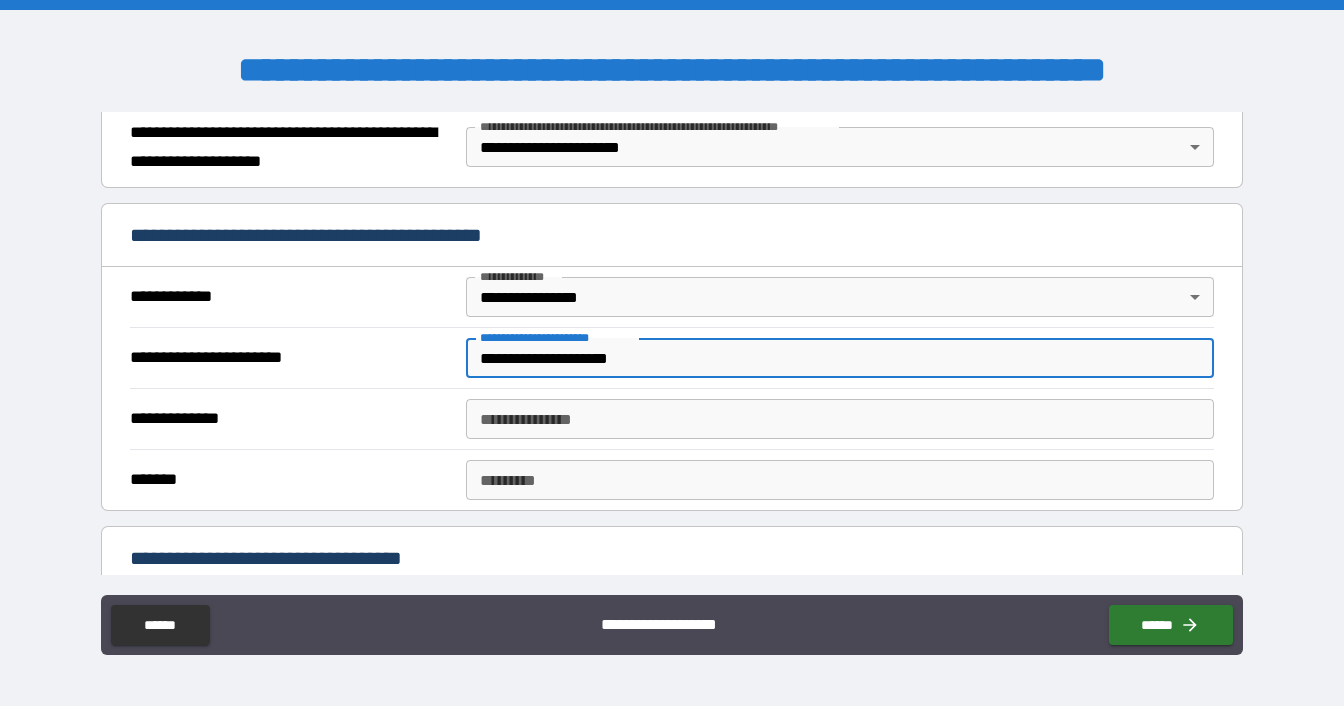 type on "**********" 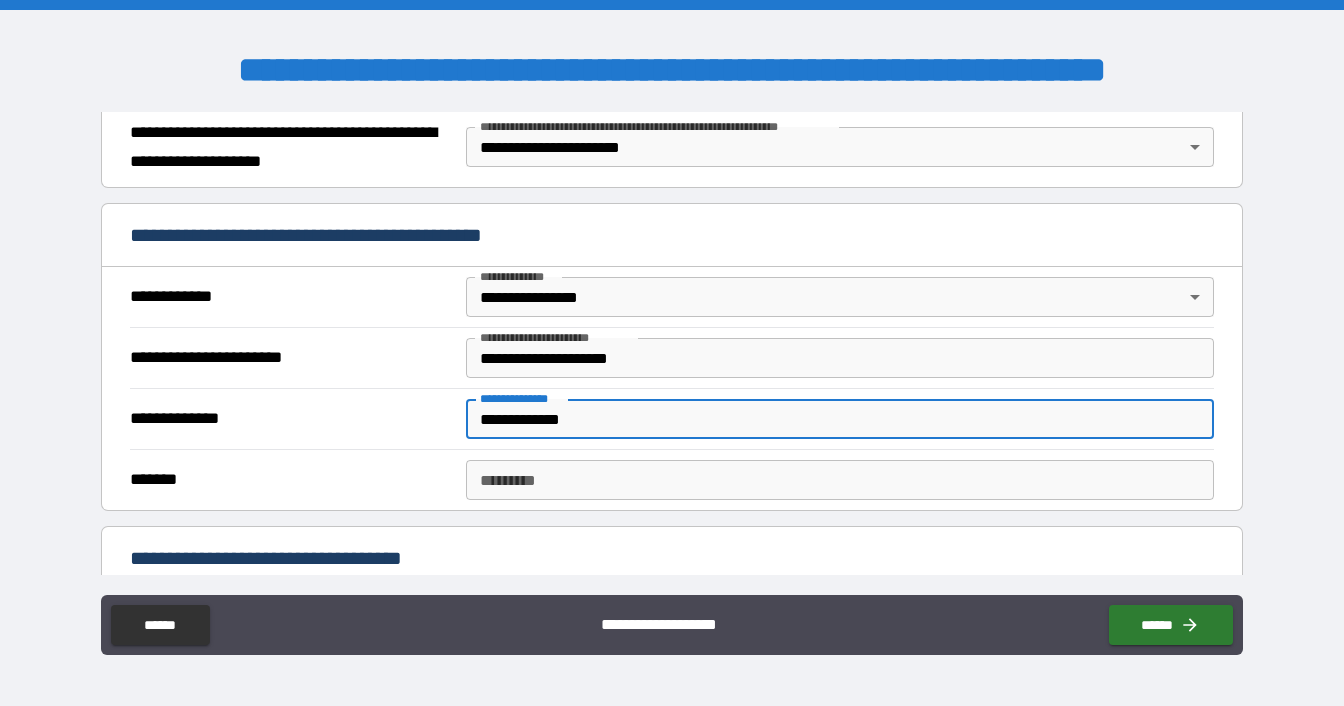type on "**********" 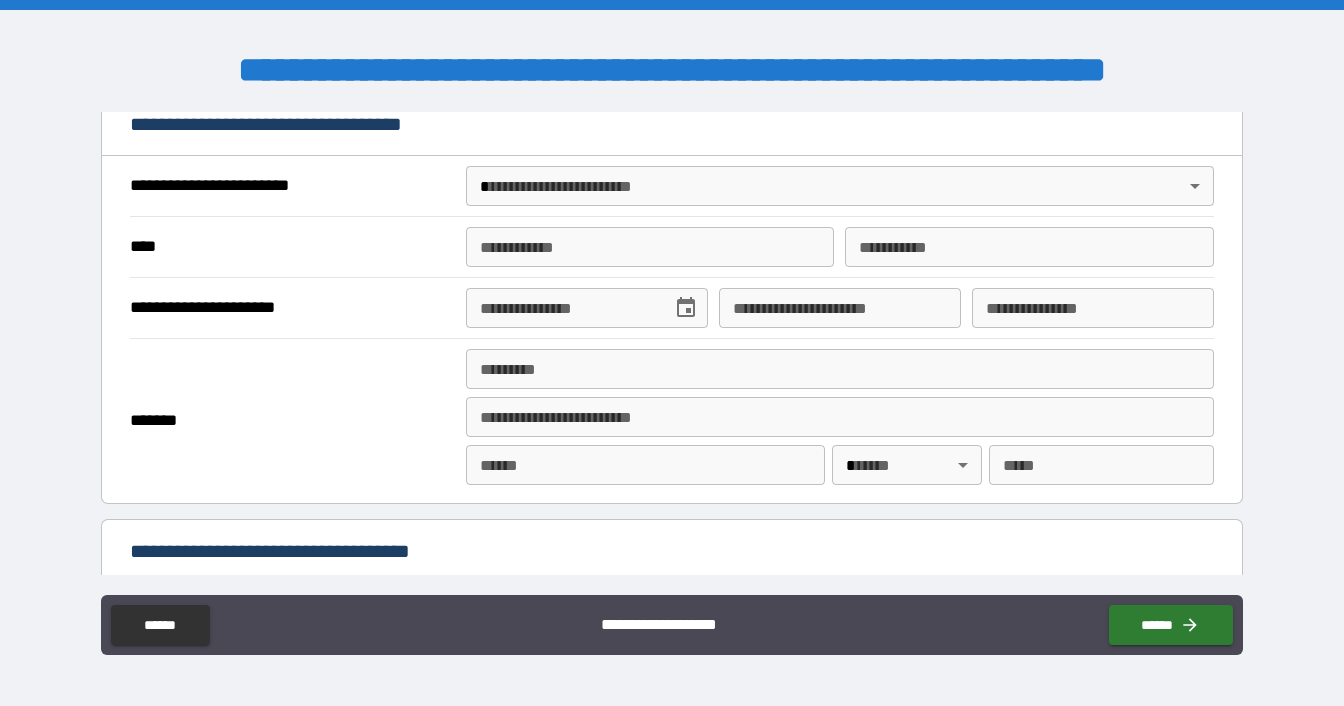 scroll, scrollTop: 700, scrollLeft: 0, axis: vertical 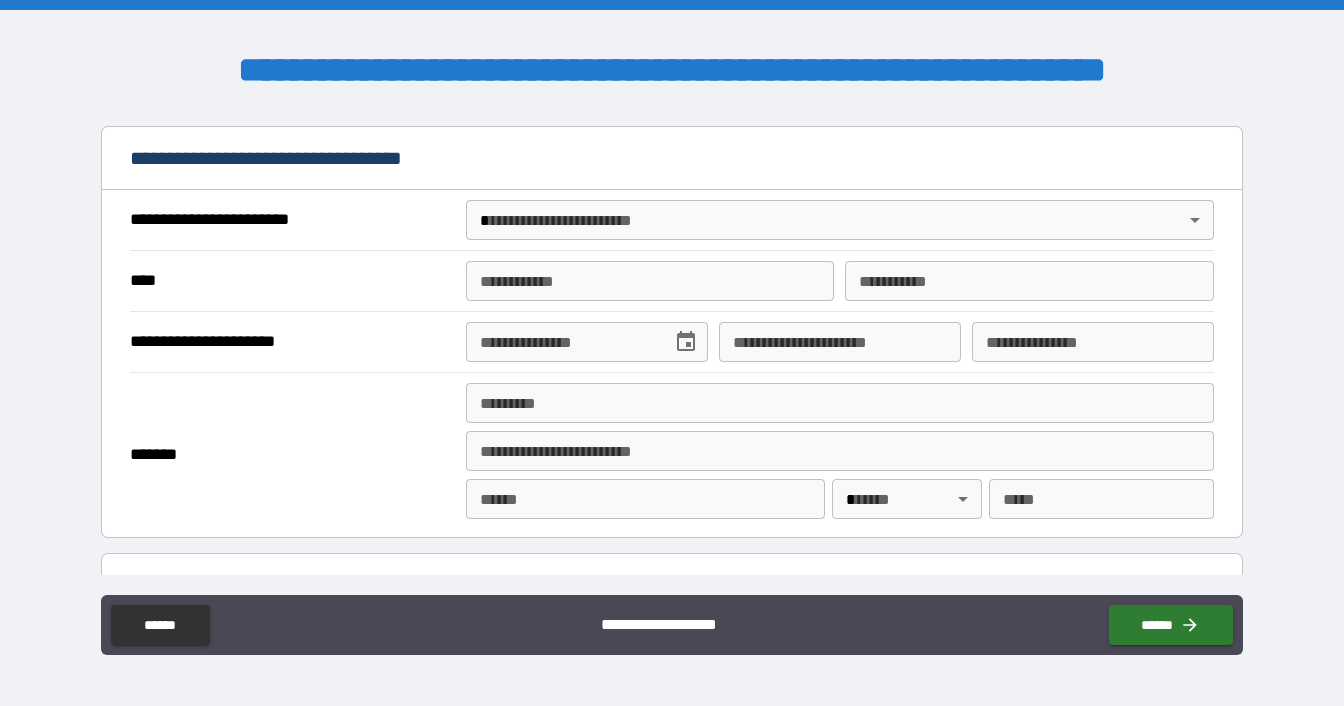 type on "****" 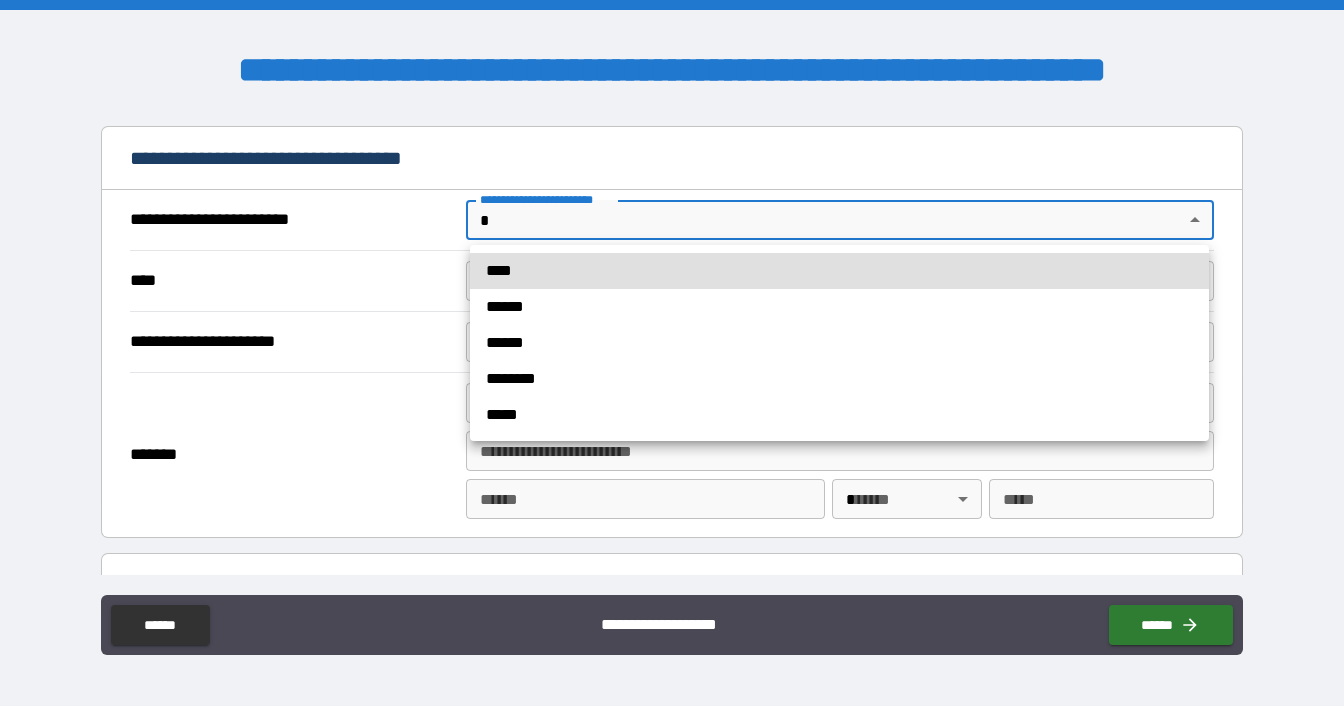 click on "****" at bounding box center [839, 271] 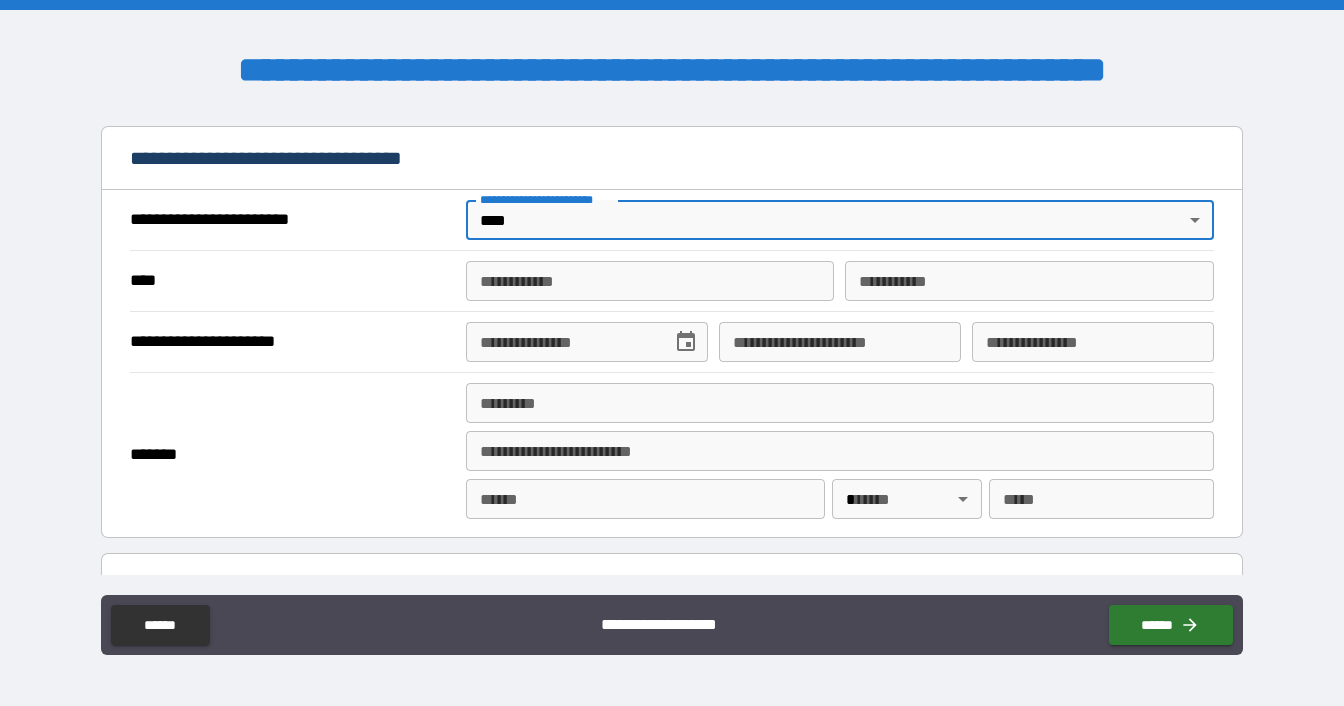 click on "**********" at bounding box center (650, 281) 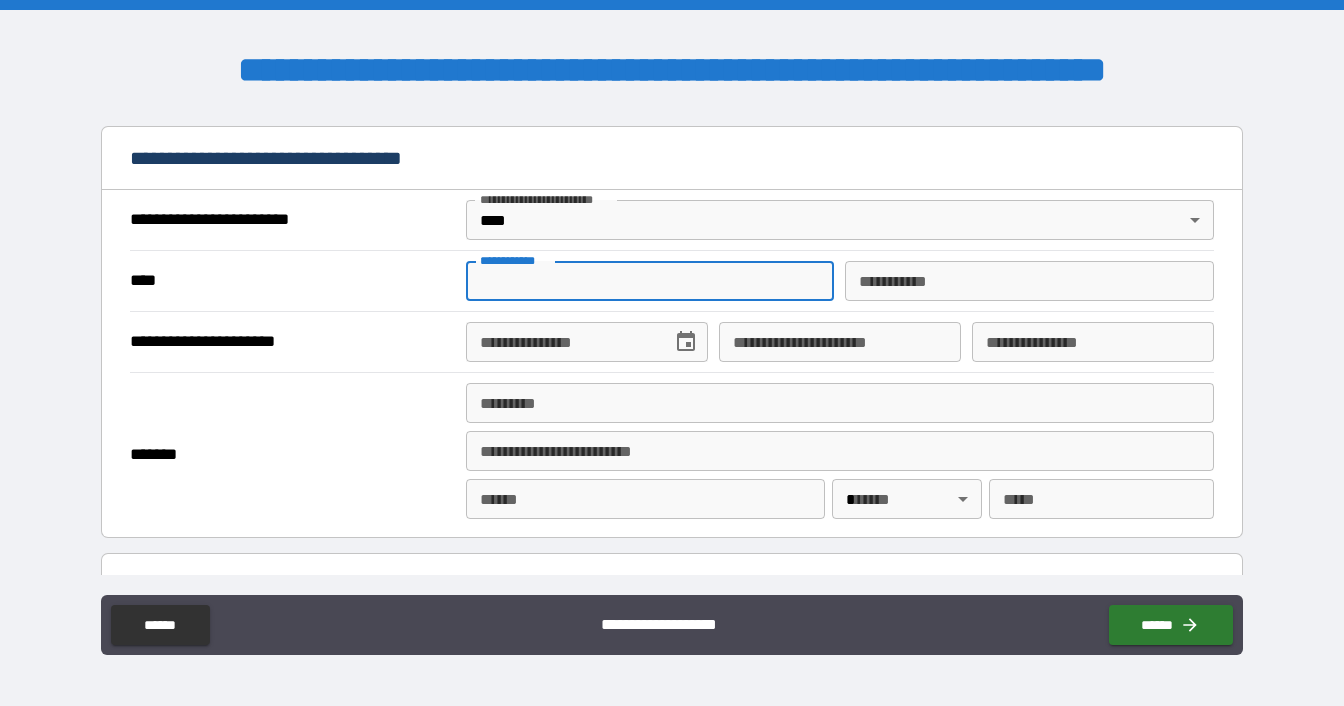 type on "******" 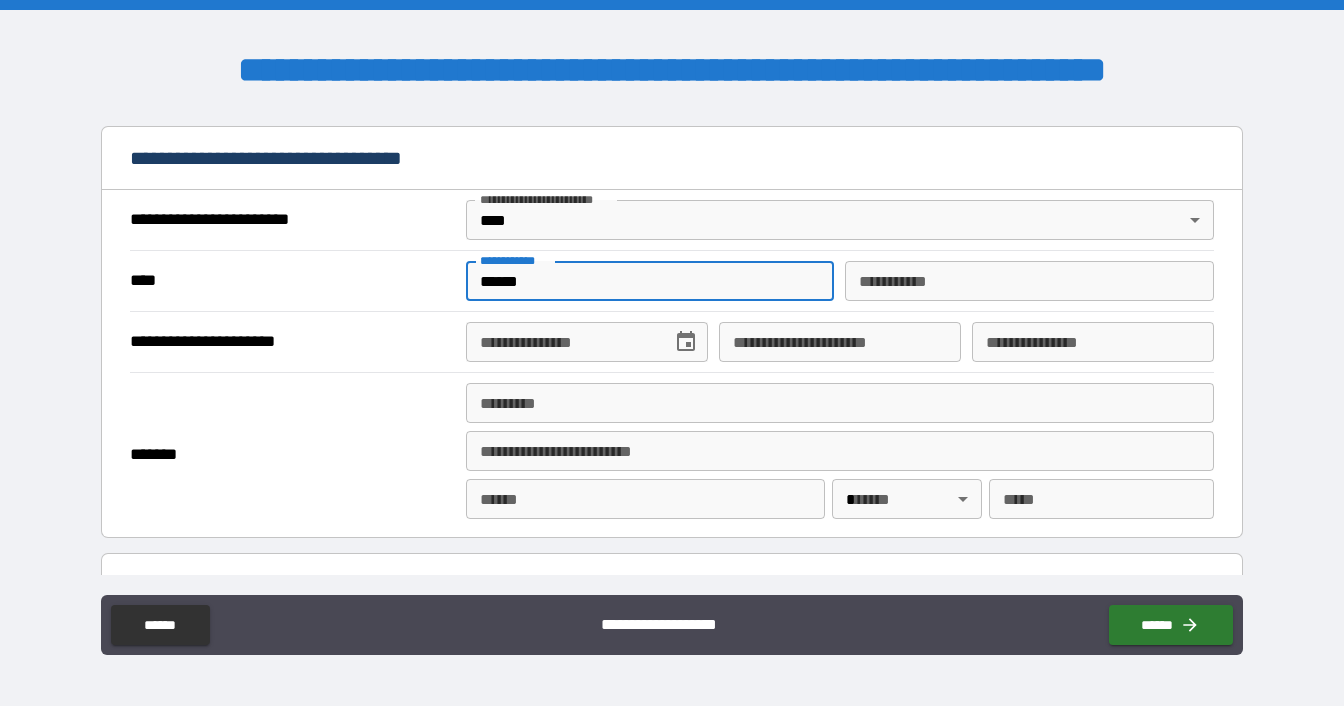 type on "********" 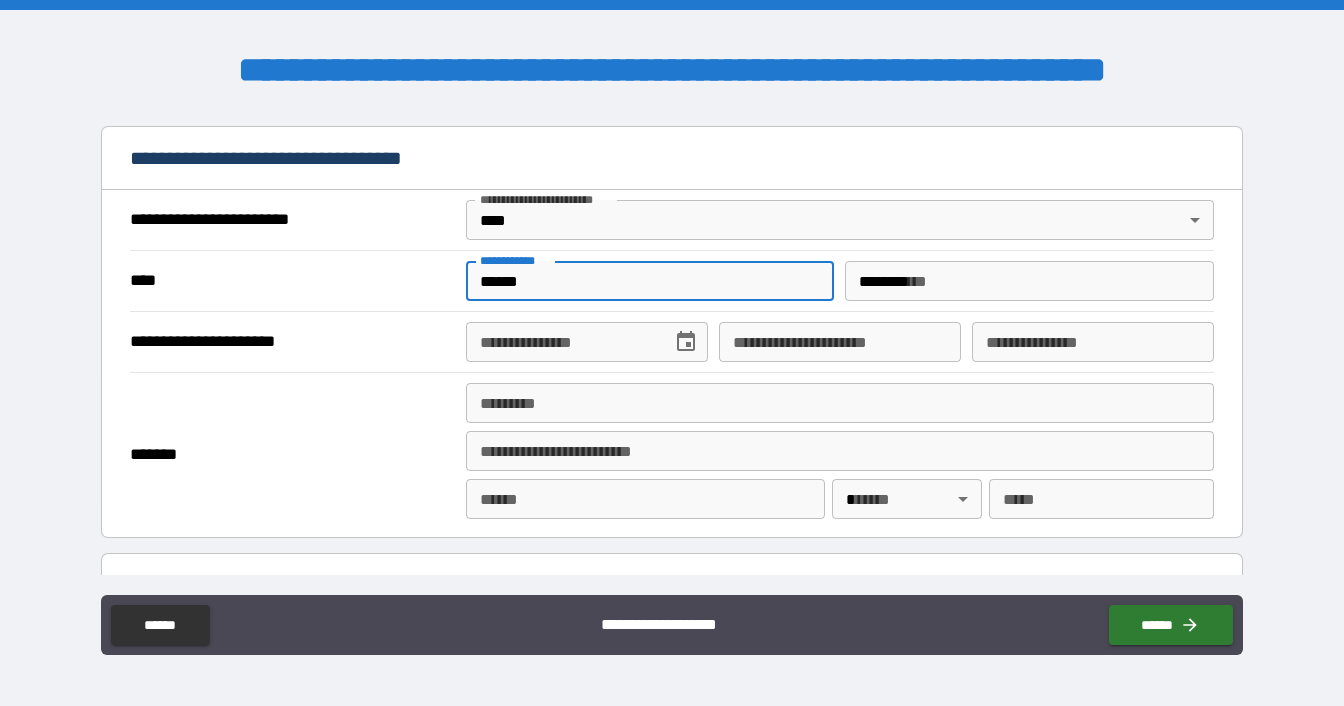 type on "**********" 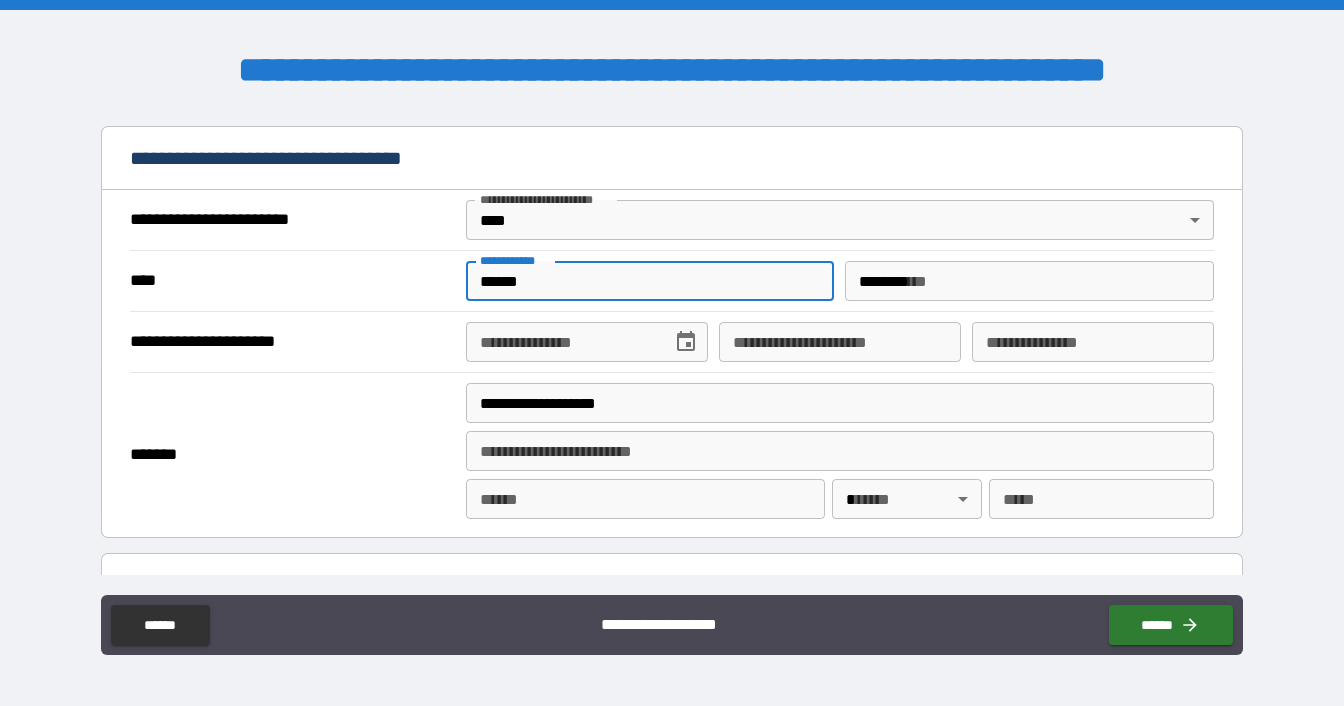 type on "**********" 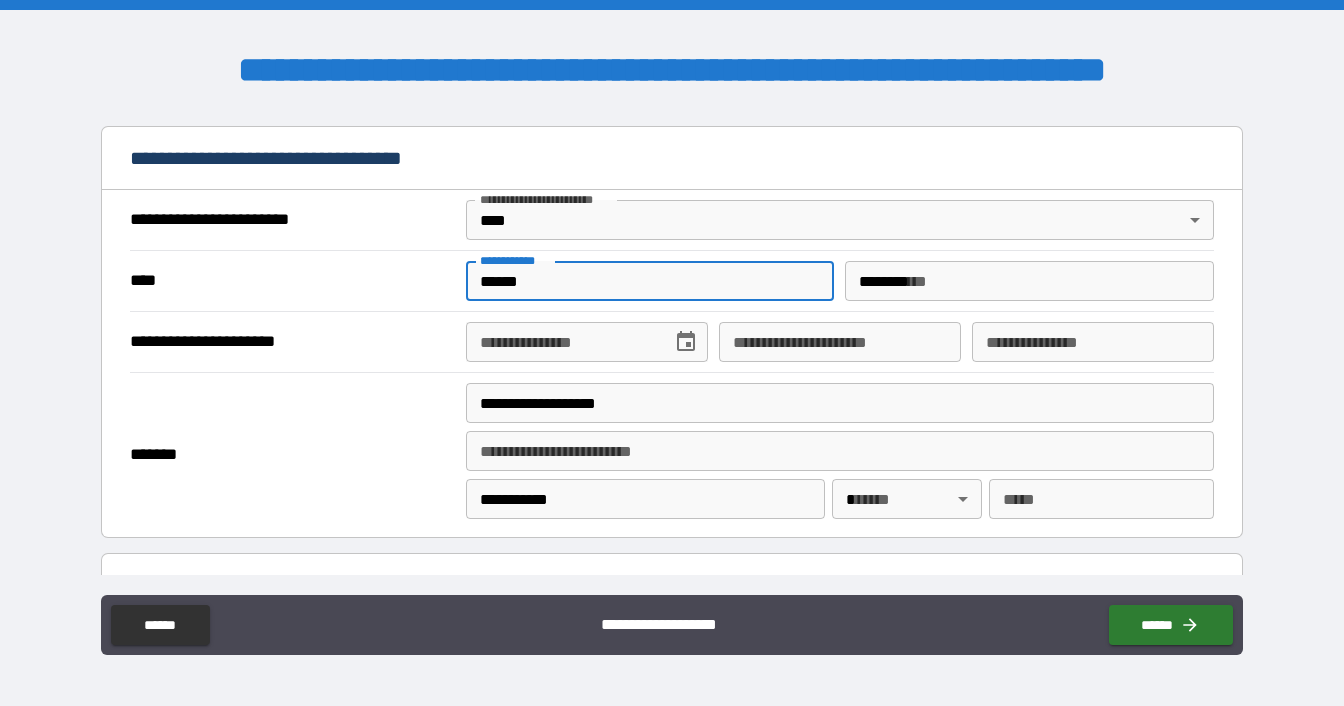 type on "**" 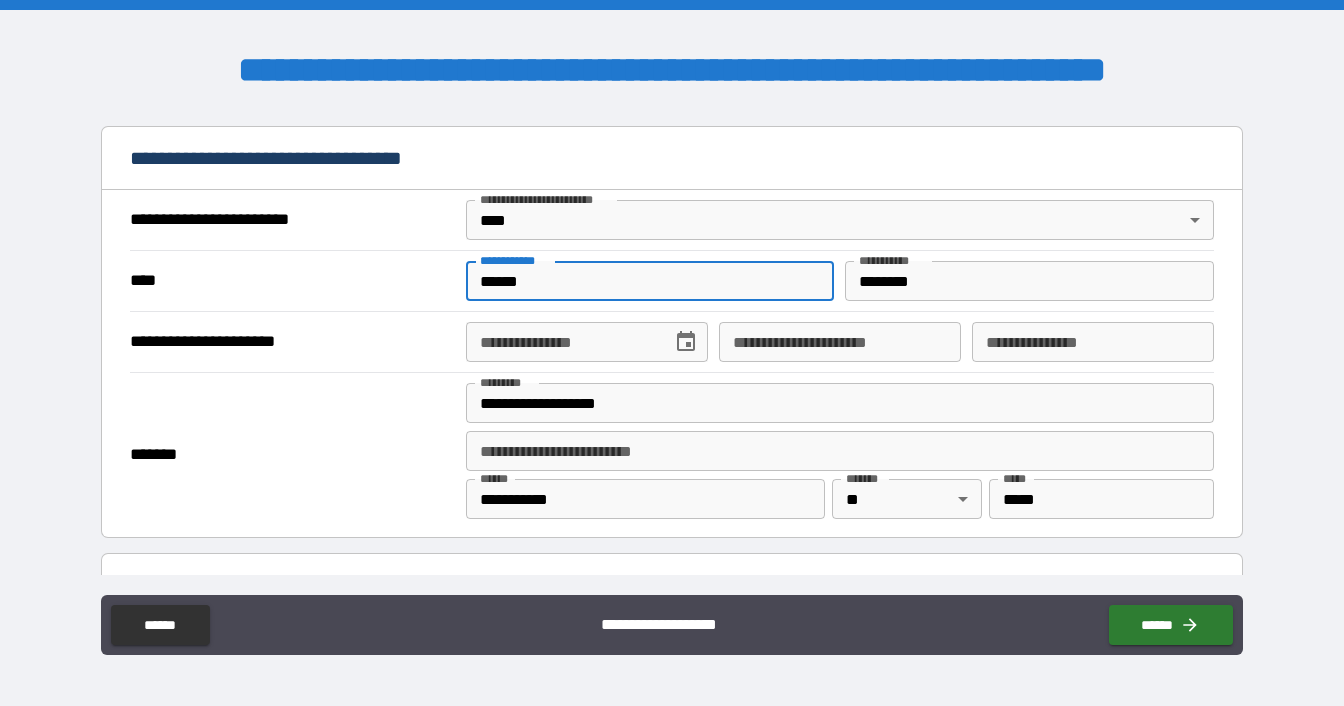 click on "**********" at bounding box center [562, 342] 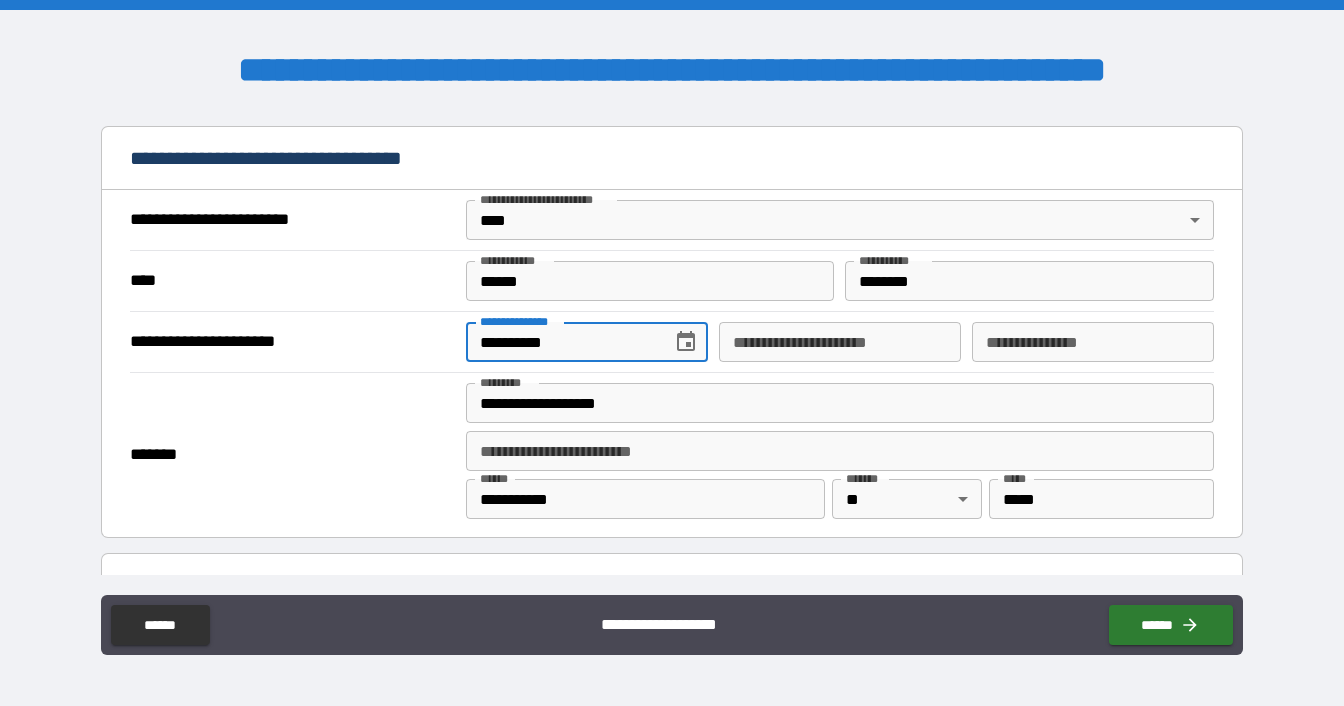 type on "**********" 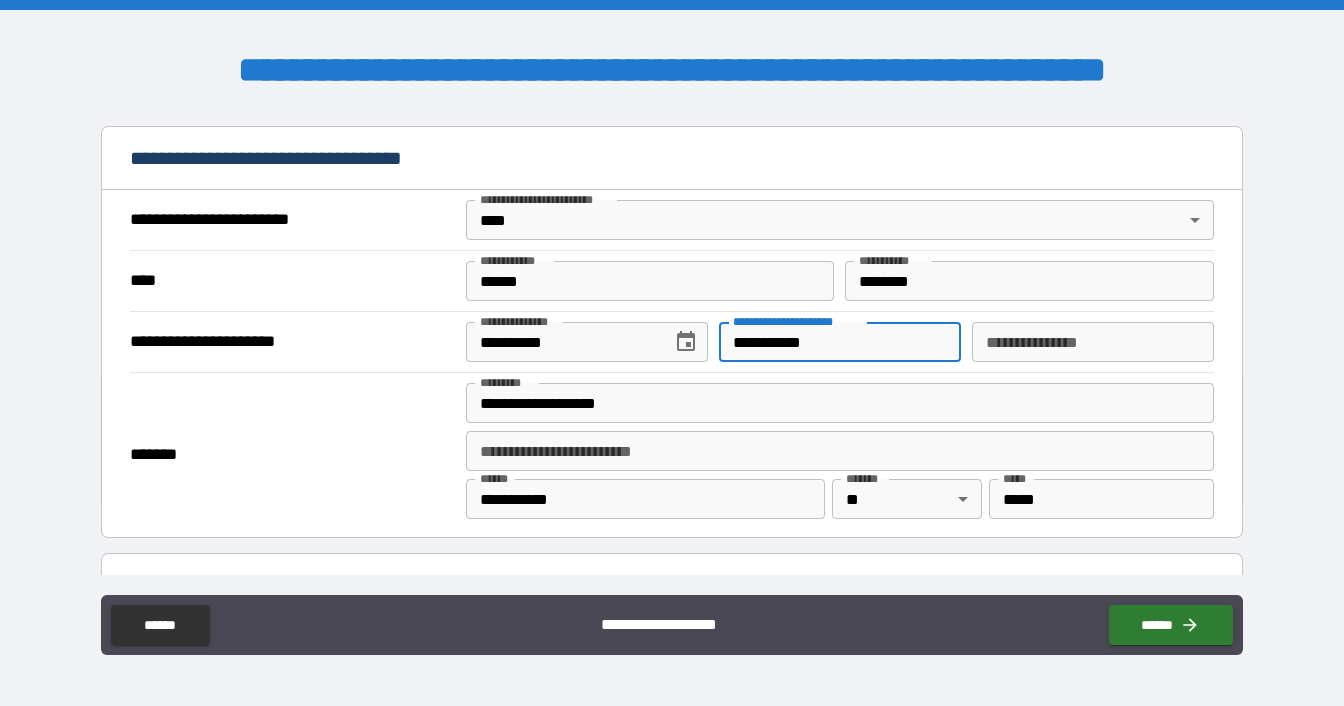 type on "**********" 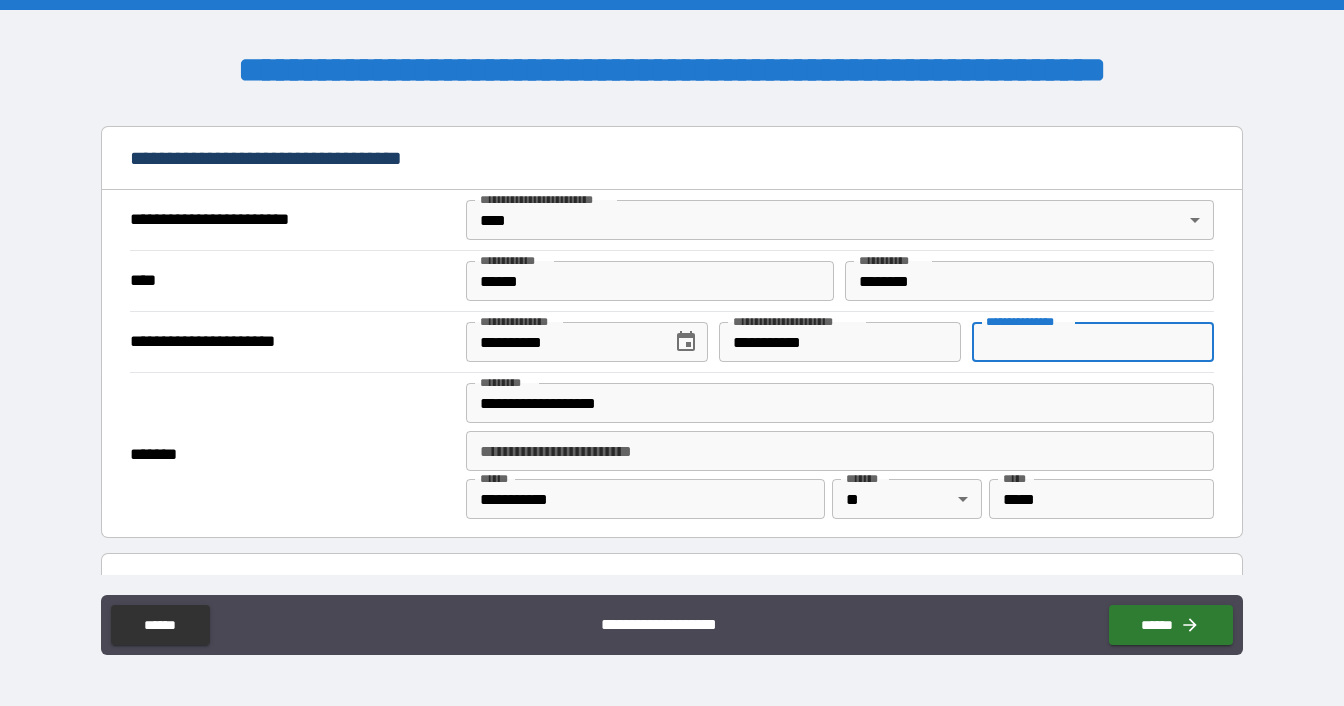 type on "*" 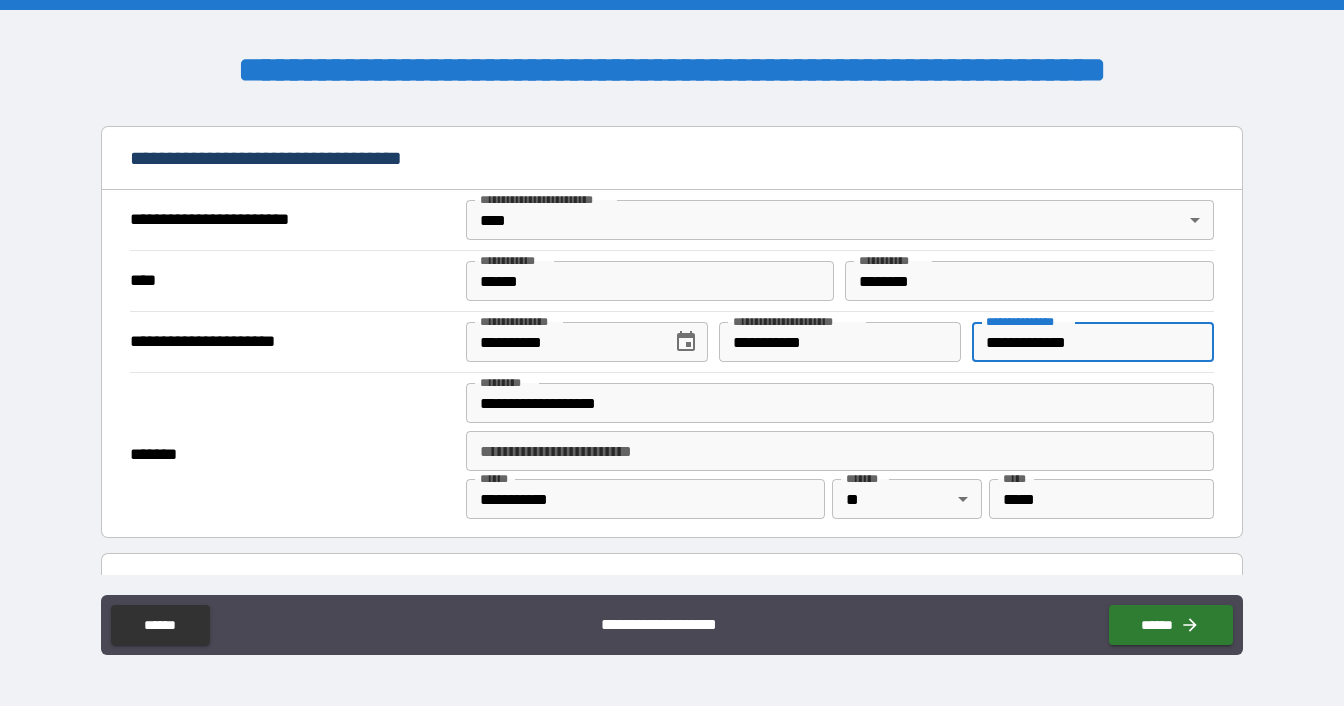 type on "**********" 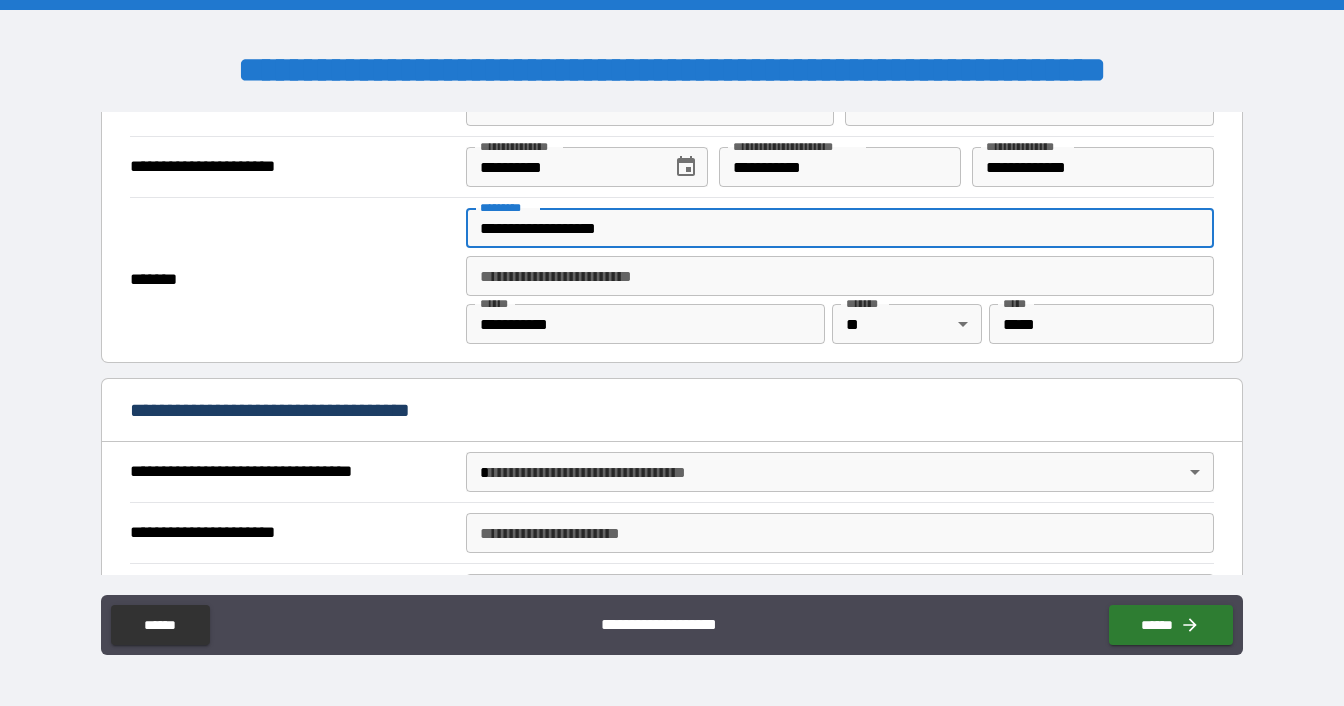 scroll, scrollTop: 1000, scrollLeft: 0, axis: vertical 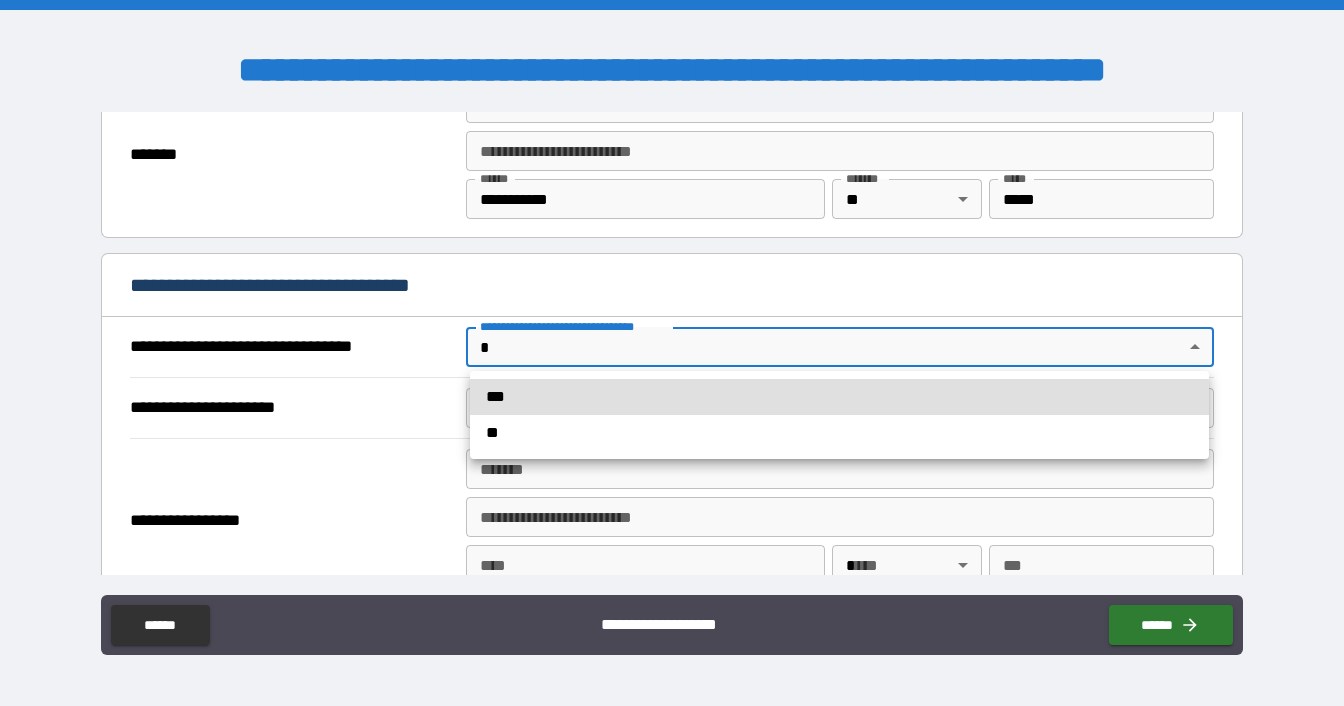 click on "**********" at bounding box center [672, 353] 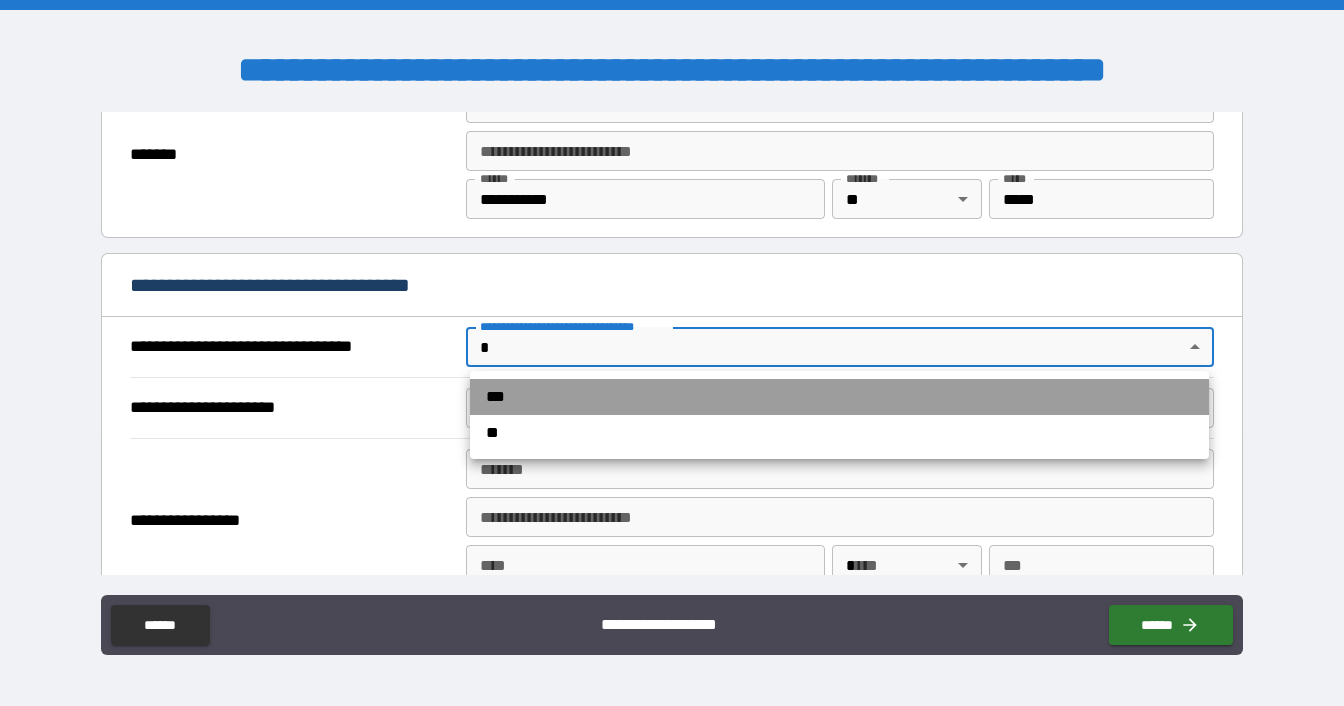 click on "***" at bounding box center [839, 397] 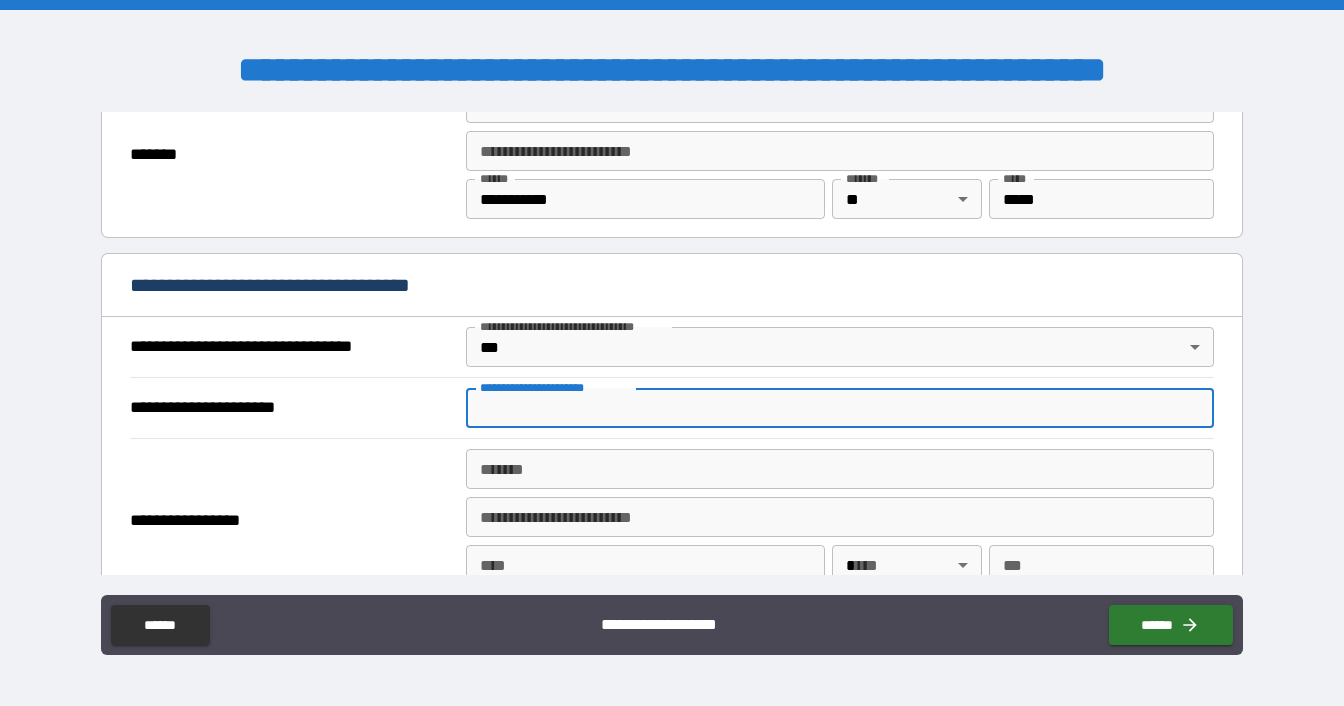 click on "**********" at bounding box center (840, 408) 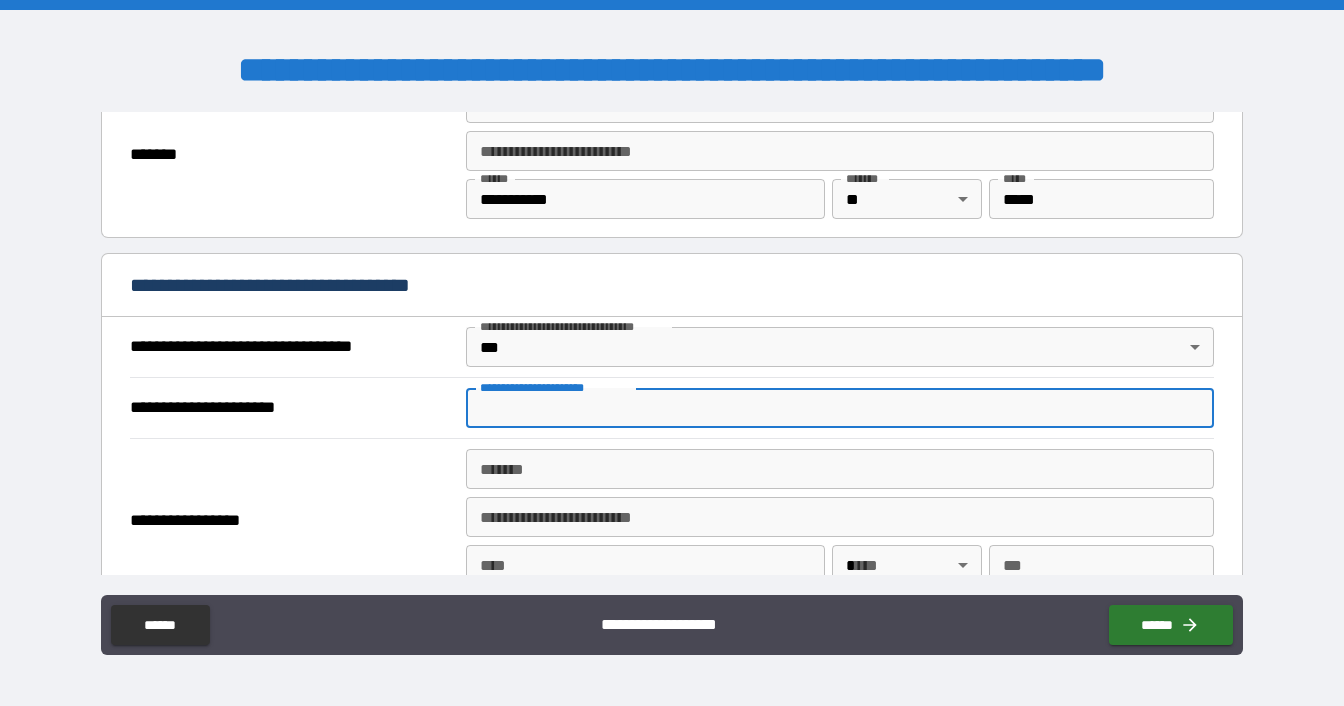 type on "*" 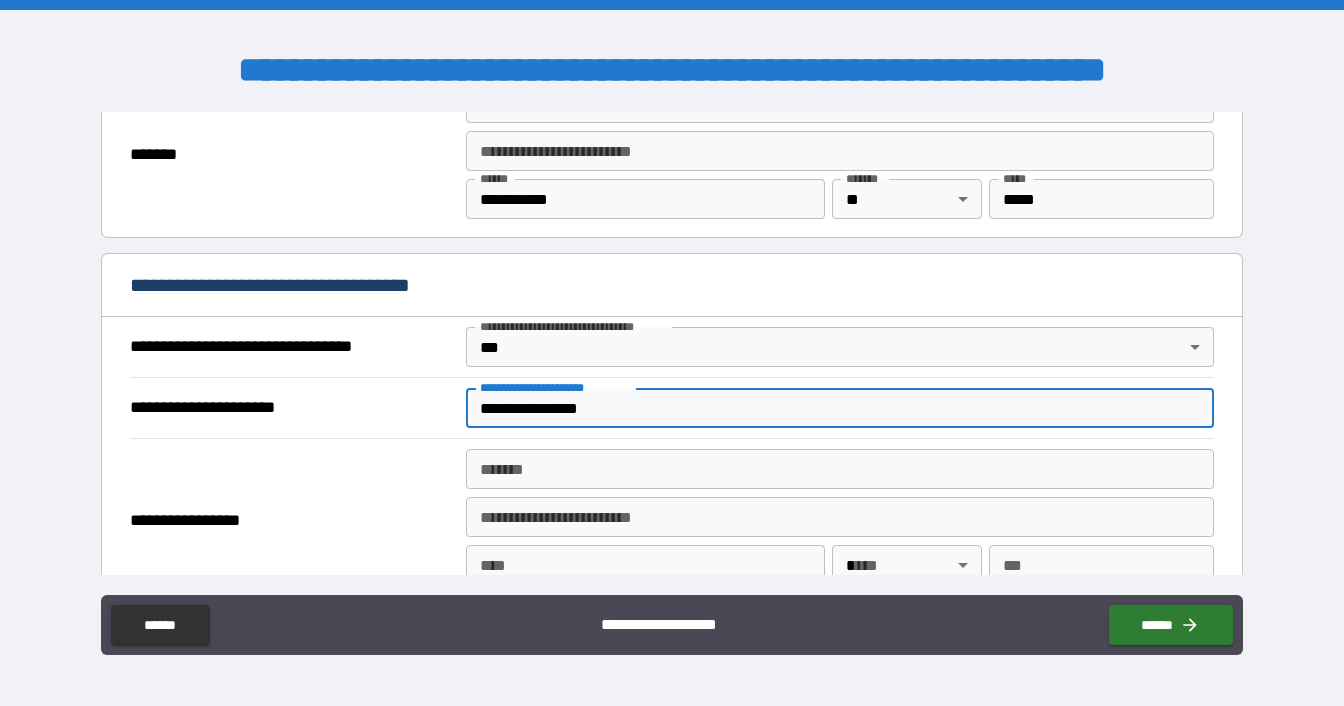 type on "**********" 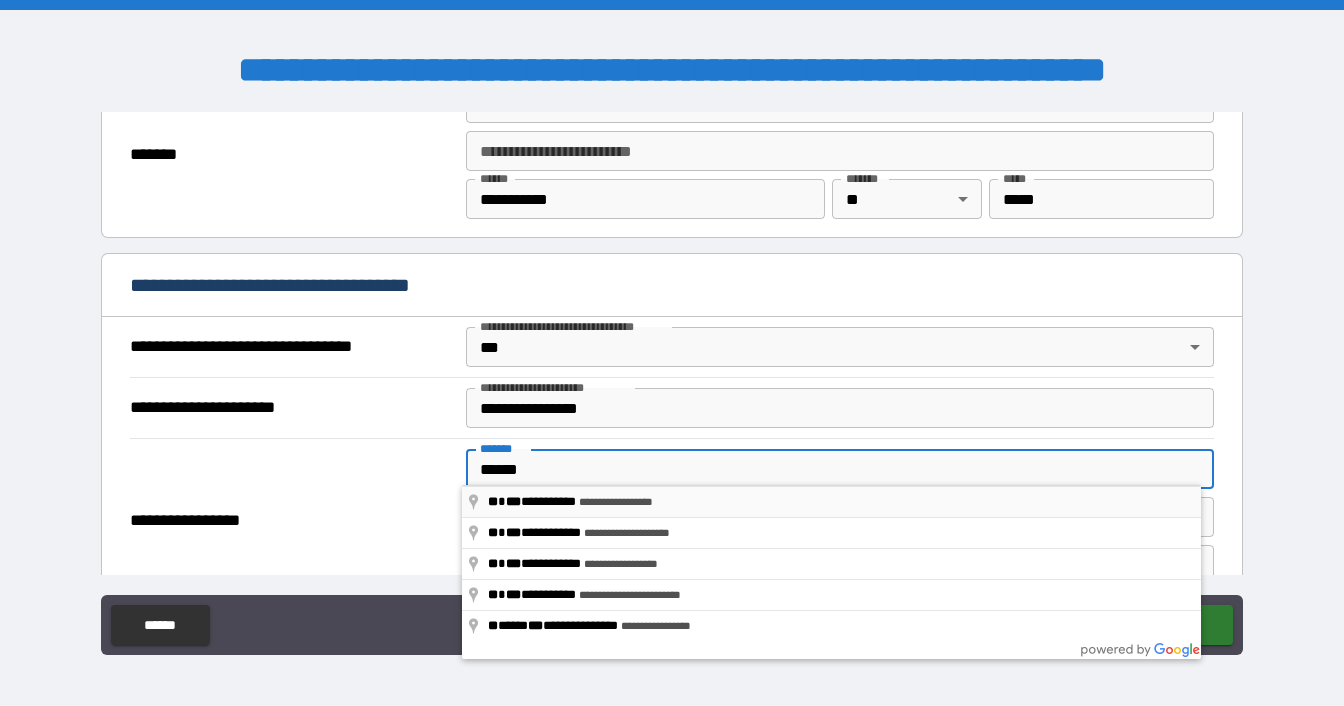 type on "**********" 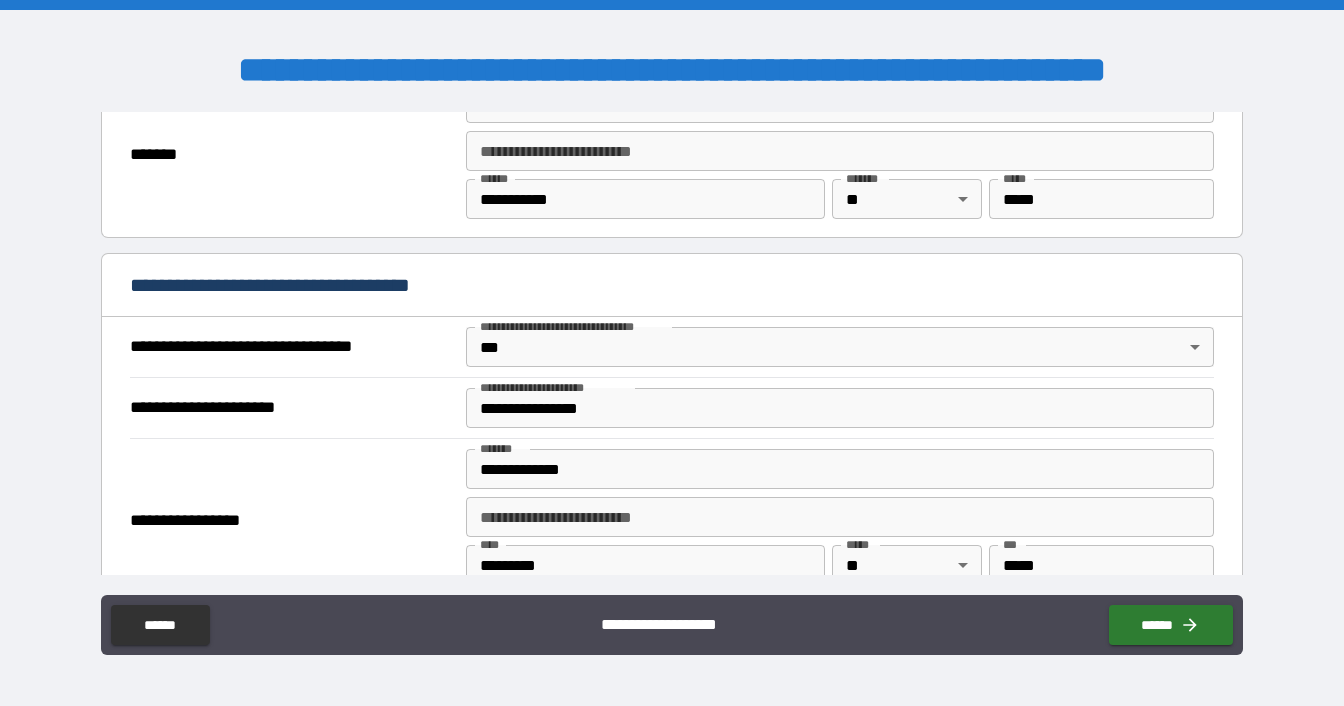 click on "**********" at bounding box center (840, 517) 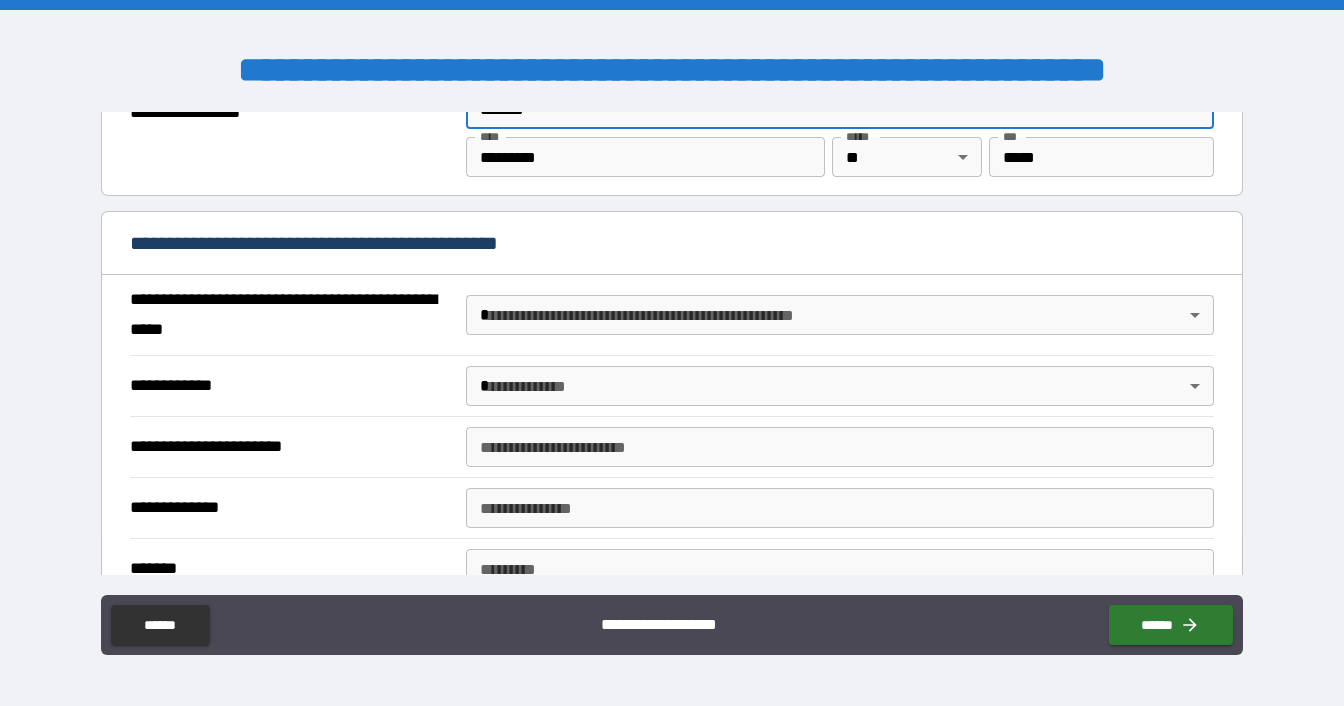 scroll, scrollTop: 1400, scrollLeft: 0, axis: vertical 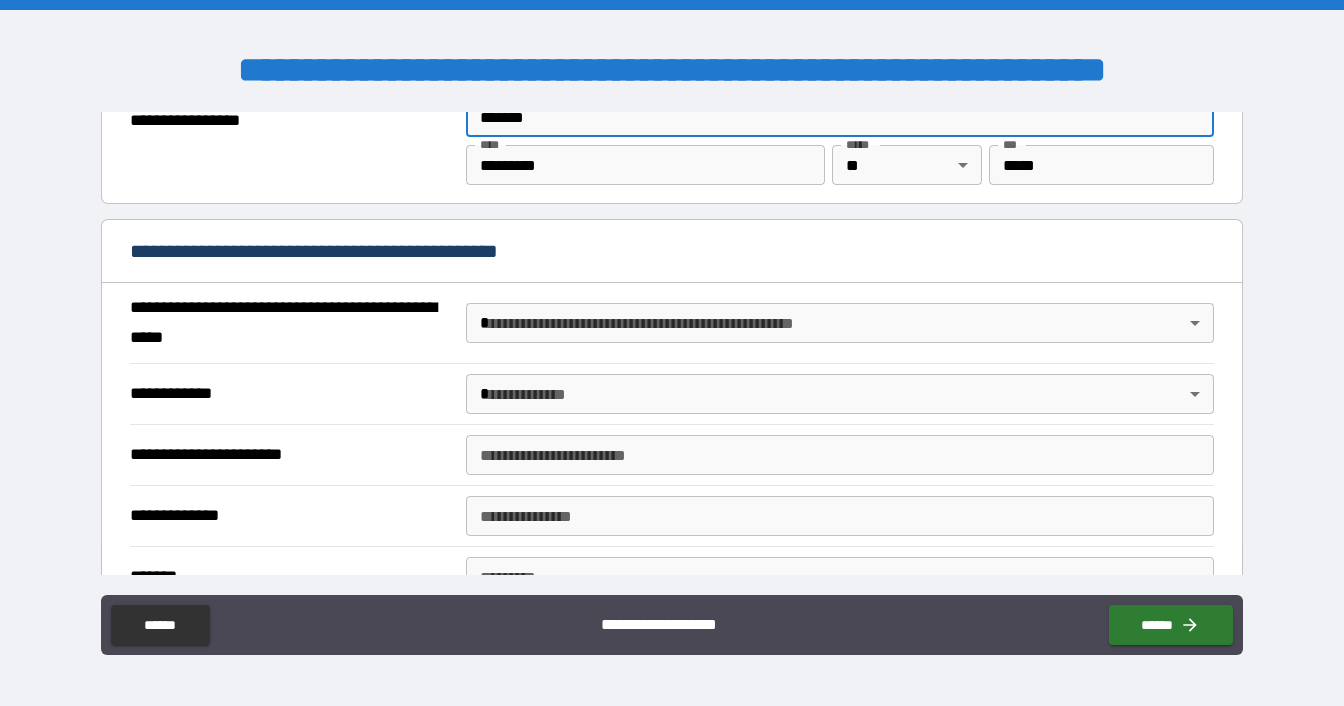 type on "*******" 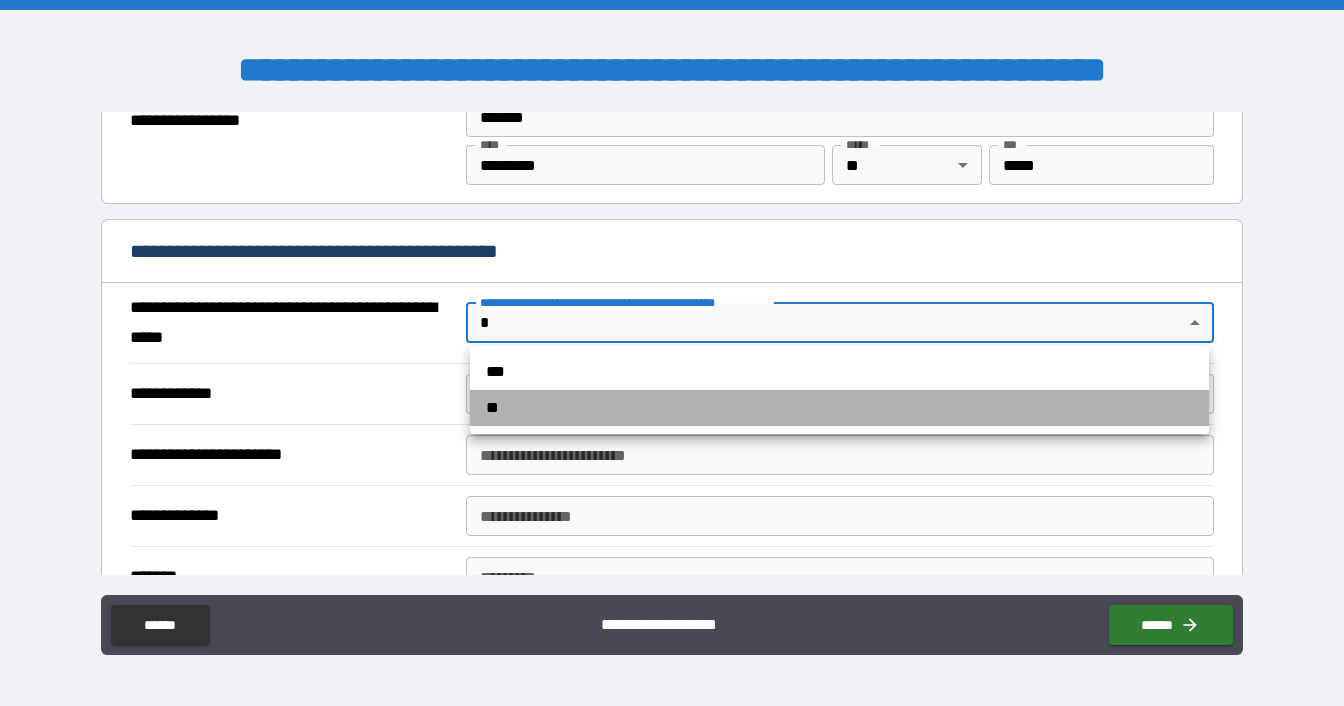 click on "**" at bounding box center [839, 408] 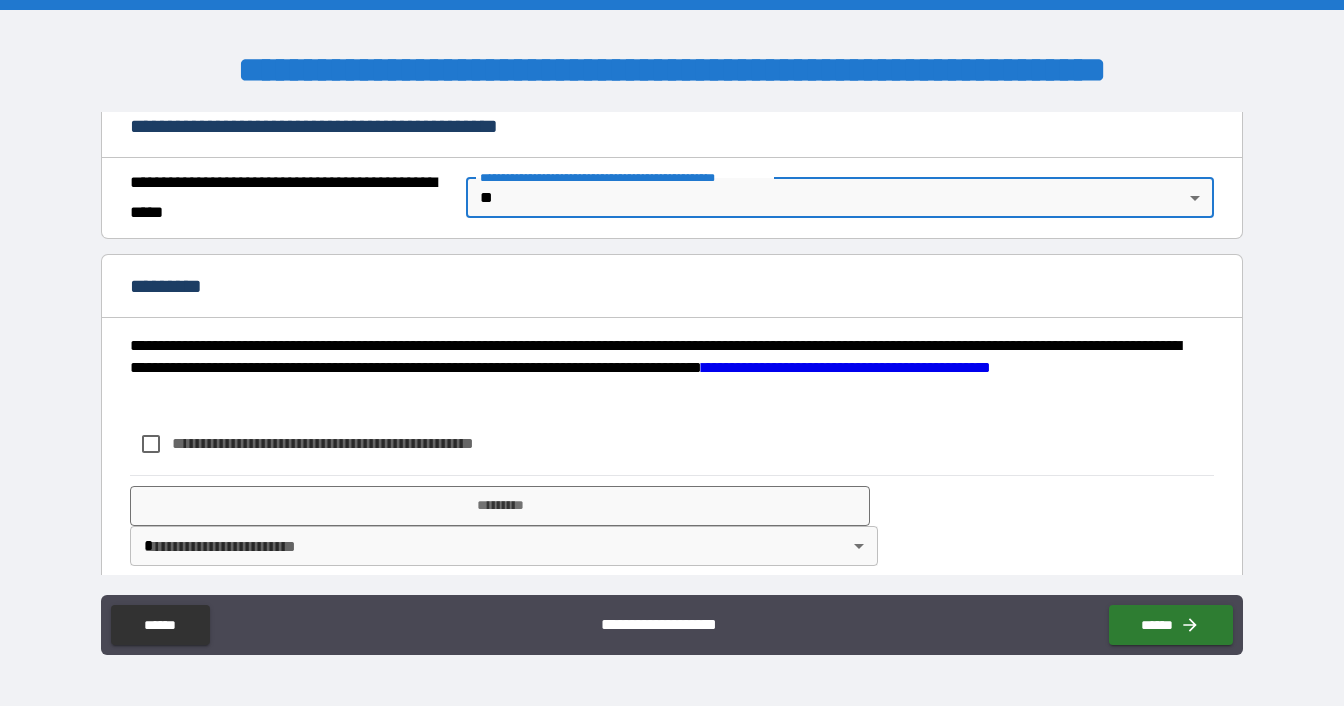 scroll, scrollTop: 1540, scrollLeft: 0, axis: vertical 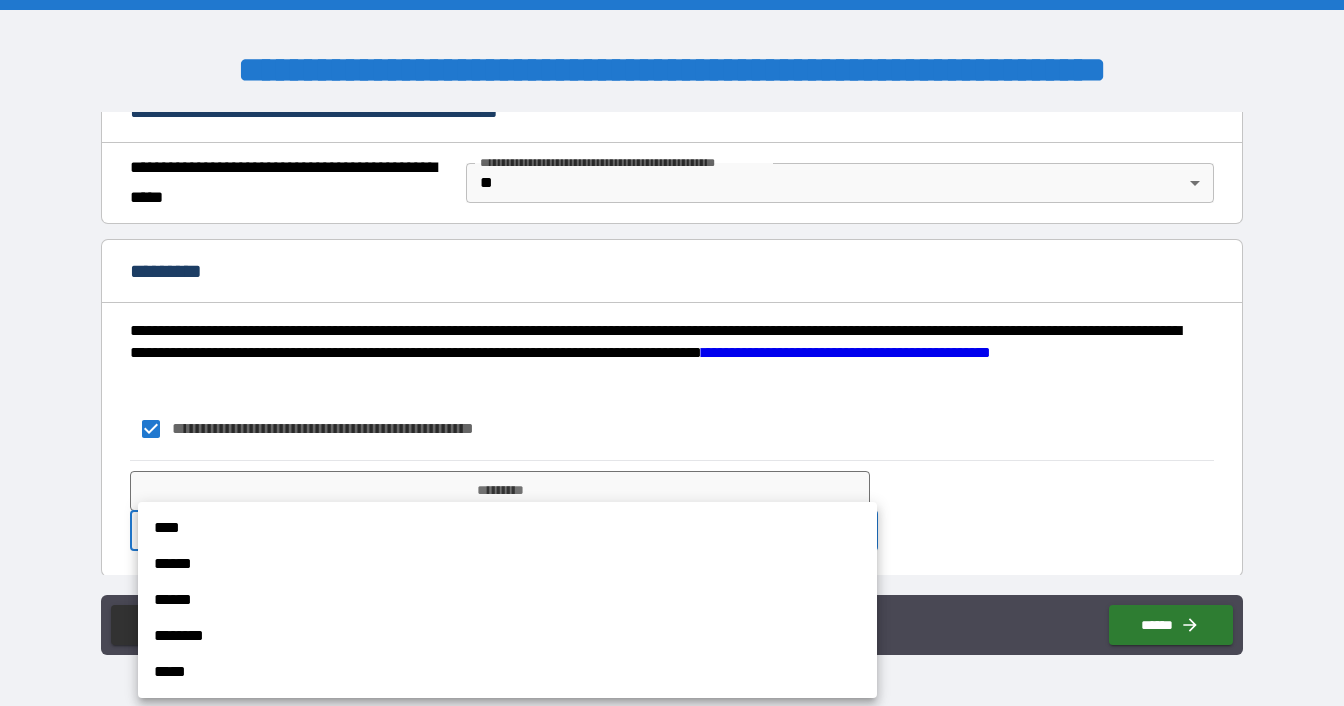 drag, startPoint x: 330, startPoint y: 514, endPoint x: 322, endPoint y: 544, distance: 31.04835 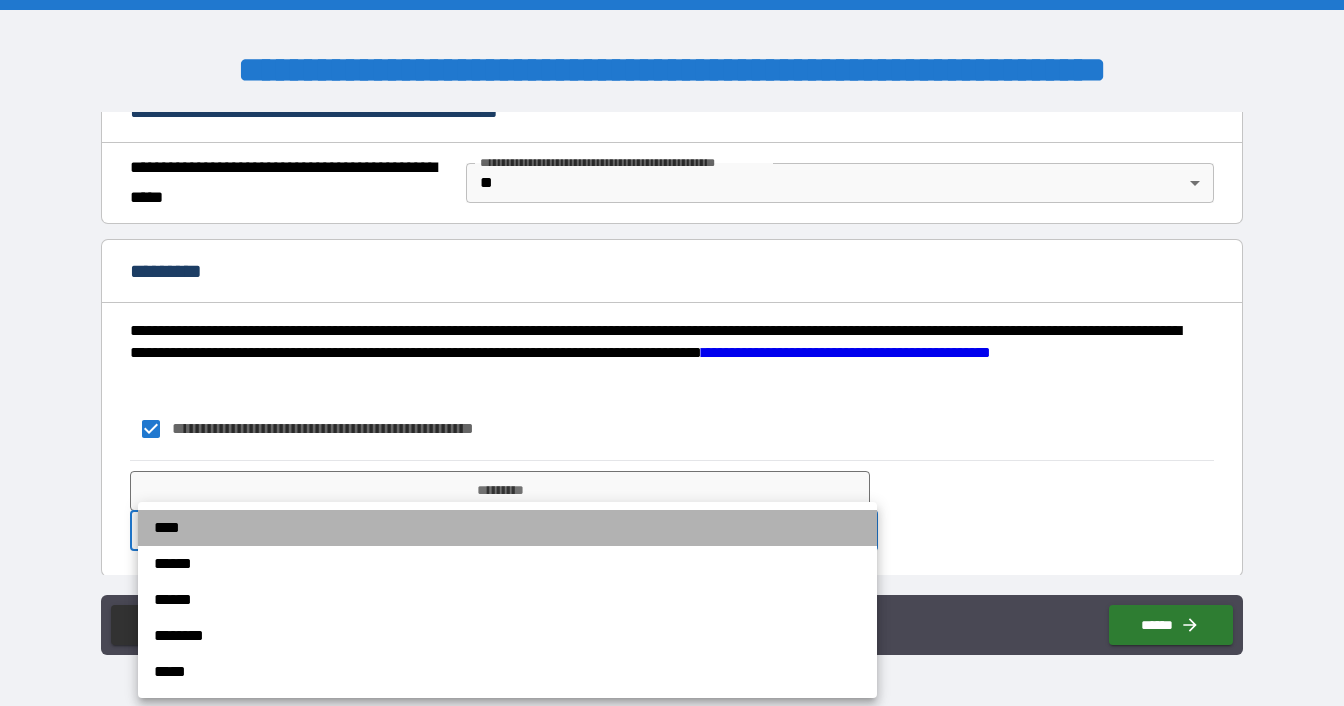 click on "****" at bounding box center [507, 528] 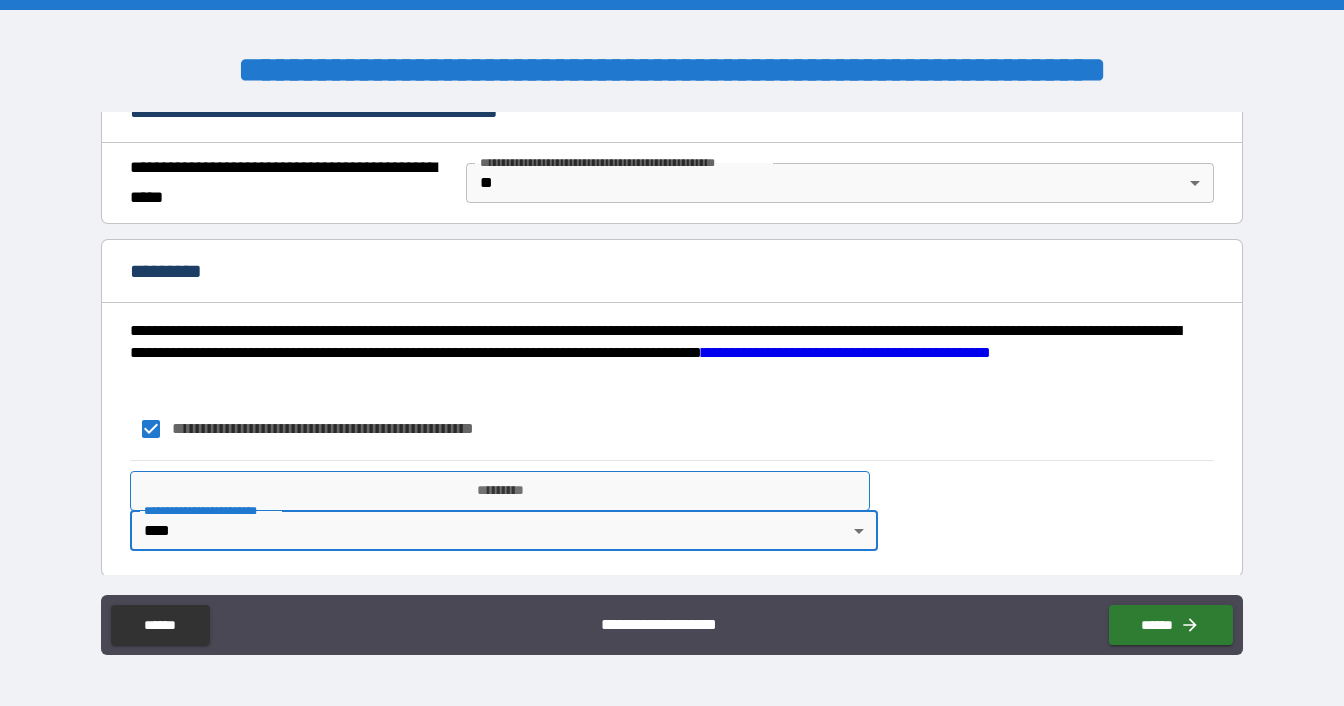 click on "*********" at bounding box center (499, 491) 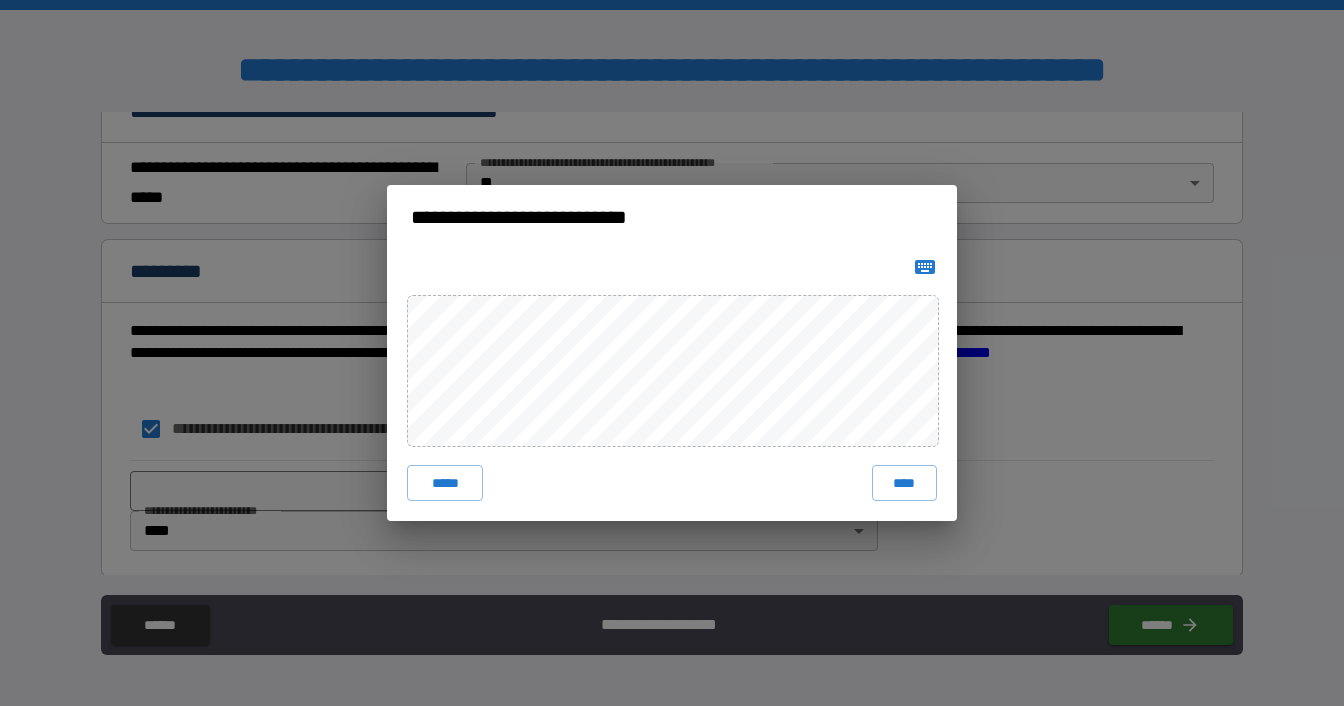 click on "**********" at bounding box center (672, 353) 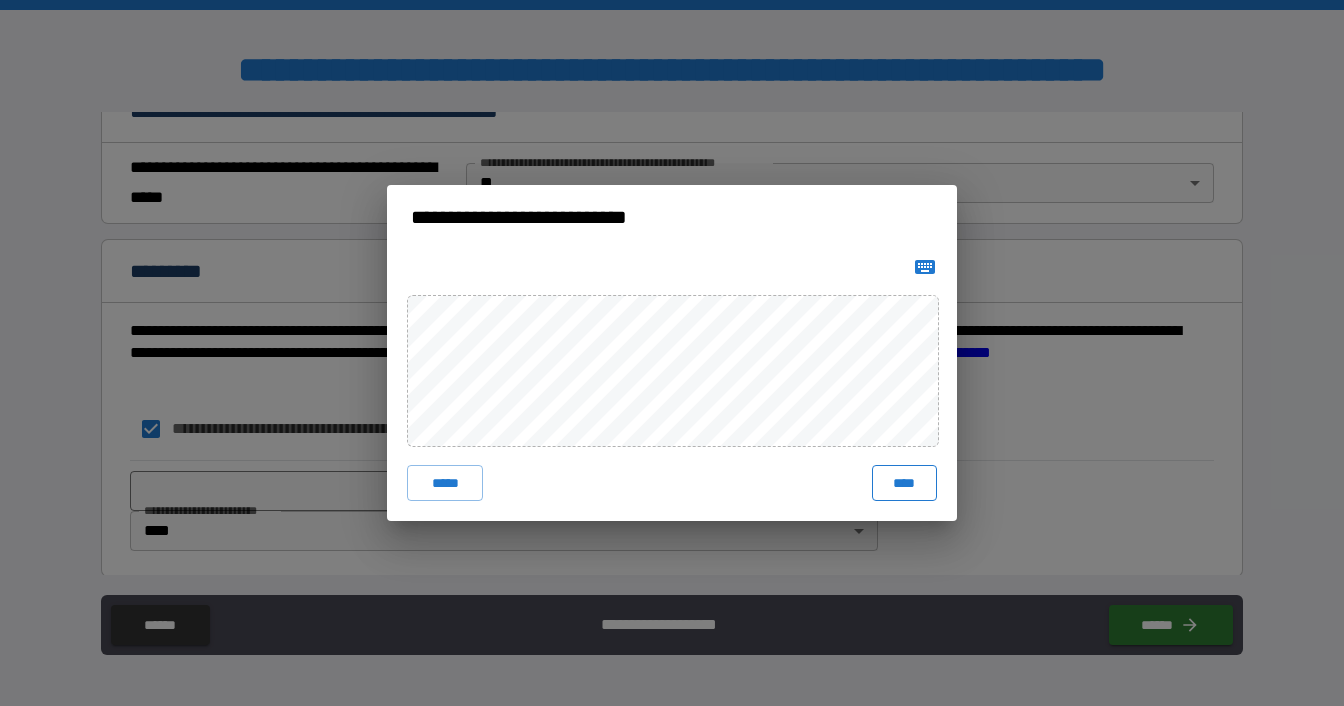 click on "****" at bounding box center (904, 483) 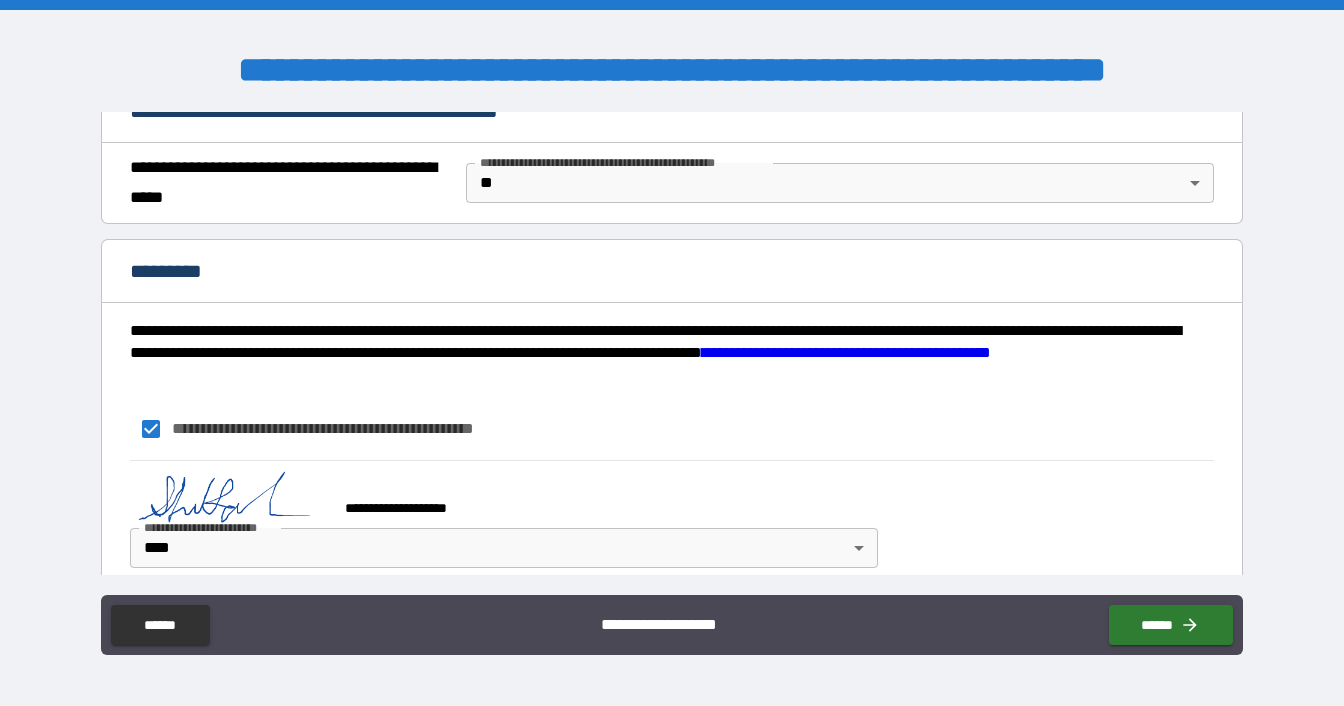 scroll, scrollTop: 1557, scrollLeft: 0, axis: vertical 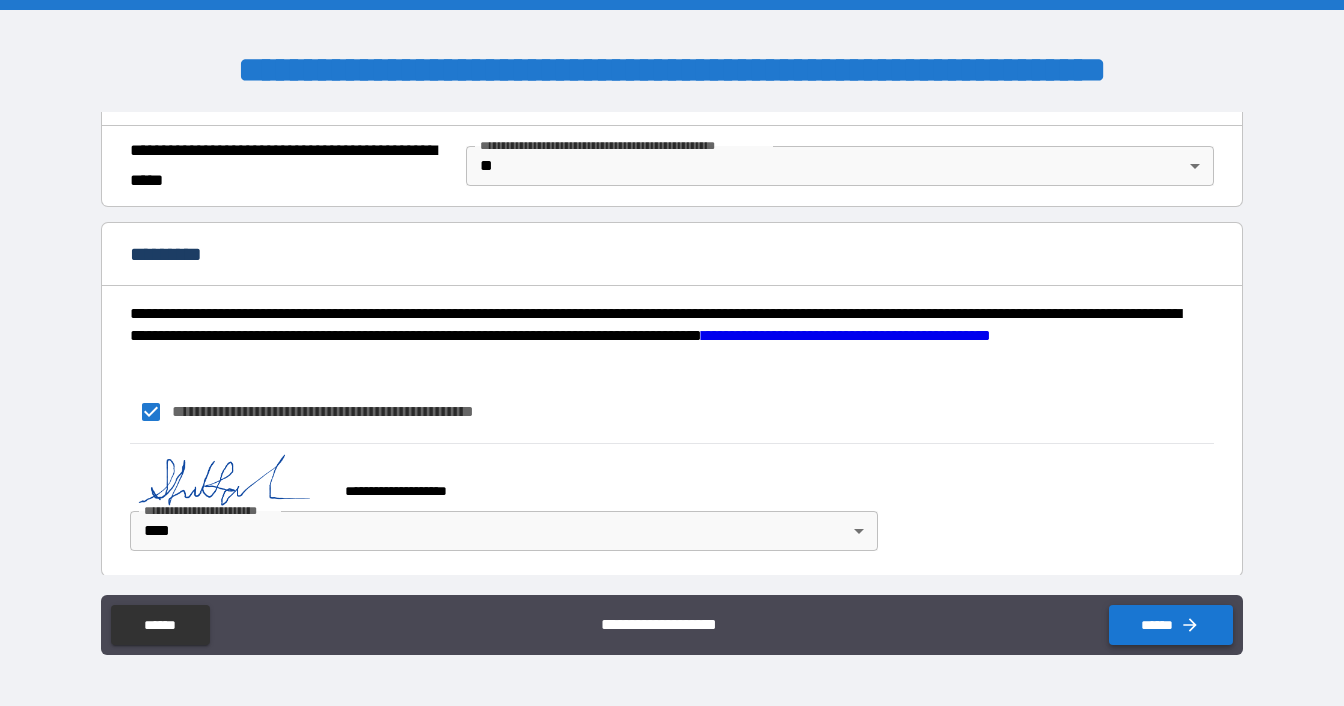 click 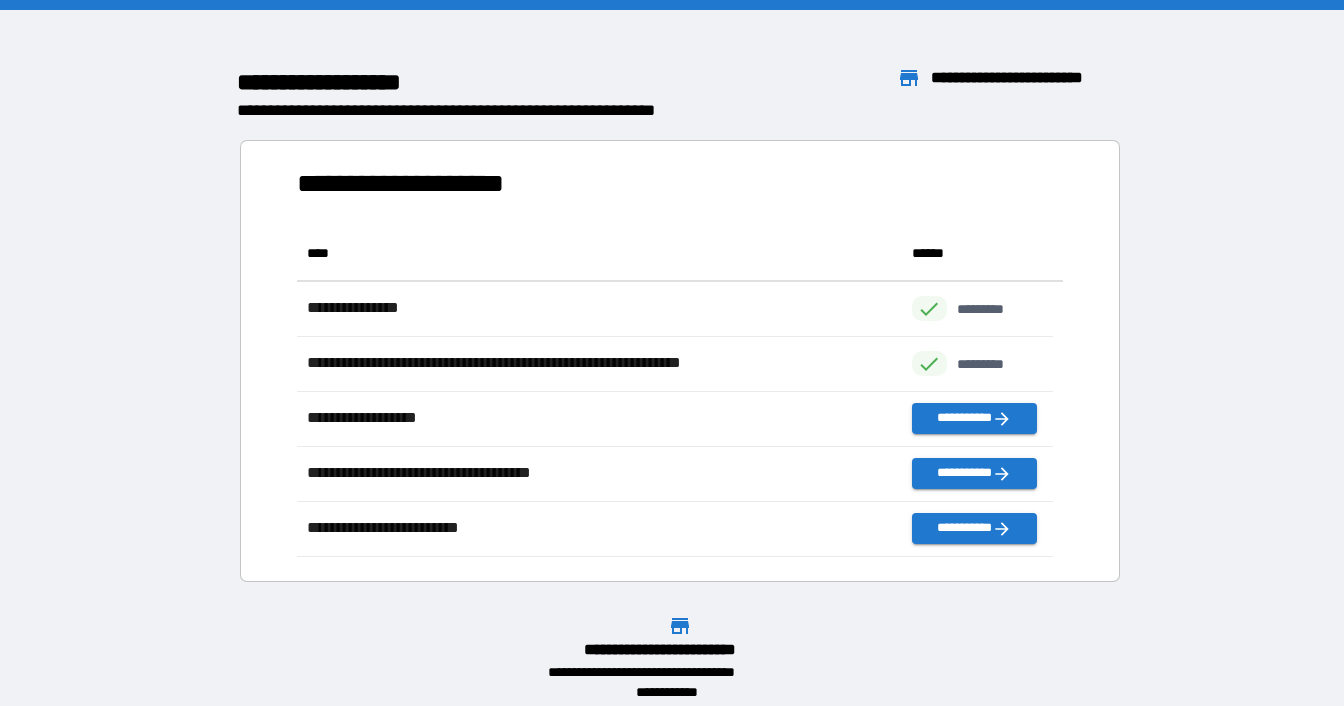 scroll, scrollTop: 16, scrollLeft: 16, axis: both 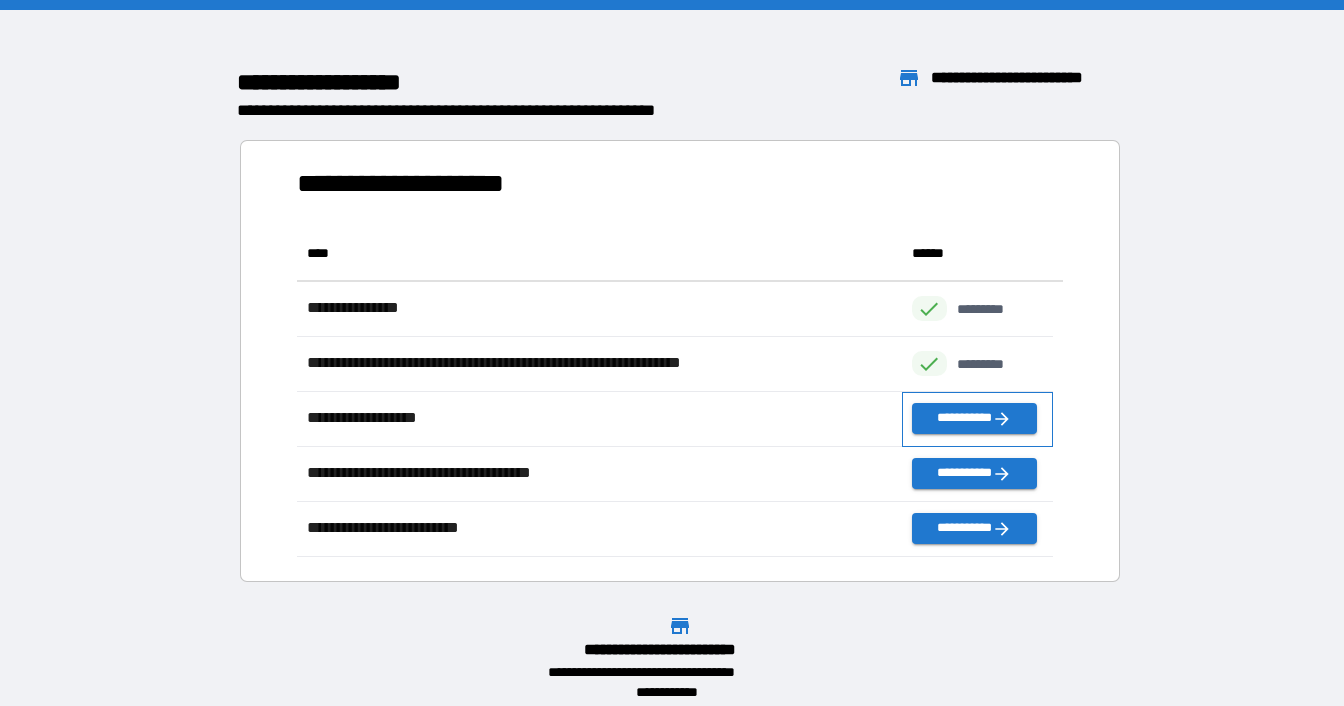 click on "**********" at bounding box center (977, 419) 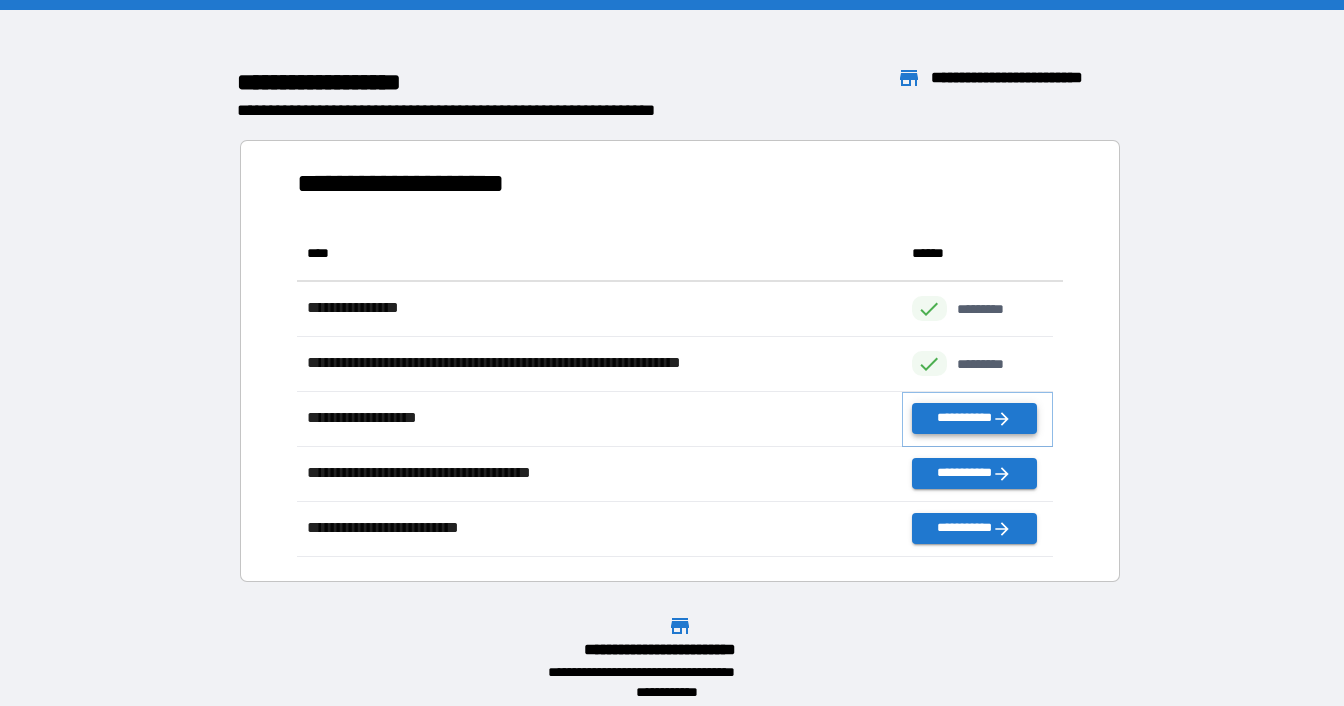click on "**********" at bounding box center (974, 418) 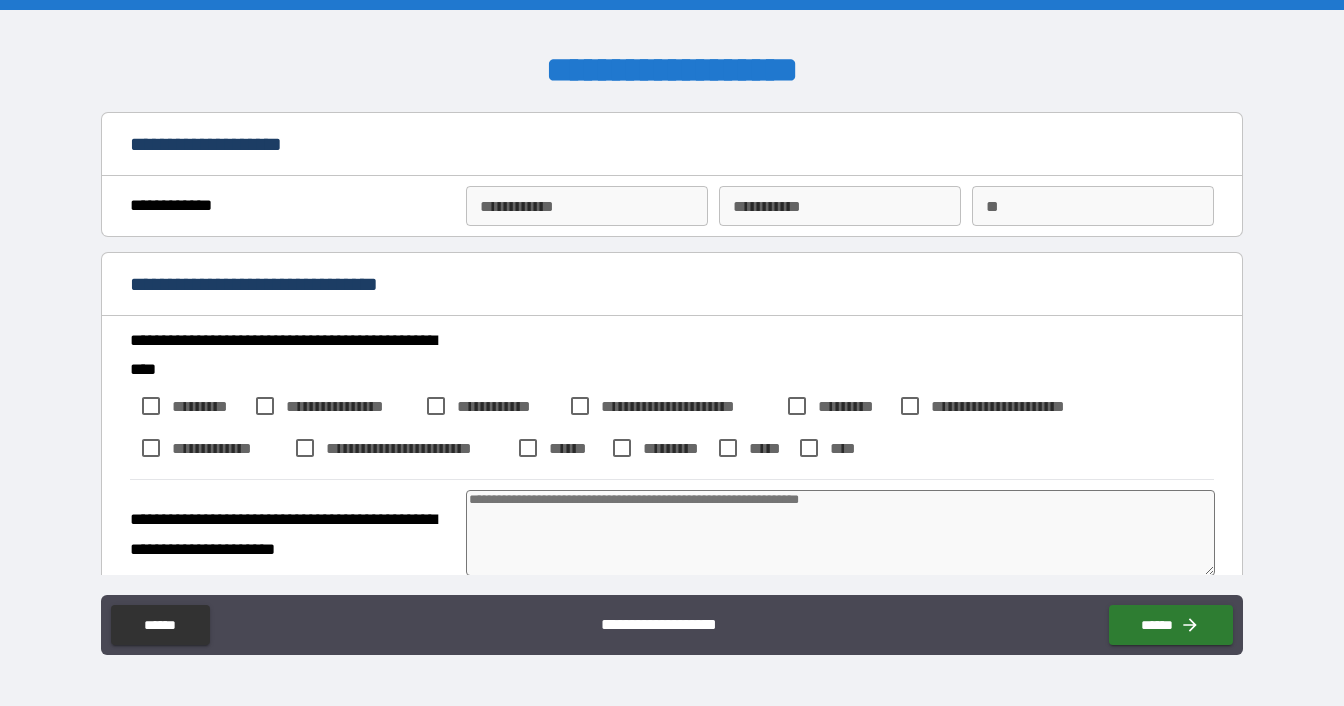 type on "*" 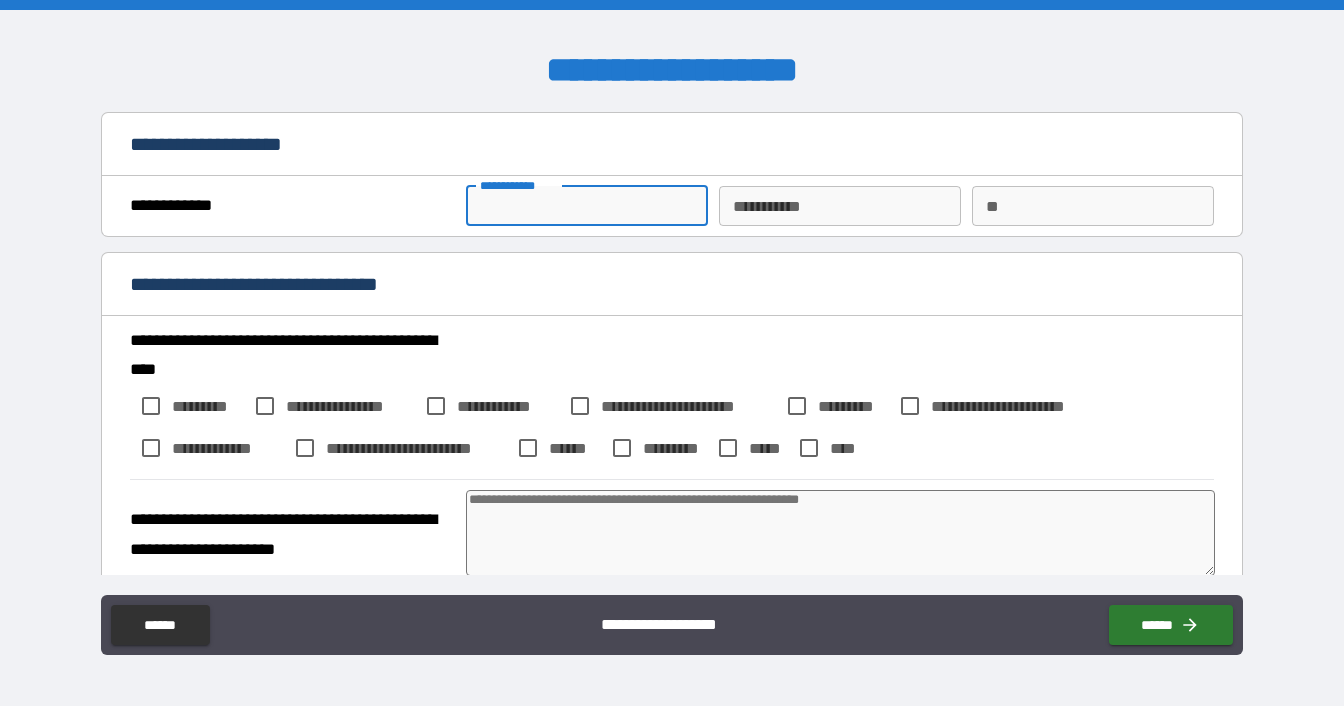 type on "******" 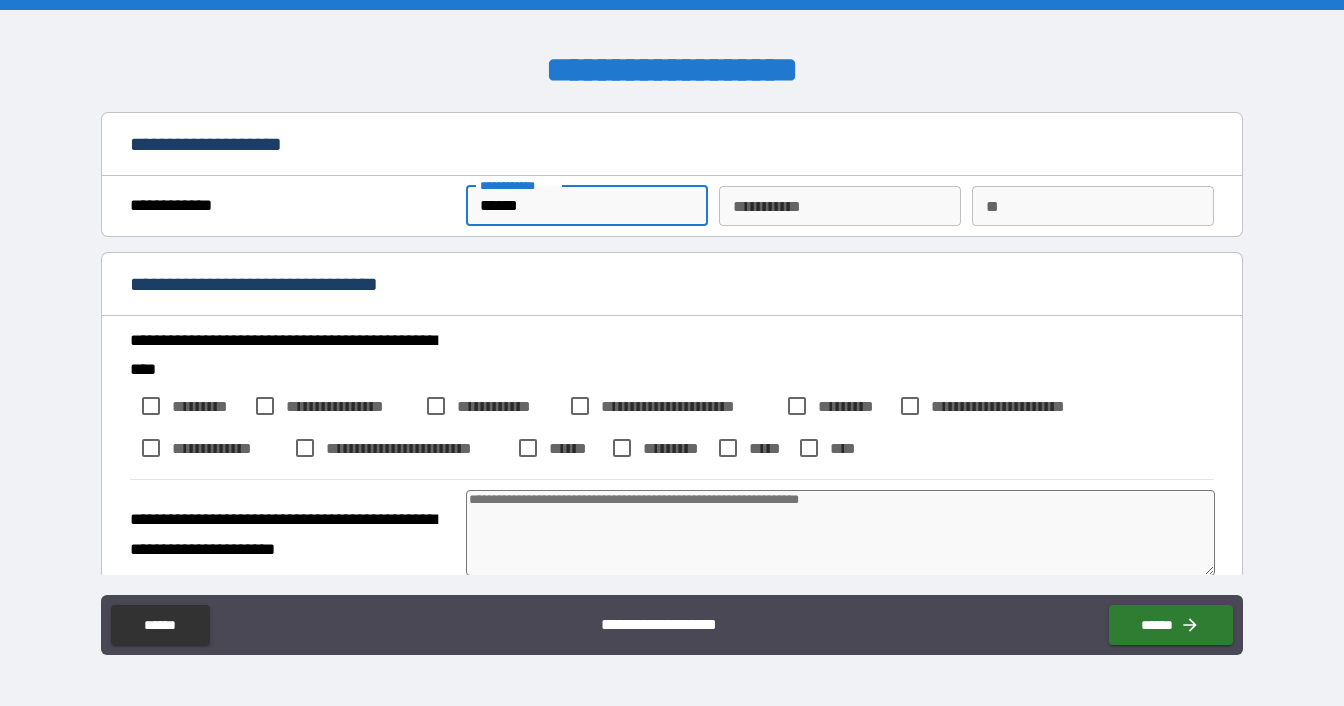 type on "********" 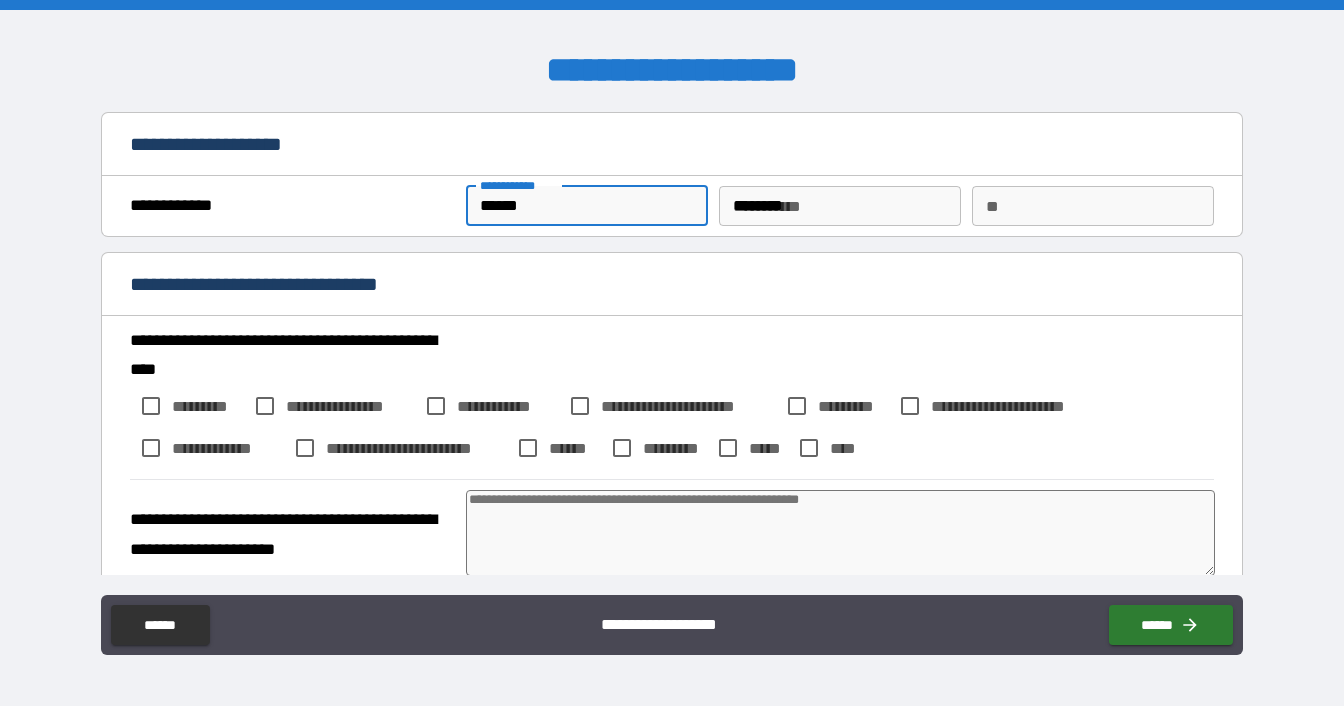 type on "*" 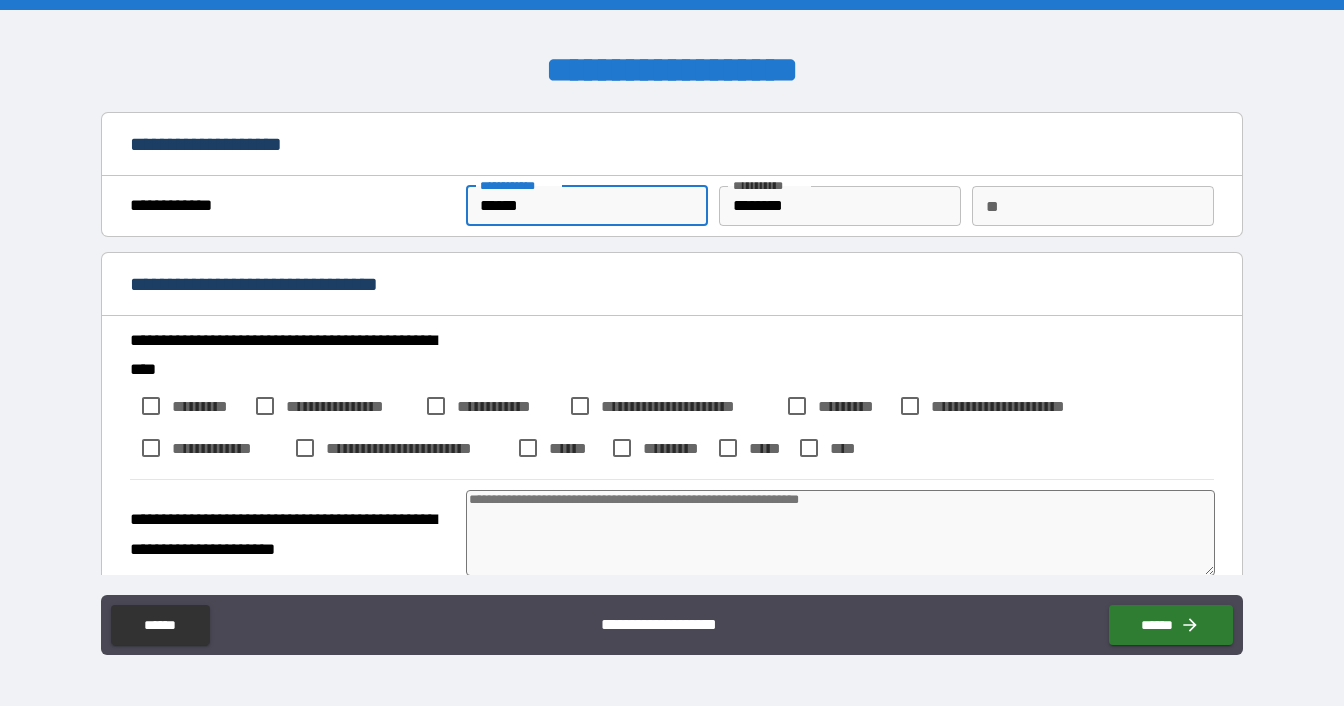 type on "*" 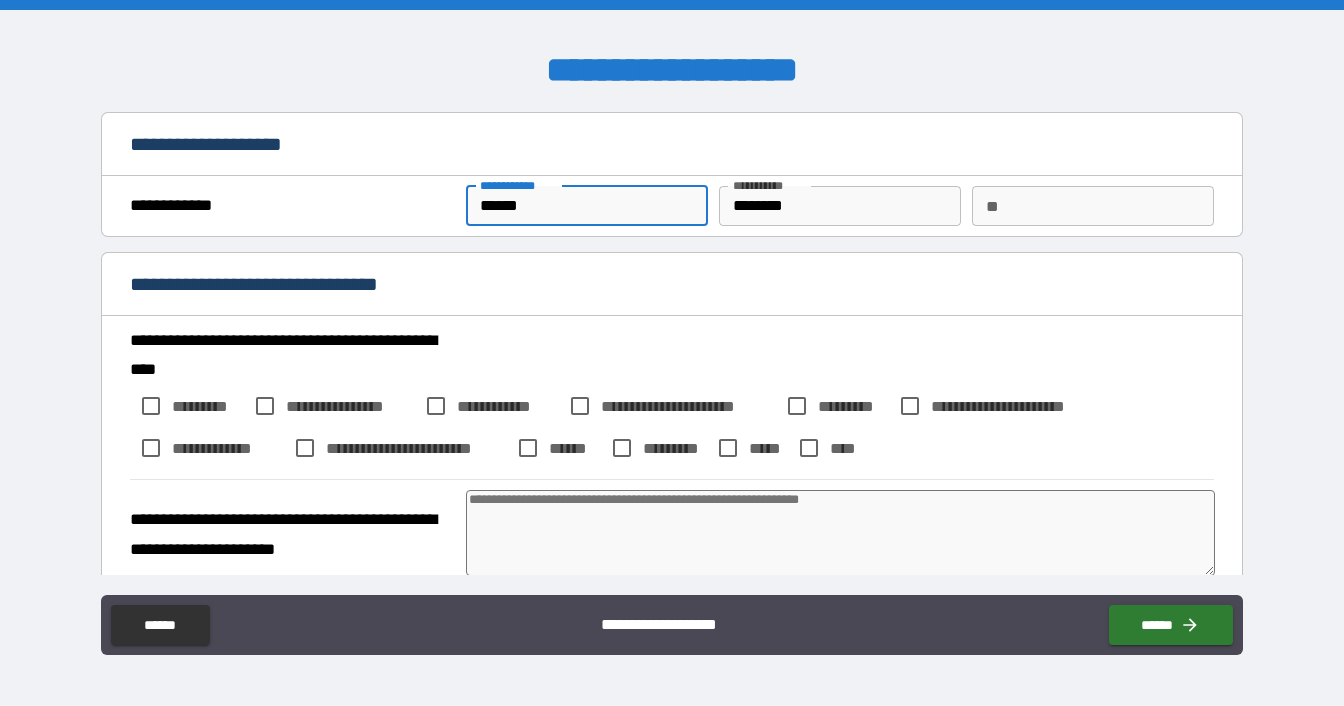 type on "*" 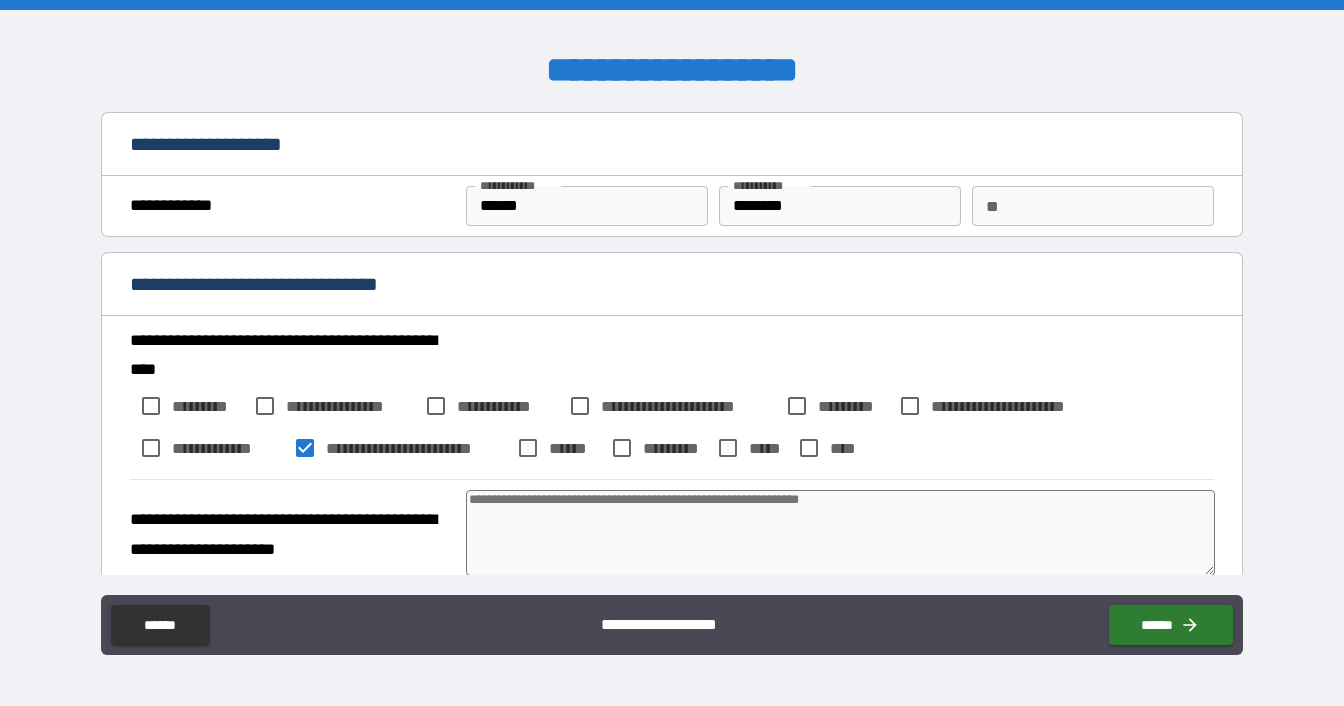 type on "*" 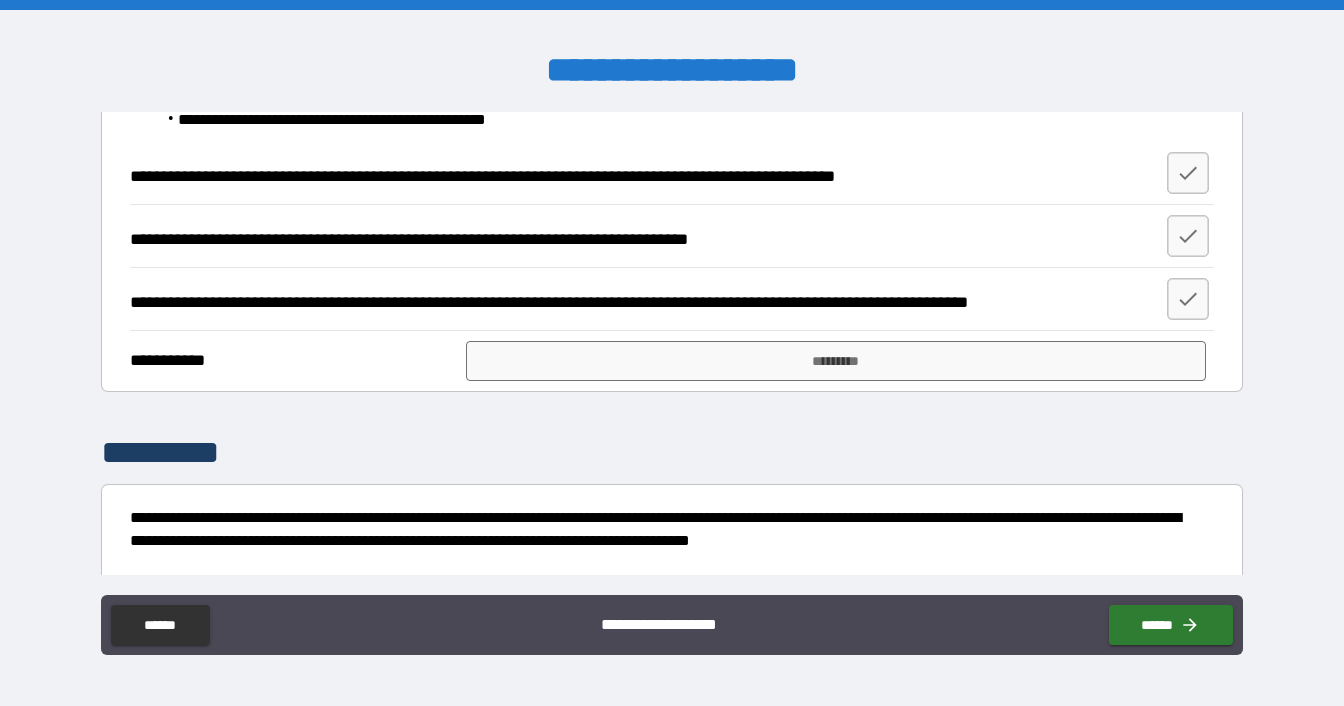 scroll, scrollTop: 1108, scrollLeft: 0, axis: vertical 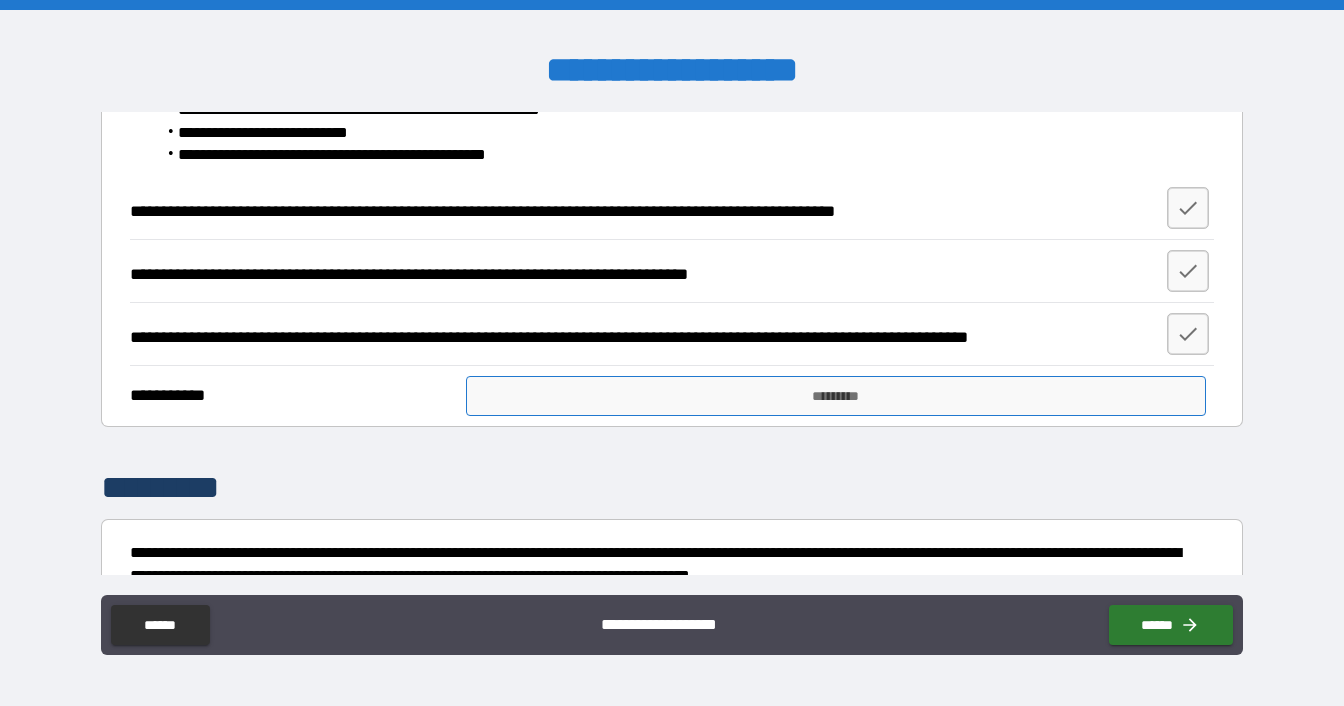 click on "*********" at bounding box center [835, 396] 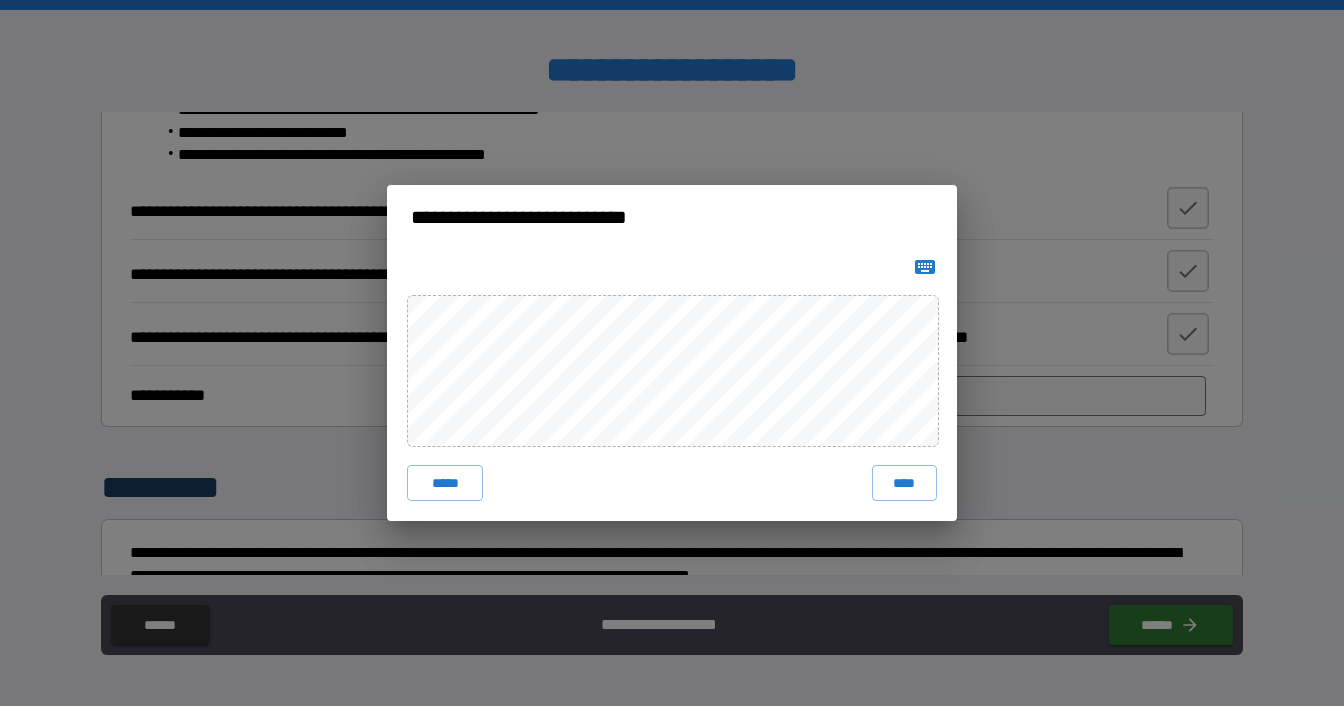 click on "**********" at bounding box center (672, 353) 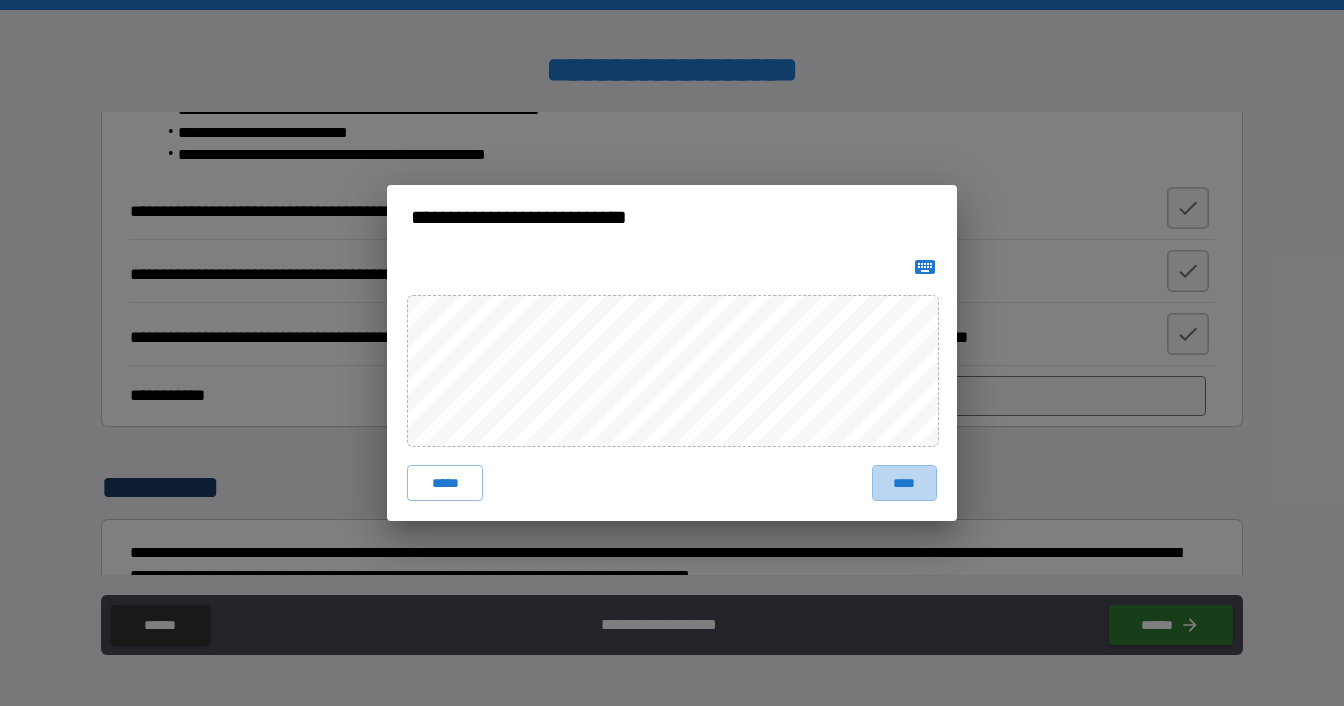 drag, startPoint x: 908, startPoint y: 481, endPoint x: 892, endPoint y: 485, distance: 16.492422 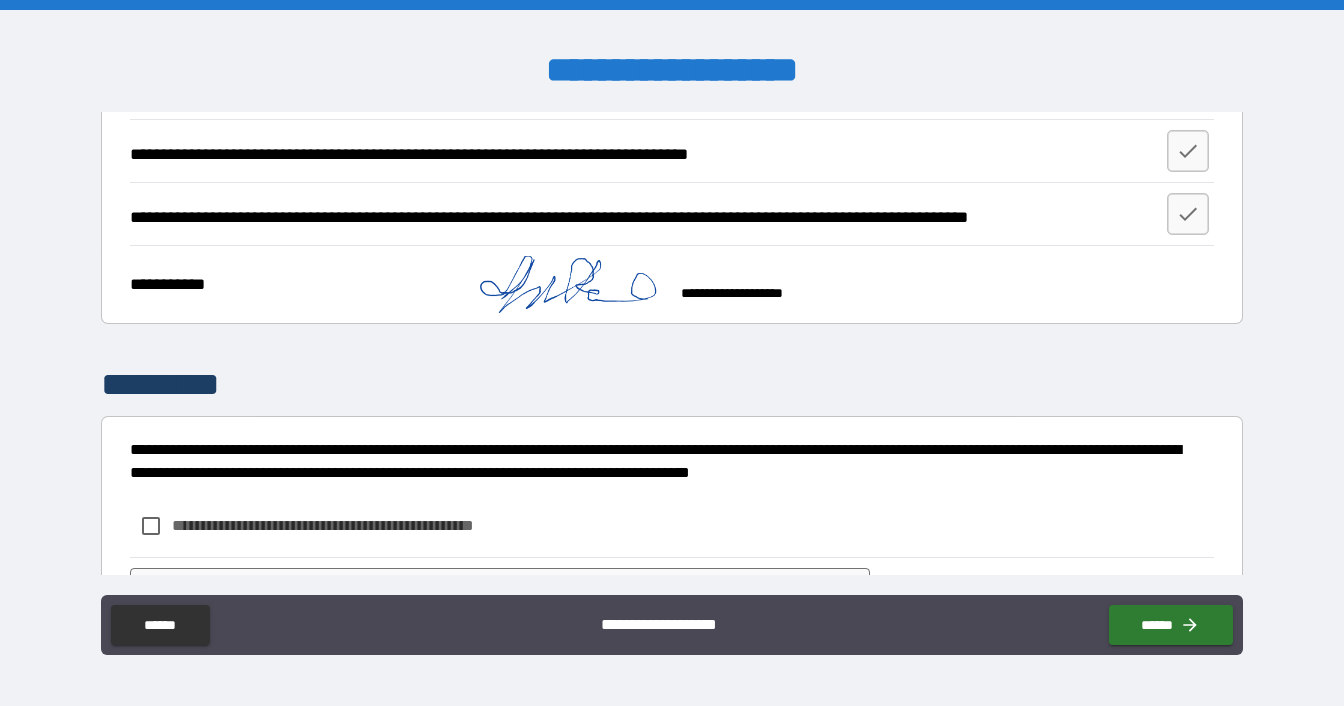scroll, scrollTop: 1326, scrollLeft: 0, axis: vertical 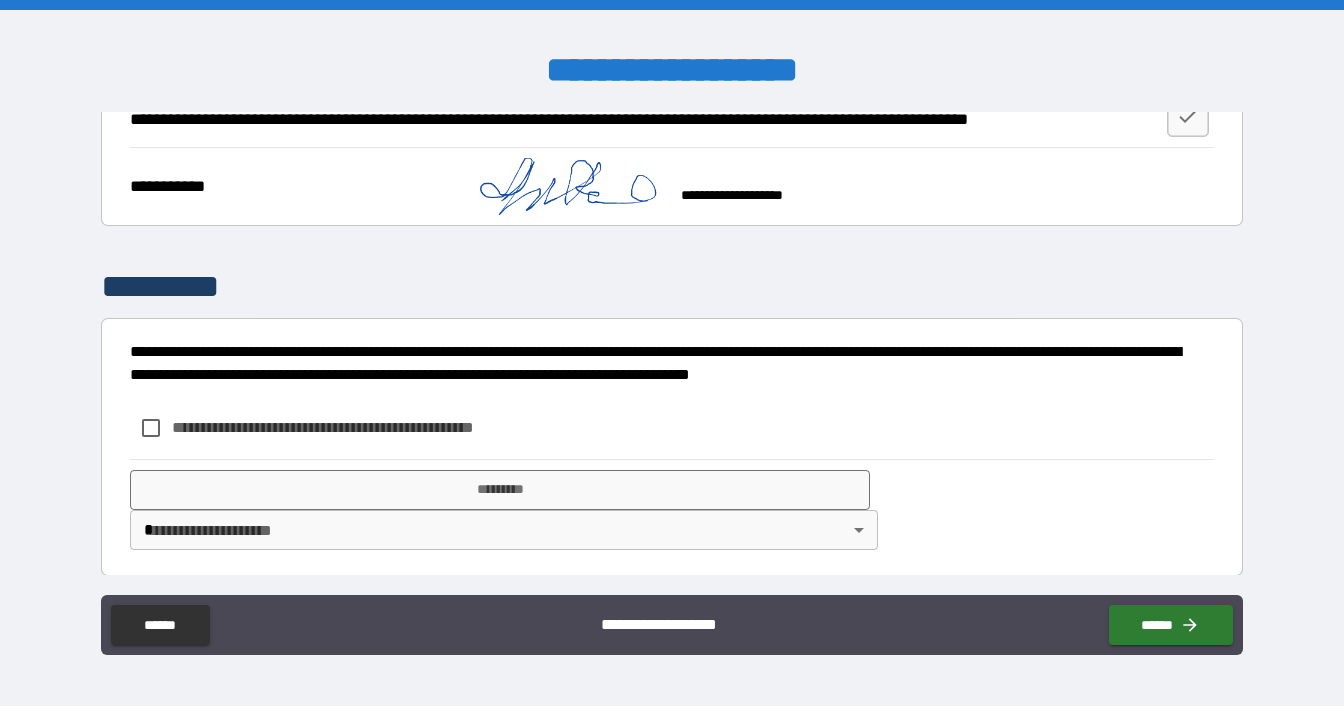 type on "*" 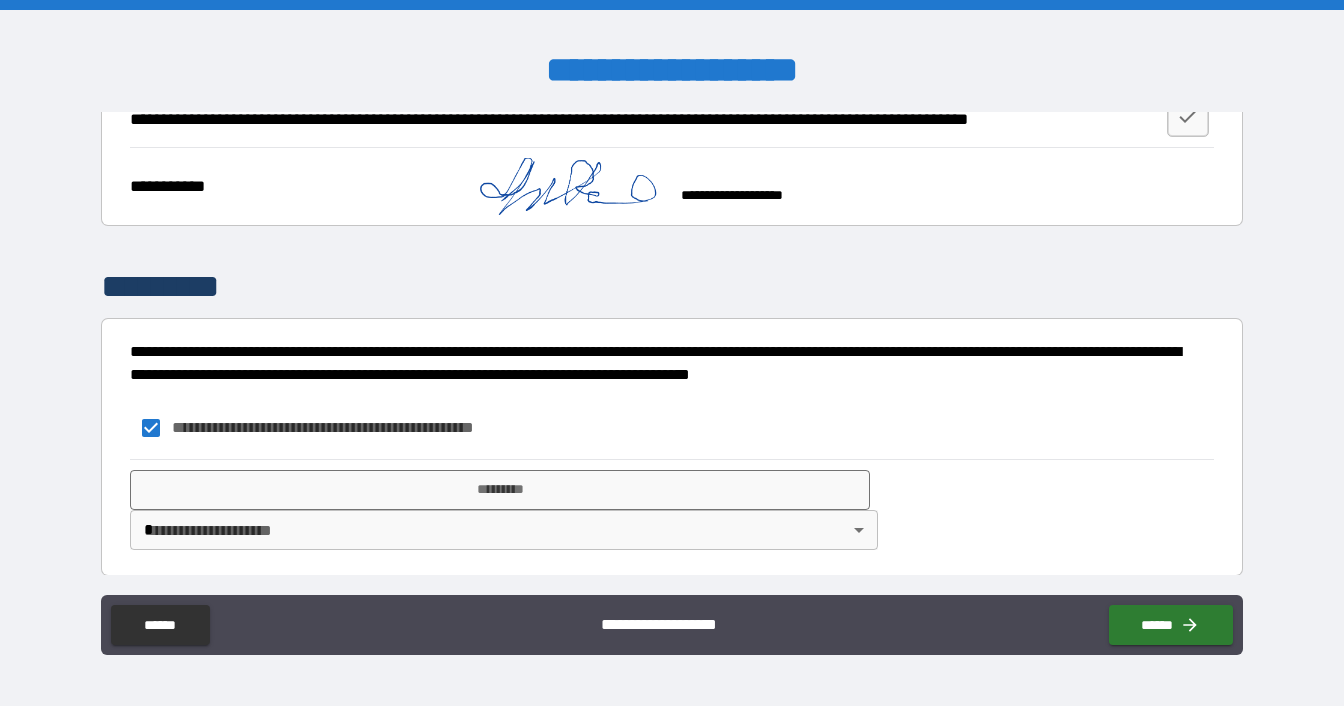 type on "*" 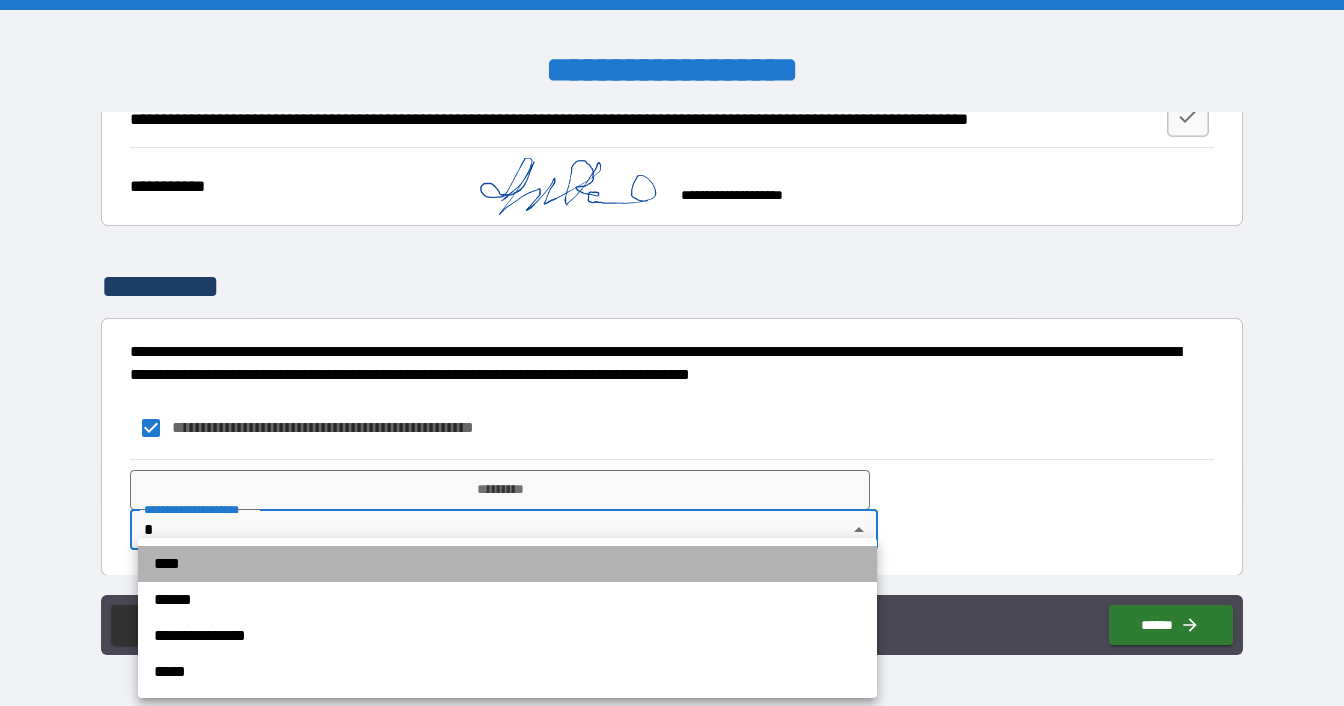 click on "****" at bounding box center (507, 564) 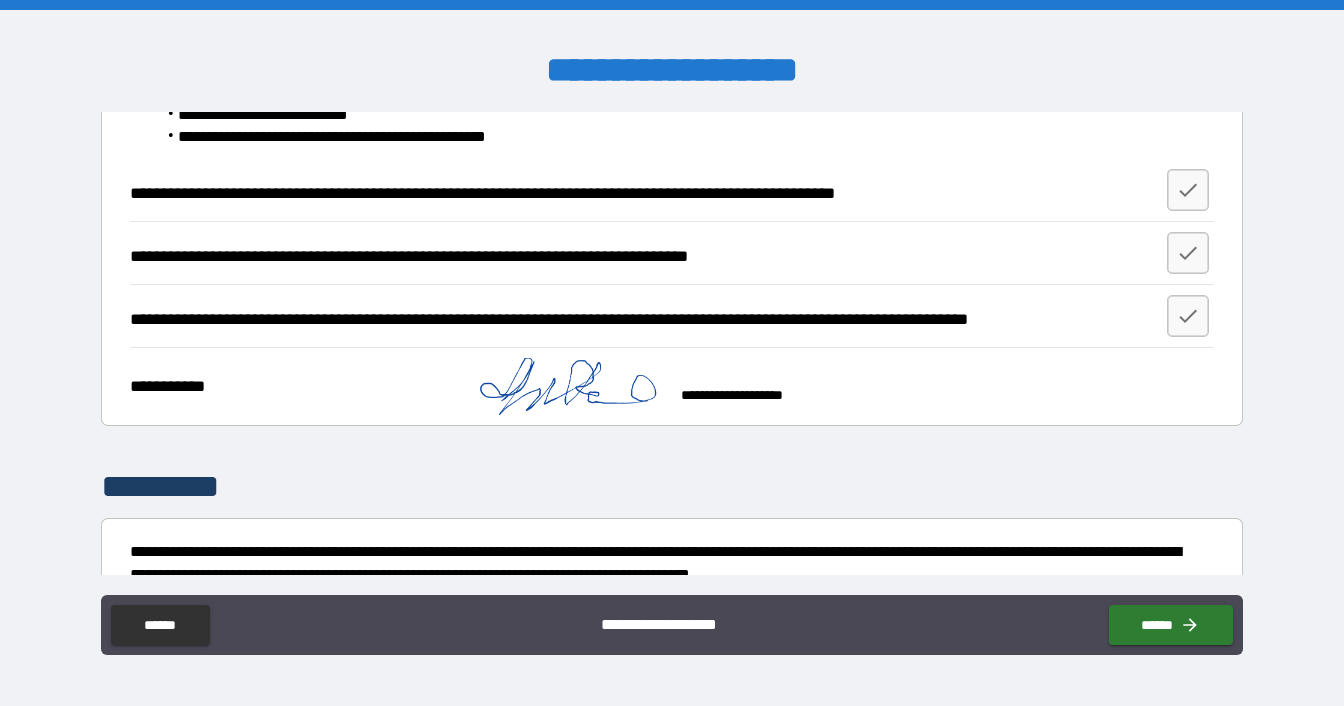 scroll, scrollTop: 1326, scrollLeft: 0, axis: vertical 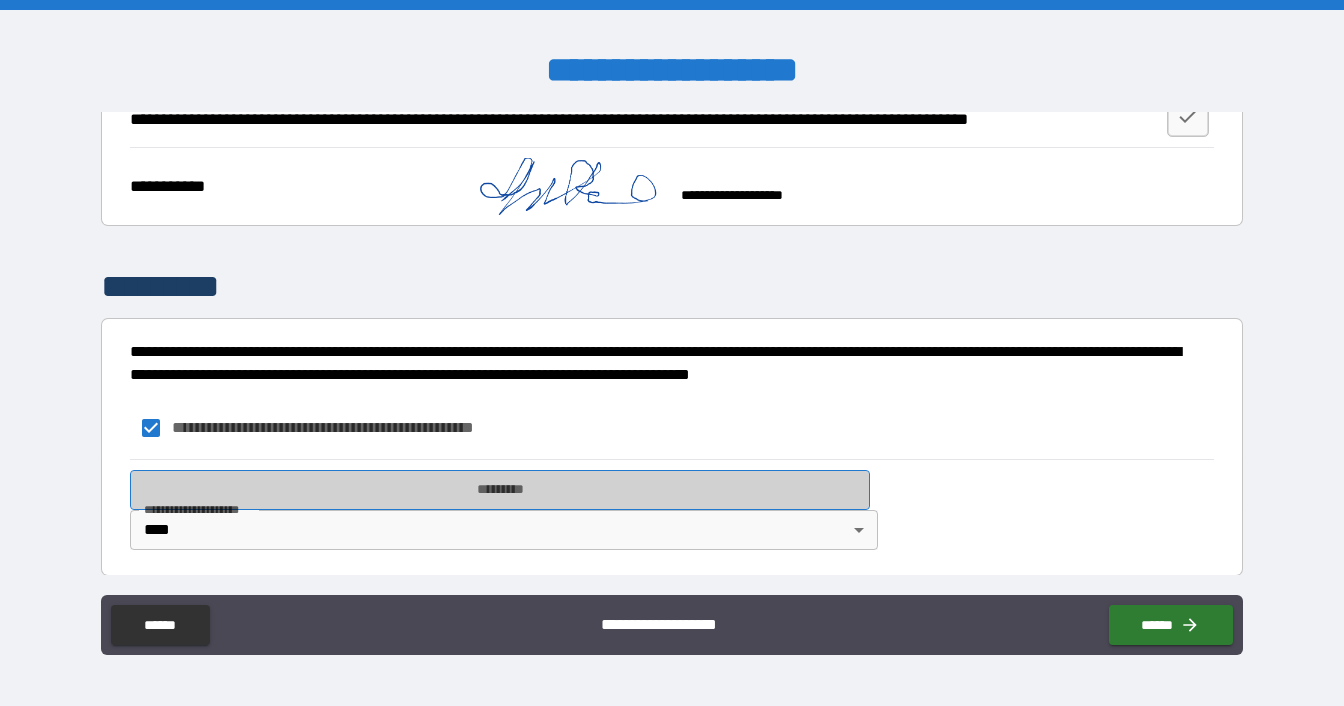 click on "*********" at bounding box center (499, 490) 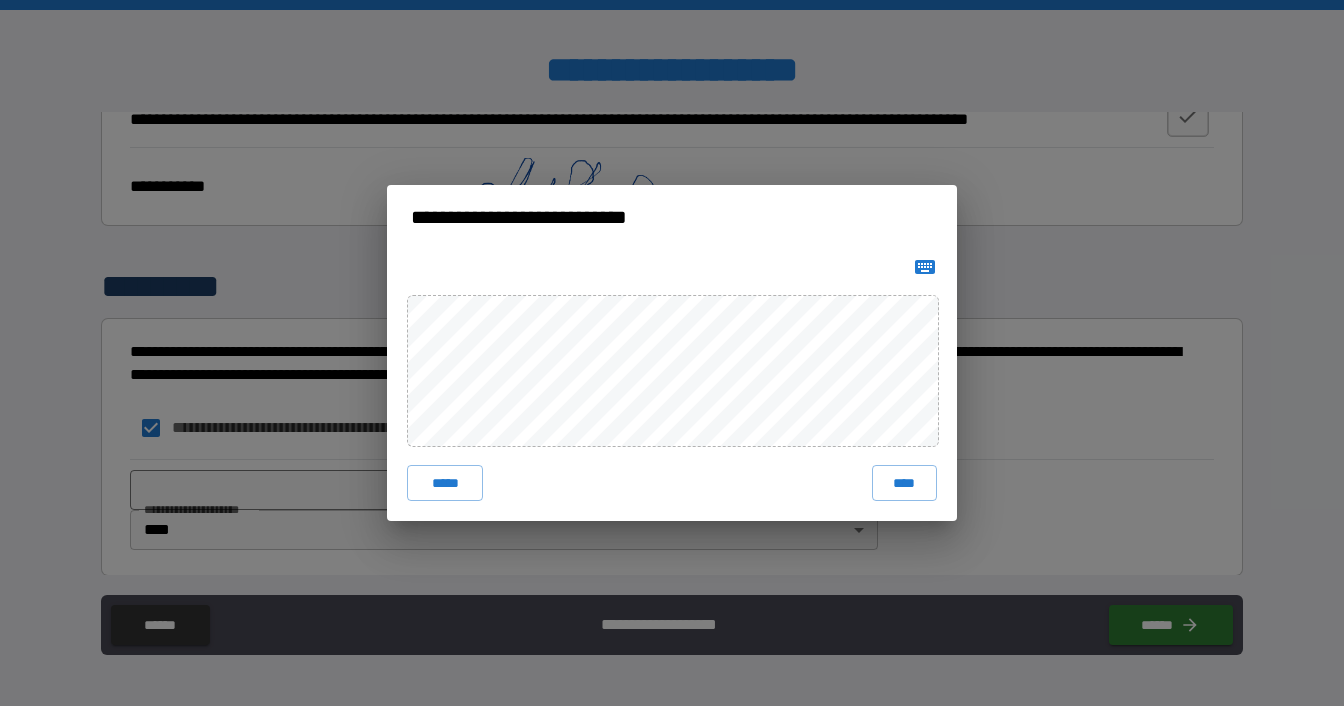 click on "***** ****" at bounding box center [672, 385] 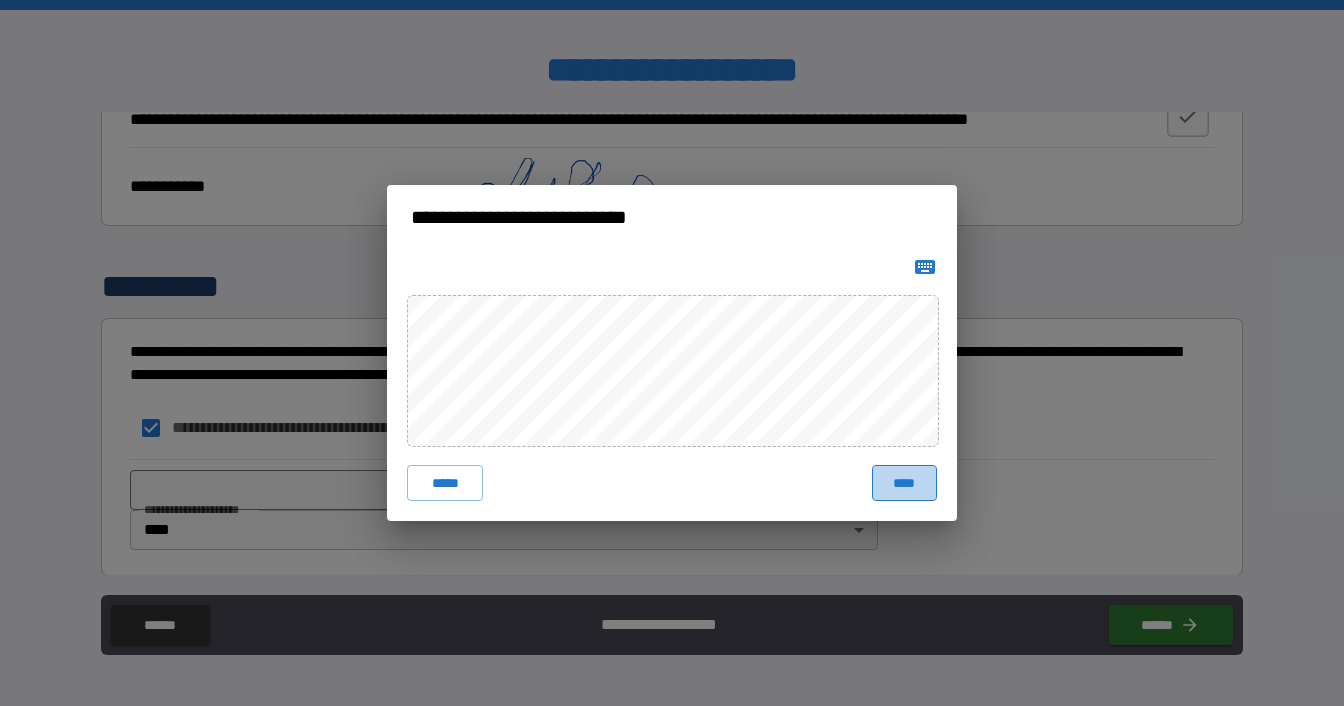 click on "****" at bounding box center (904, 483) 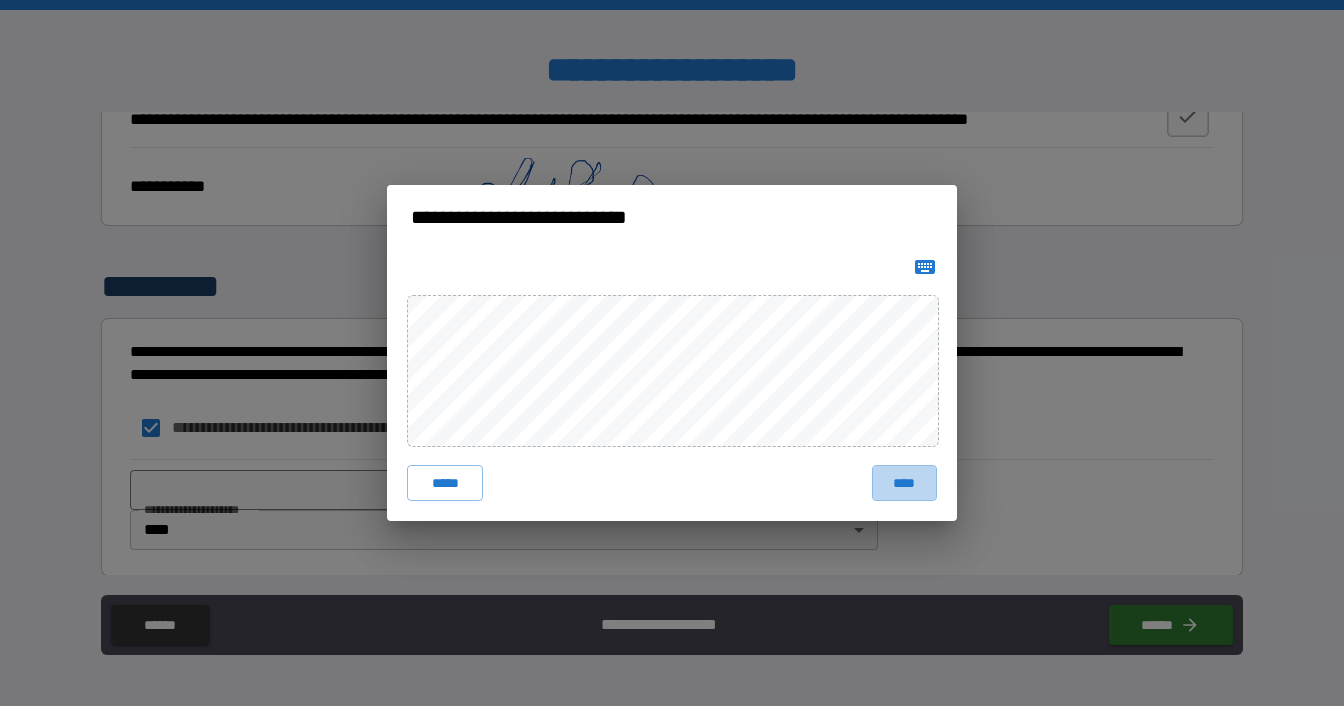 type on "*" 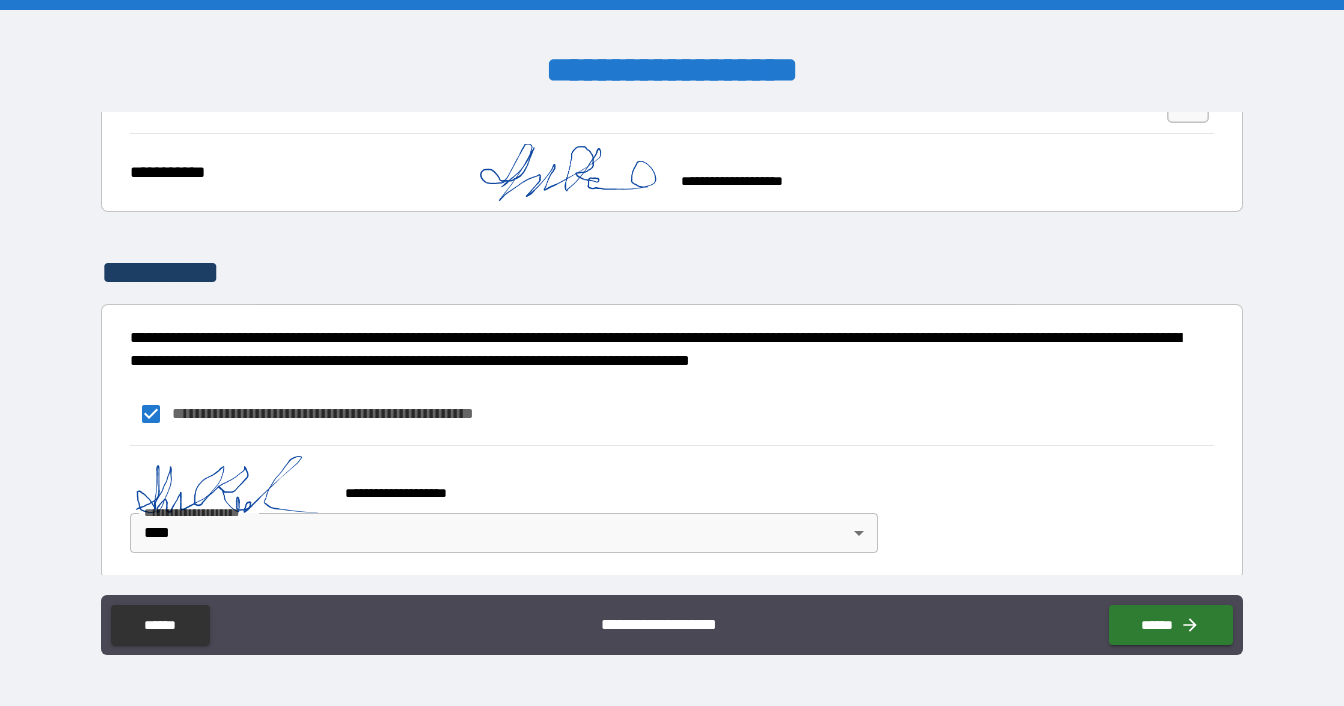 scroll, scrollTop: 1343, scrollLeft: 0, axis: vertical 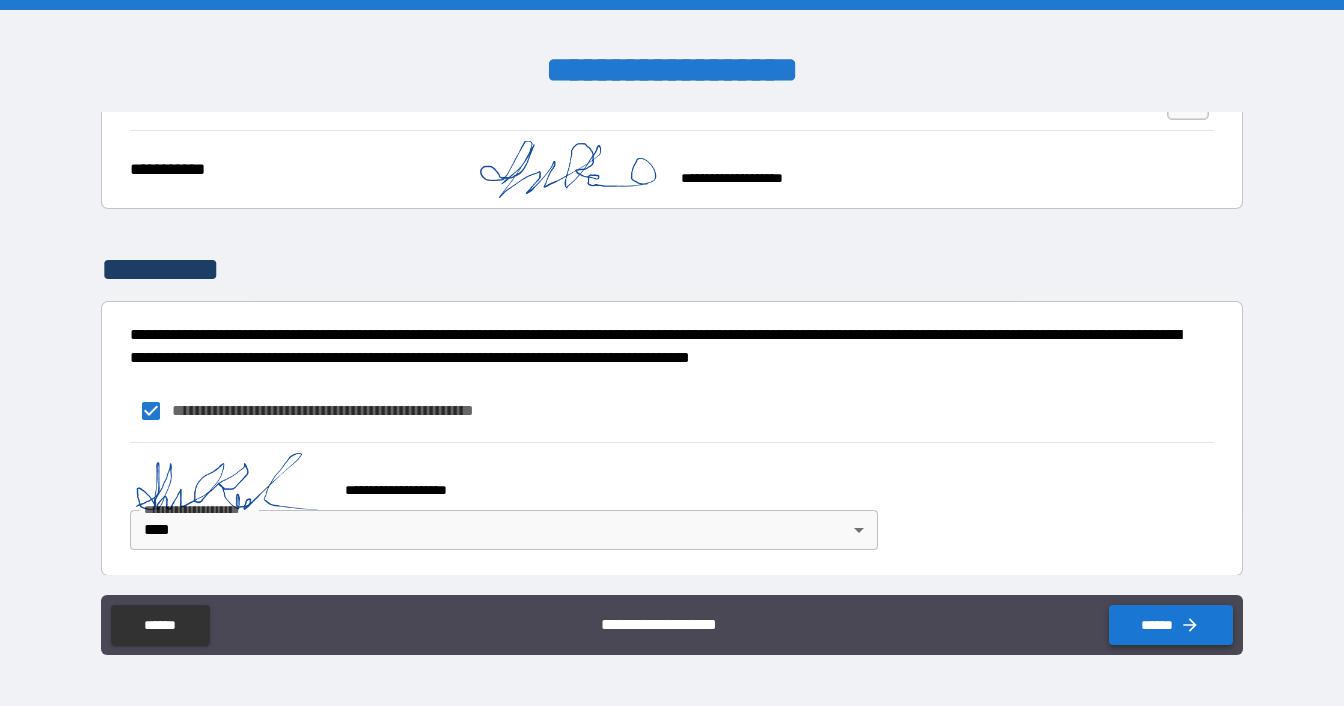 click on "******" at bounding box center (1171, 625) 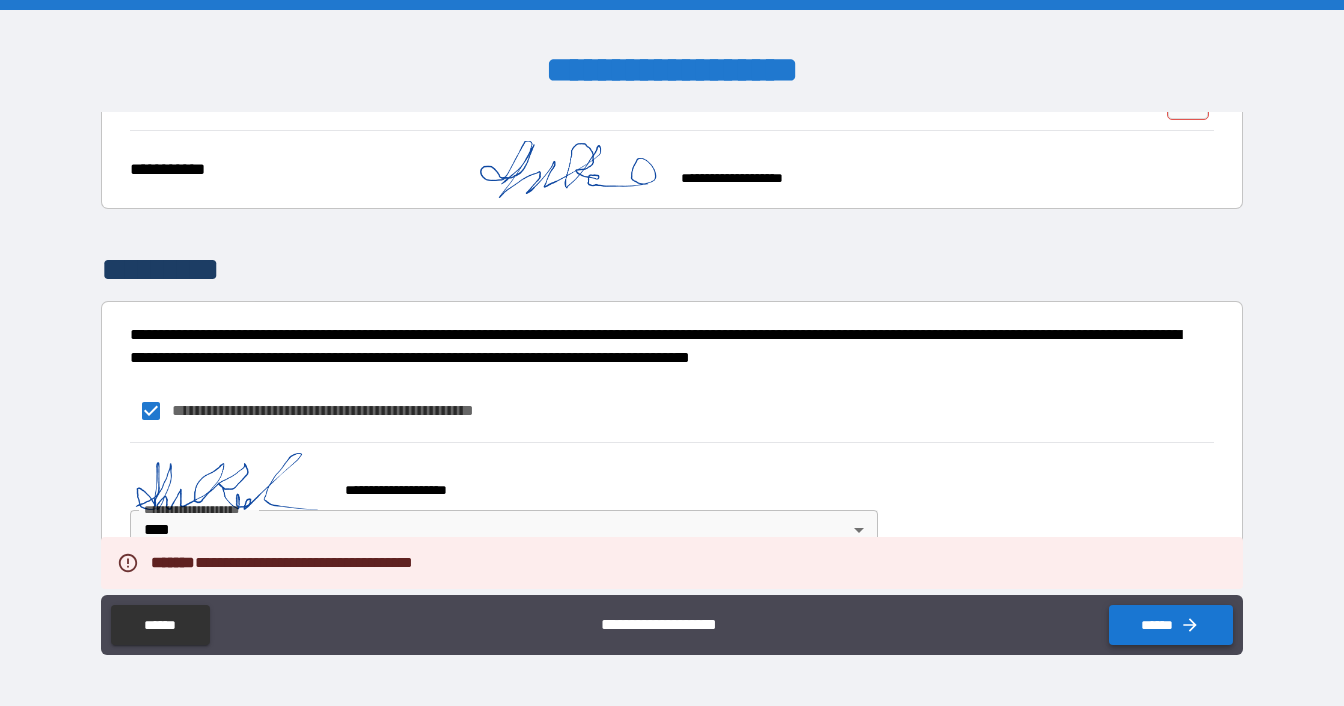 type on "*" 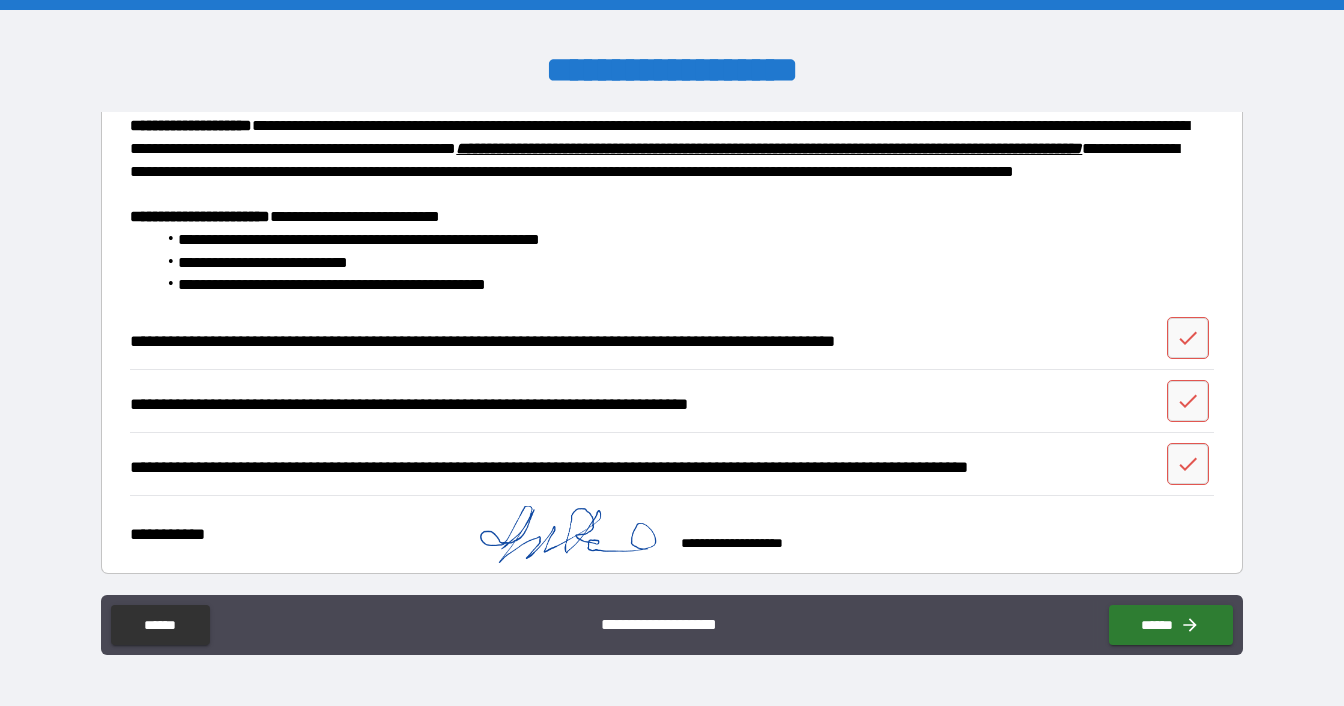 scroll, scrollTop: 843, scrollLeft: 0, axis: vertical 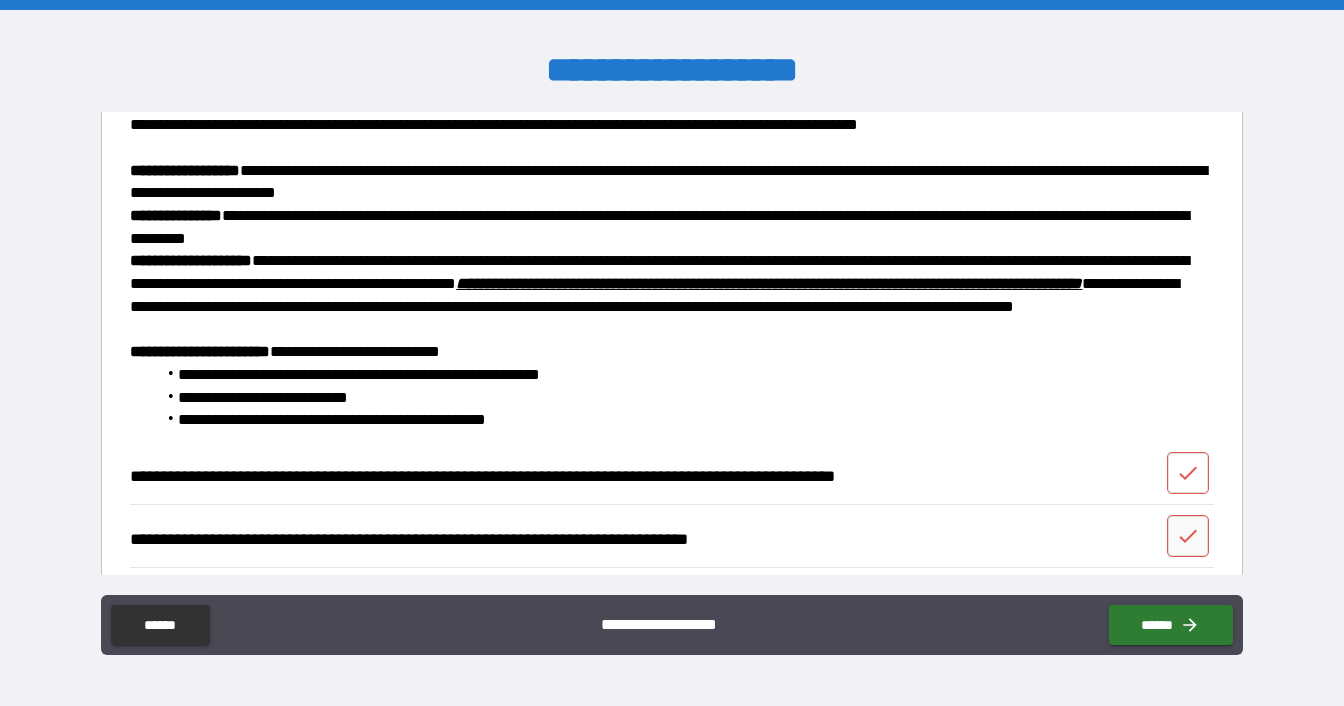click 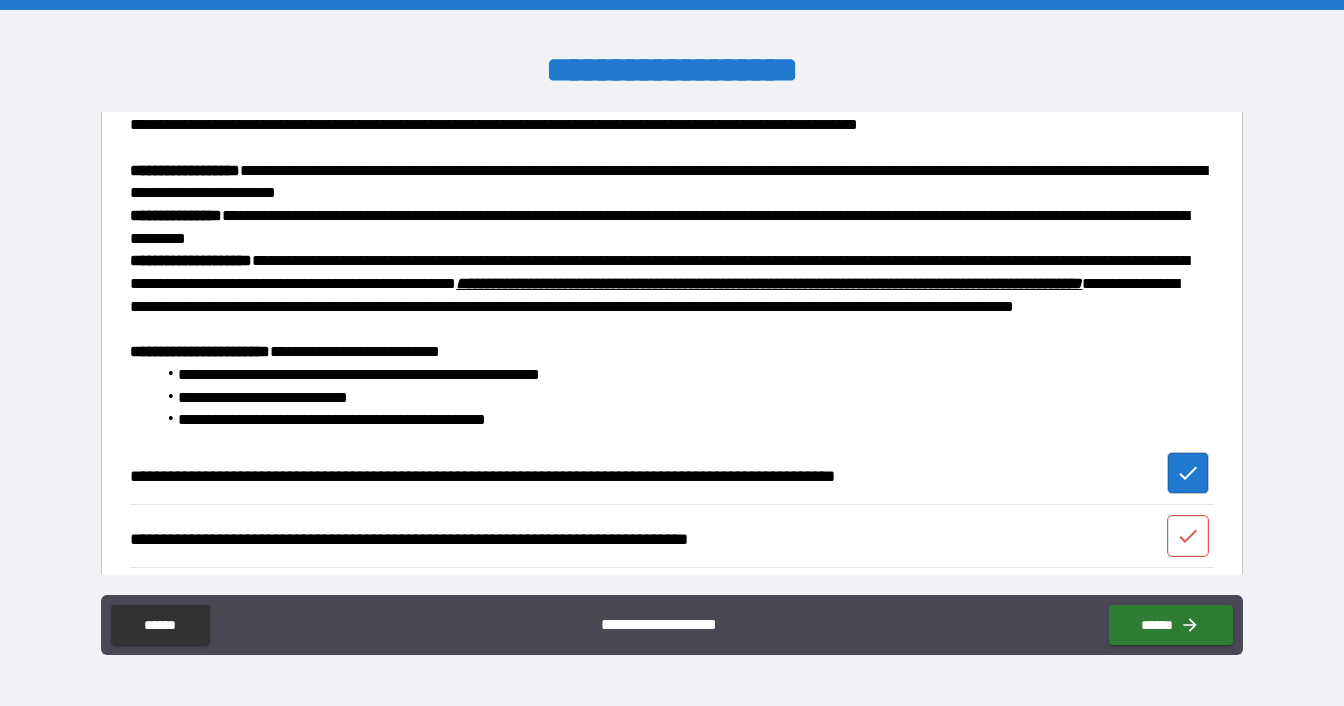 type on "*" 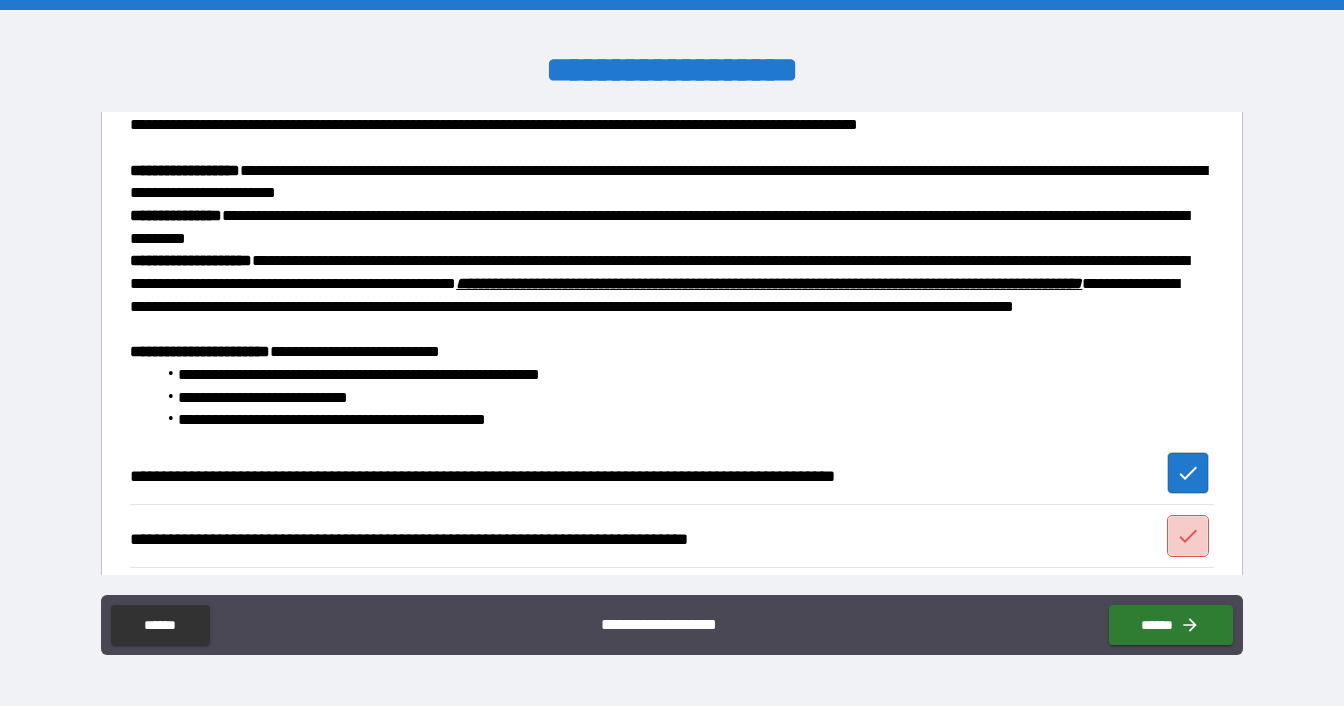 click at bounding box center [1188, 536] 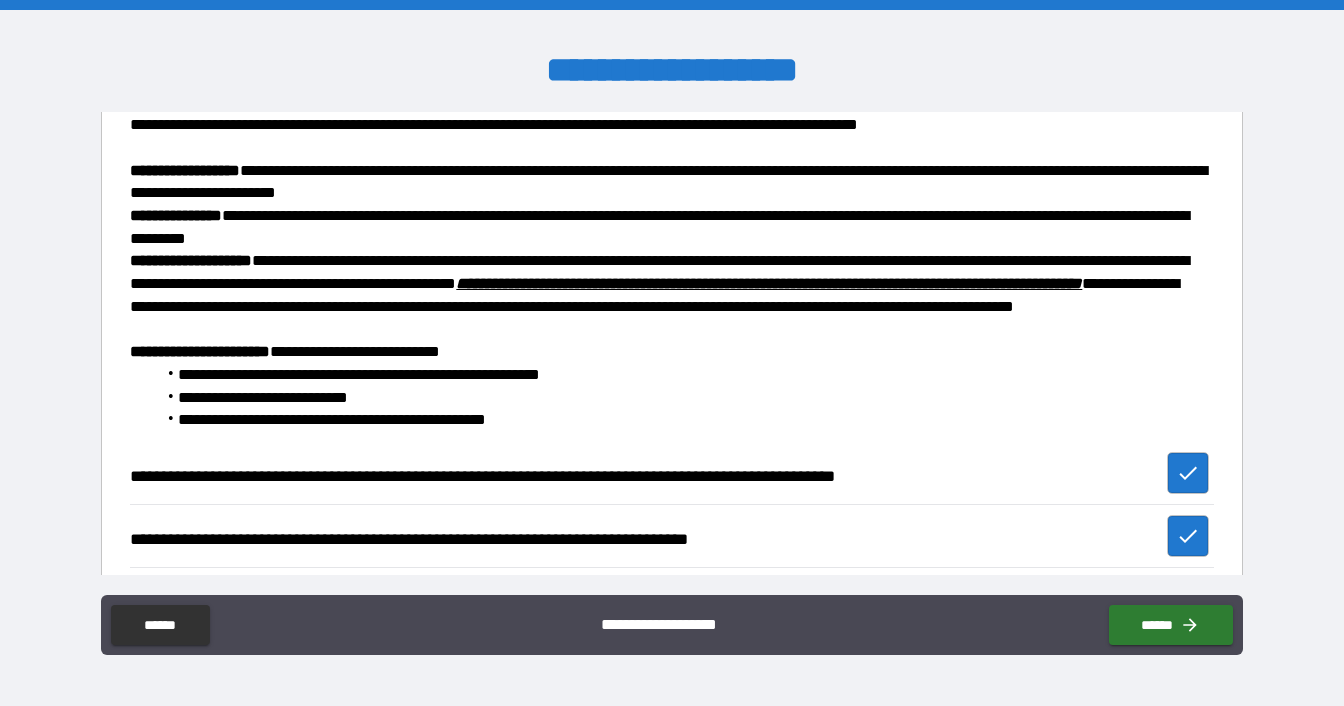 type on "*" 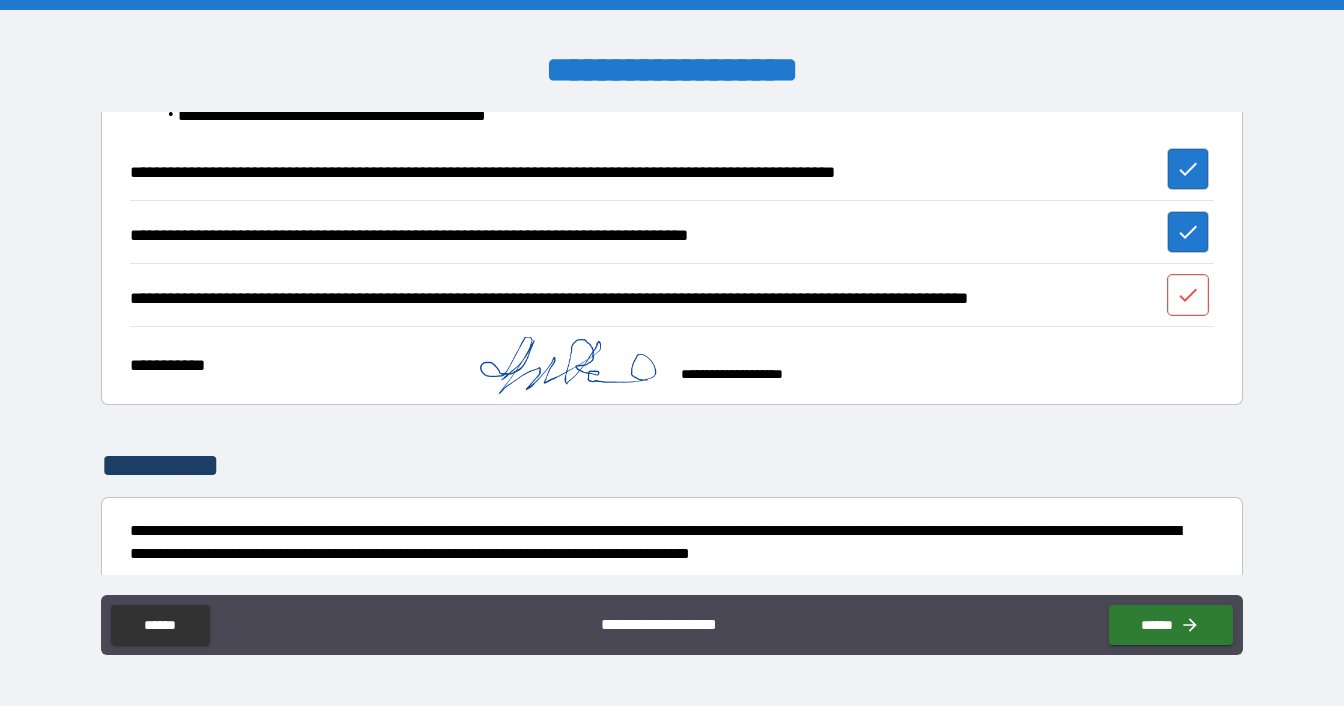 scroll, scrollTop: 1143, scrollLeft: 0, axis: vertical 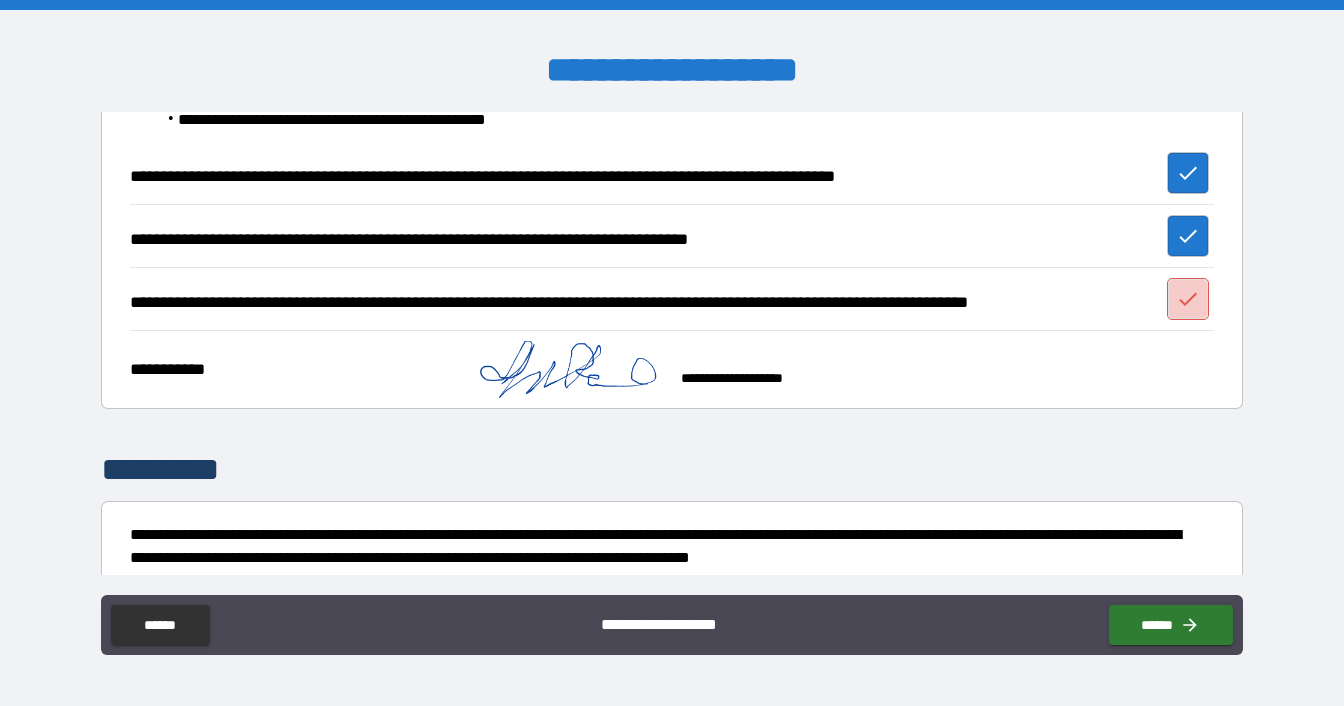 click at bounding box center [1188, 299] 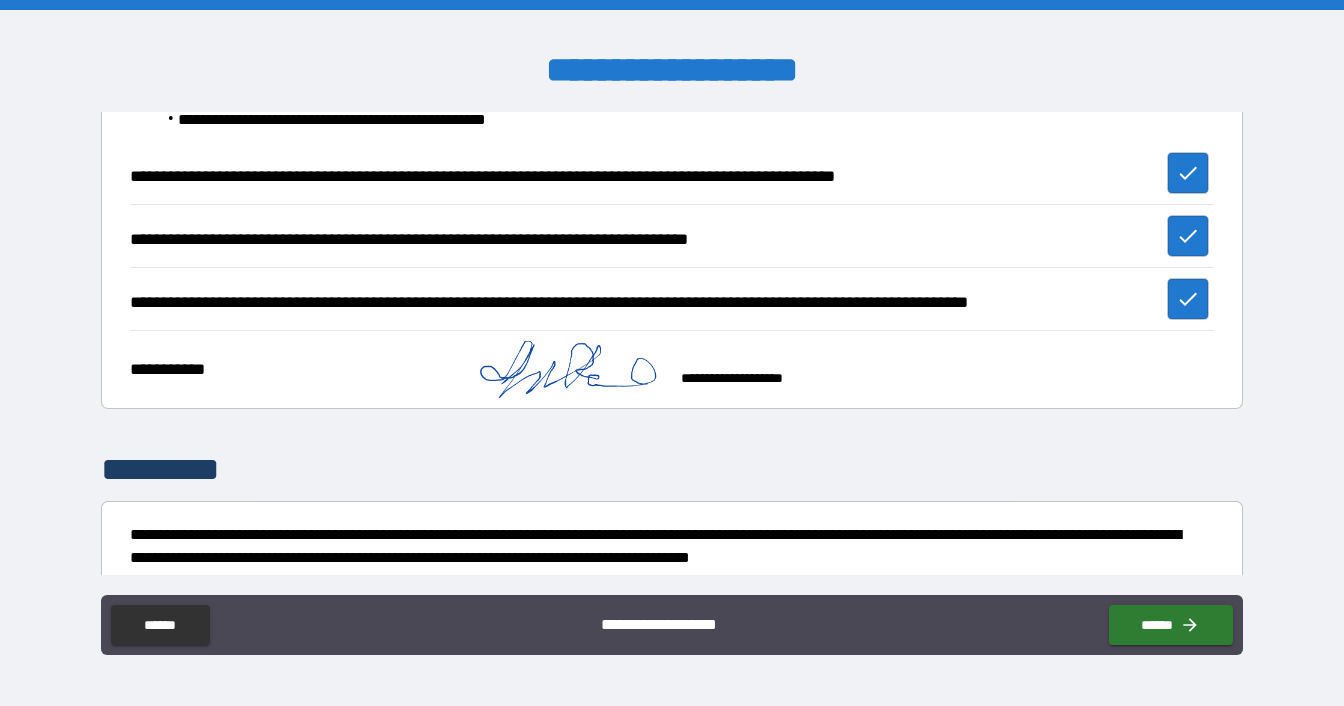 type on "*" 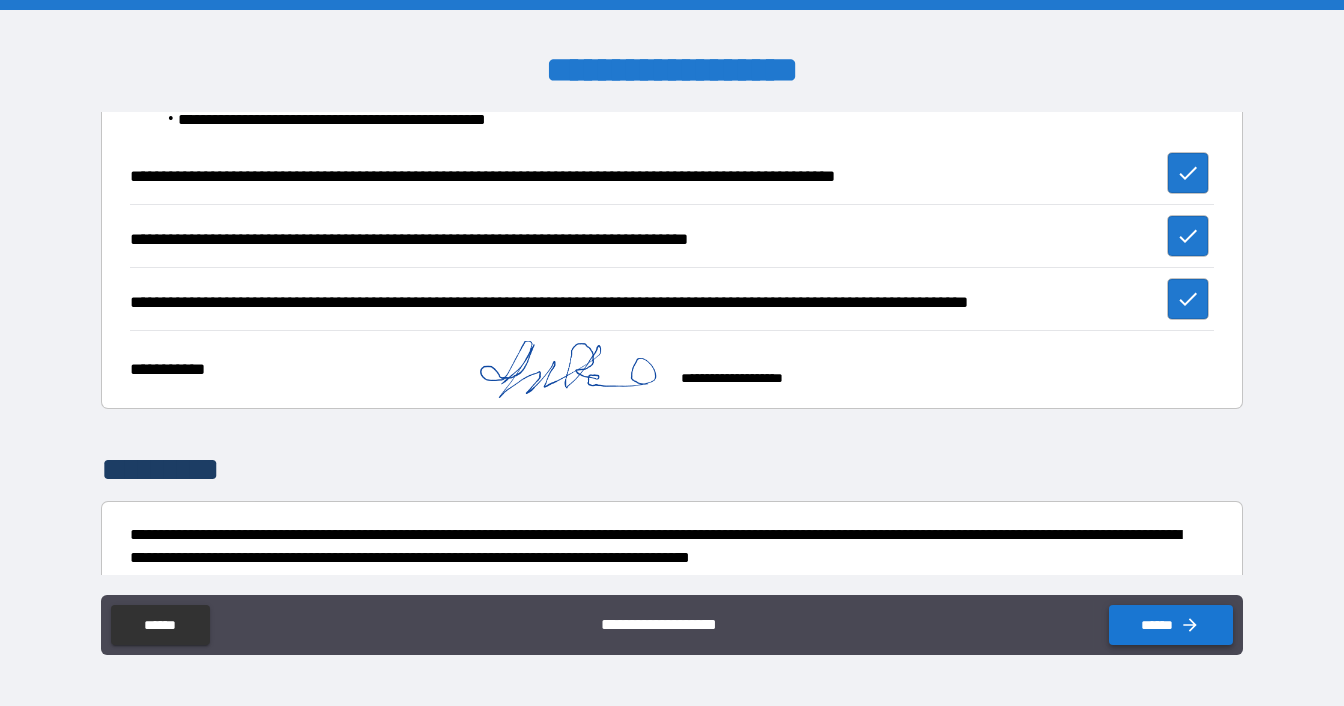 click on "******" at bounding box center (1171, 625) 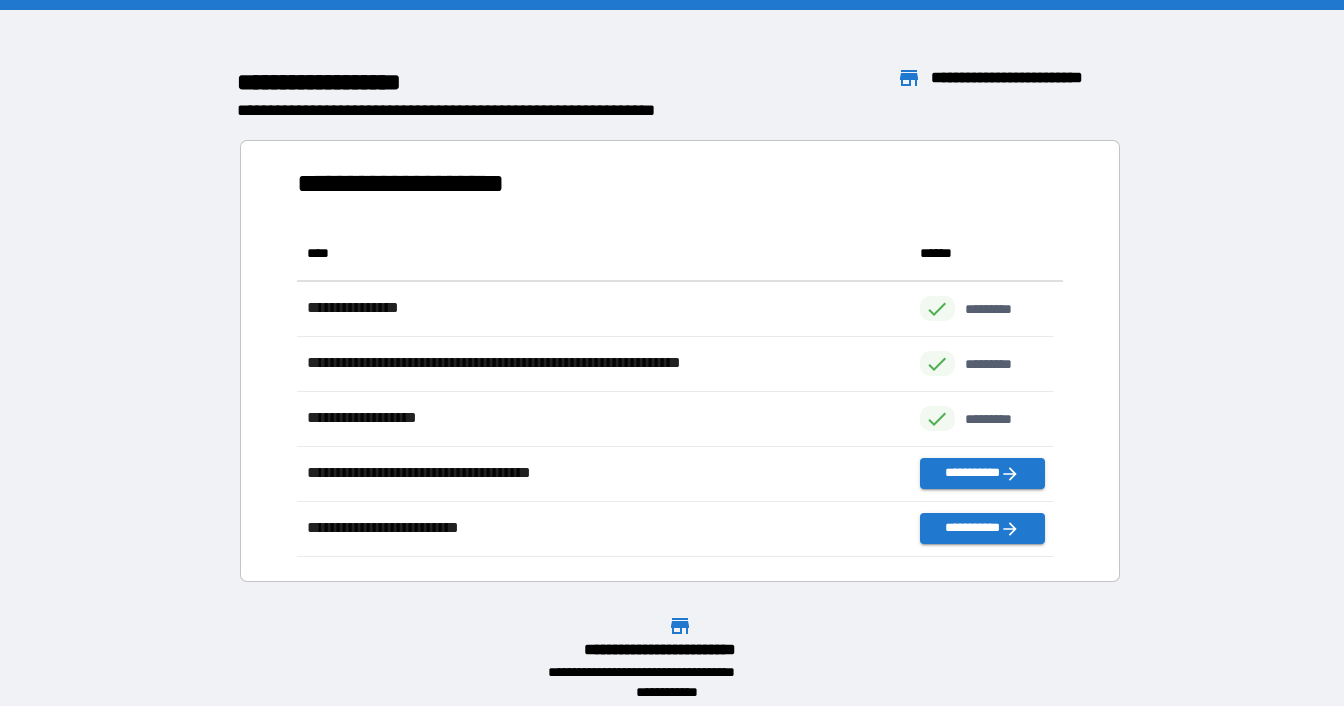 scroll, scrollTop: 316, scrollLeft: 741, axis: both 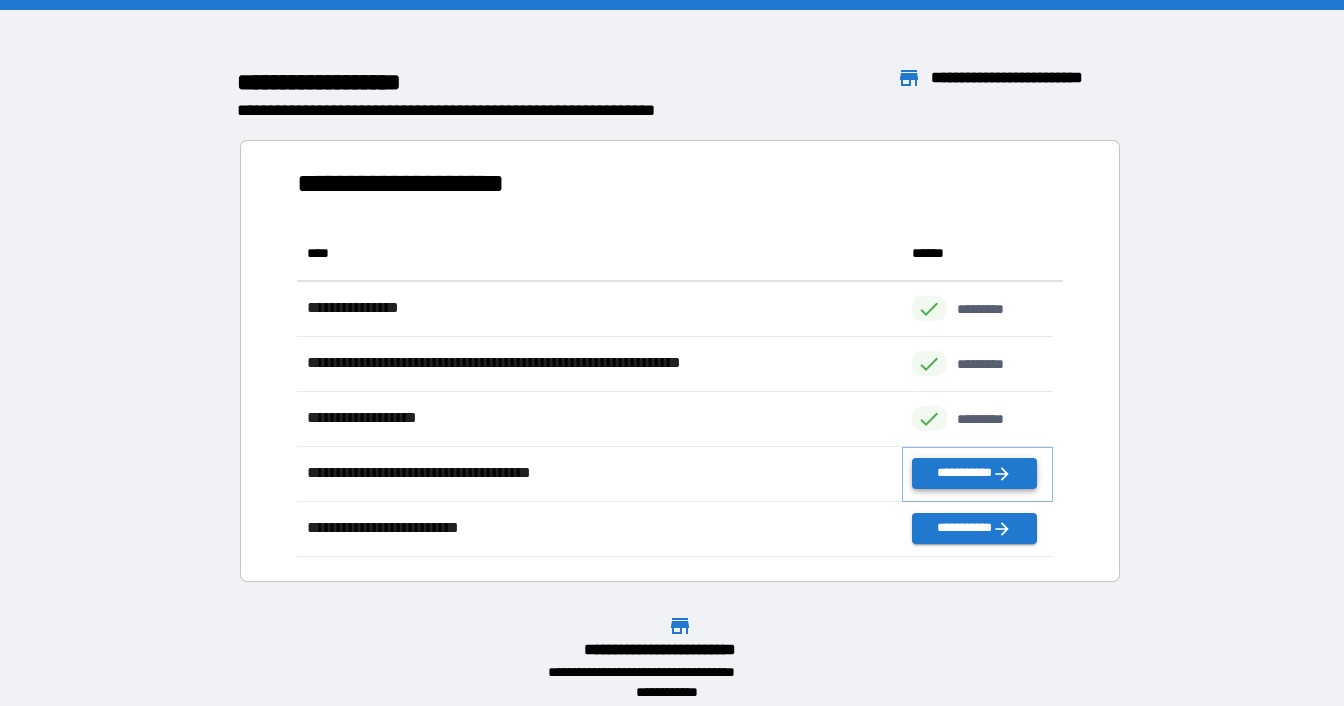 click on "**********" at bounding box center (974, 473) 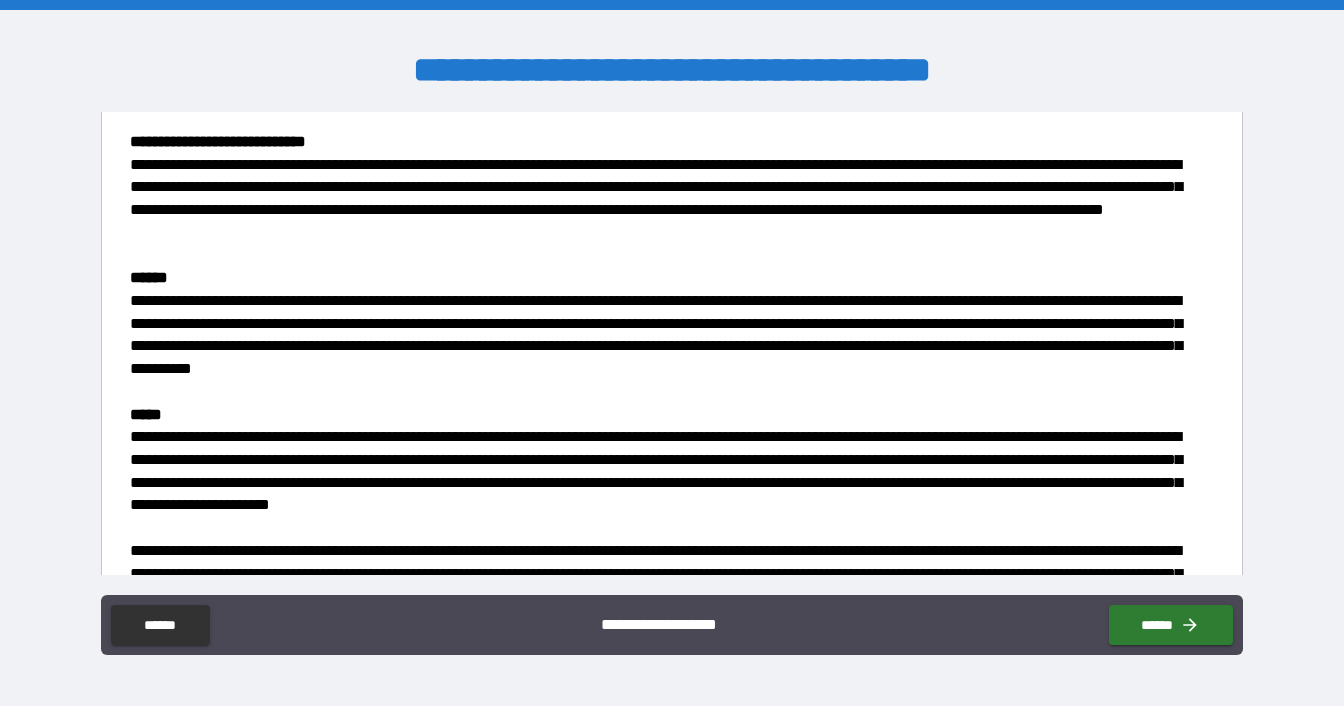 scroll, scrollTop: 1309, scrollLeft: 0, axis: vertical 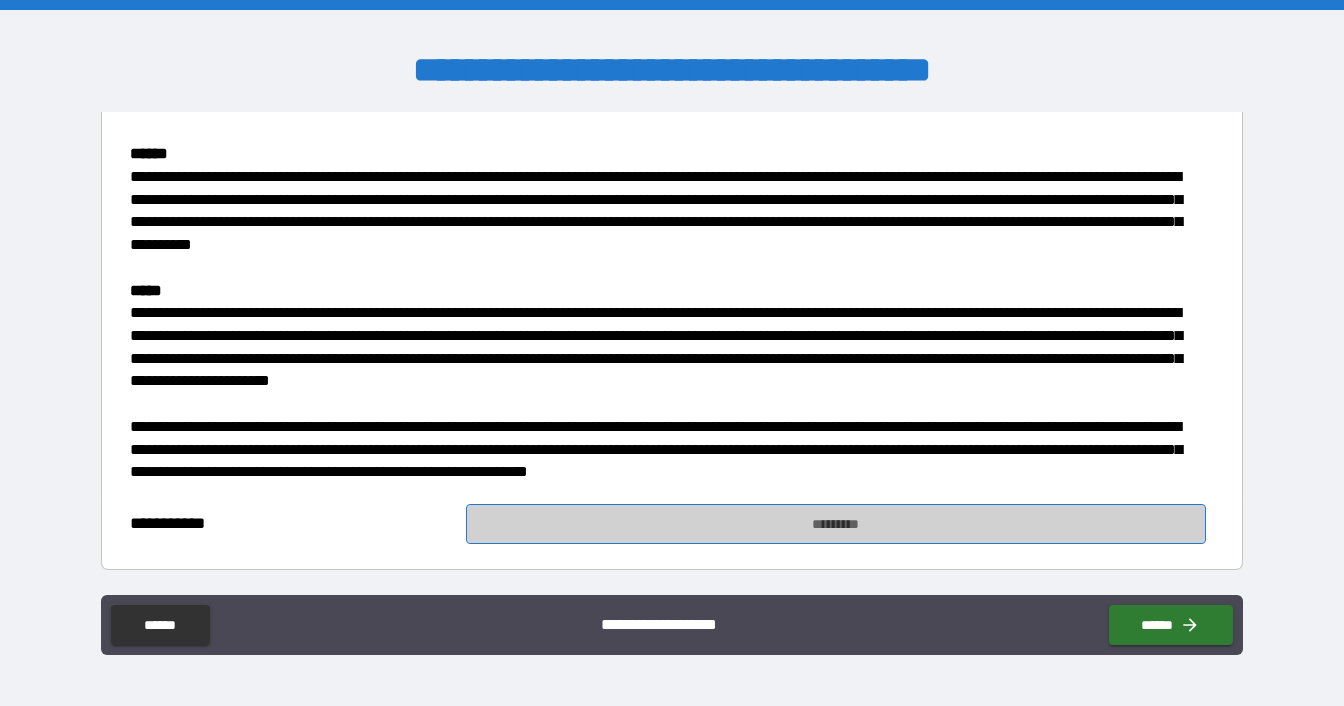 click on "*********" at bounding box center (835, 524) 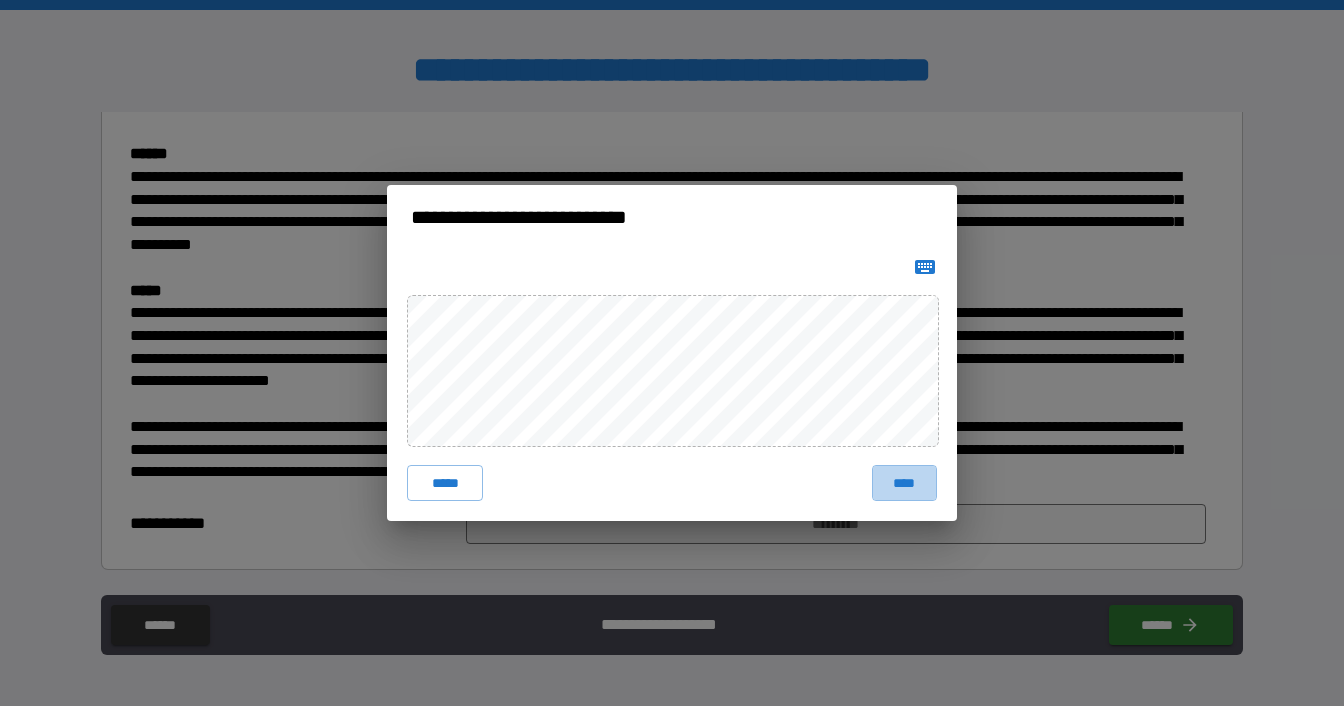click on "****" at bounding box center (904, 483) 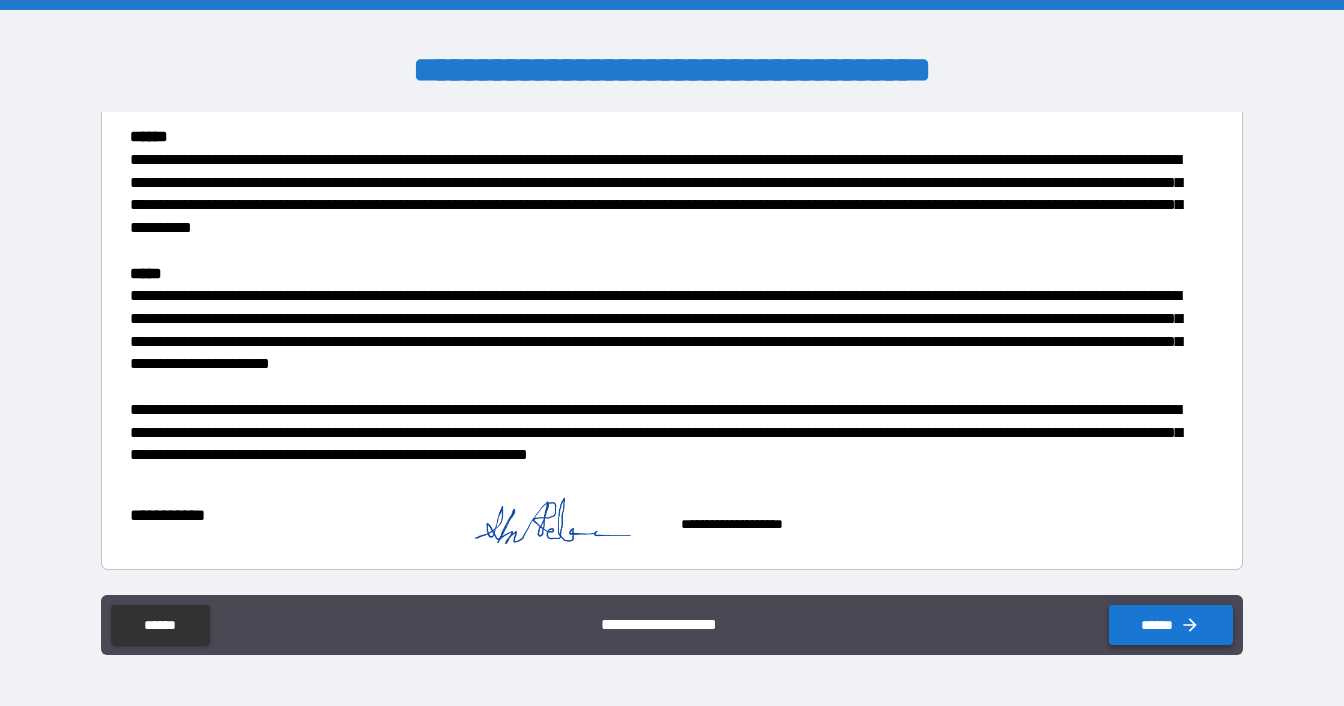 click on "******" at bounding box center (1171, 625) 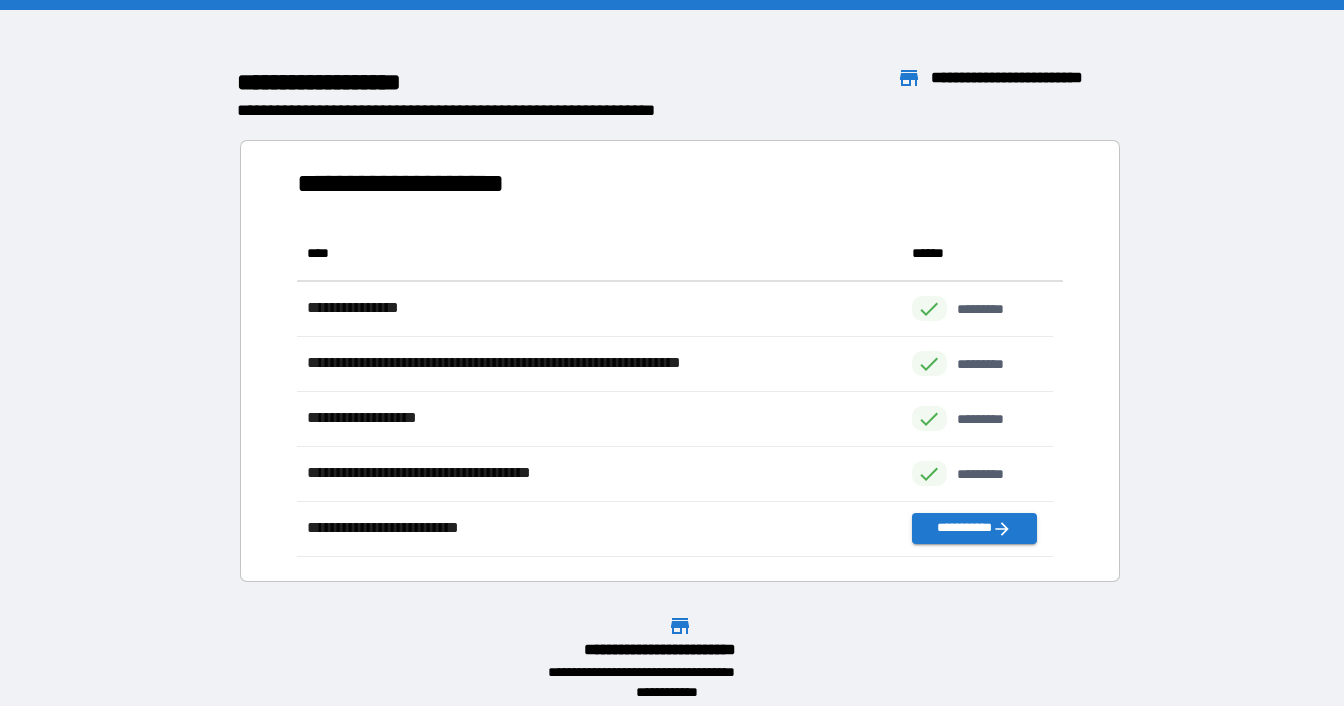scroll, scrollTop: 16, scrollLeft: 16, axis: both 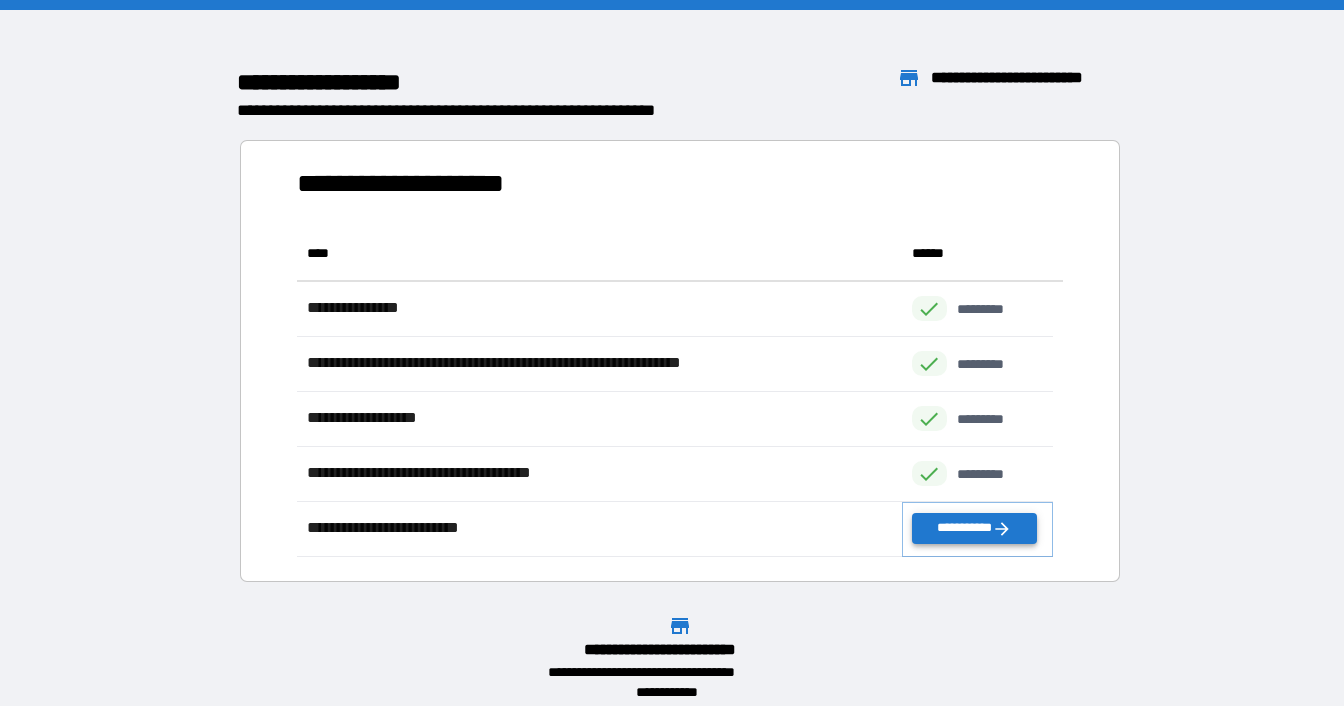 click on "**********" at bounding box center [974, 528] 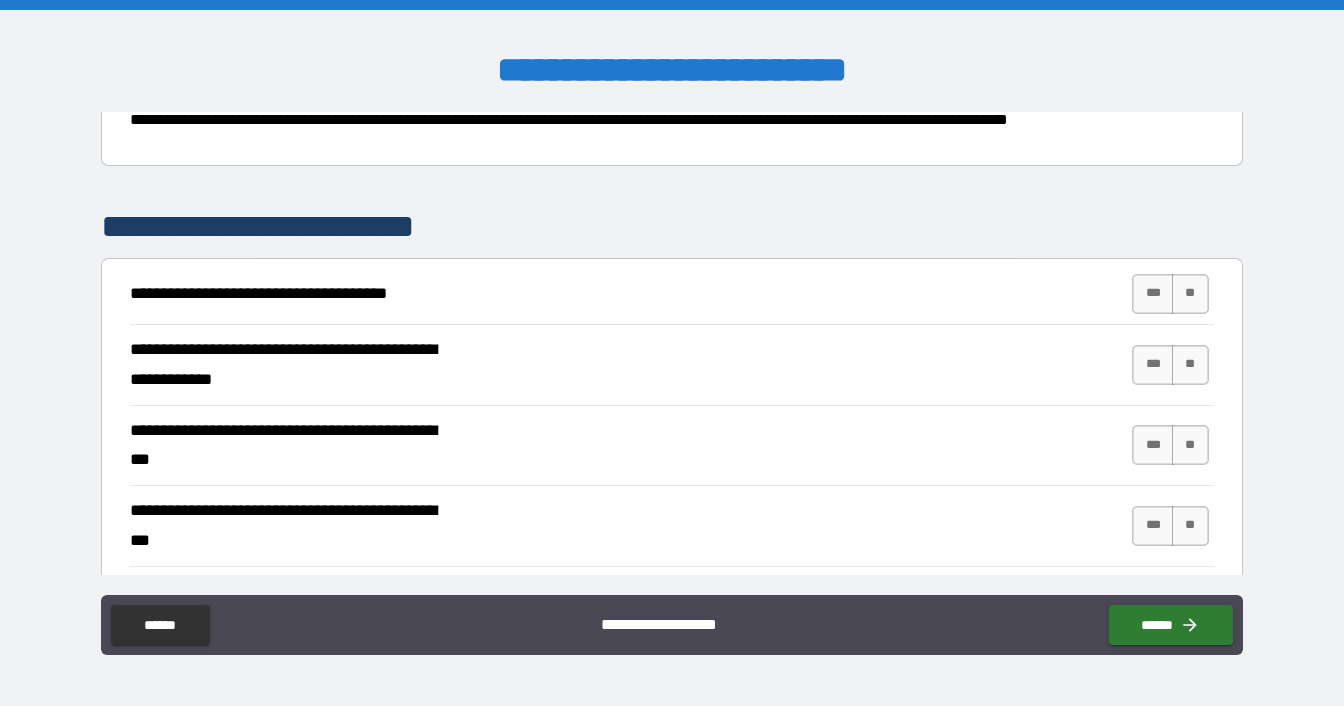 scroll, scrollTop: 300, scrollLeft: 0, axis: vertical 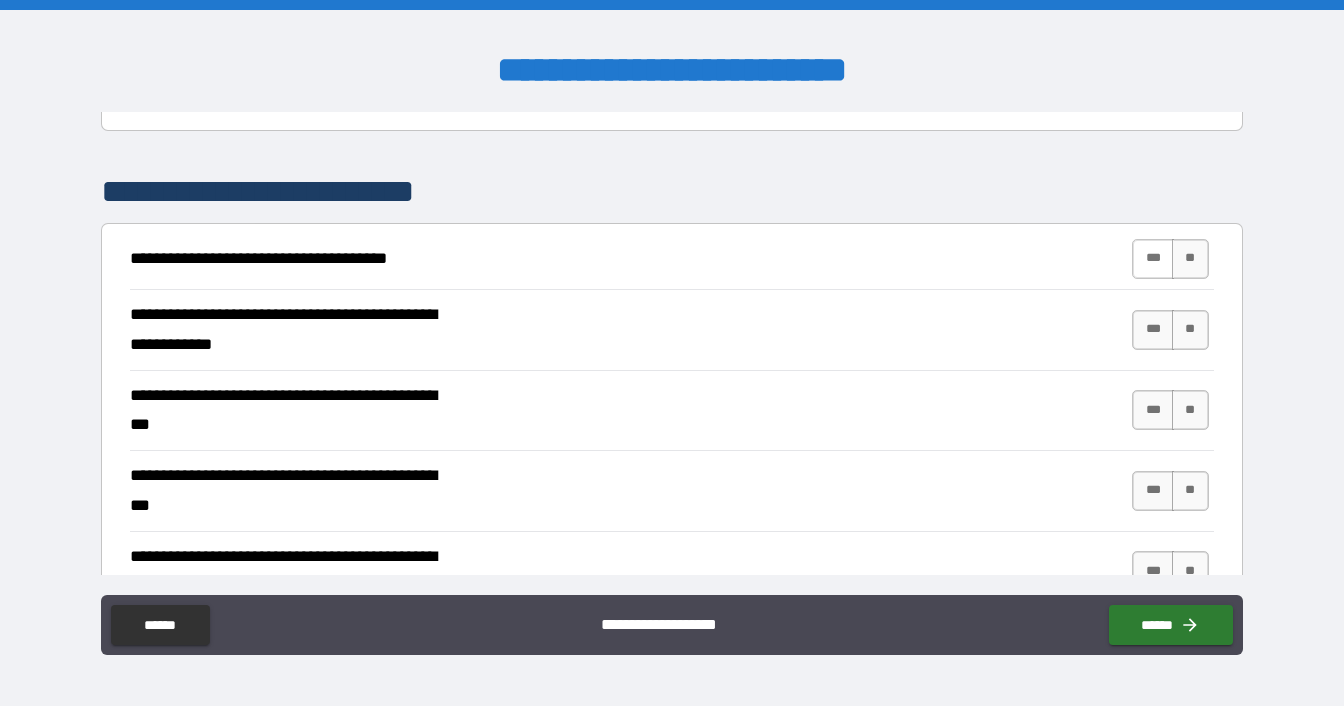 click on "***" at bounding box center [1153, 259] 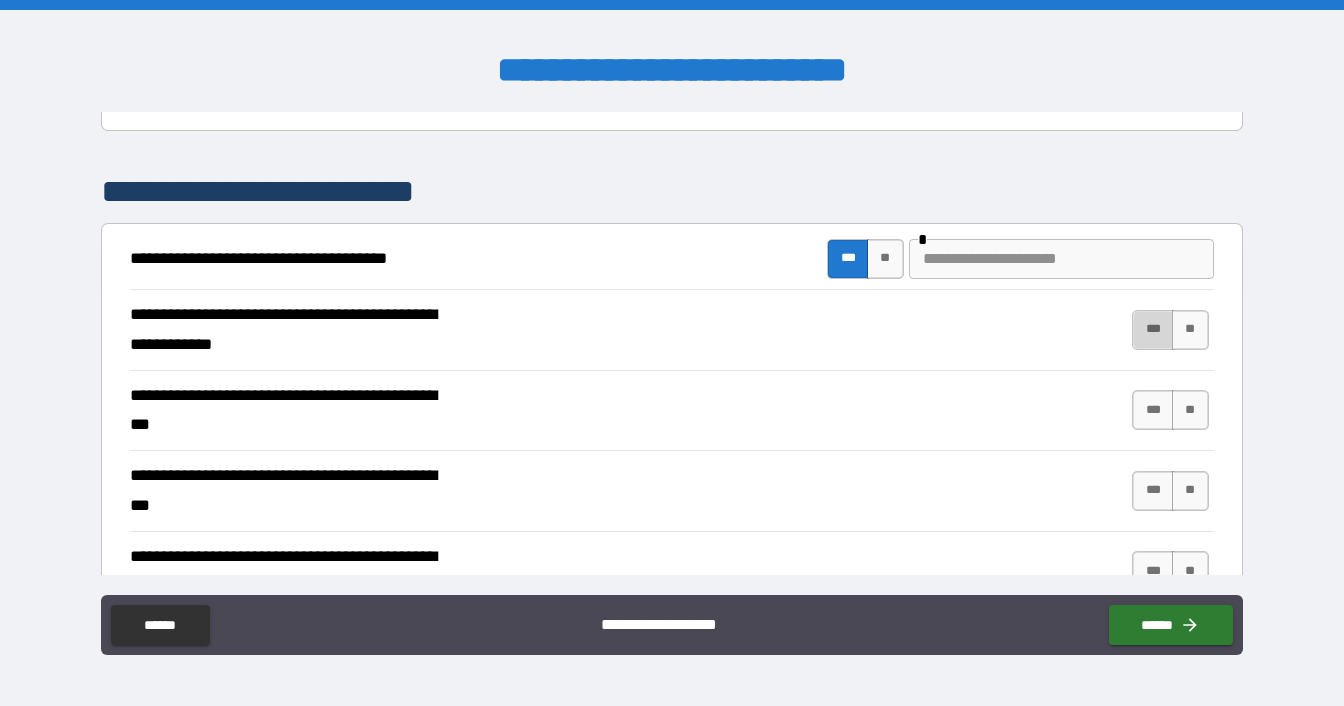 click on "***" at bounding box center (1153, 330) 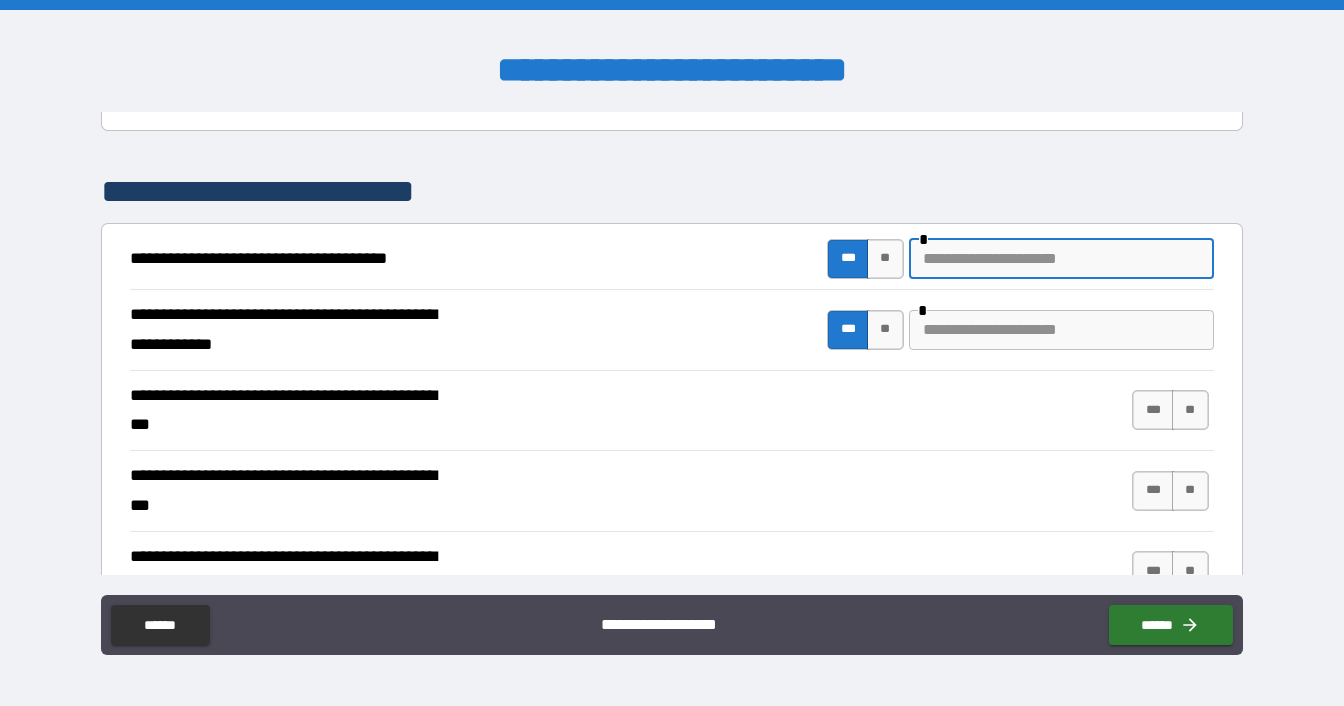 click at bounding box center [1061, 259] 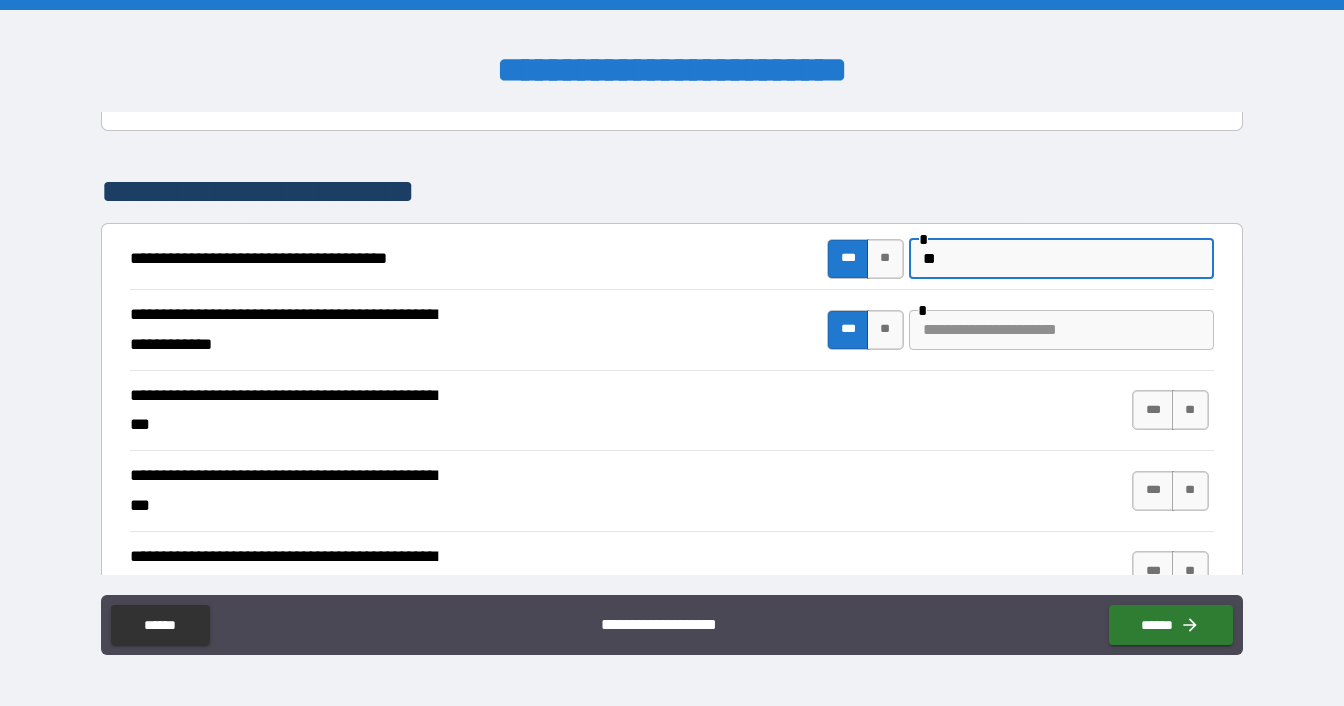 type on "*" 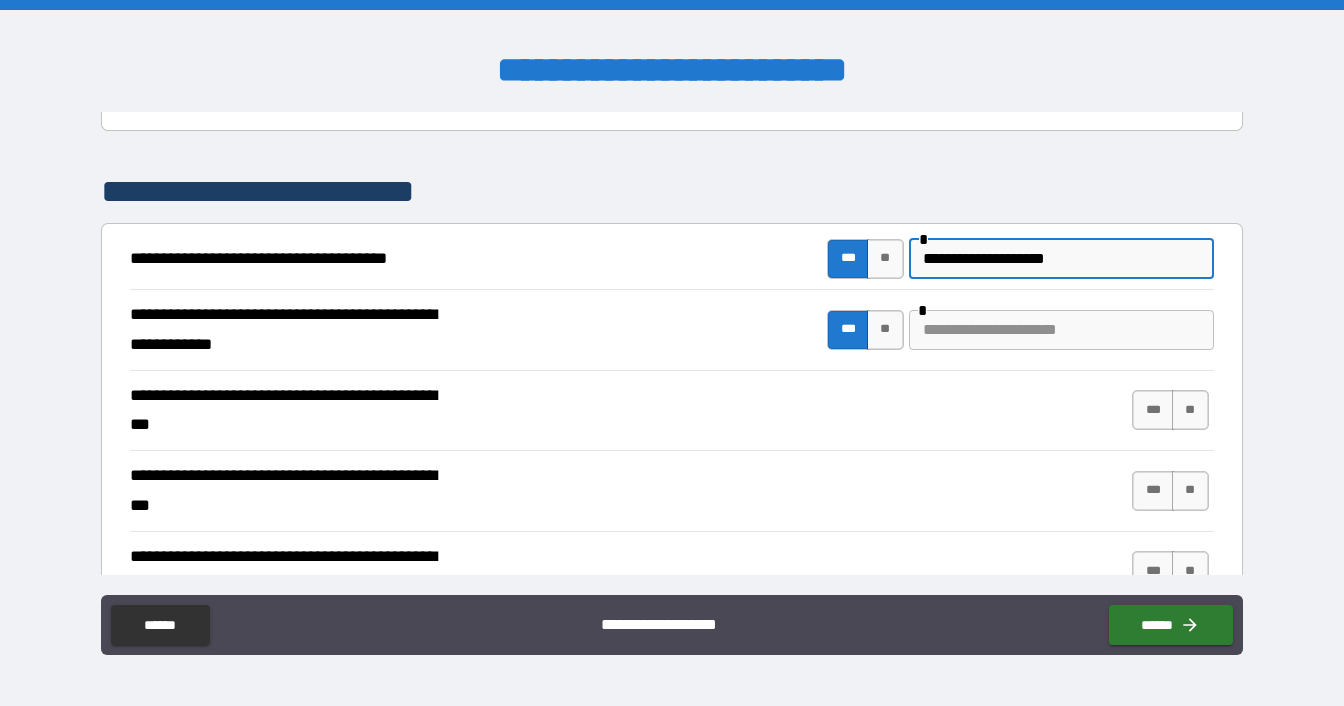 type on "**********" 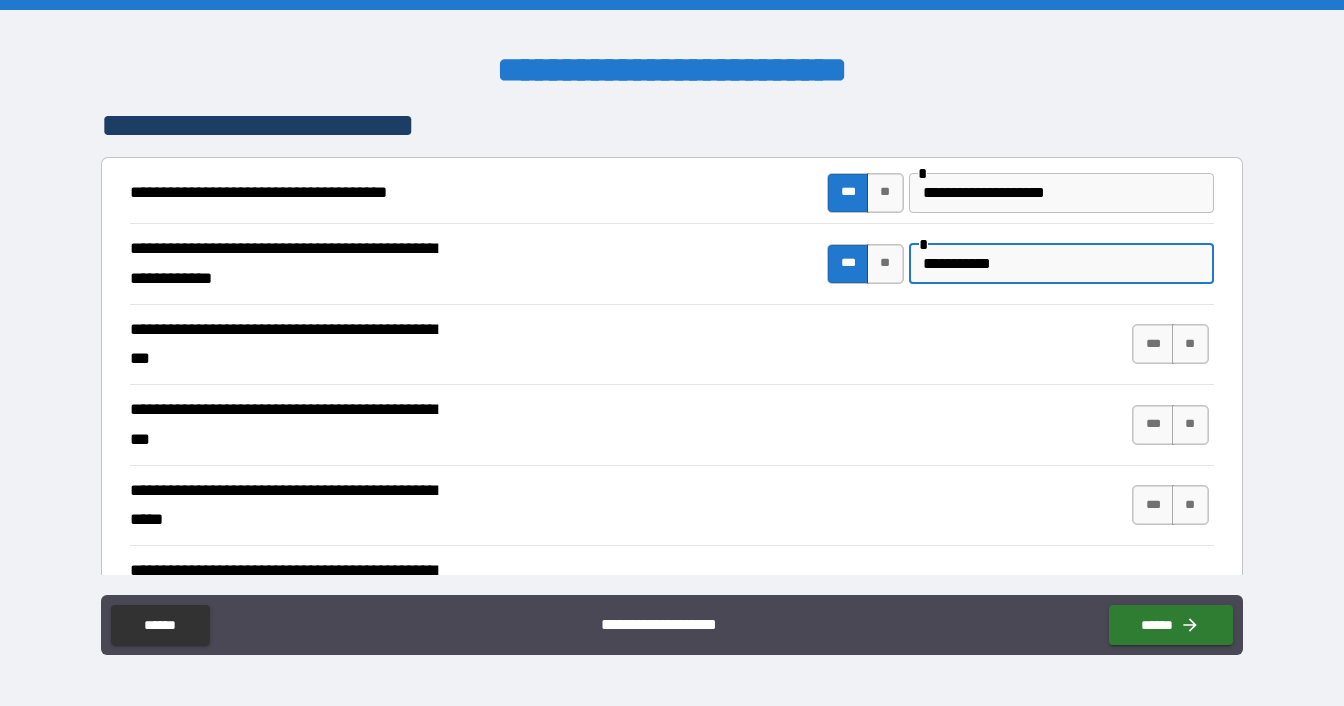 scroll, scrollTop: 400, scrollLeft: 0, axis: vertical 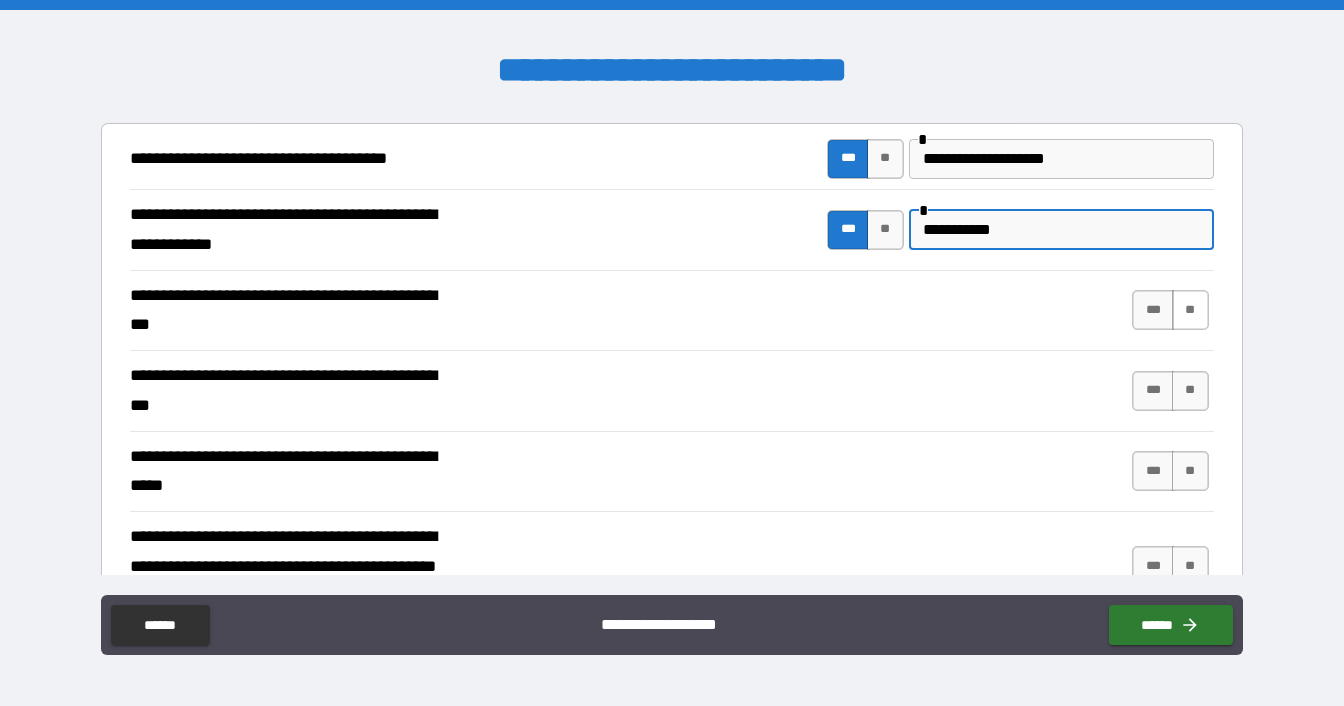 type on "**********" 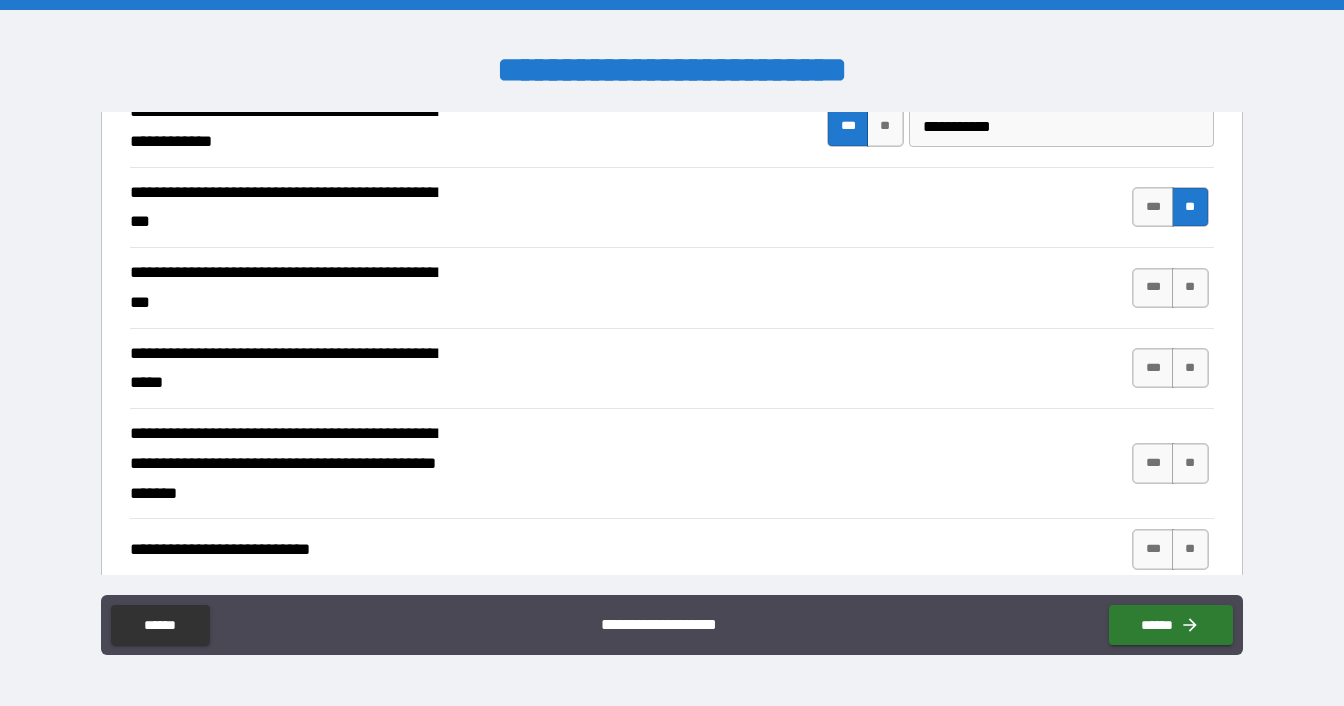 scroll, scrollTop: 500, scrollLeft: 0, axis: vertical 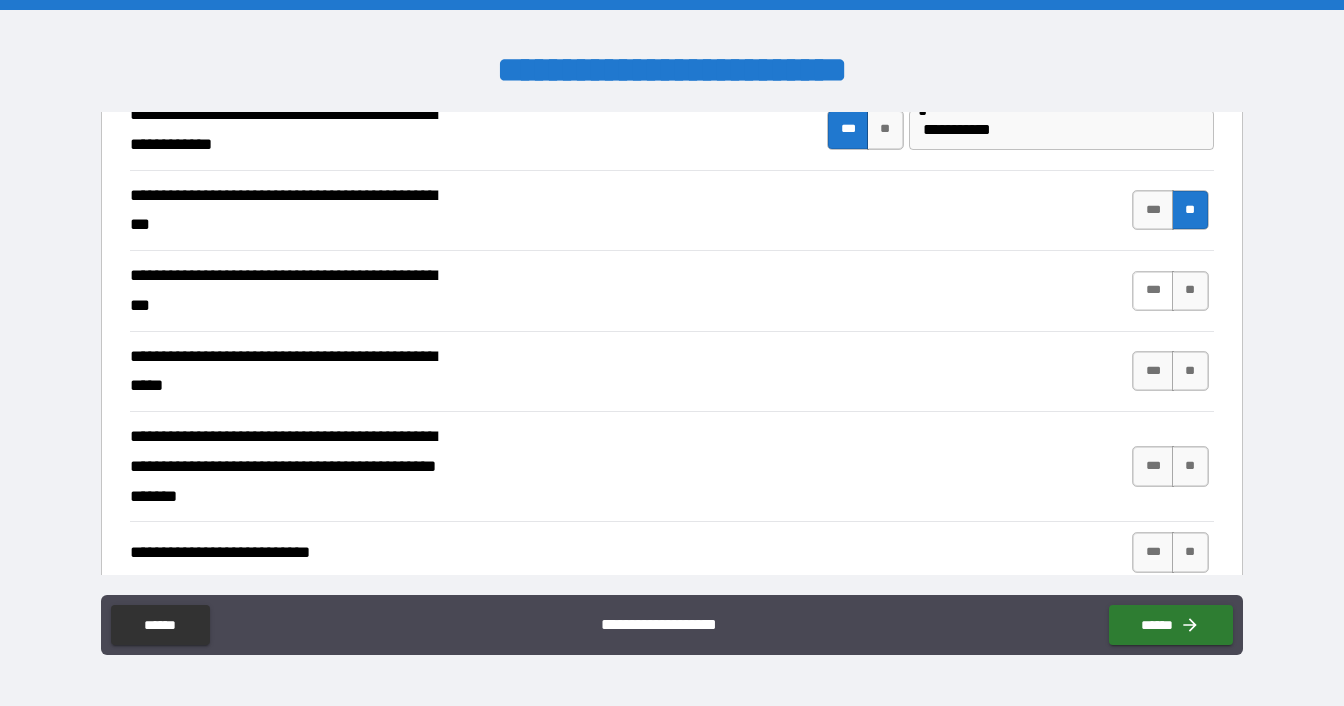 click on "***" at bounding box center (1153, 291) 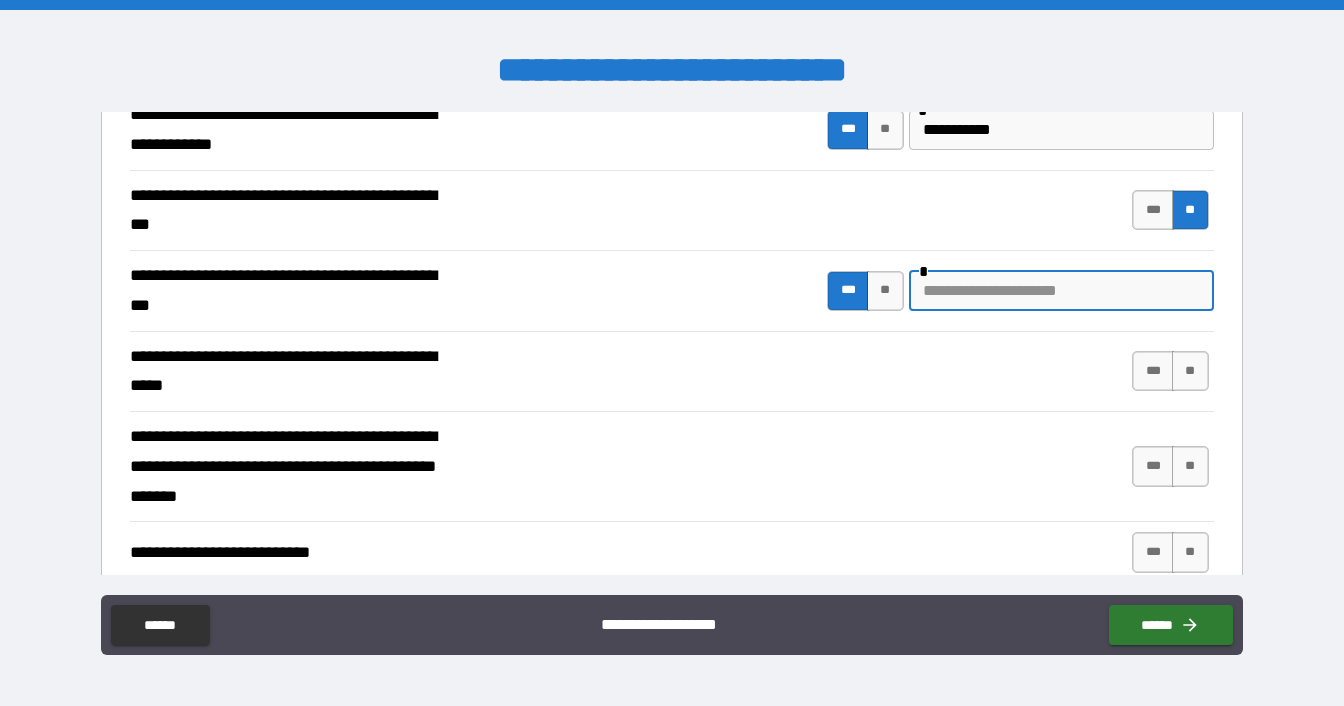 drag, startPoint x: 932, startPoint y: 288, endPoint x: 948, endPoint y: 283, distance: 16.763054 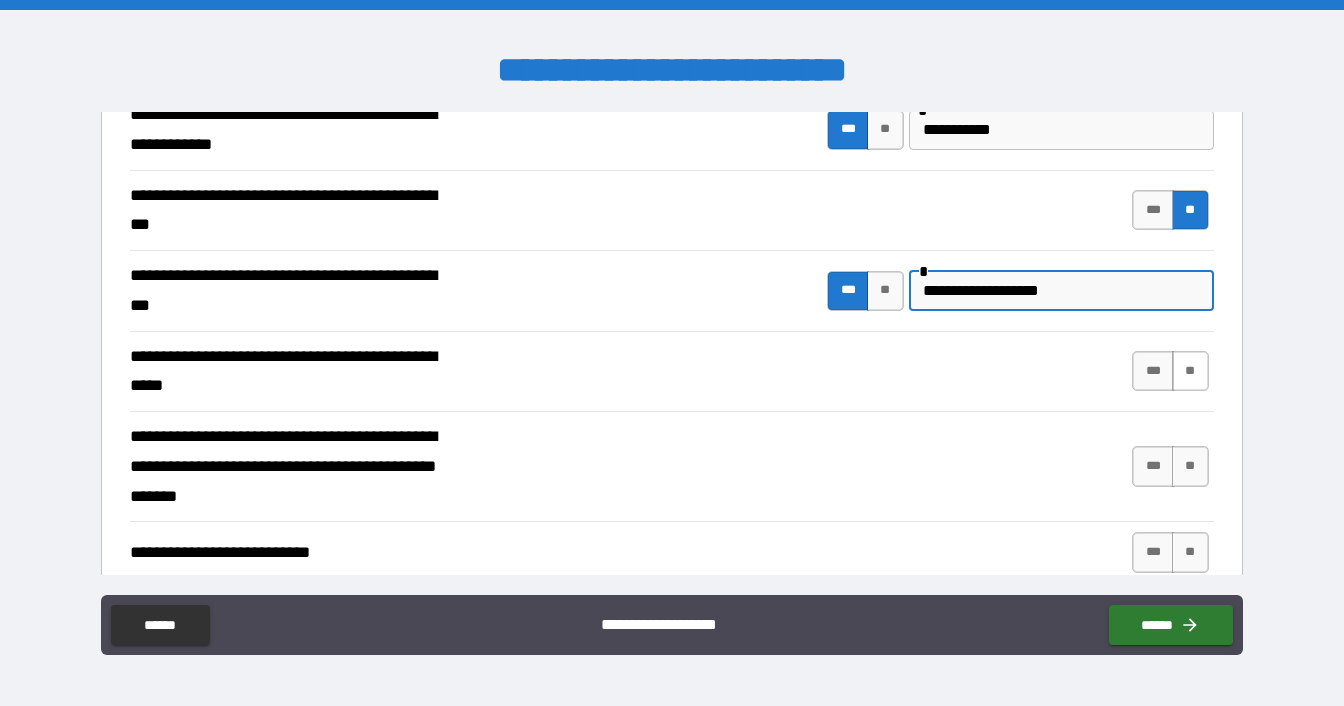 type on "**********" 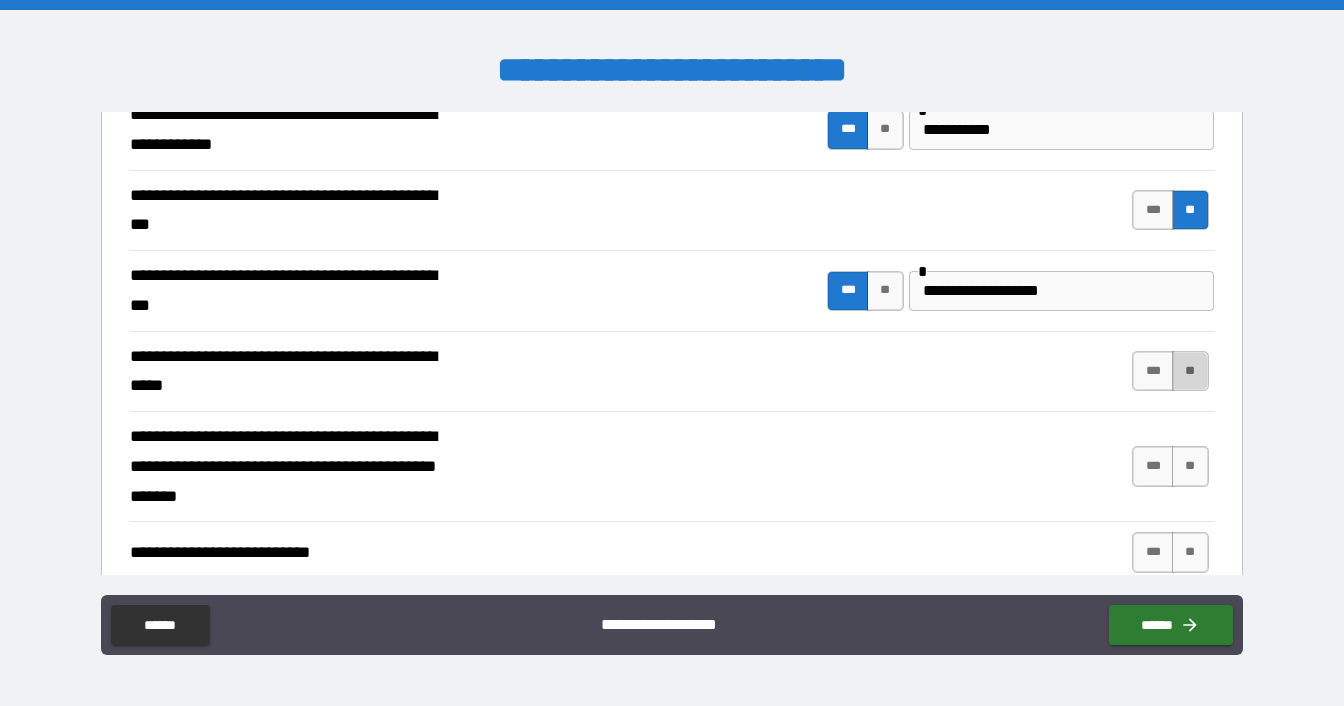 click on "**" at bounding box center (1190, 371) 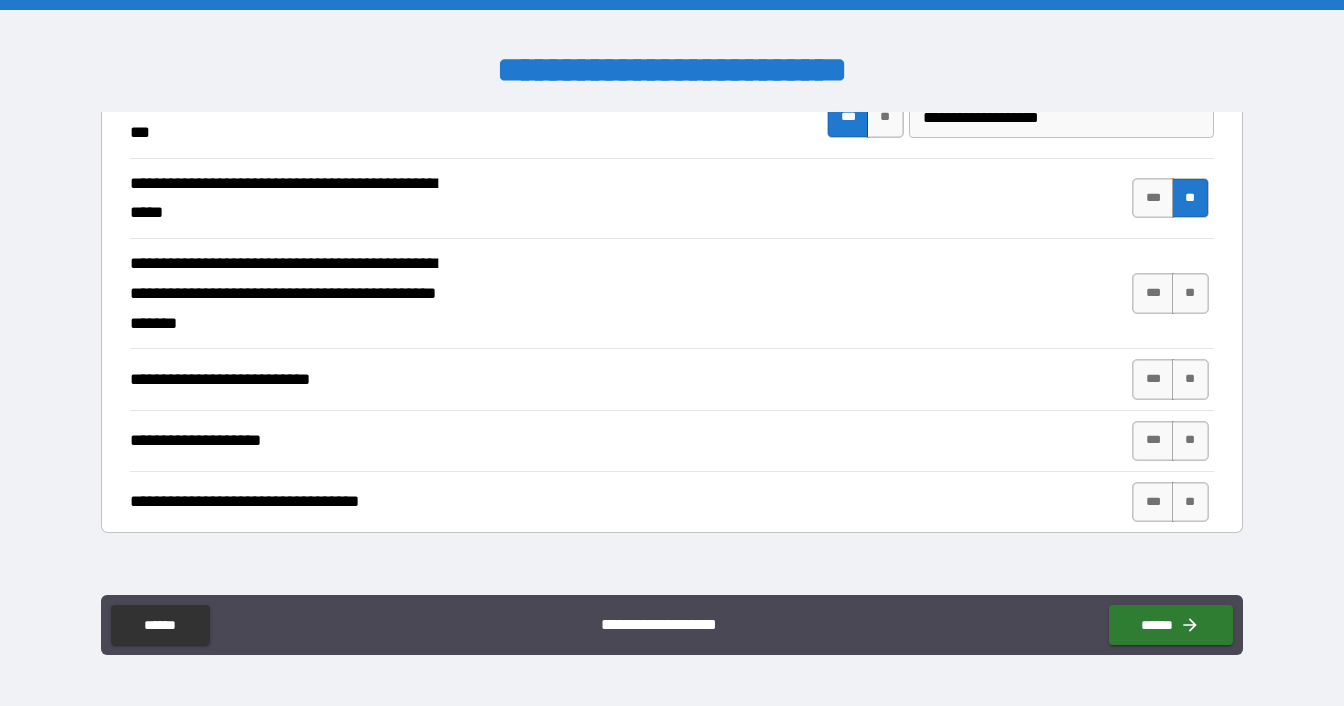 scroll, scrollTop: 700, scrollLeft: 0, axis: vertical 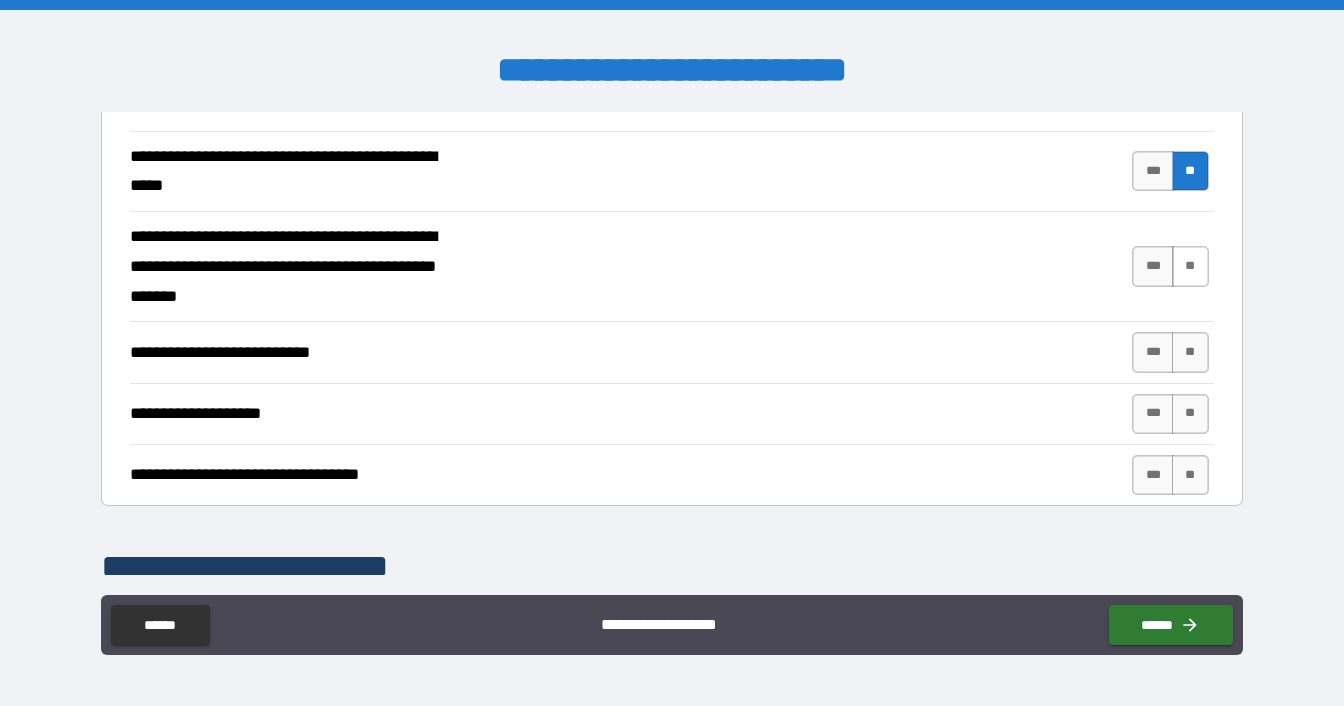 click on "**" at bounding box center (1190, 266) 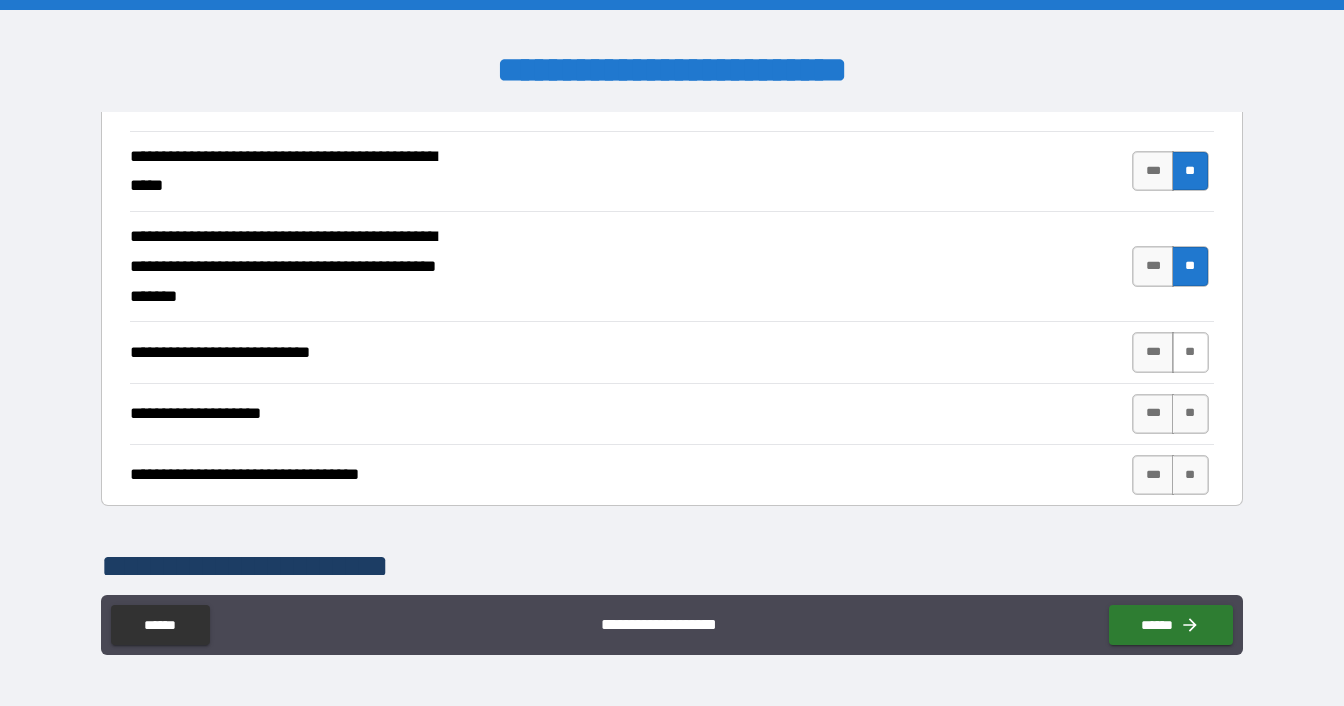 click on "**" at bounding box center [1190, 352] 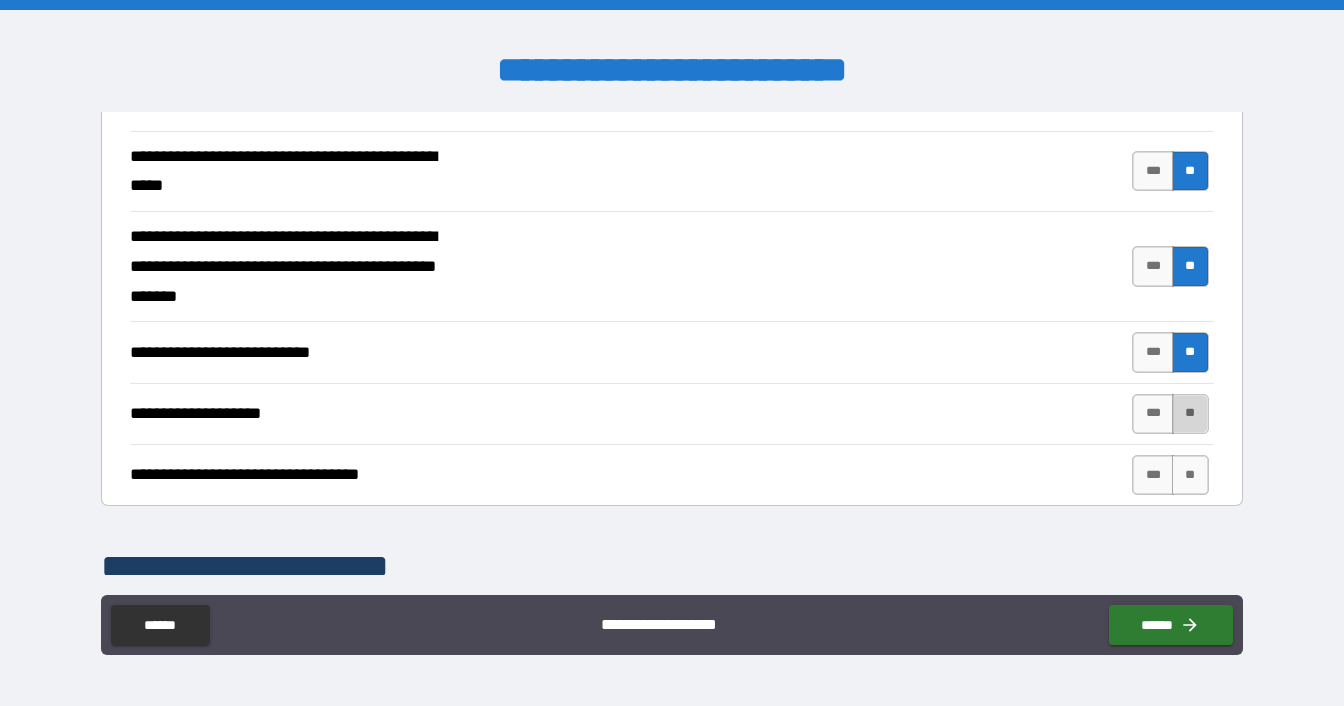 click on "**" at bounding box center [1190, 414] 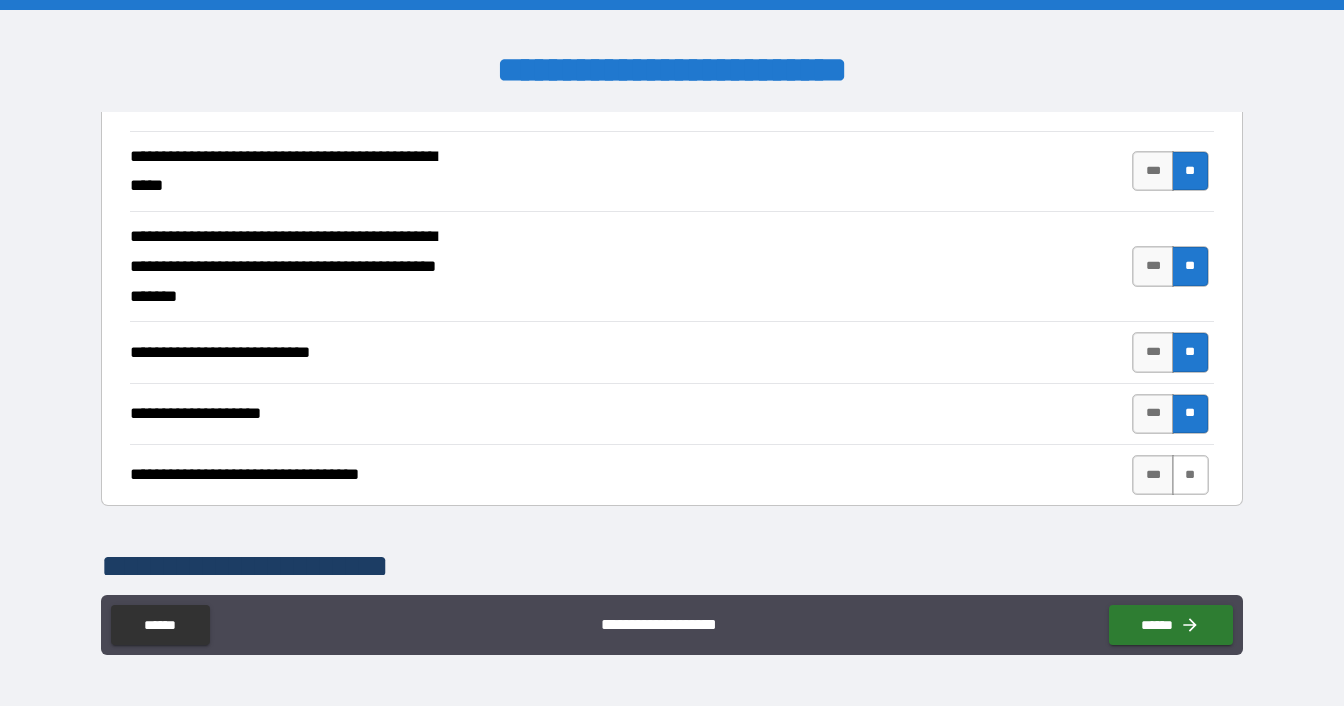 click on "**" at bounding box center [1190, 475] 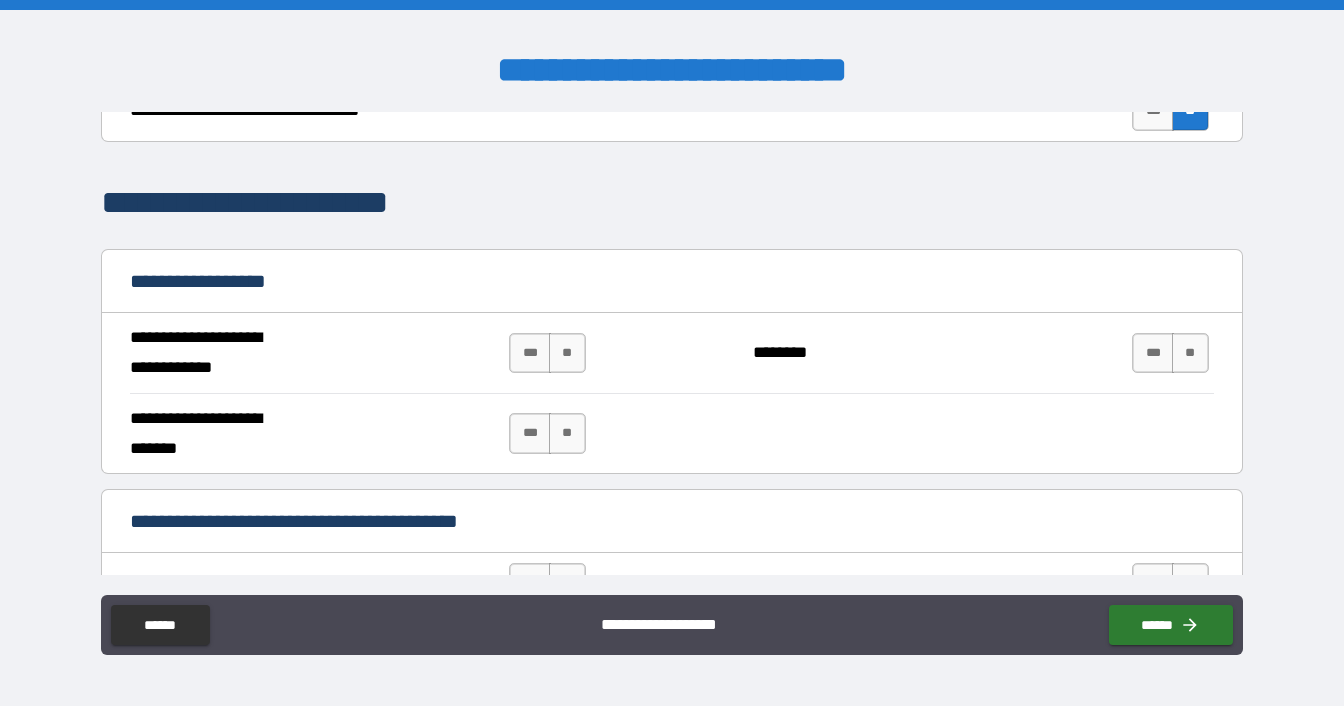 scroll, scrollTop: 1100, scrollLeft: 0, axis: vertical 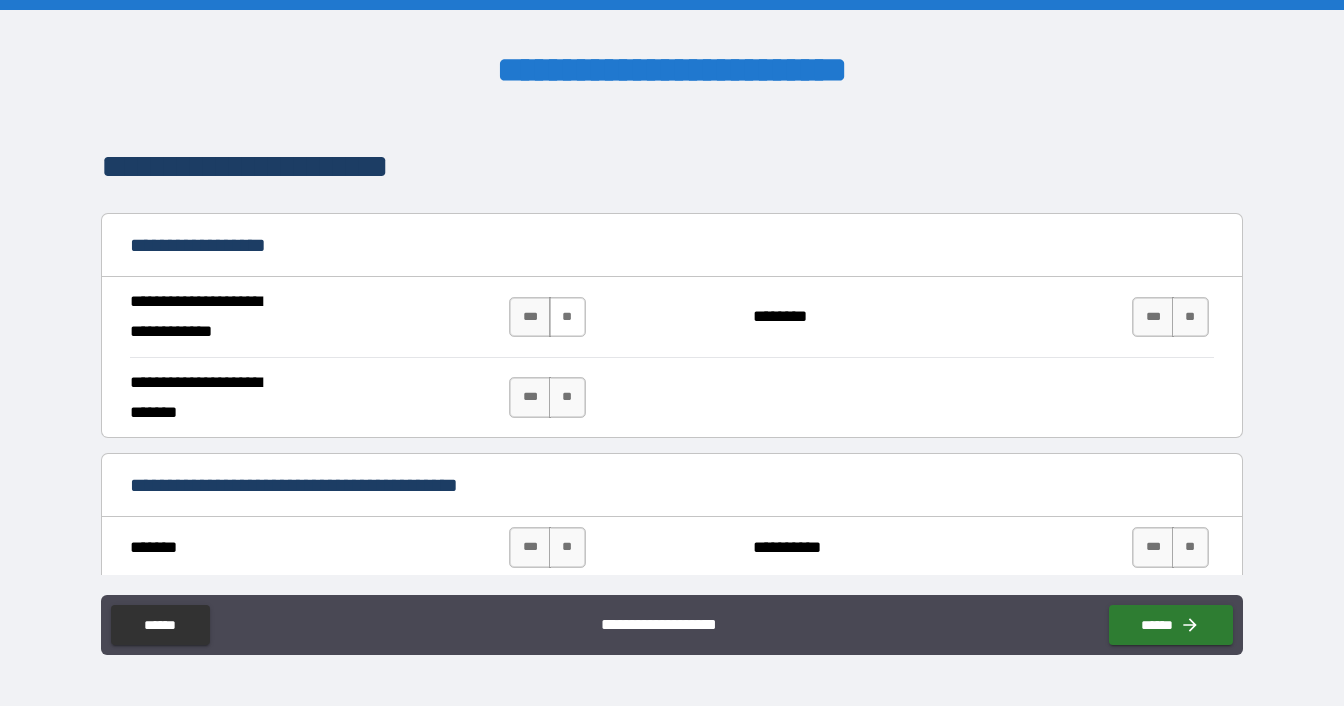 click on "**" at bounding box center (567, 317) 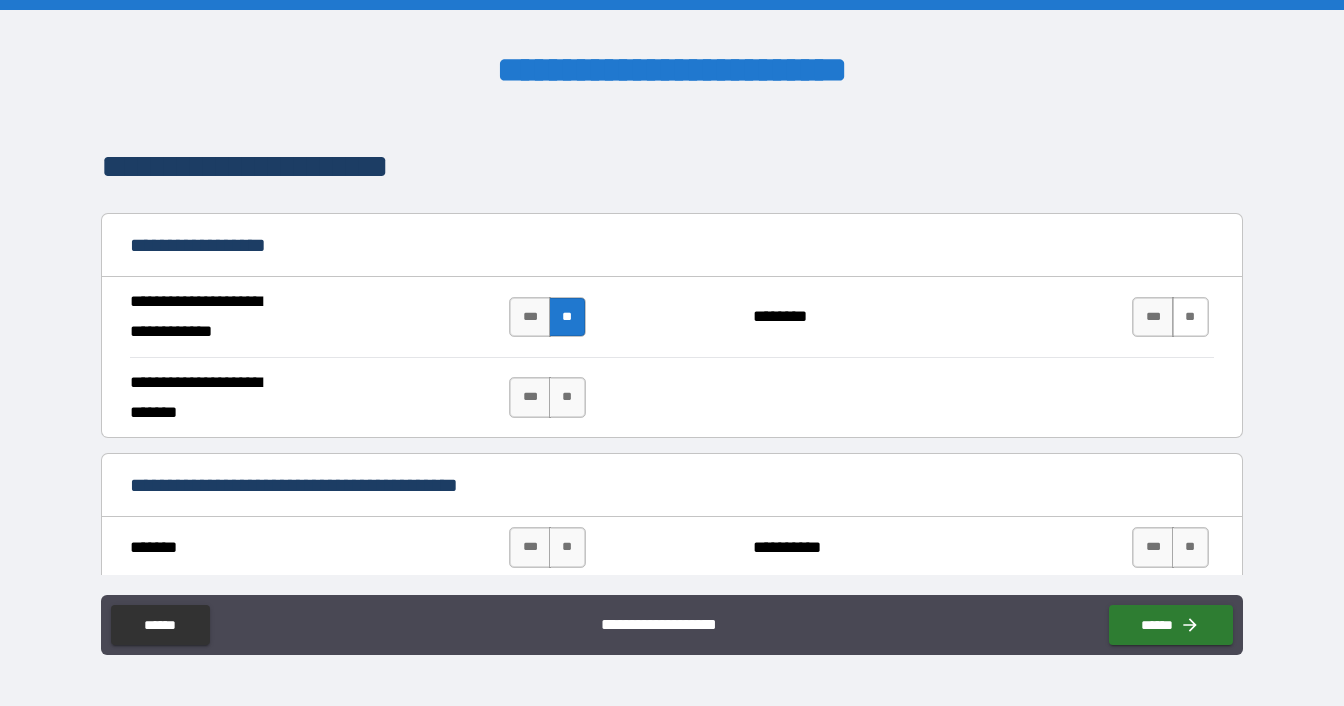 click on "**" at bounding box center (1190, 317) 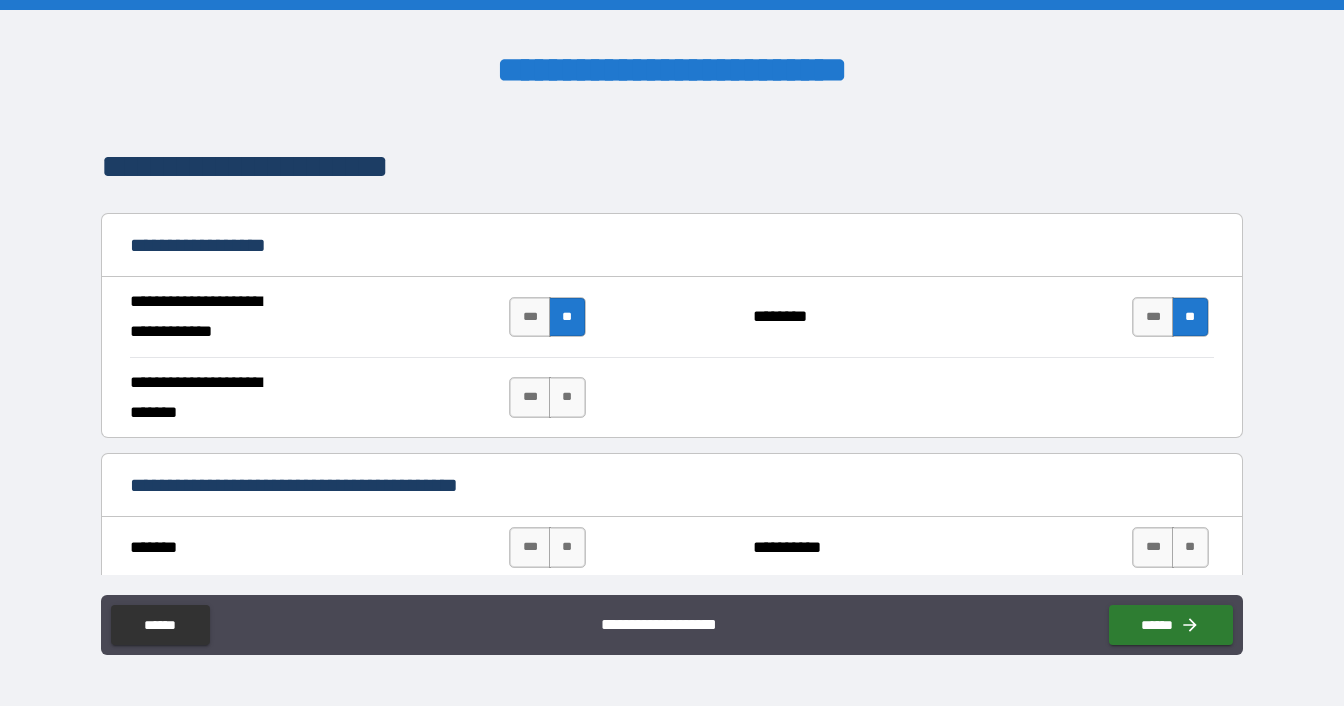 click on "**" at bounding box center [567, 397] 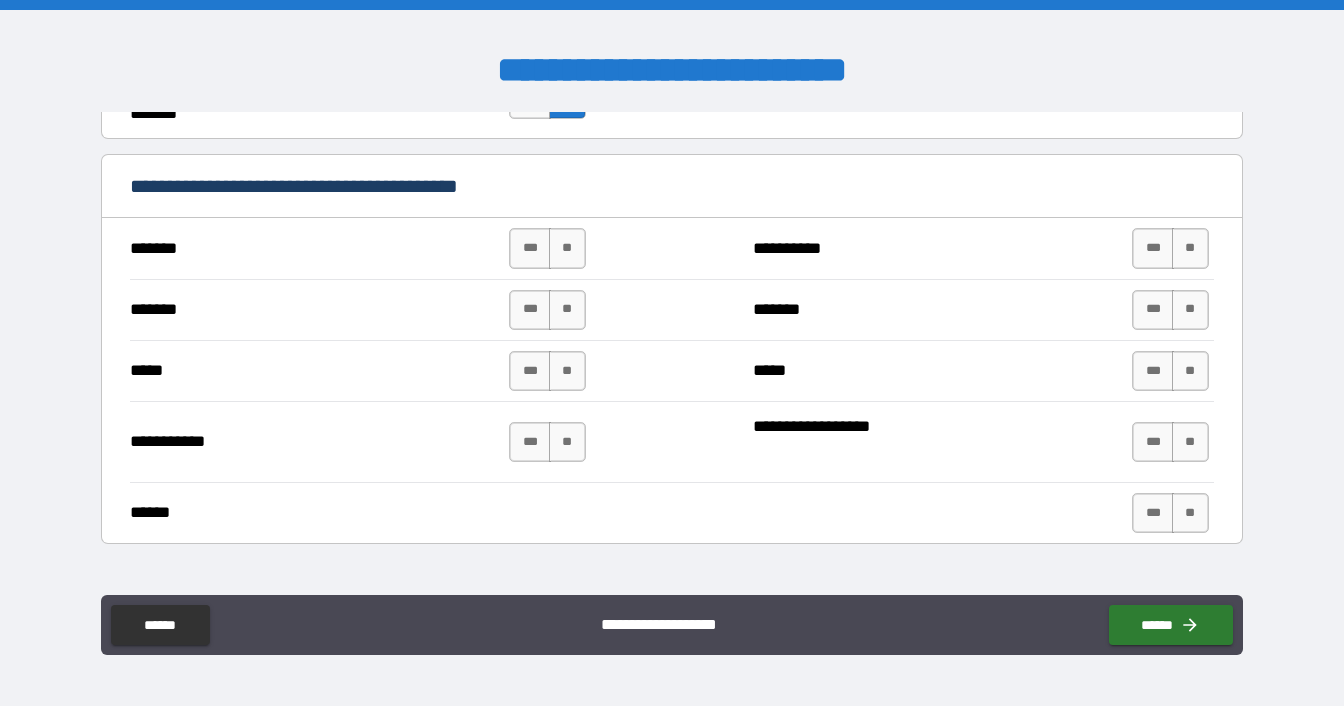 scroll, scrollTop: 1400, scrollLeft: 0, axis: vertical 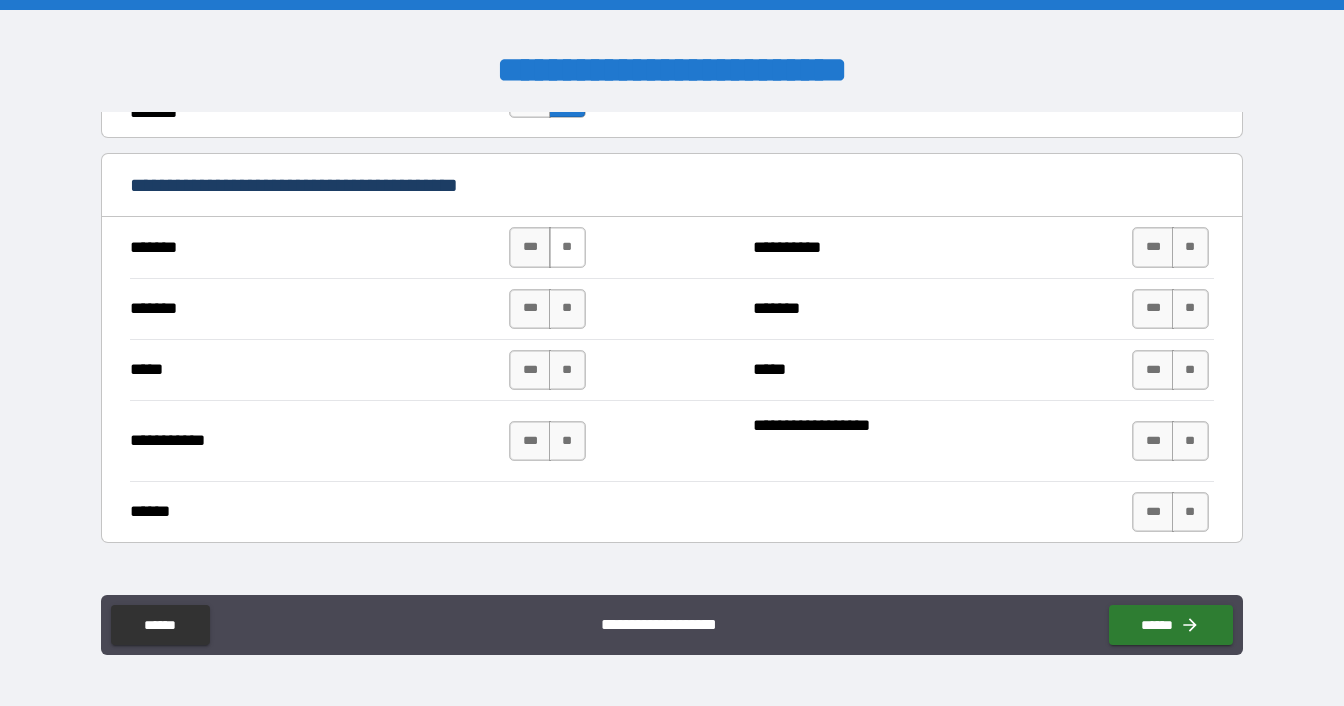 click on "**" at bounding box center (567, 247) 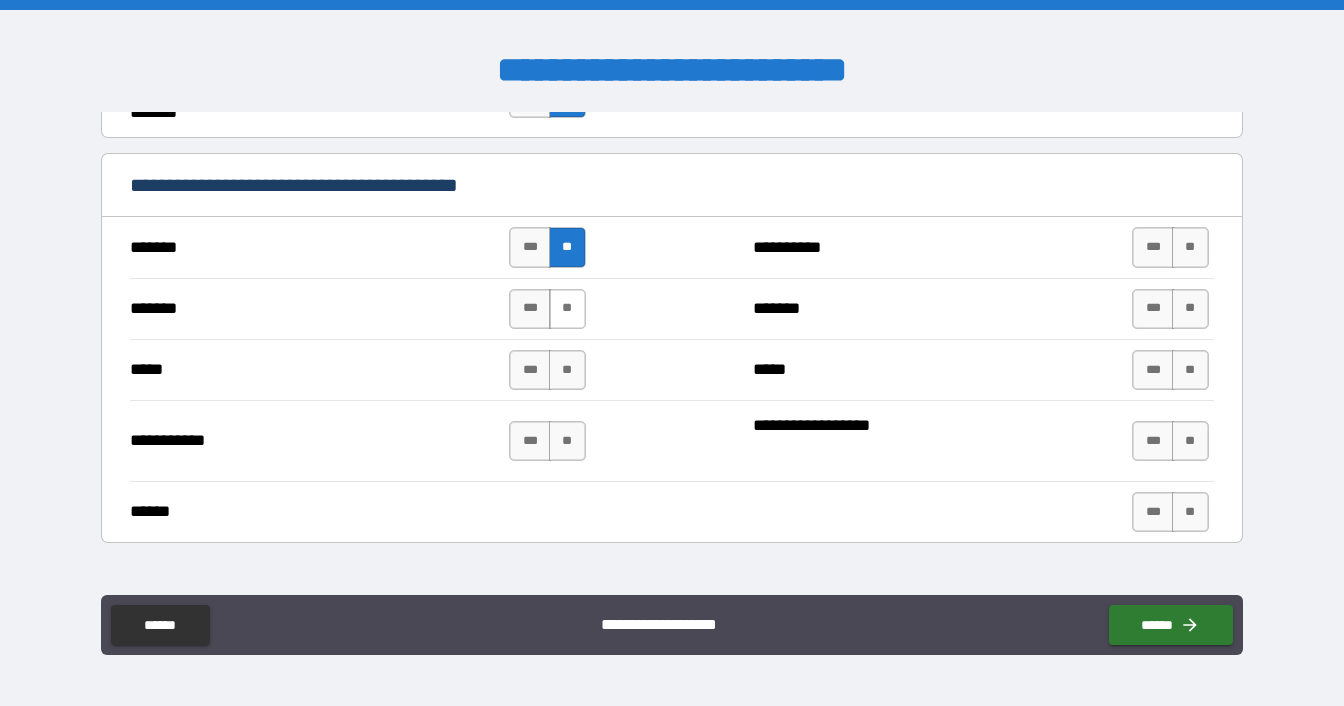 click on "**" at bounding box center [567, 309] 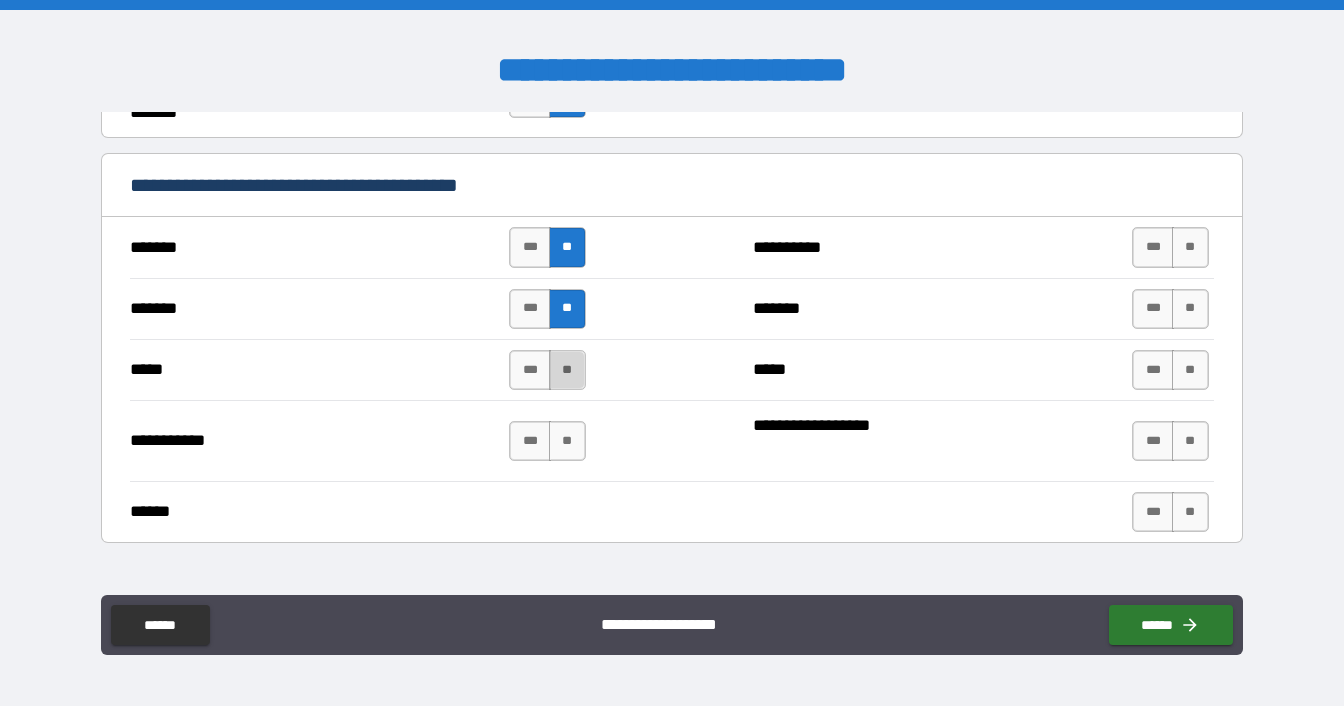 click on "**" at bounding box center [567, 370] 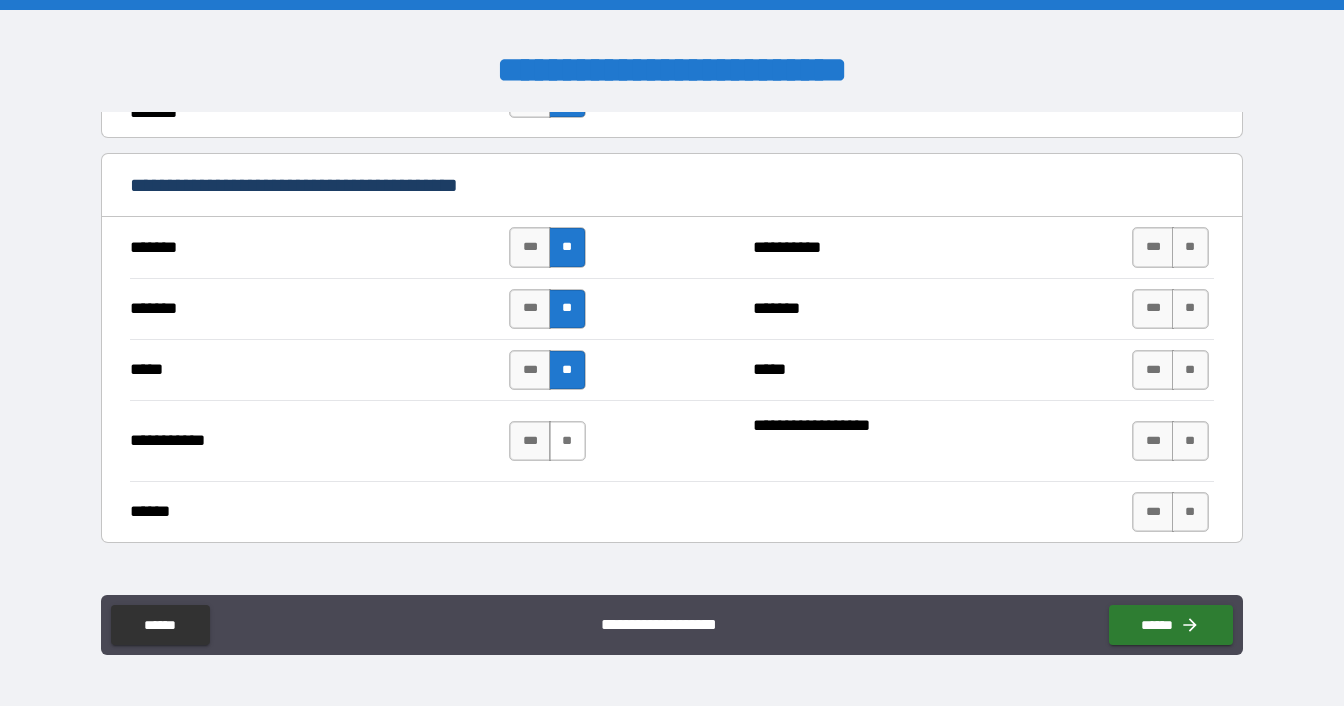 click on "**" at bounding box center (567, 441) 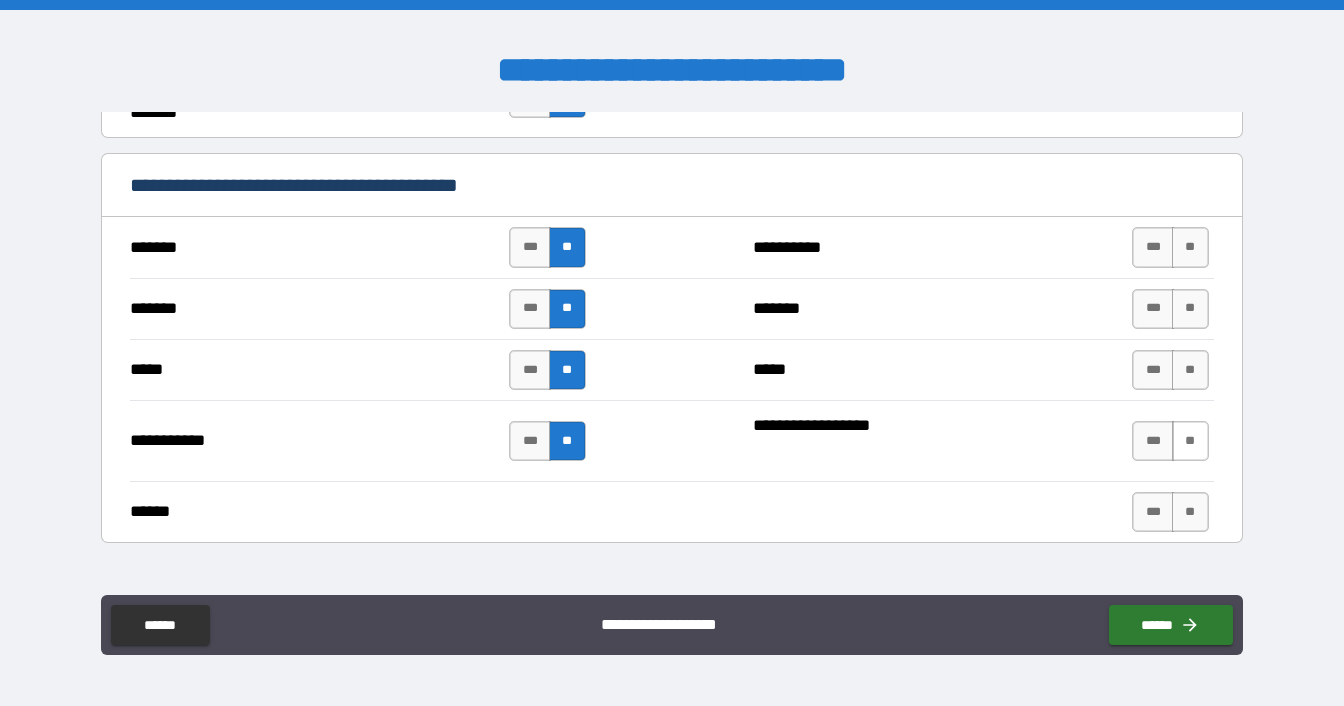 click on "**" at bounding box center [1190, 441] 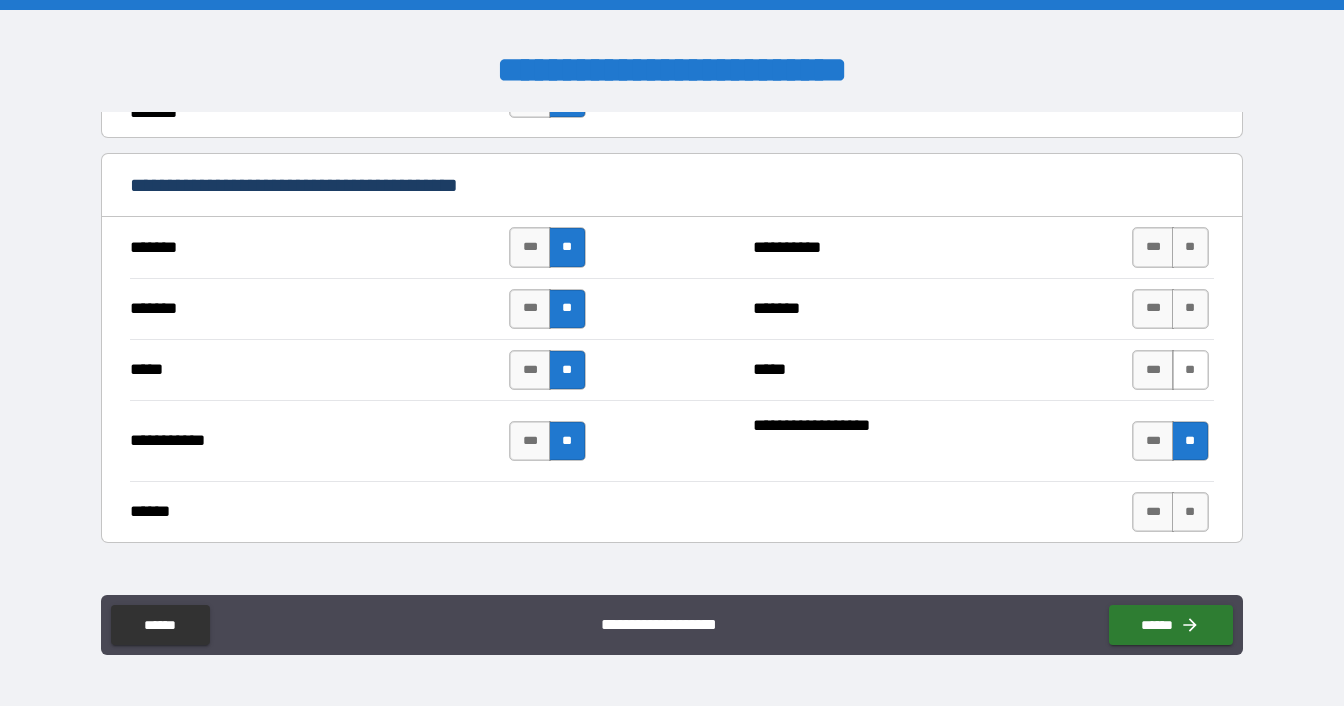 click on "**" at bounding box center [1190, 370] 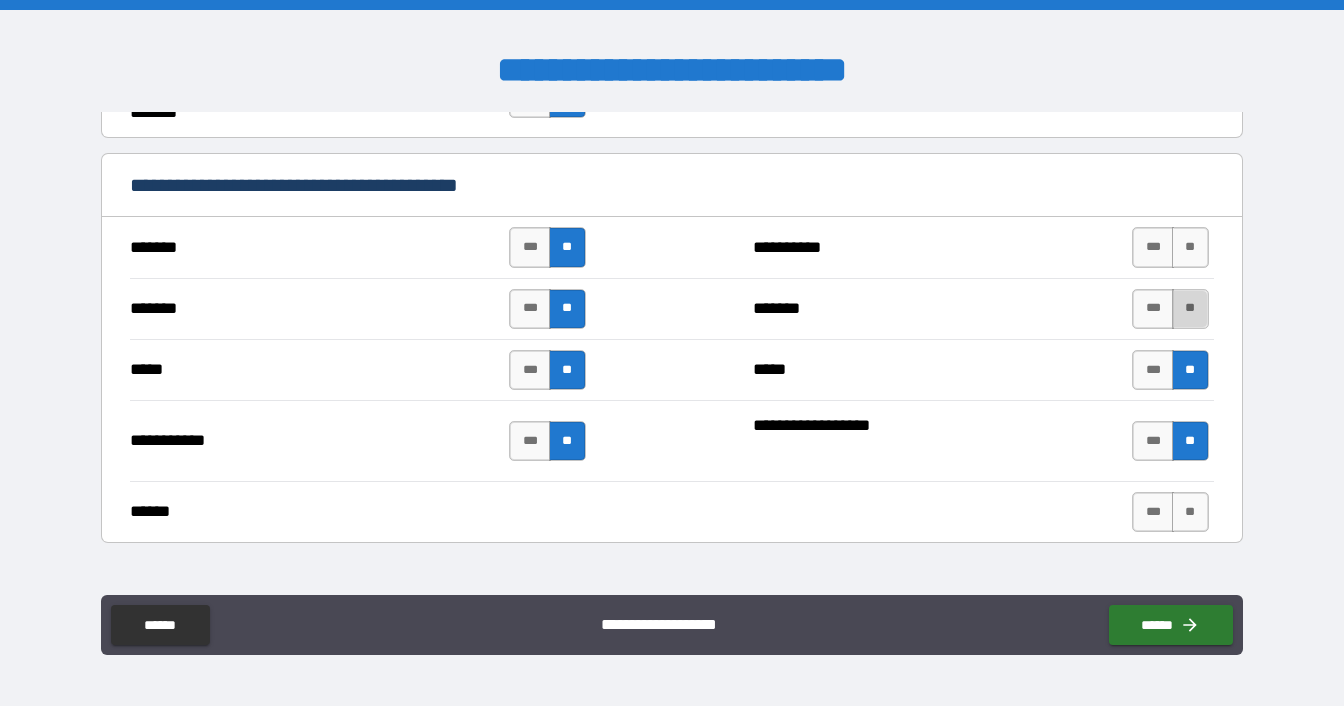 click on "**" at bounding box center (1190, 309) 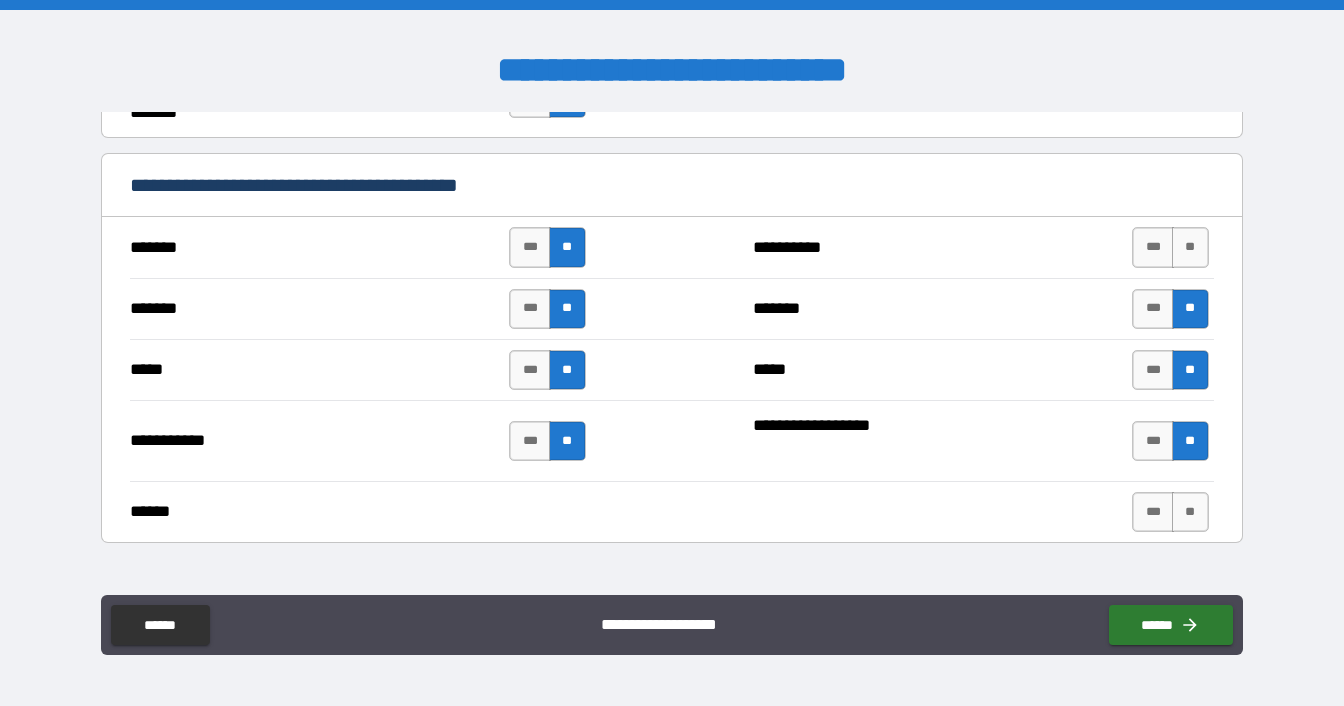 click on "**********" at bounding box center [672, 247] 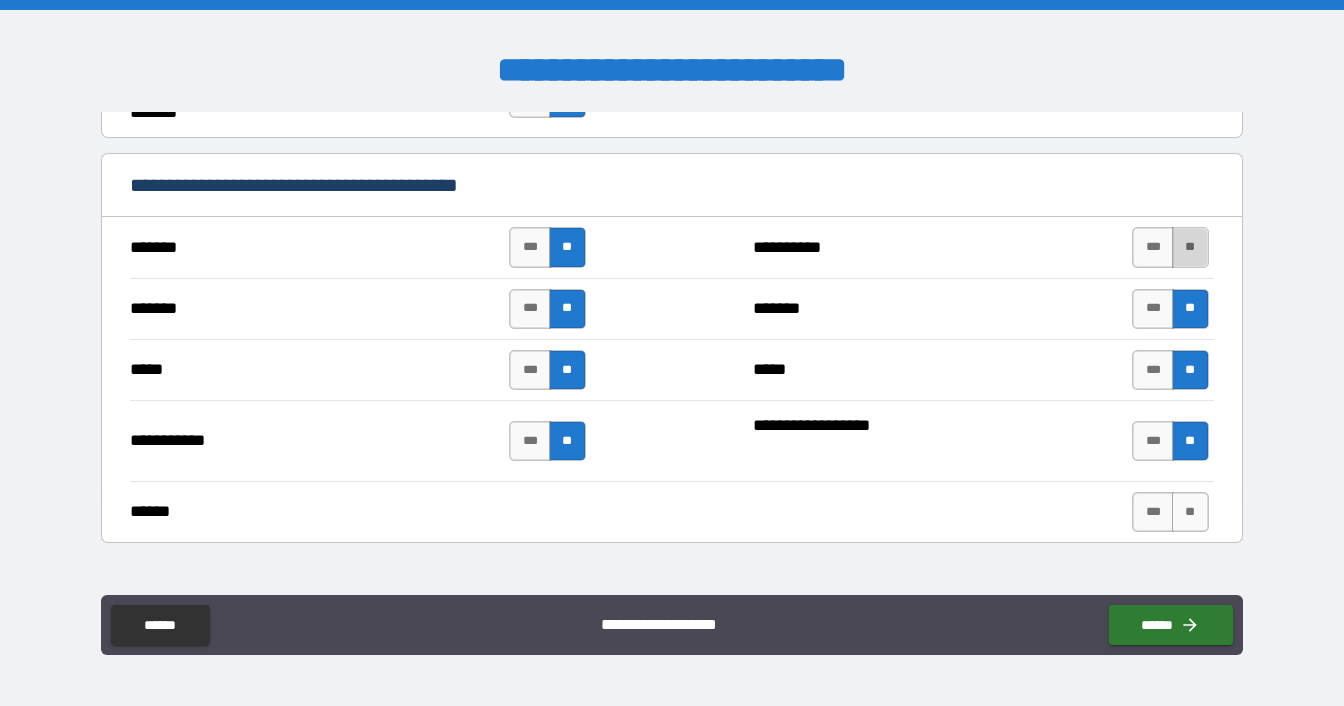 click on "**" at bounding box center (1190, 247) 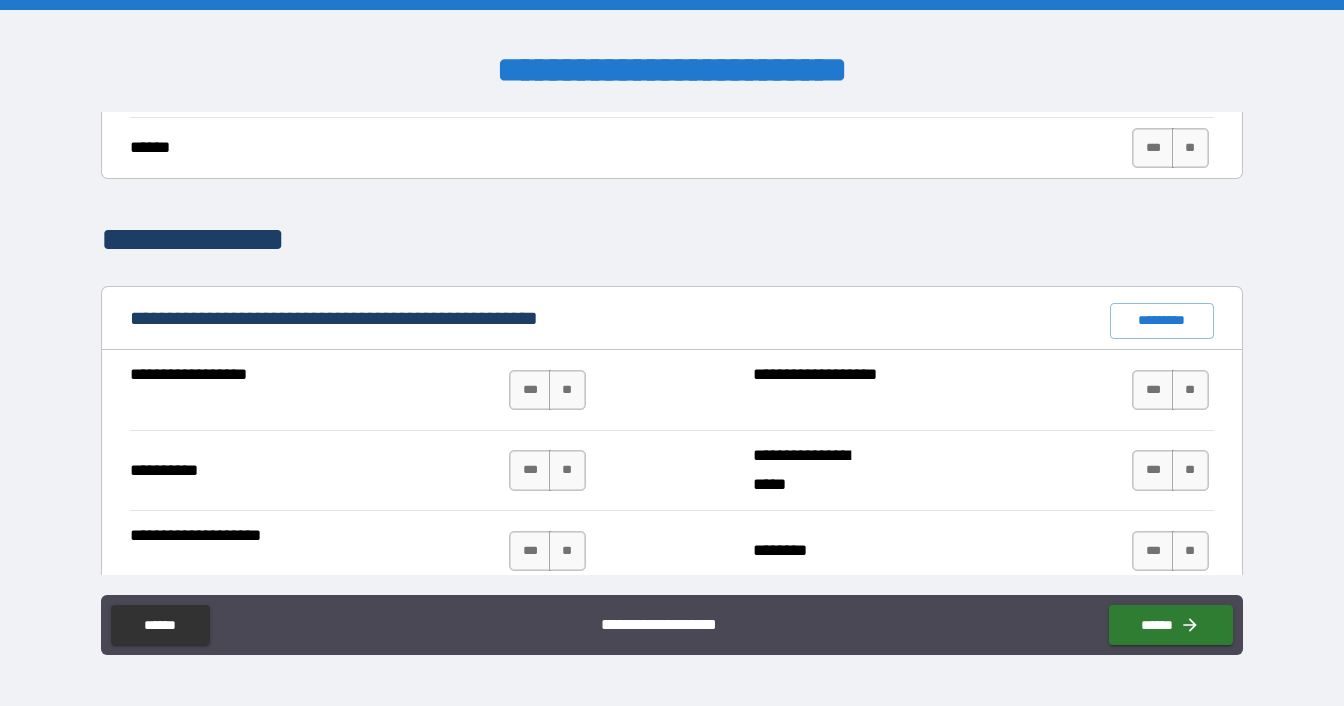 scroll, scrollTop: 1800, scrollLeft: 0, axis: vertical 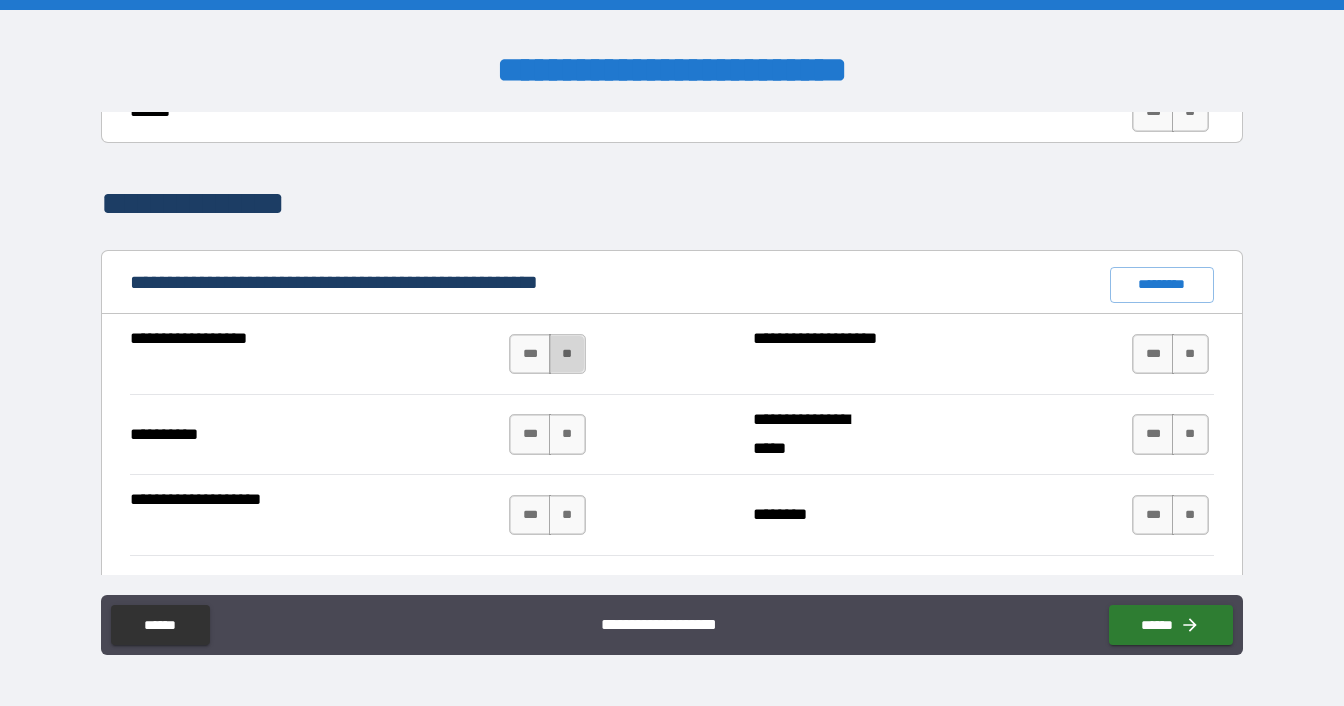 click on "**" at bounding box center [567, 354] 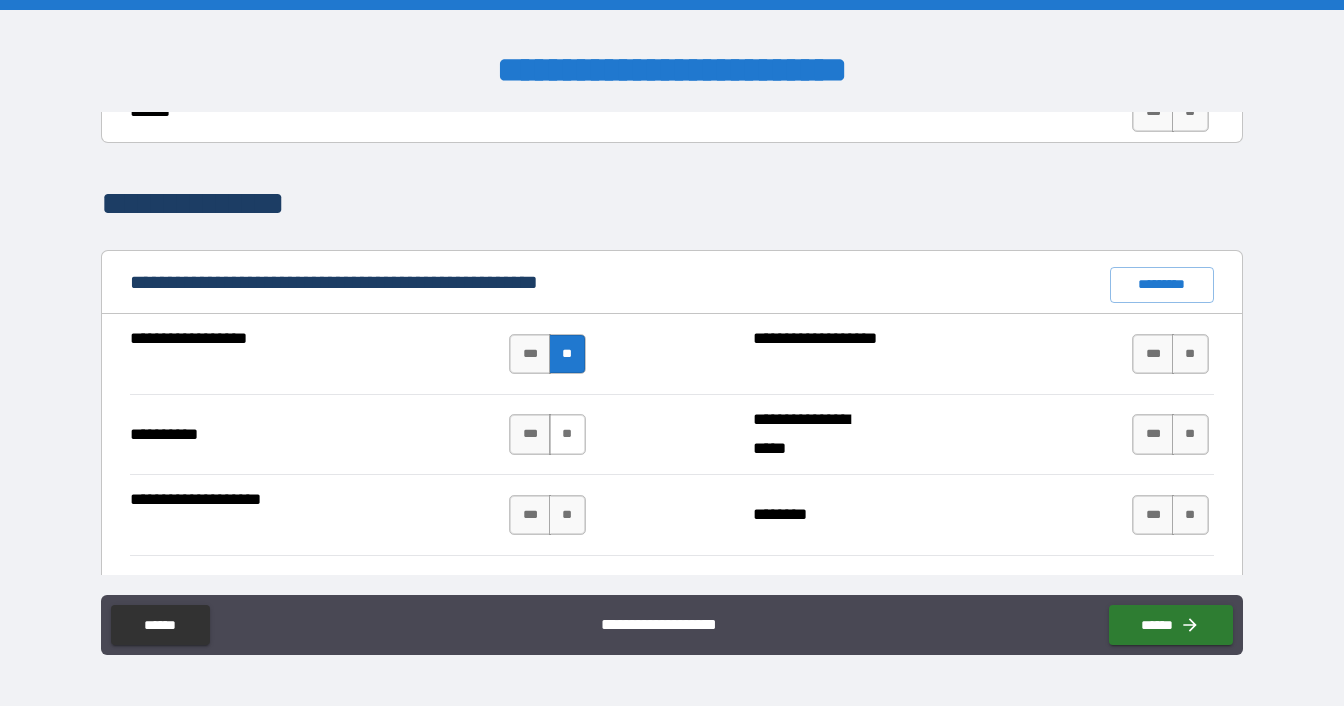 click on "**" at bounding box center [567, 434] 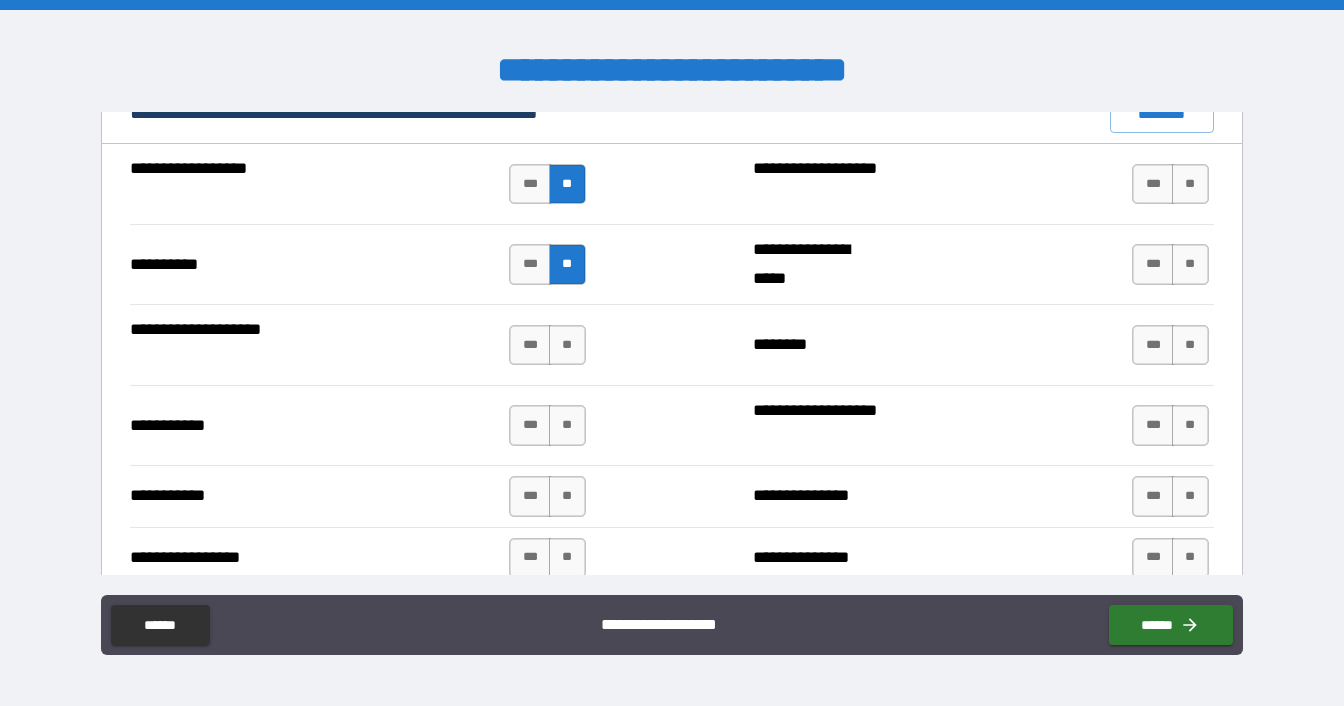 scroll, scrollTop: 2000, scrollLeft: 0, axis: vertical 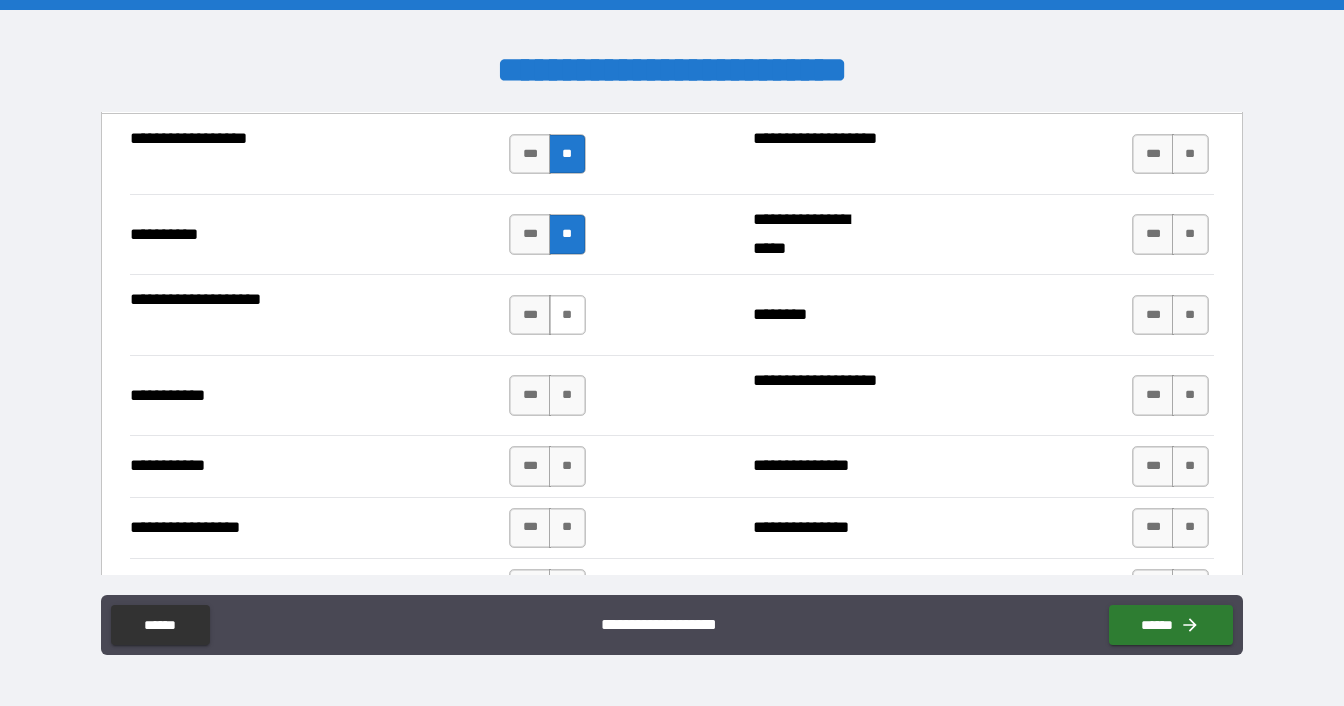 click on "**" at bounding box center [567, 315] 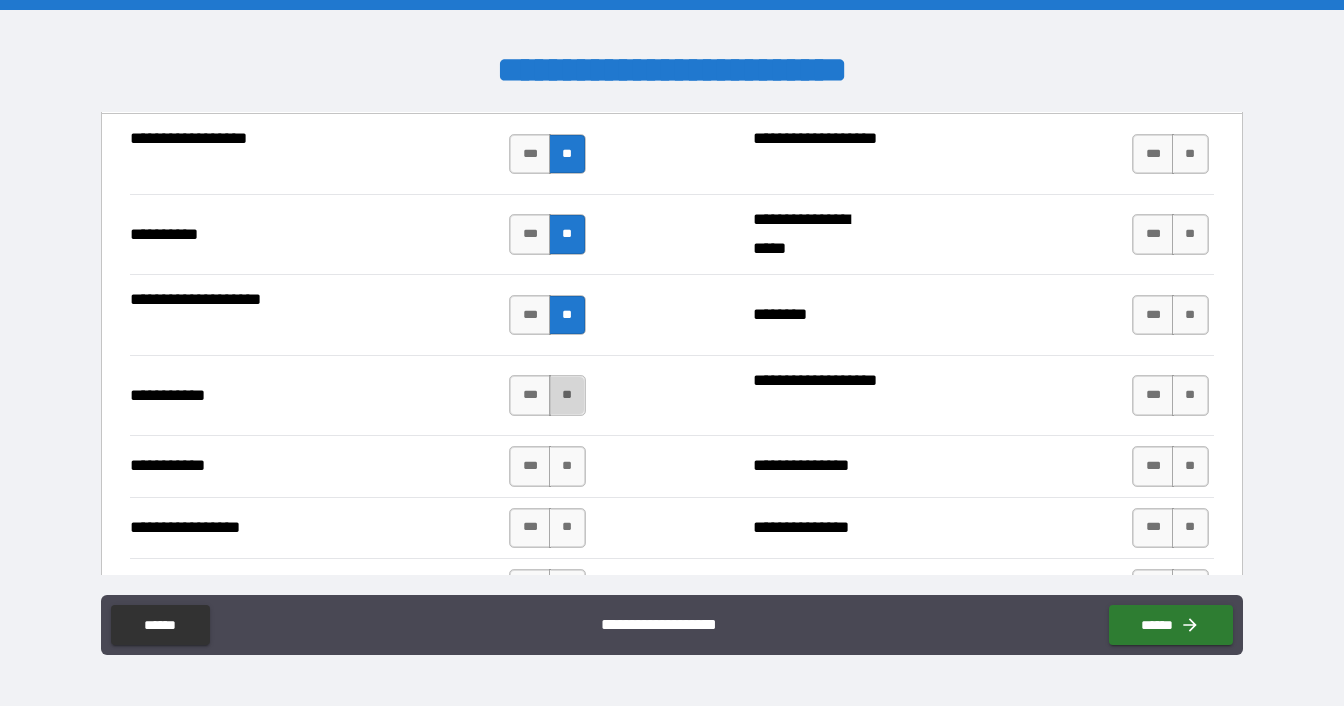 click on "**" at bounding box center [567, 395] 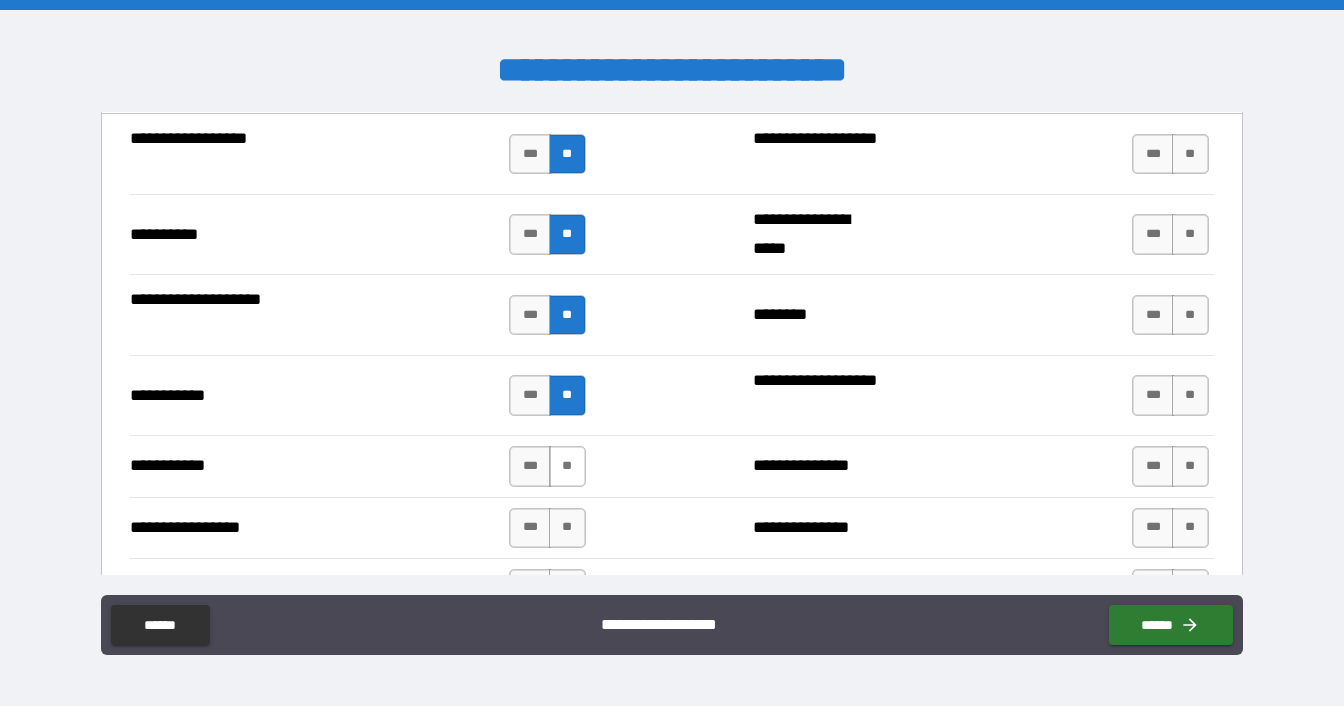 click on "**" at bounding box center (567, 466) 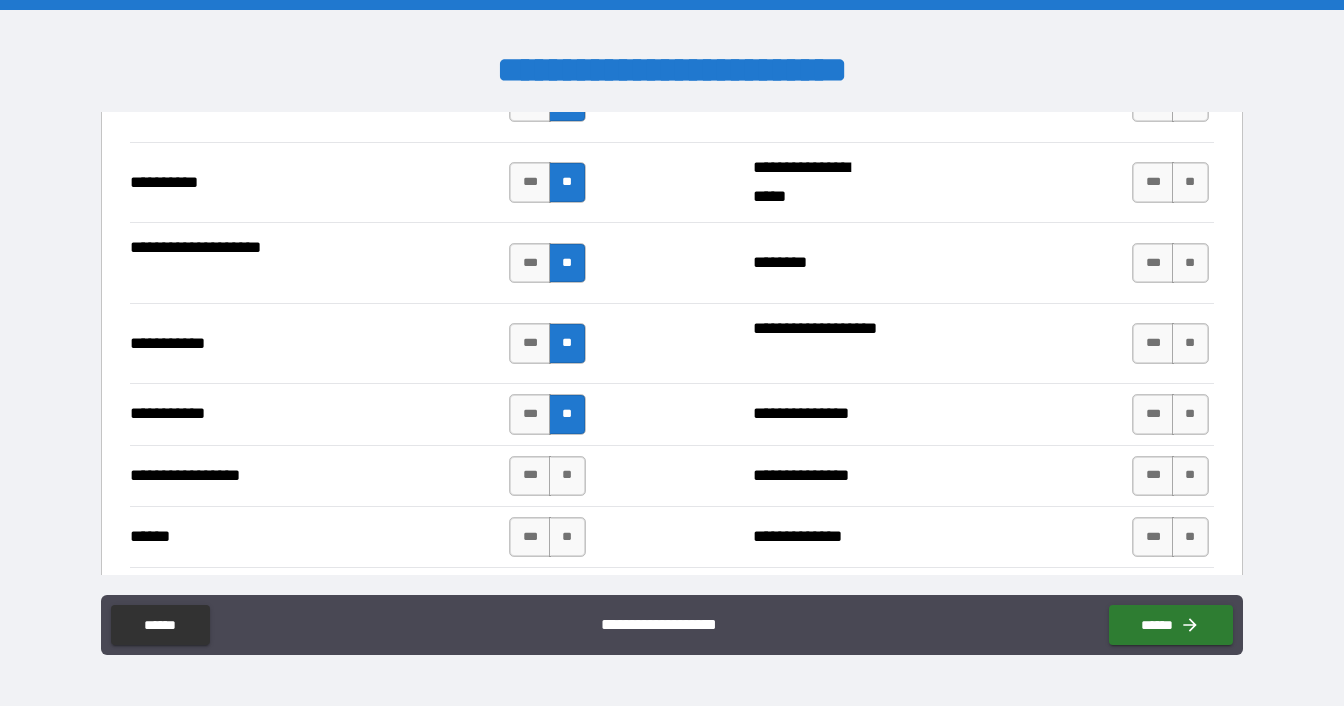 scroll, scrollTop: 2100, scrollLeft: 0, axis: vertical 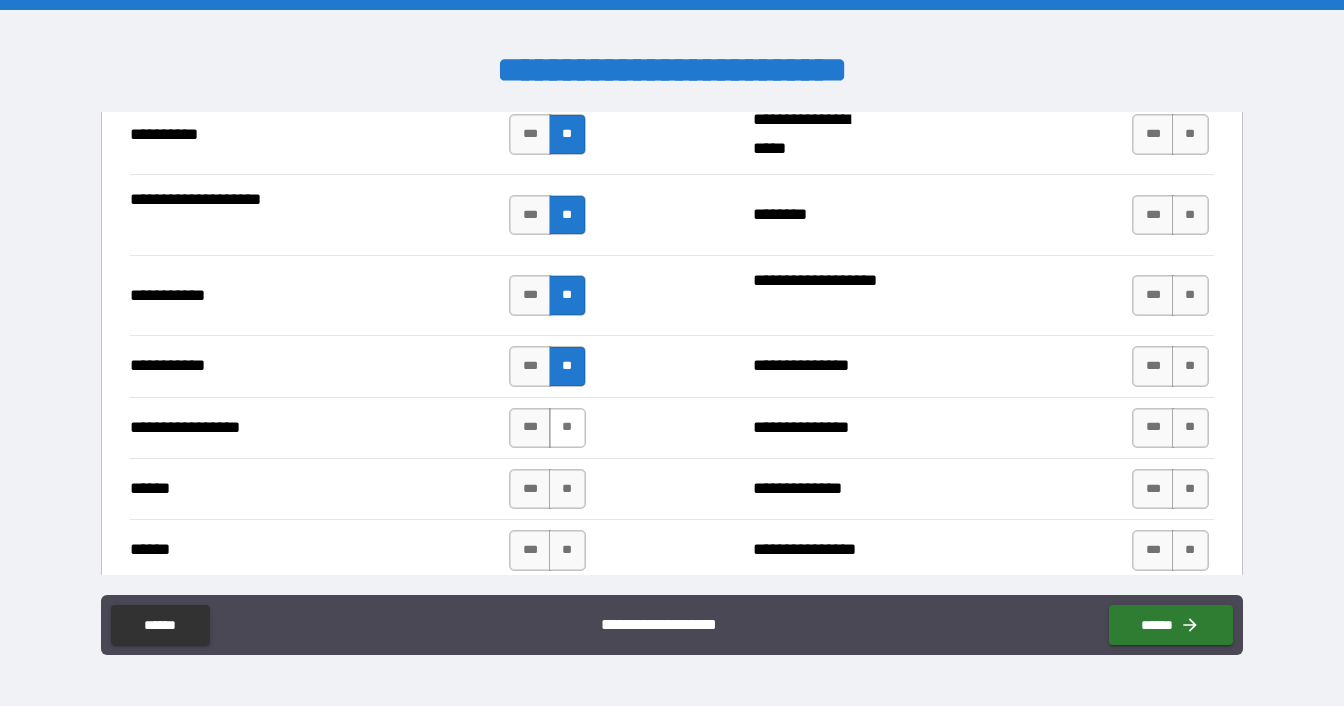 click on "**" at bounding box center (567, 428) 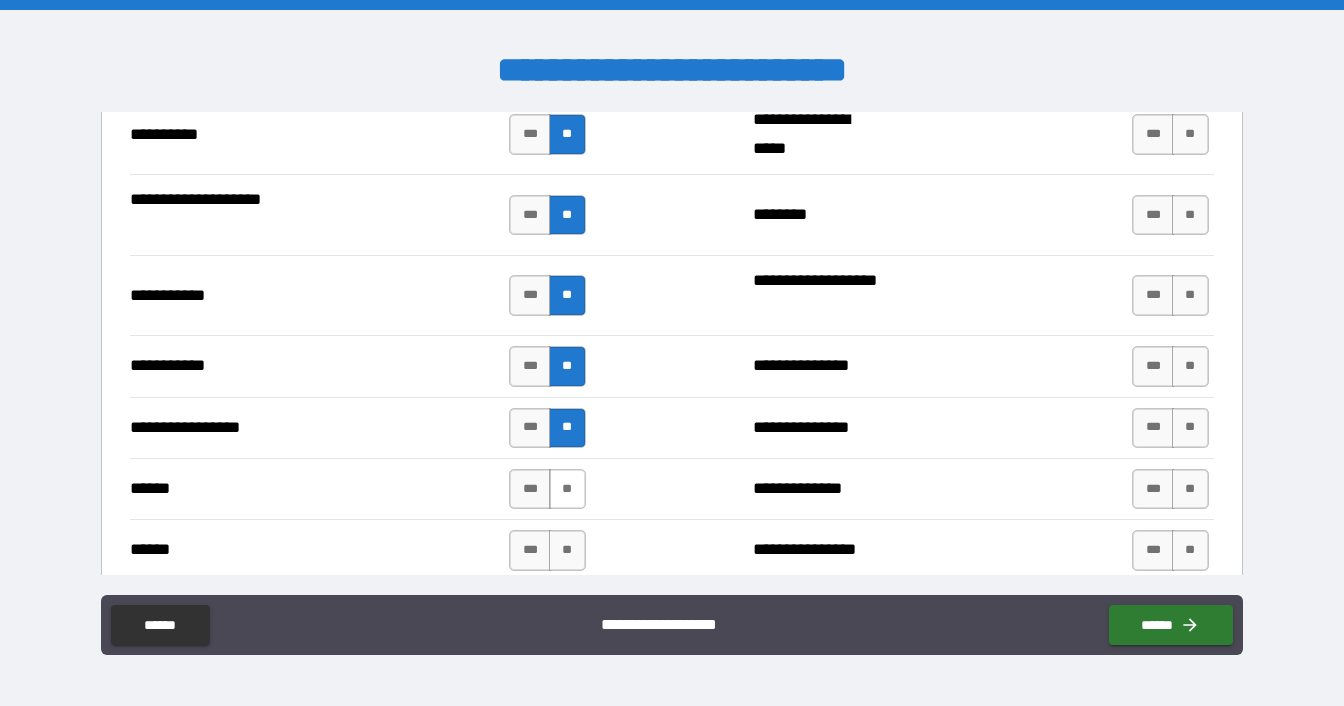 click on "**" at bounding box center (567, 489) 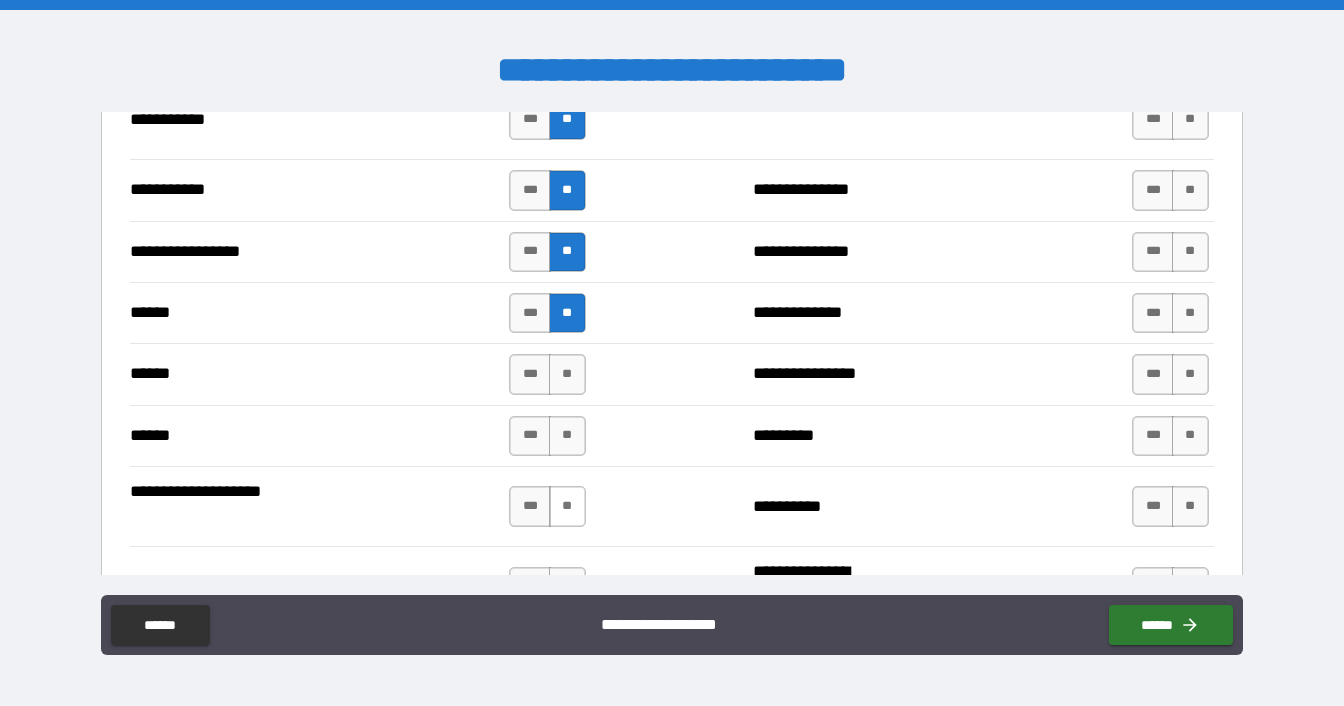 scroll, scrollTop: 2300, scrollLeft: 0, axis: vertical 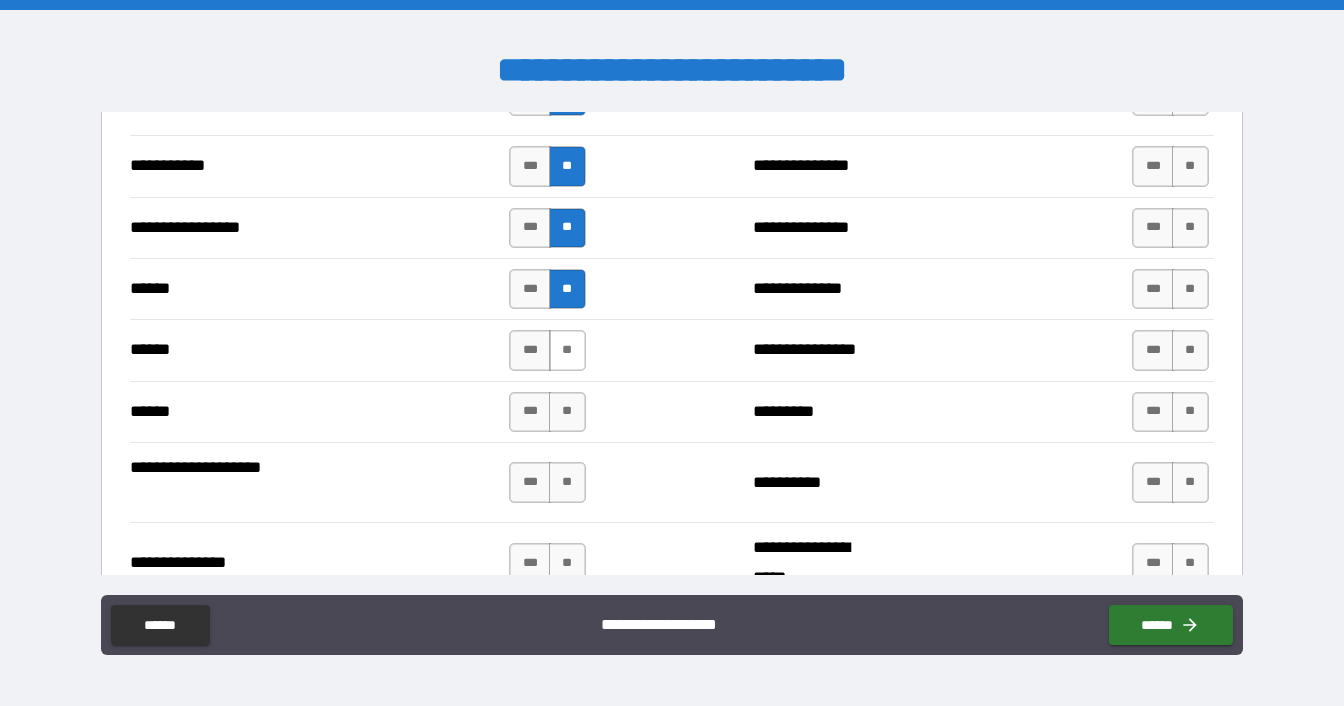click on "**" at bounding box center [567, 350] 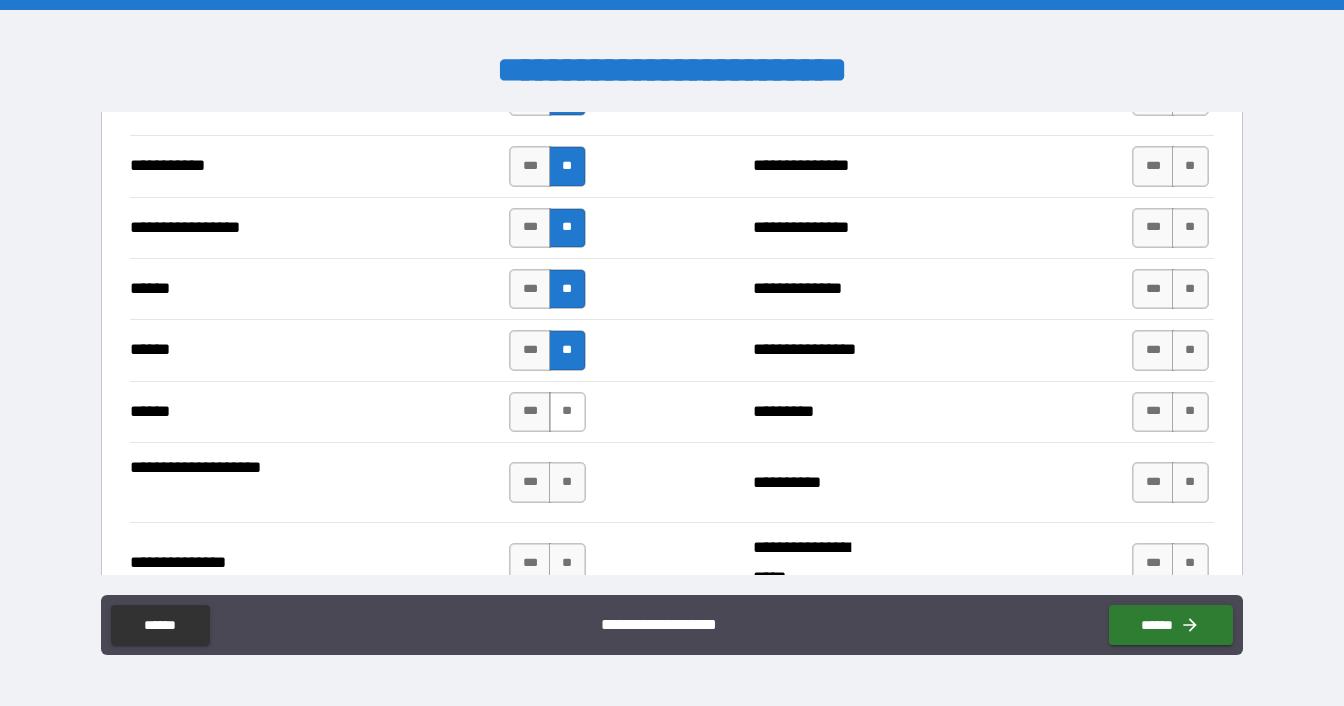 click on "**" at bounding box center (567, 412) 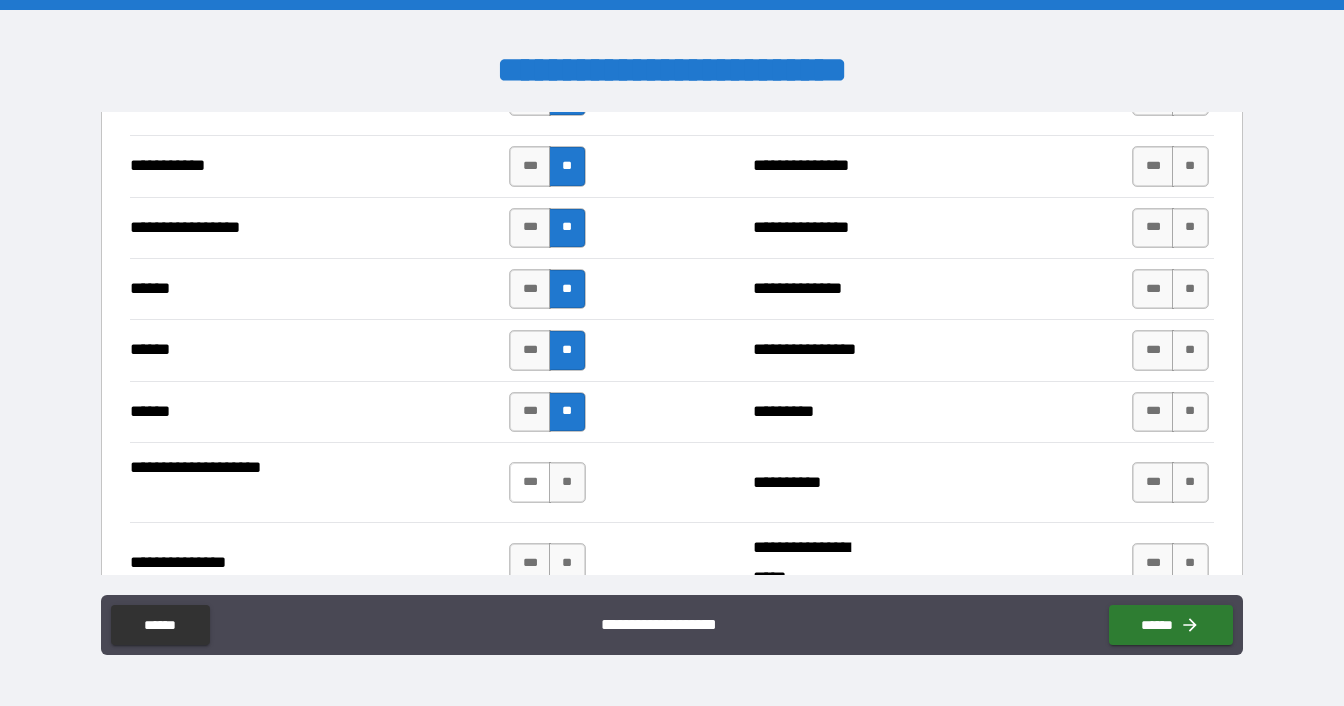 click on "***" at bounding box center (530, 482) 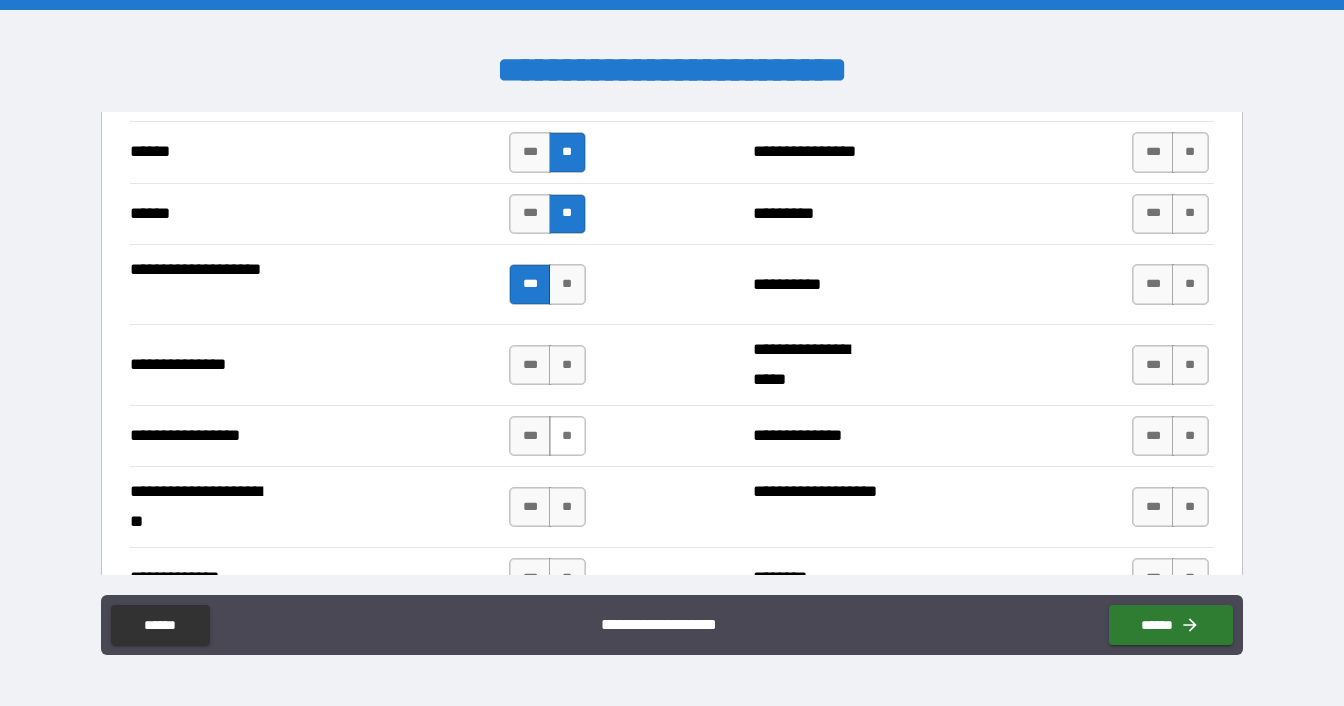 scroll, scrollTop: 2500, scrollLeft: 0, axis: vertical 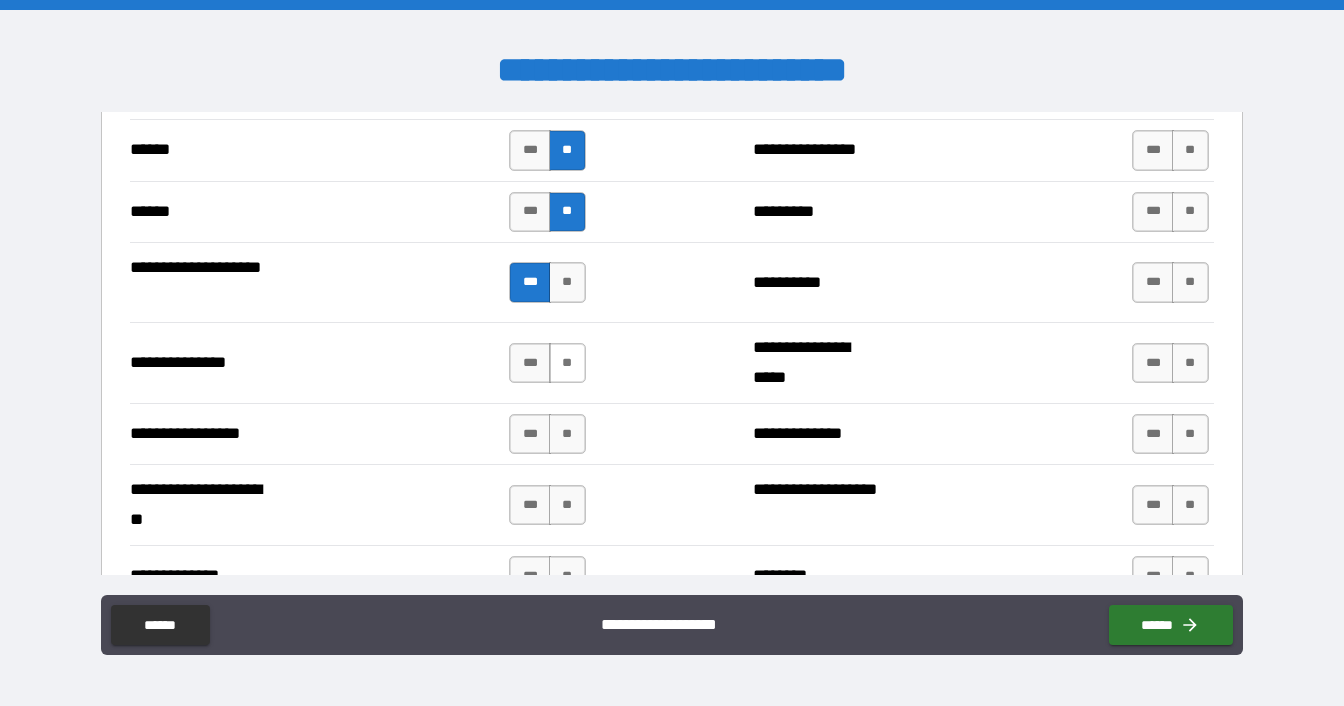 click on "**" at bounding box center [567, 363] 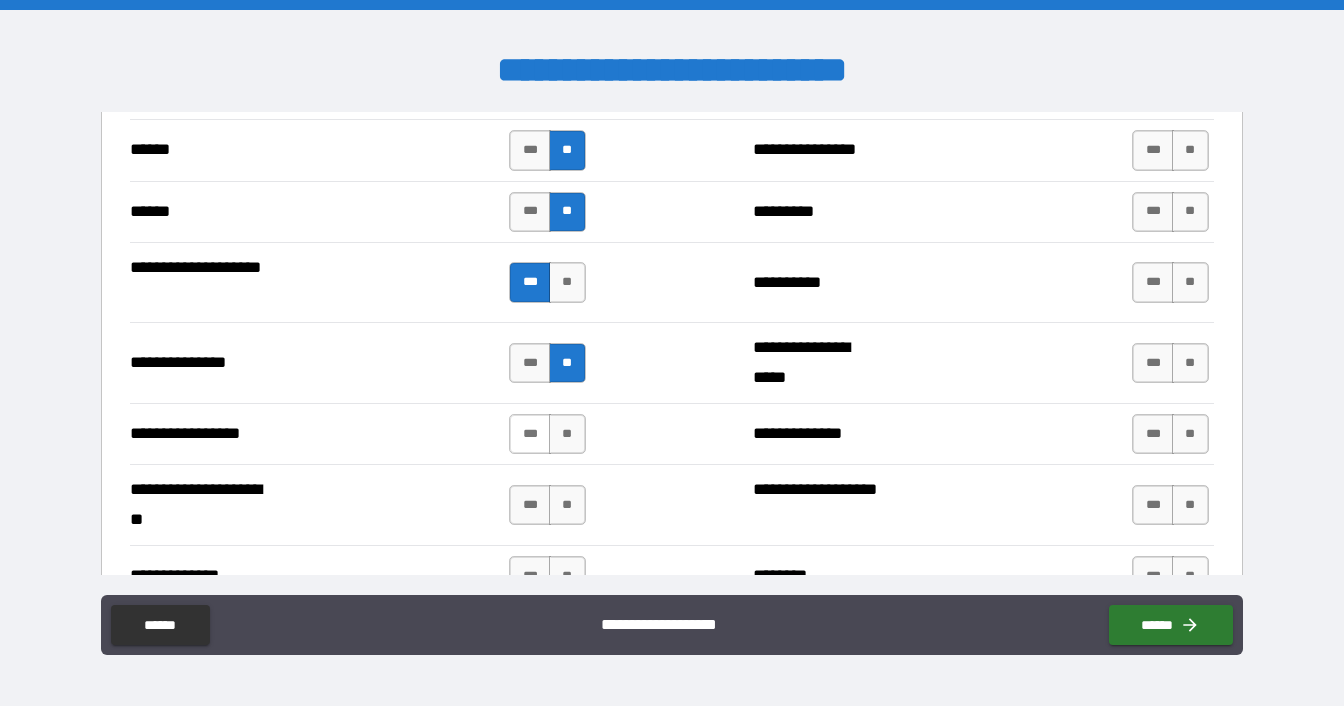 click on "***" at bounding box center [530, 434] 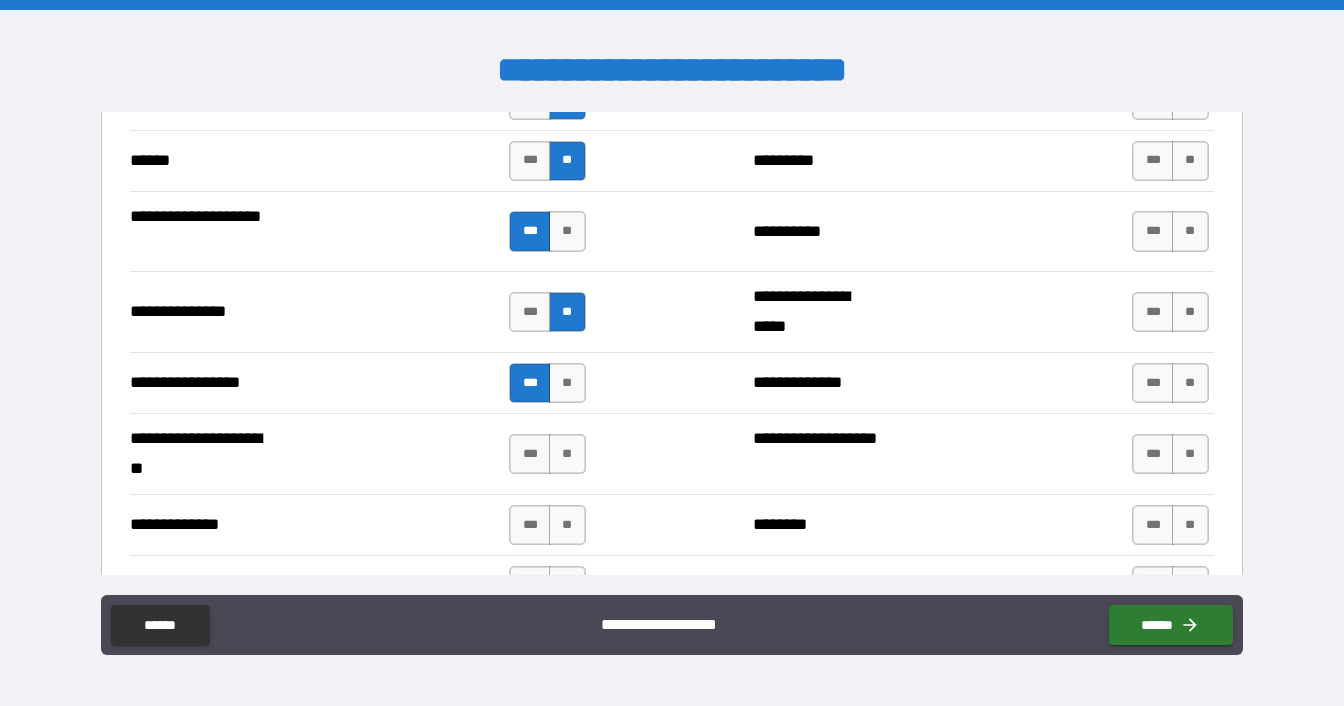 scroll, scrollTop: 2600, scrollLeft: 0, axis: vertical 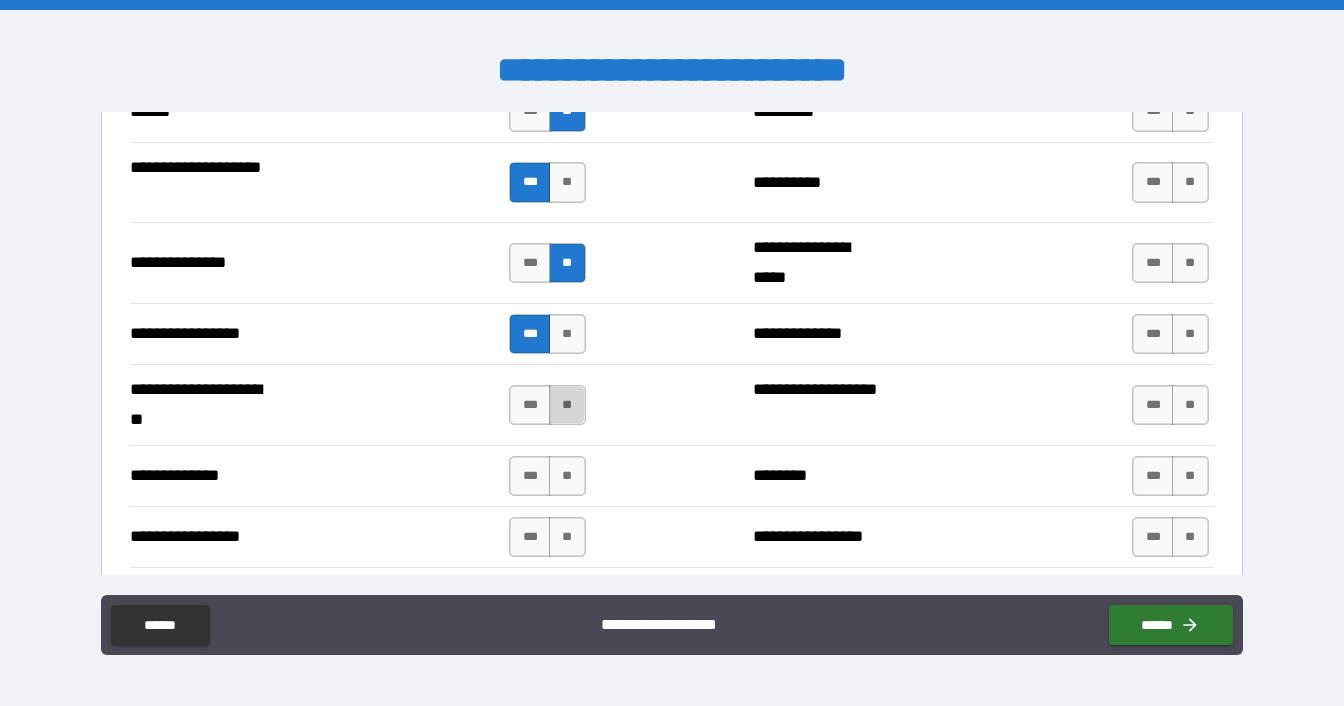 click on "**" at bounding box center (567, 405) 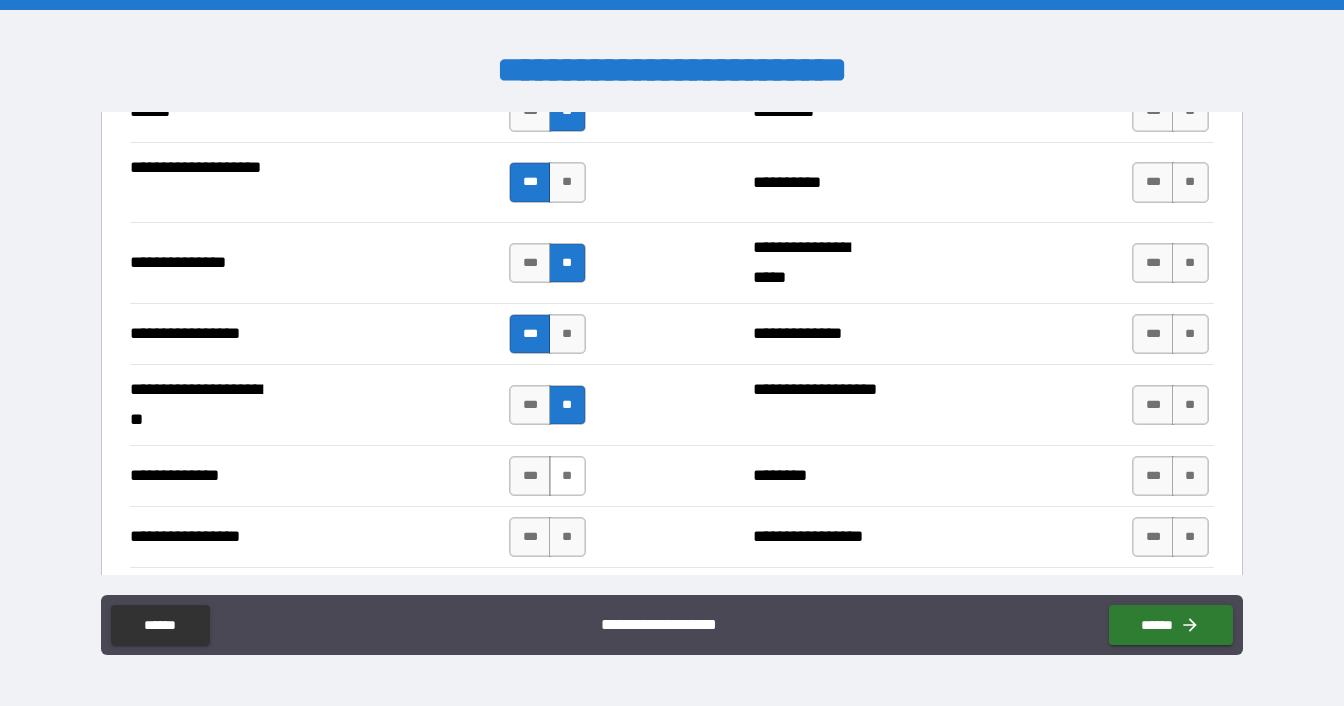 click on "**" at bounding box center (567, 476) 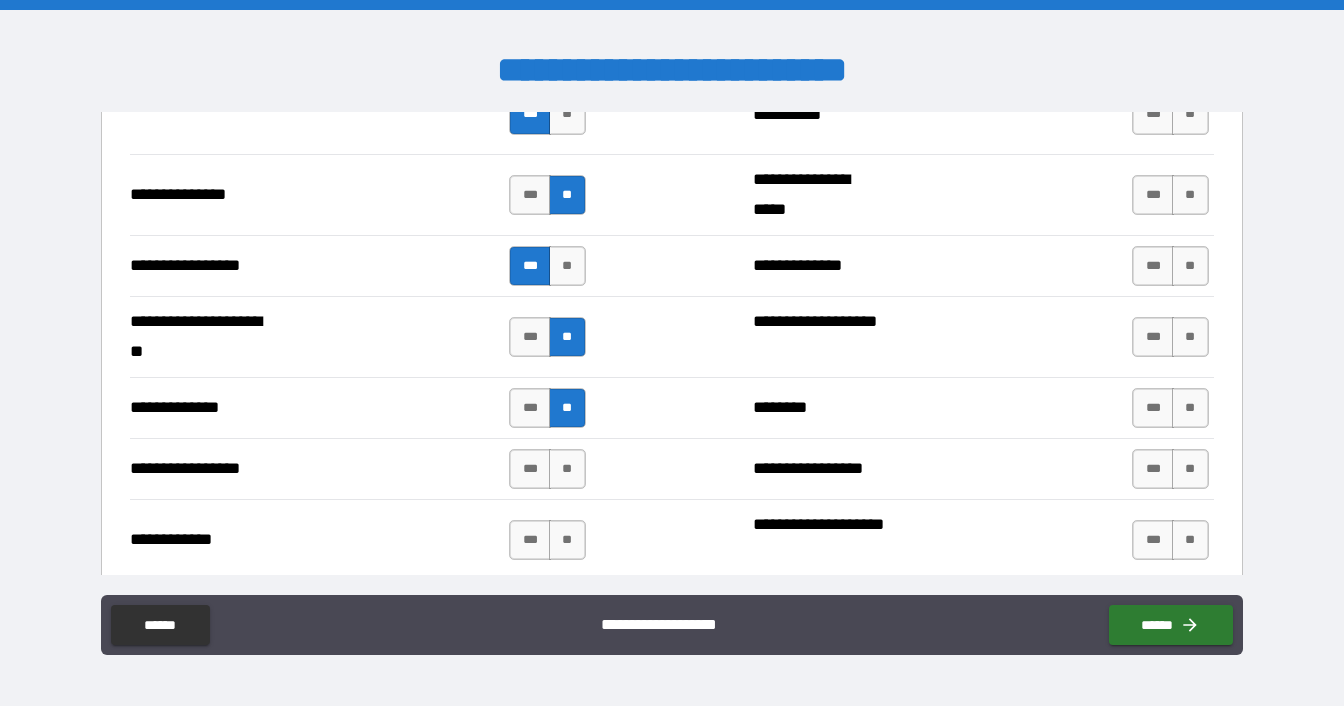 scroll, scrollTop: 2700, scrollLeft: 0, axis: vertical 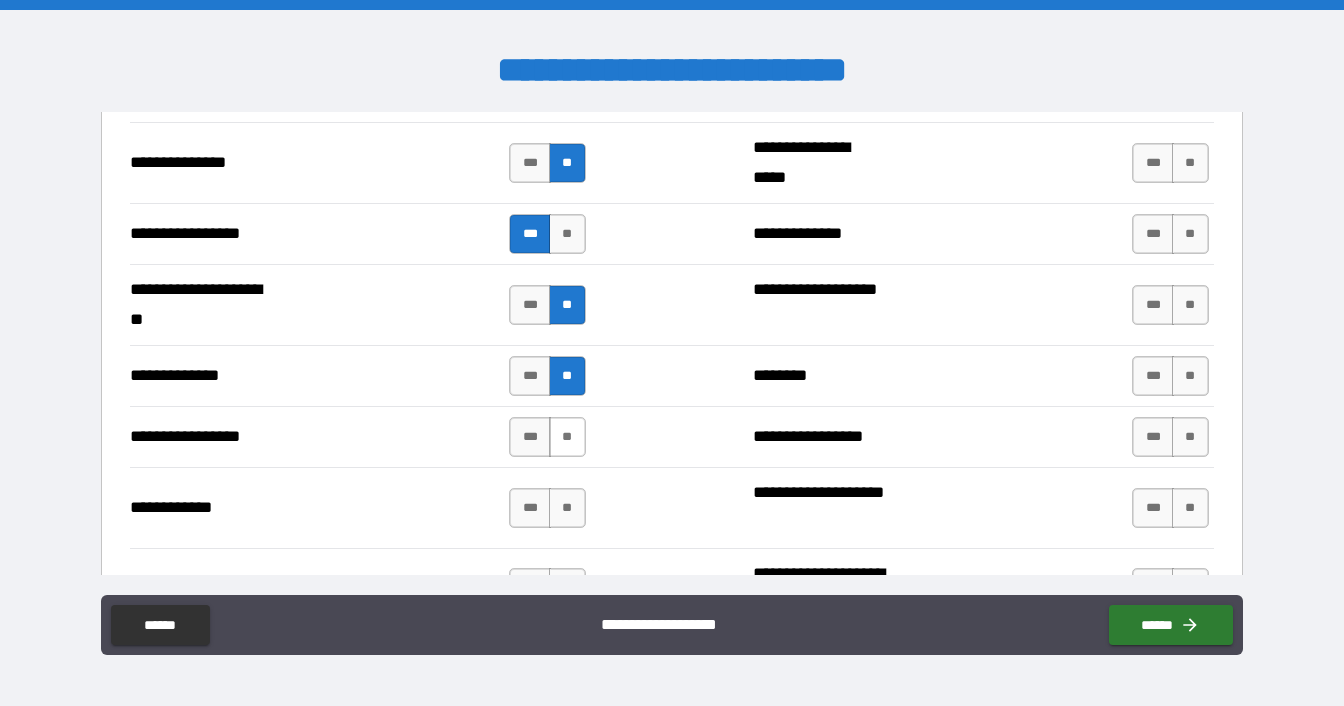 click on "**" at bounding box center [567, 437] 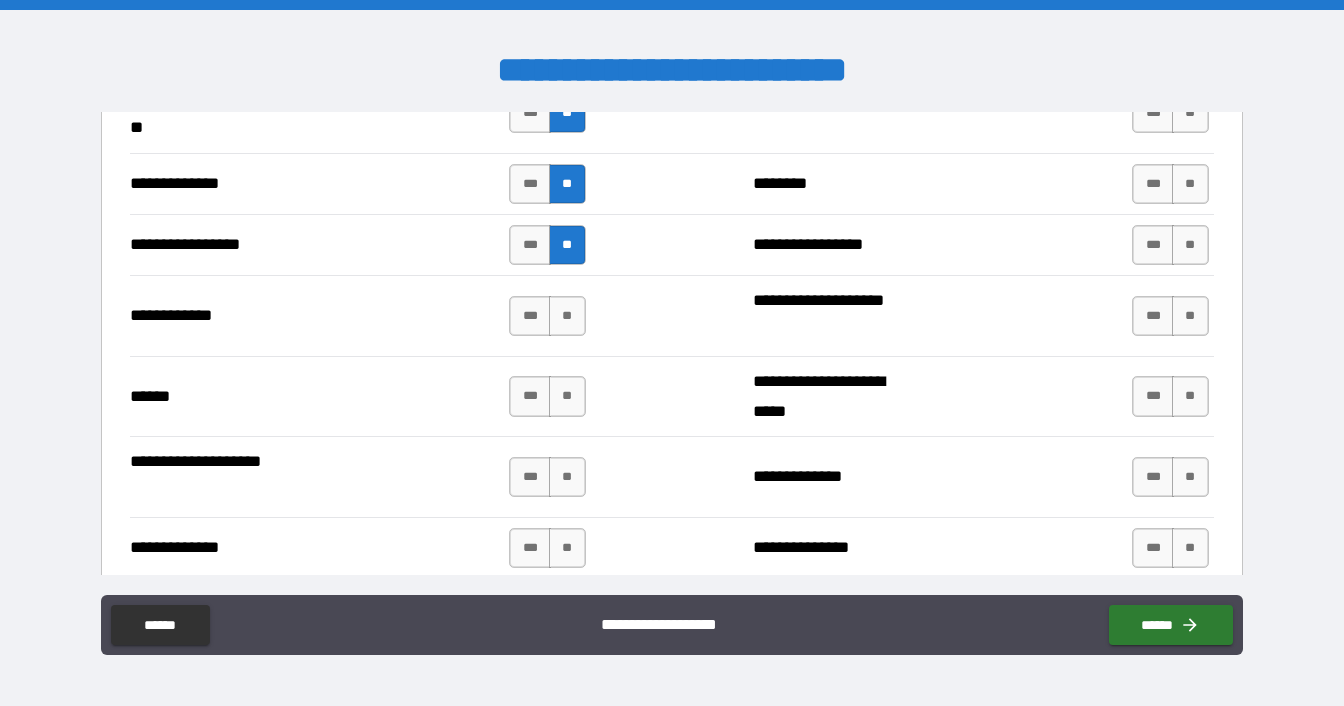 scroll, scrollTop: 2900, scrollLeft: 0, axis: vertical 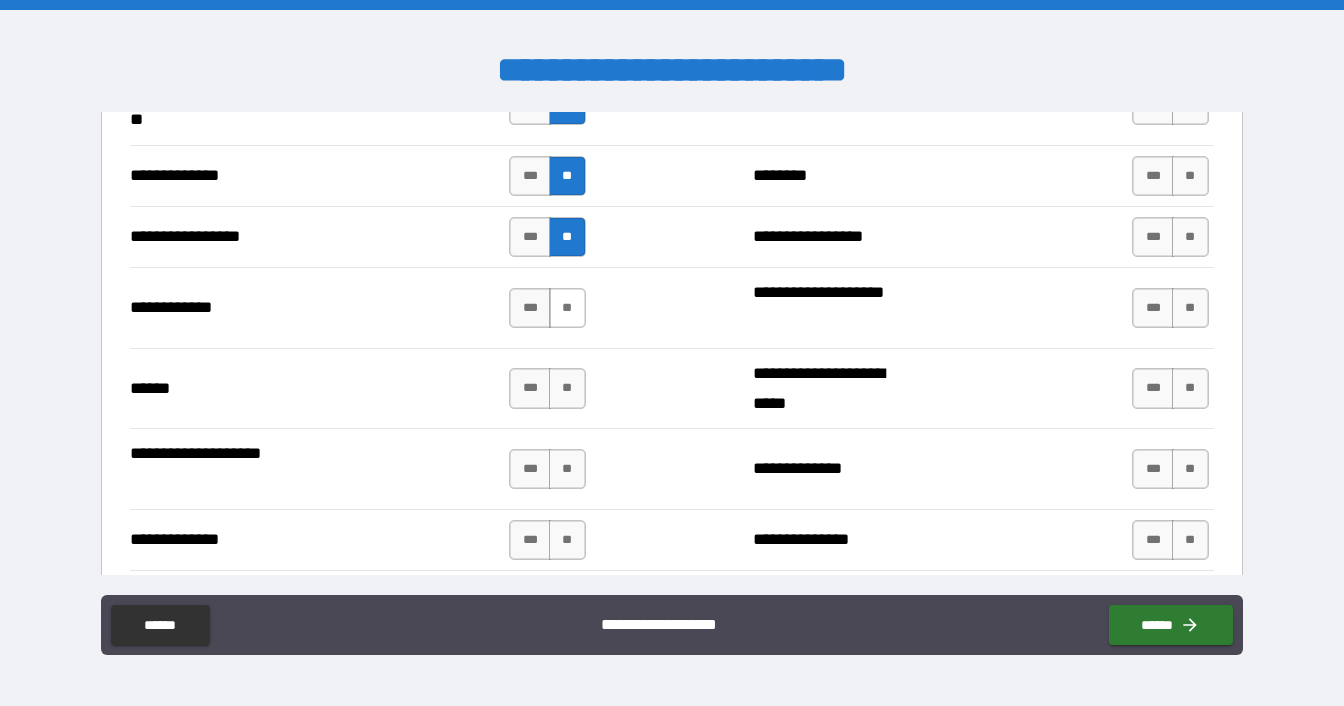 drag, startPoint x: 572, startPoint y: 303, endPoint x: 556, endPoint y: 324, distance: 26.400757 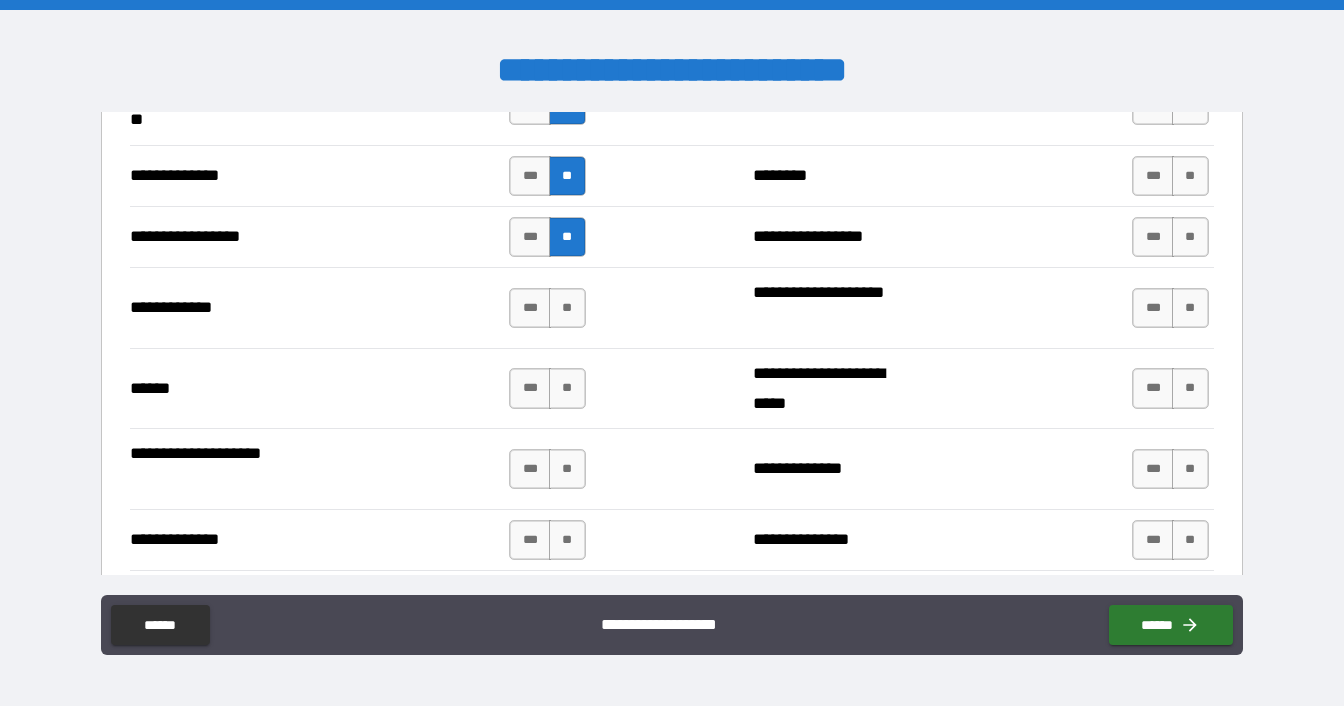 click on "**" at bounding box center (567, 308) 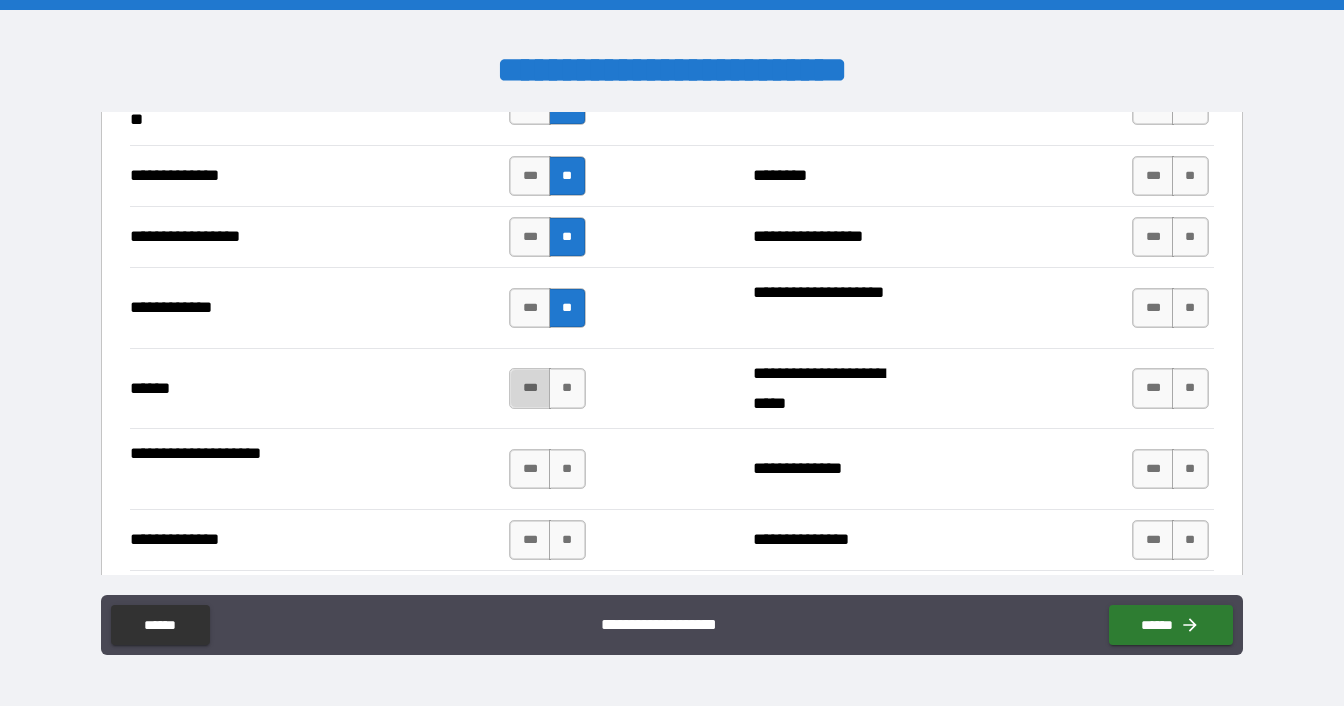 click on "***" at bounding box center (530, 388) 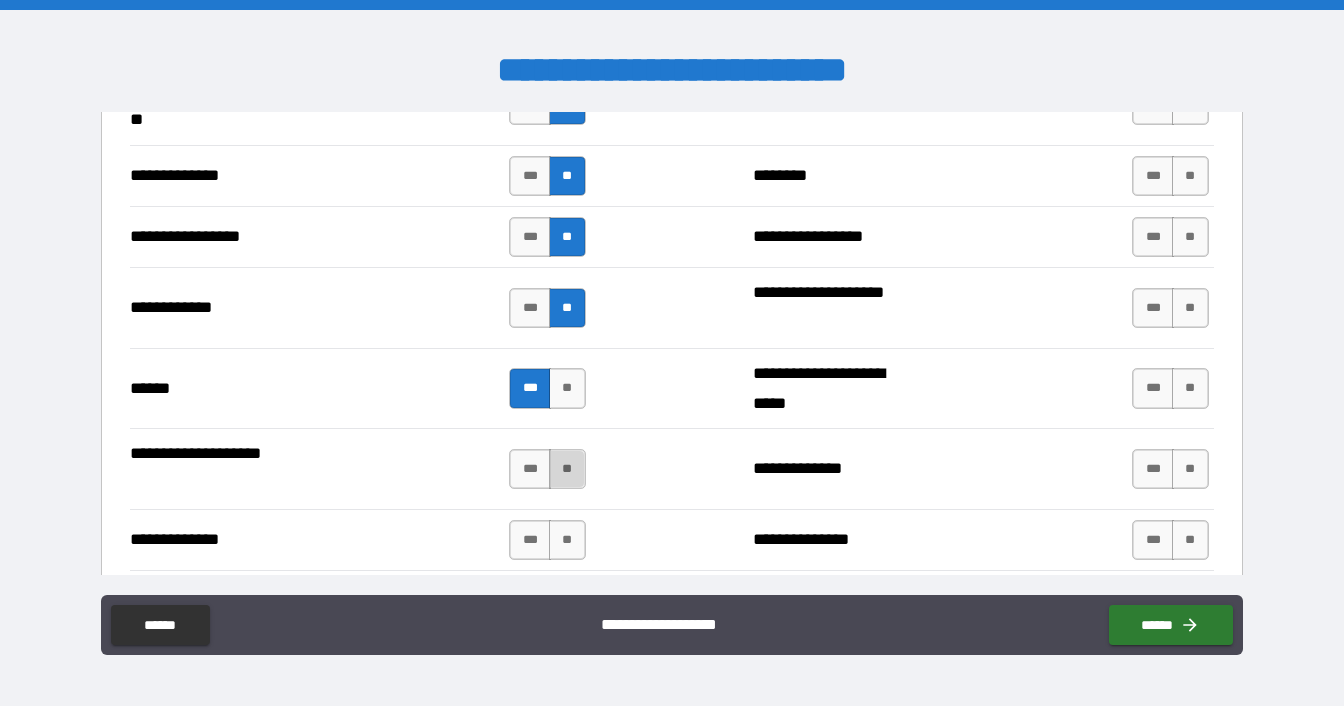 click on "**" at bounding box center (567, 469) 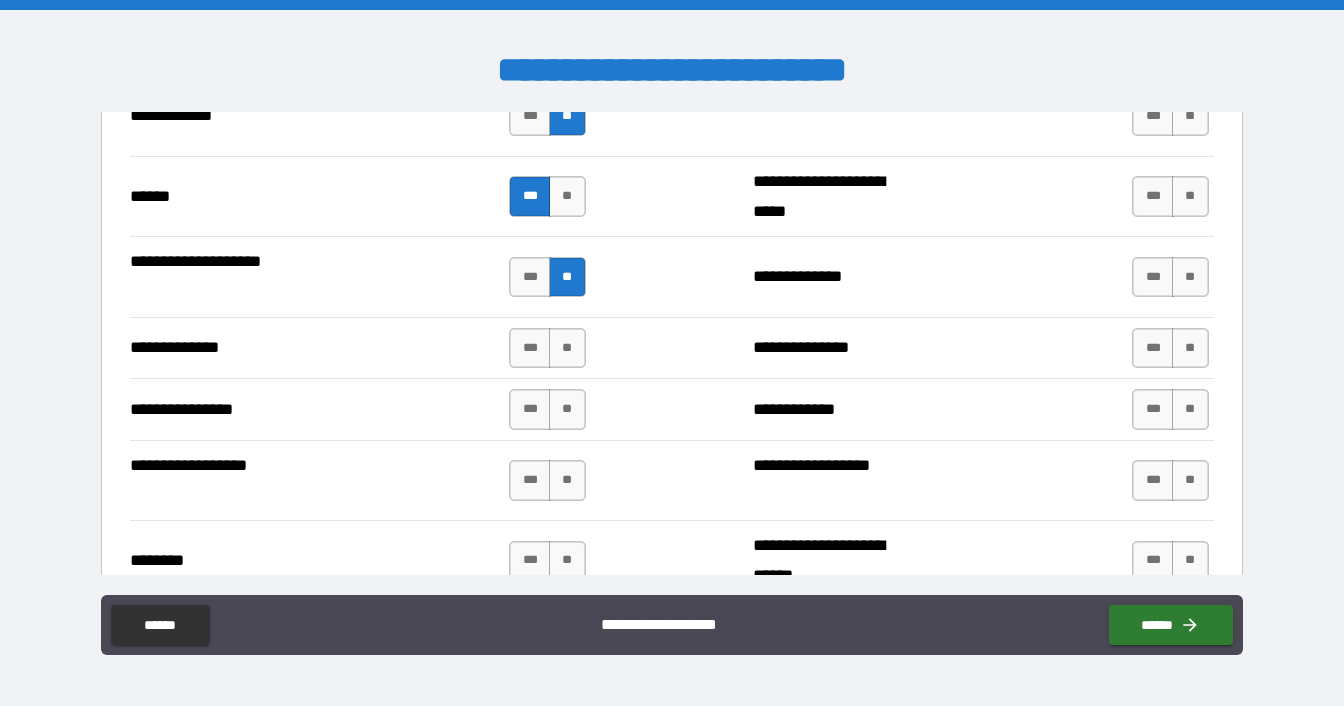 scroll, scrollTop: 3100, scrollLeft: 0, axis: vertical 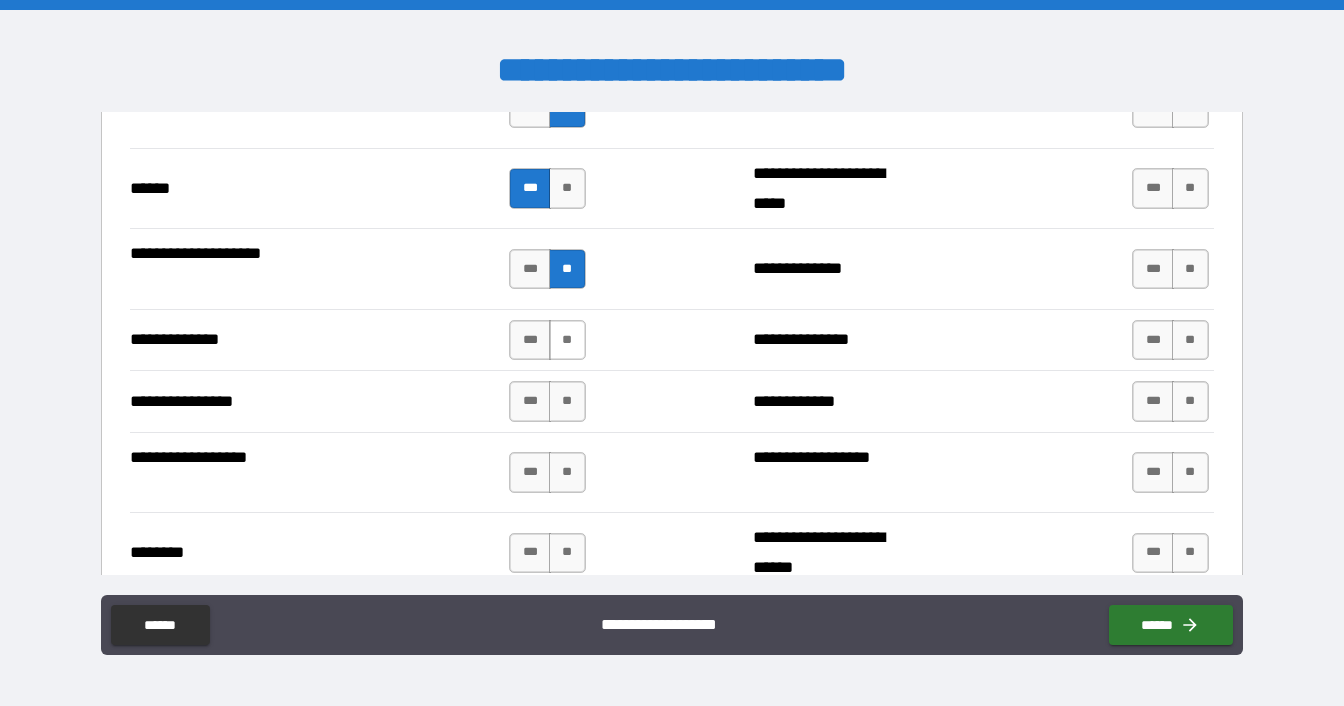 click on "**" at bounding box center [567, 340] 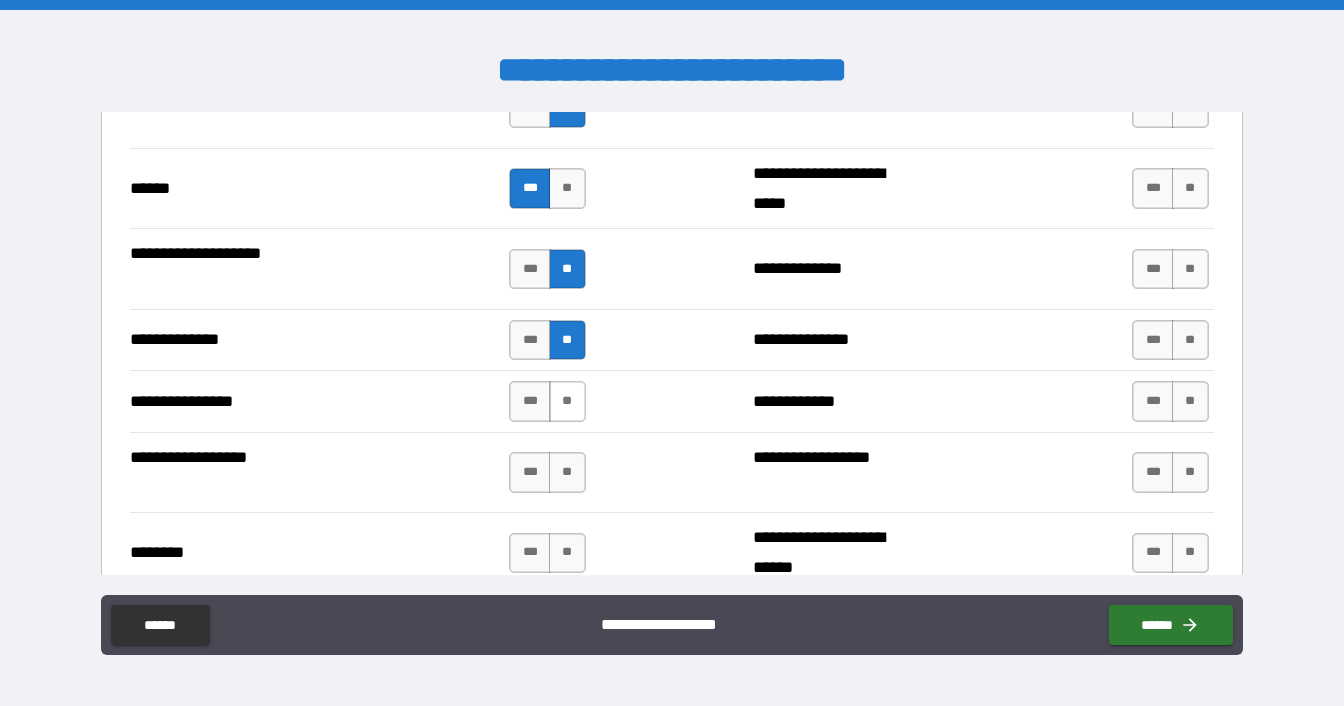 click on "**" at bounding box center (567, 401) 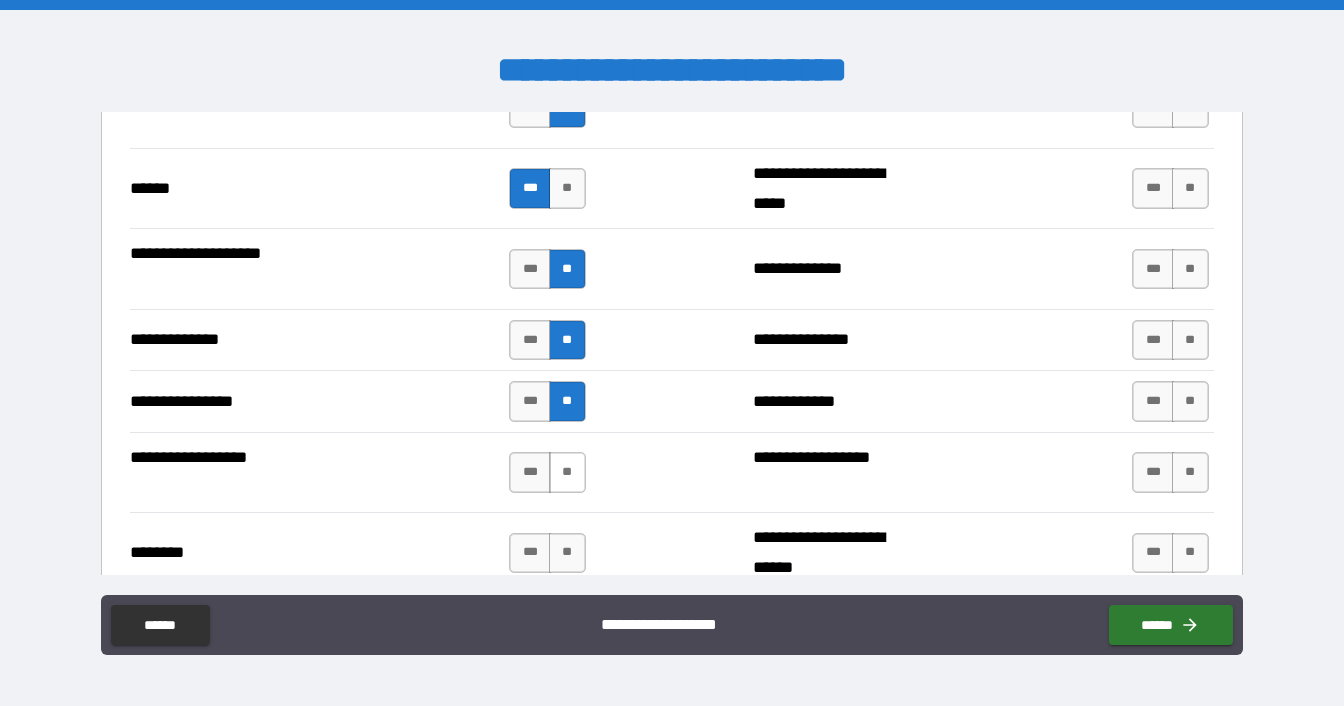 click on "**" at bounding box center [567, 472] 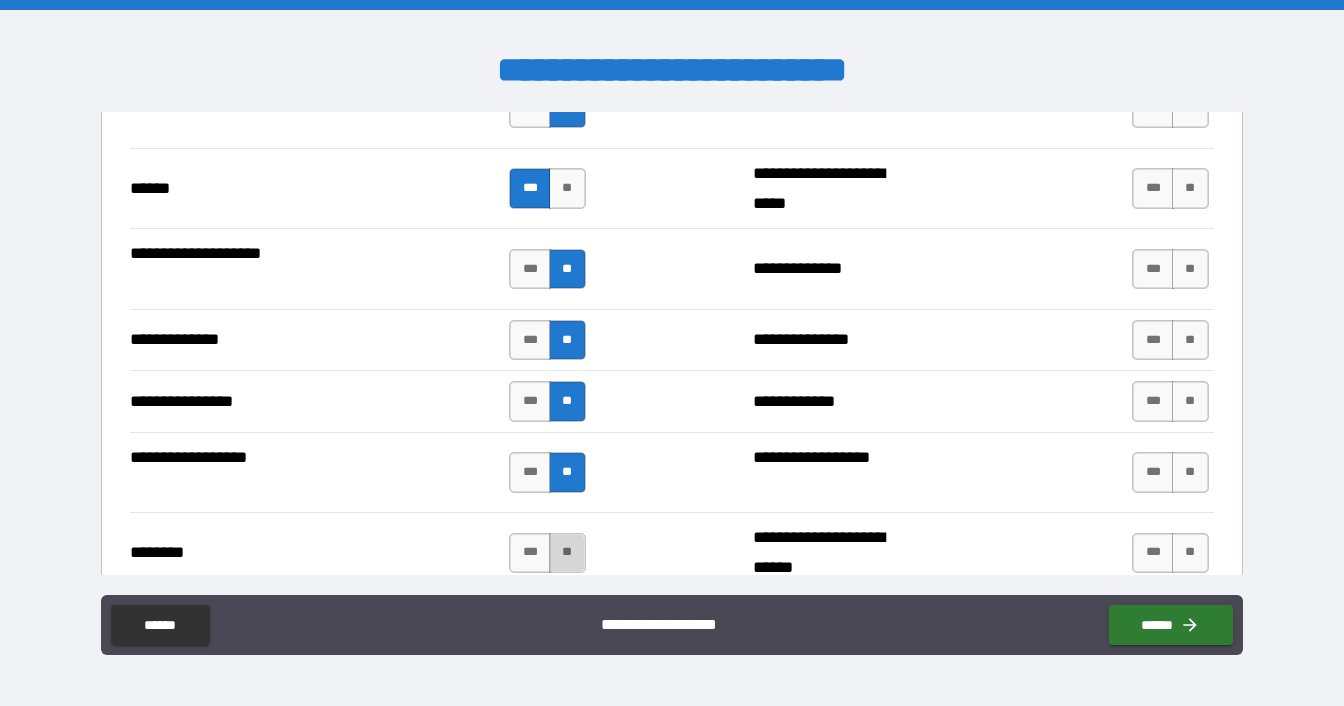 click on "**" at bounding box center (567, 553) 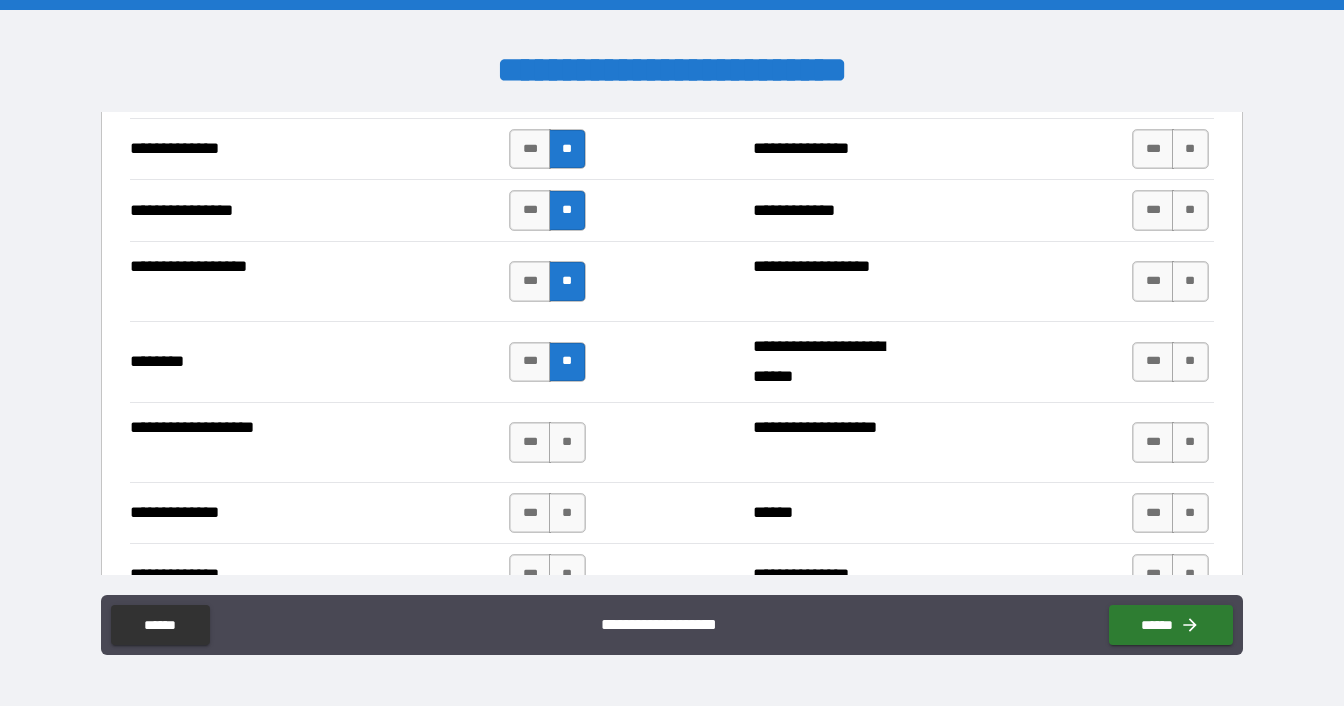 scroll, scrollTop: 3300, scrollLeft: 0, axis: vertical 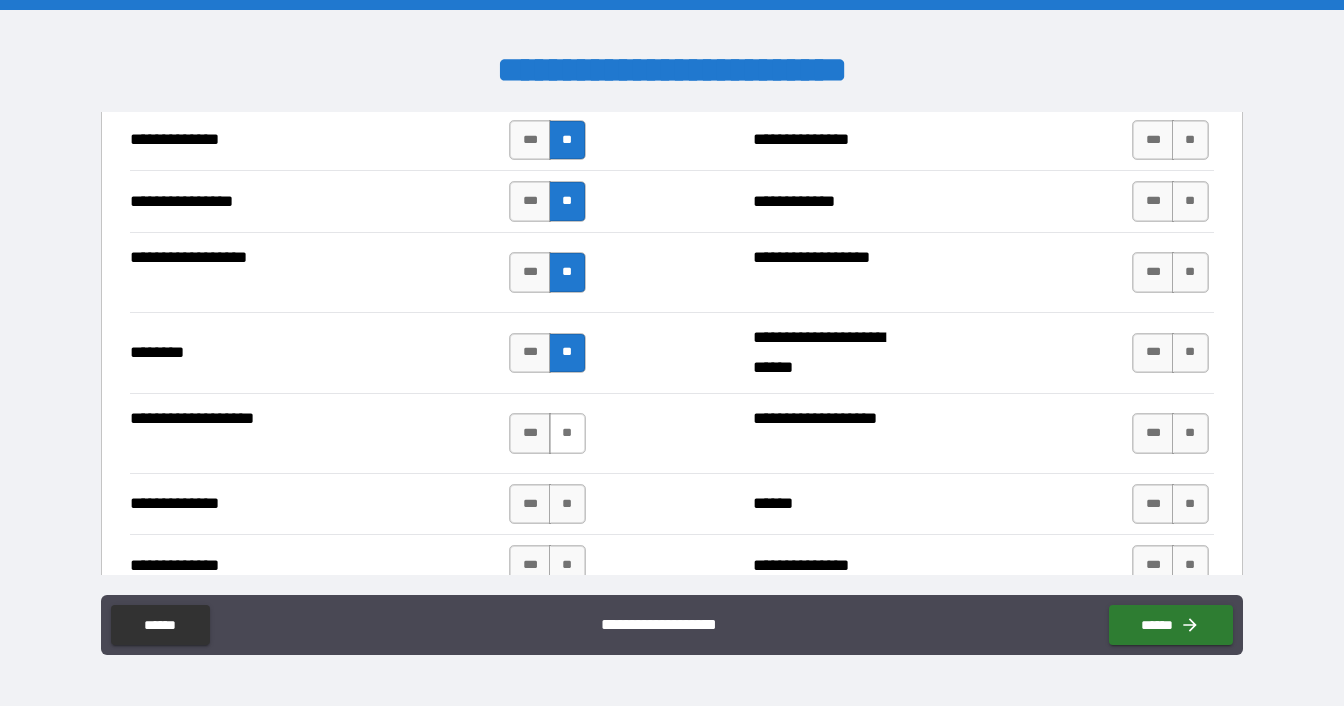 click on "**" at bounding box center [567, 433] 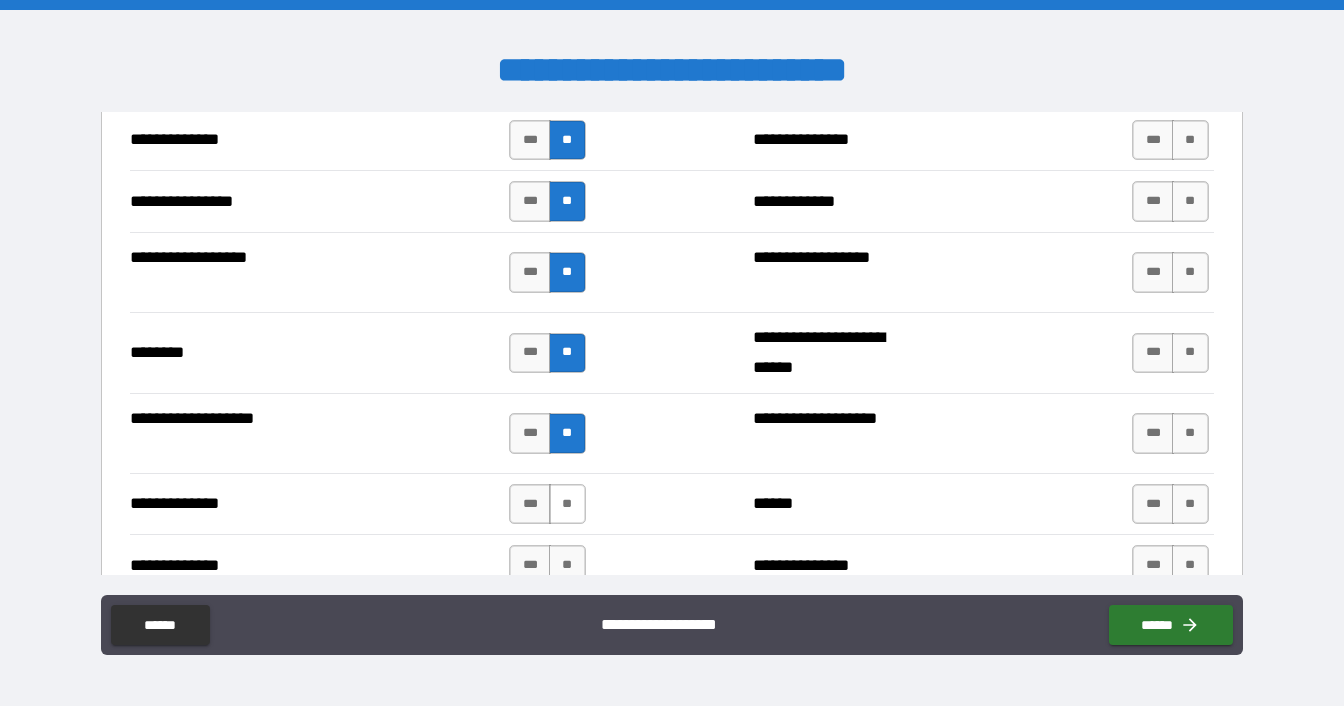 click on "**" at bounding box center (567, 504) 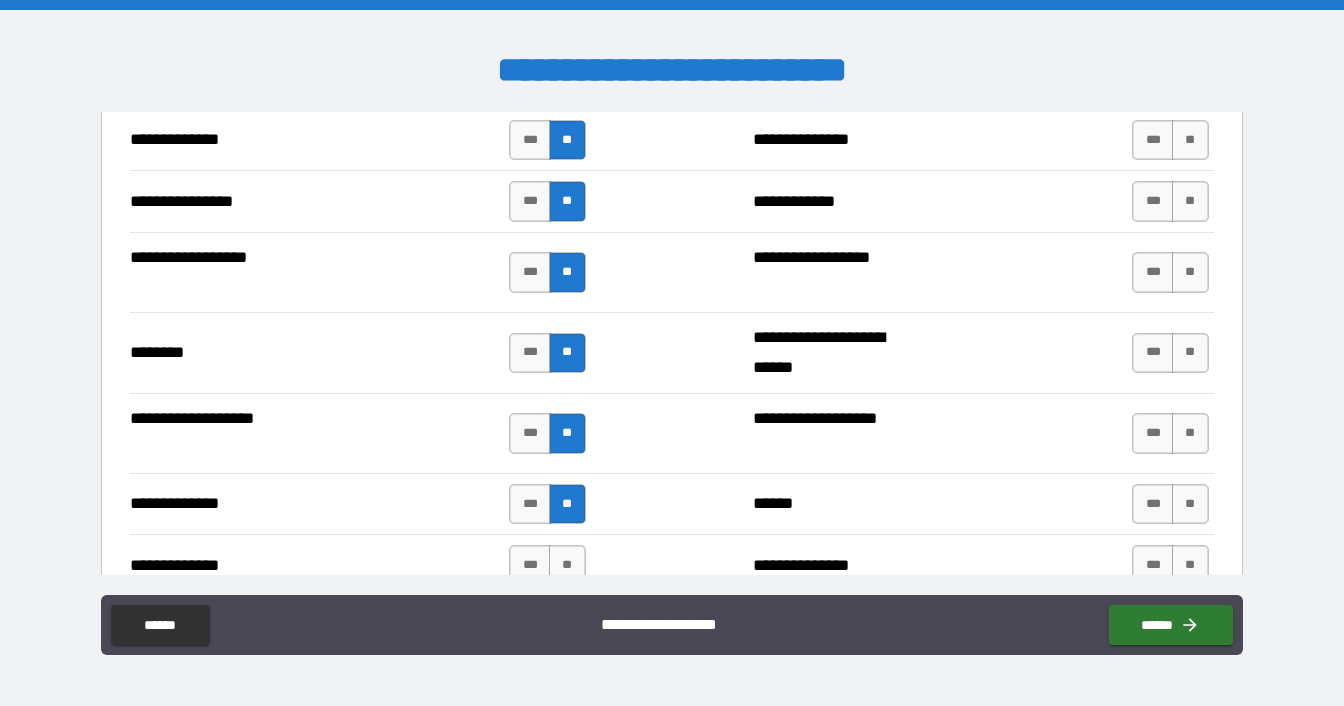 scroll, scrollTop: 3500, scrollLeft: 0, axis: vertical 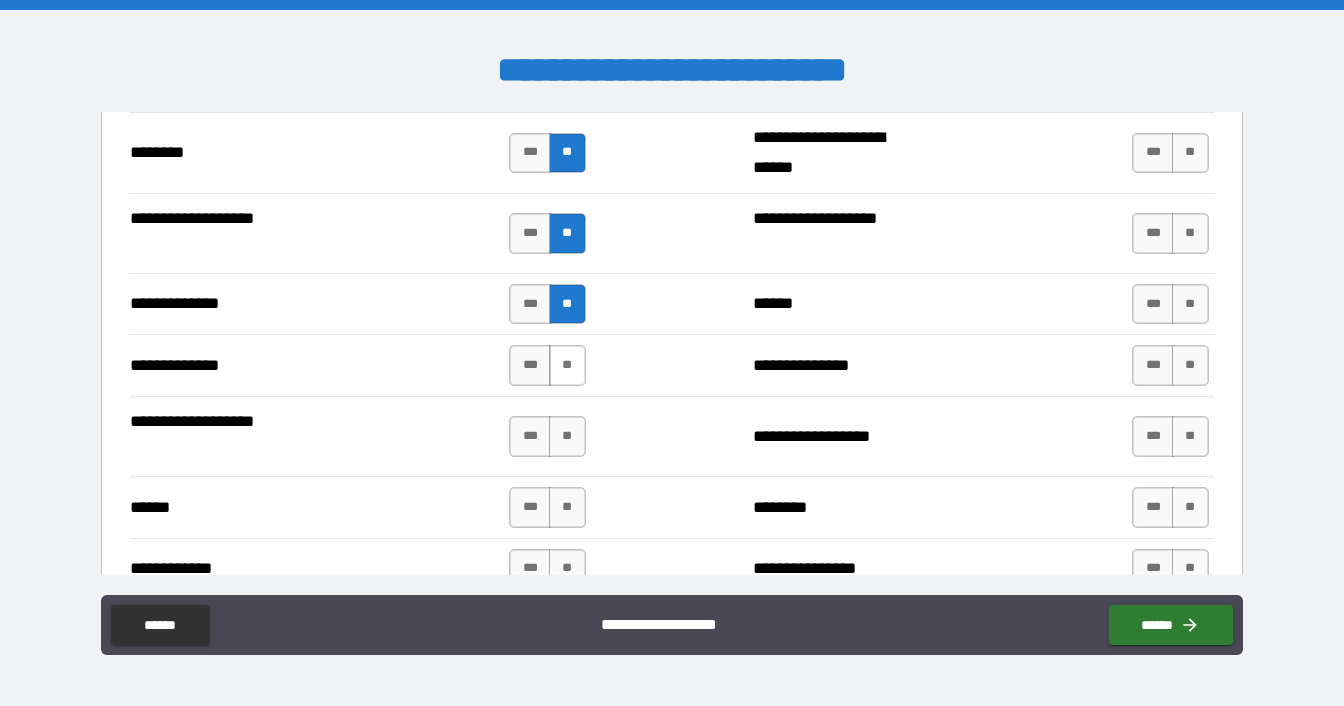 click on "**" at bounding box center [567, 365] 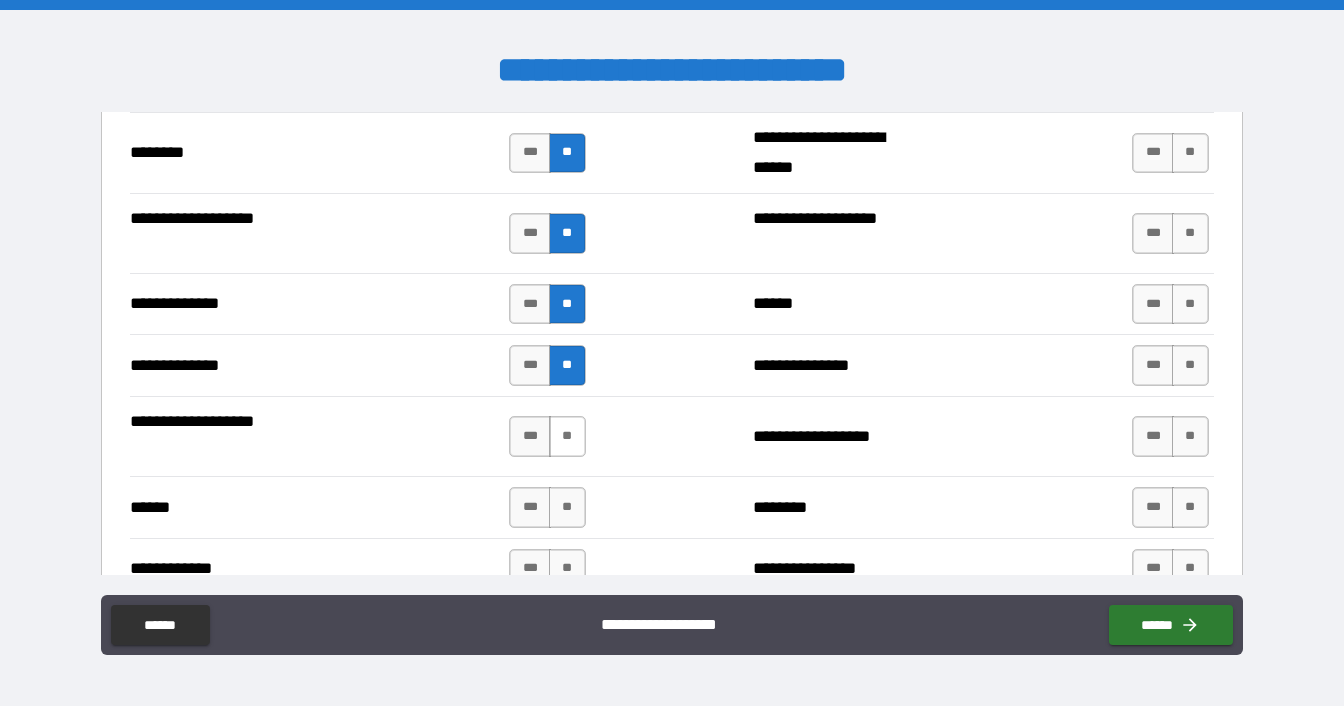 click on "**" at bounding box center [567, 436] 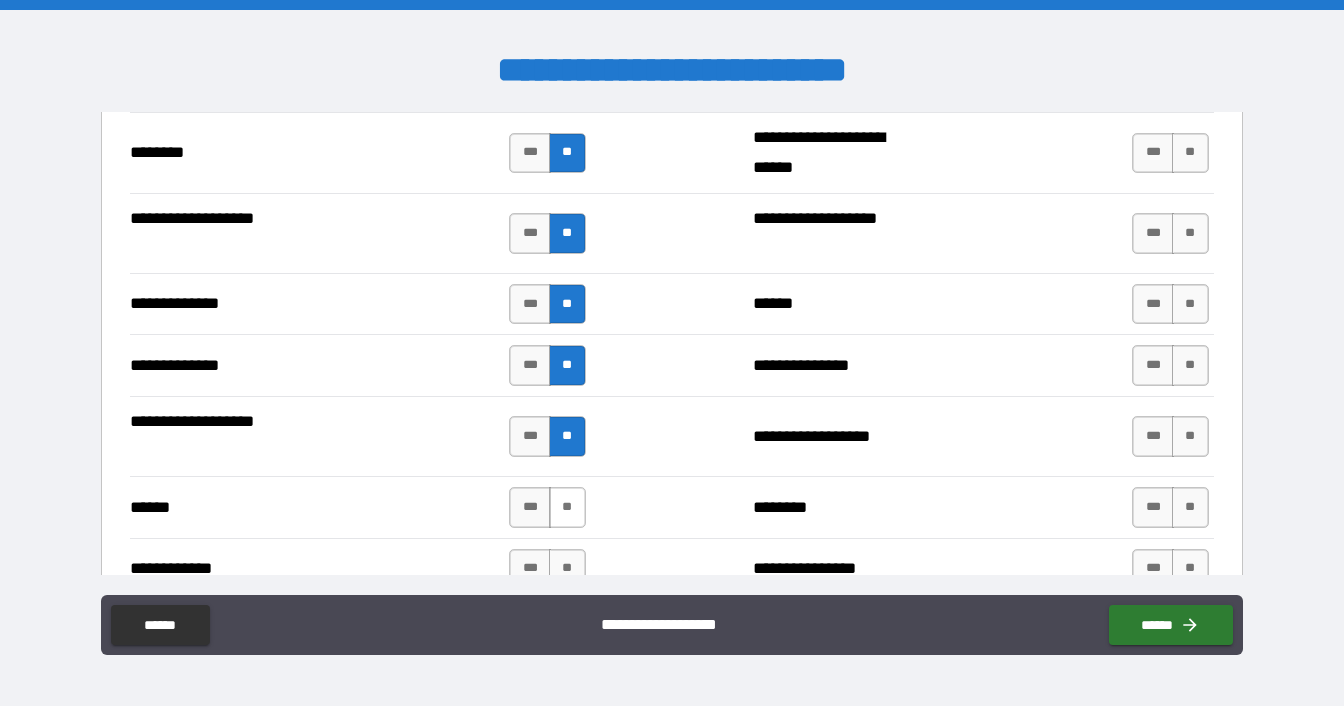 click on "**" at bounding box center (567, 507) 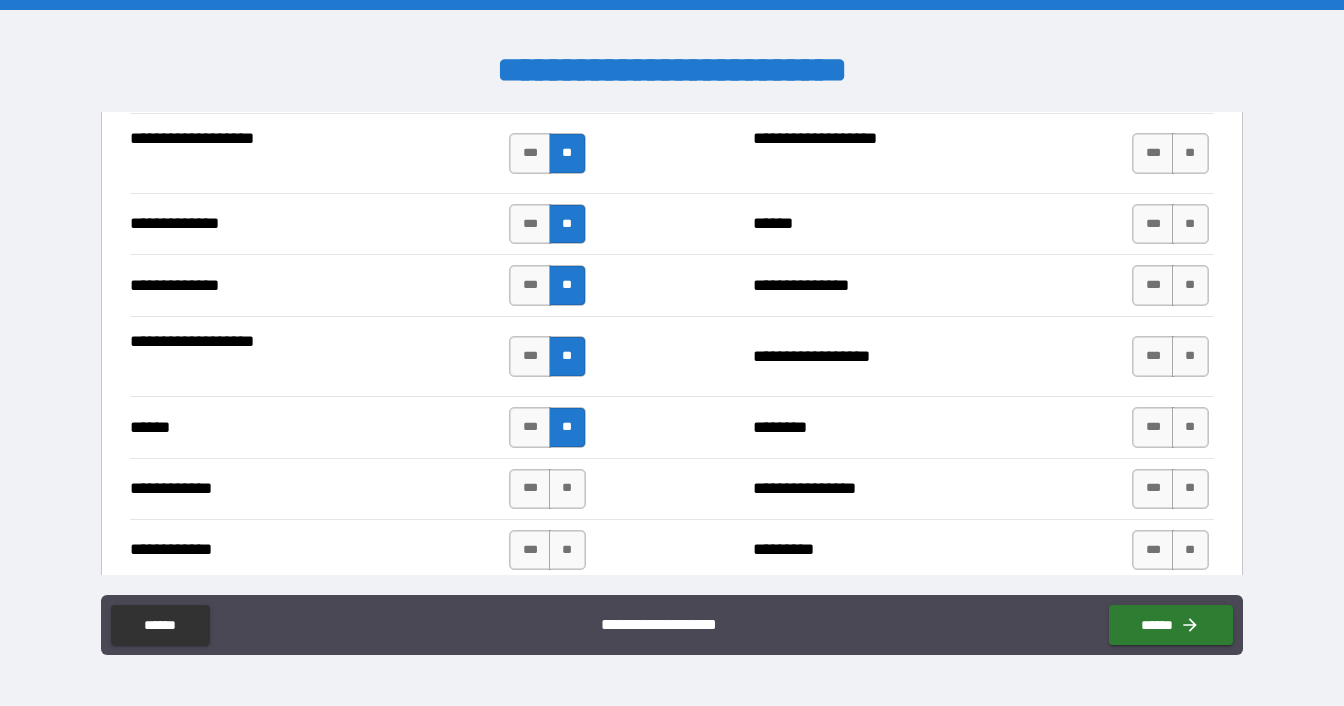 scroll, scrollTop: 3700, scrollLeft: 0, axis: vertical 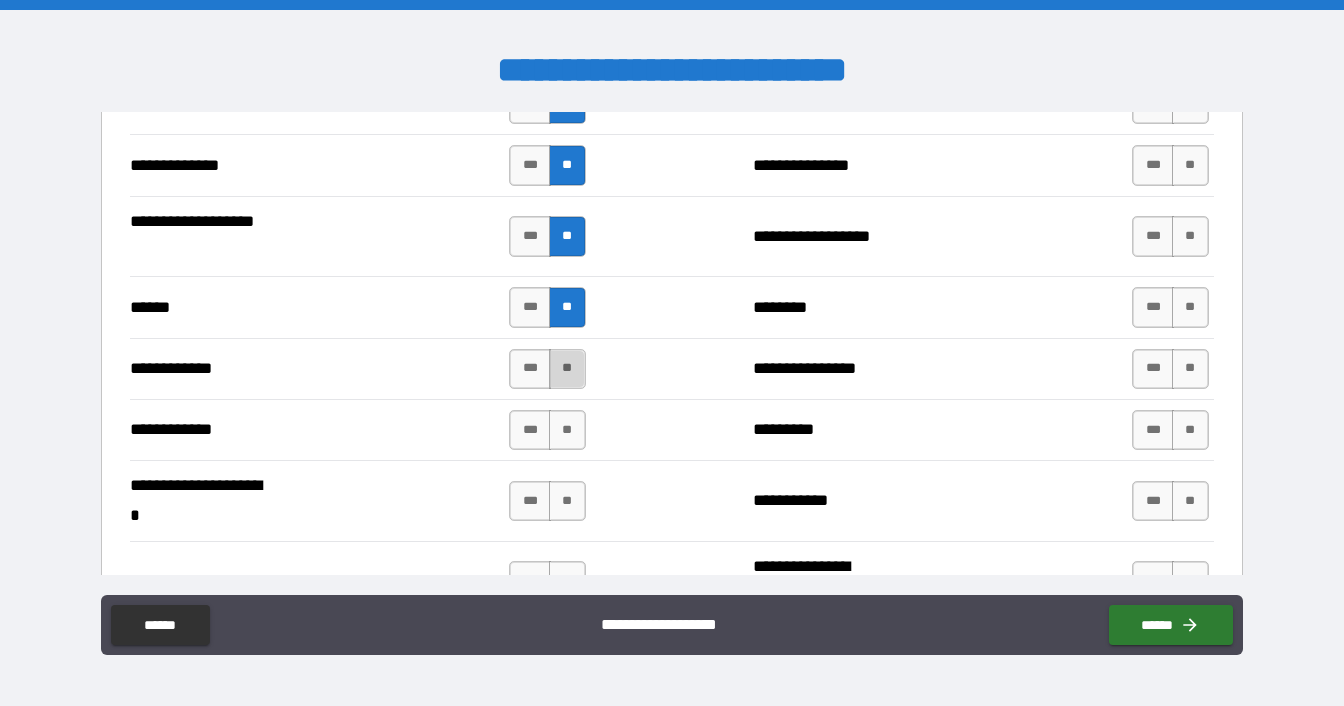 click on "**" at bounding box center [567, 369] 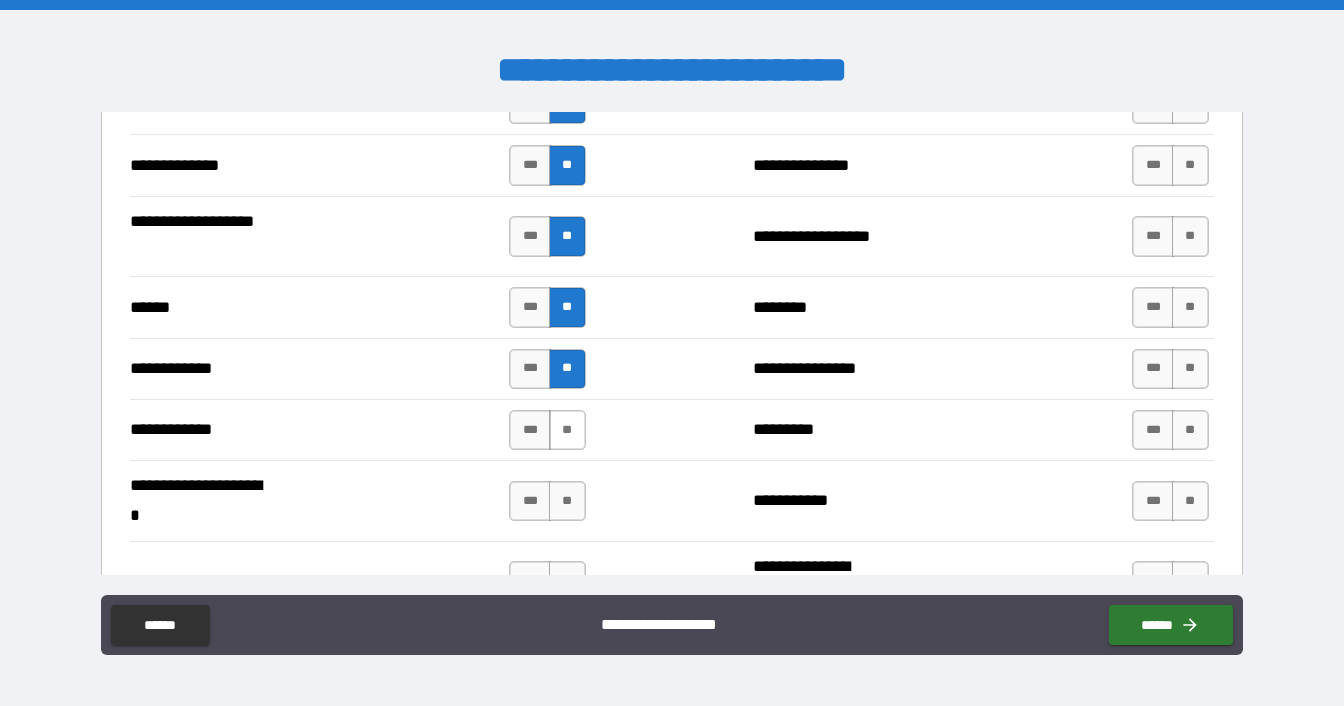 click on "**" at bounding box center [567, 430] 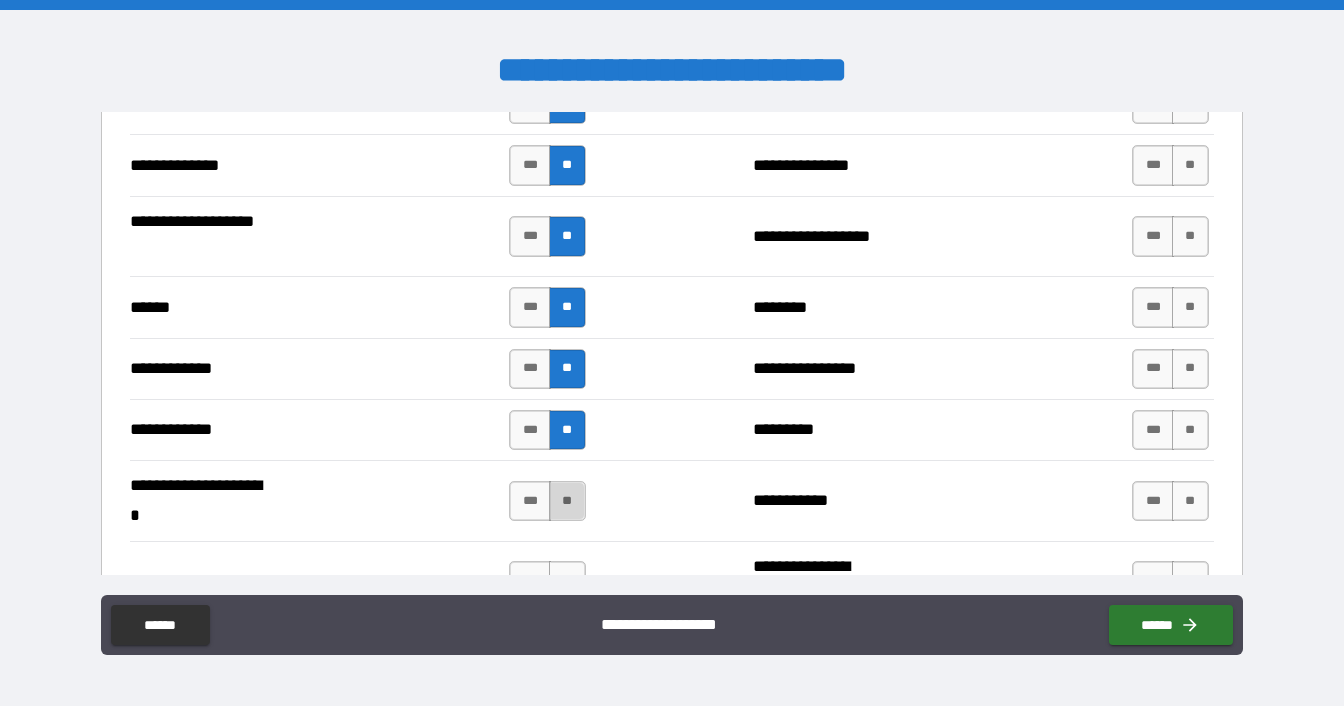 click on "**" at bounding box center (567, 501) 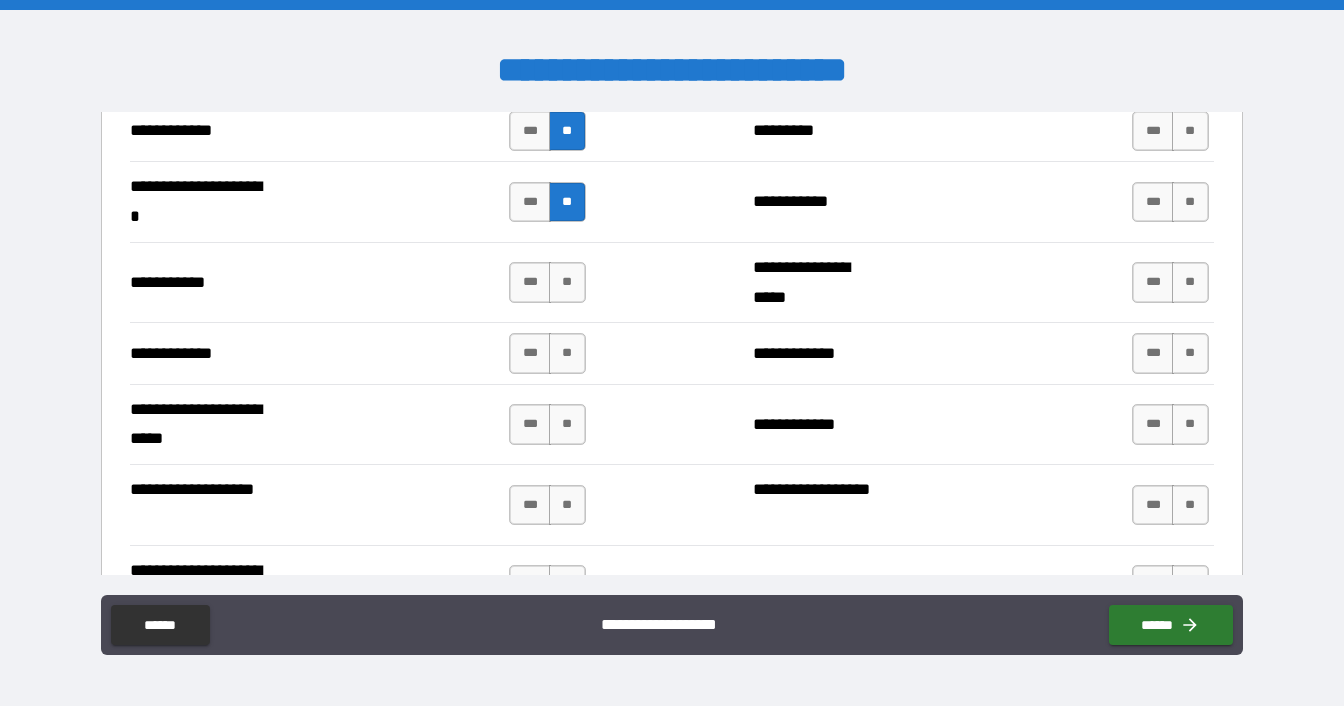 scroll, scrollTop: 4000, scrollLeft: 0, axis: vertical 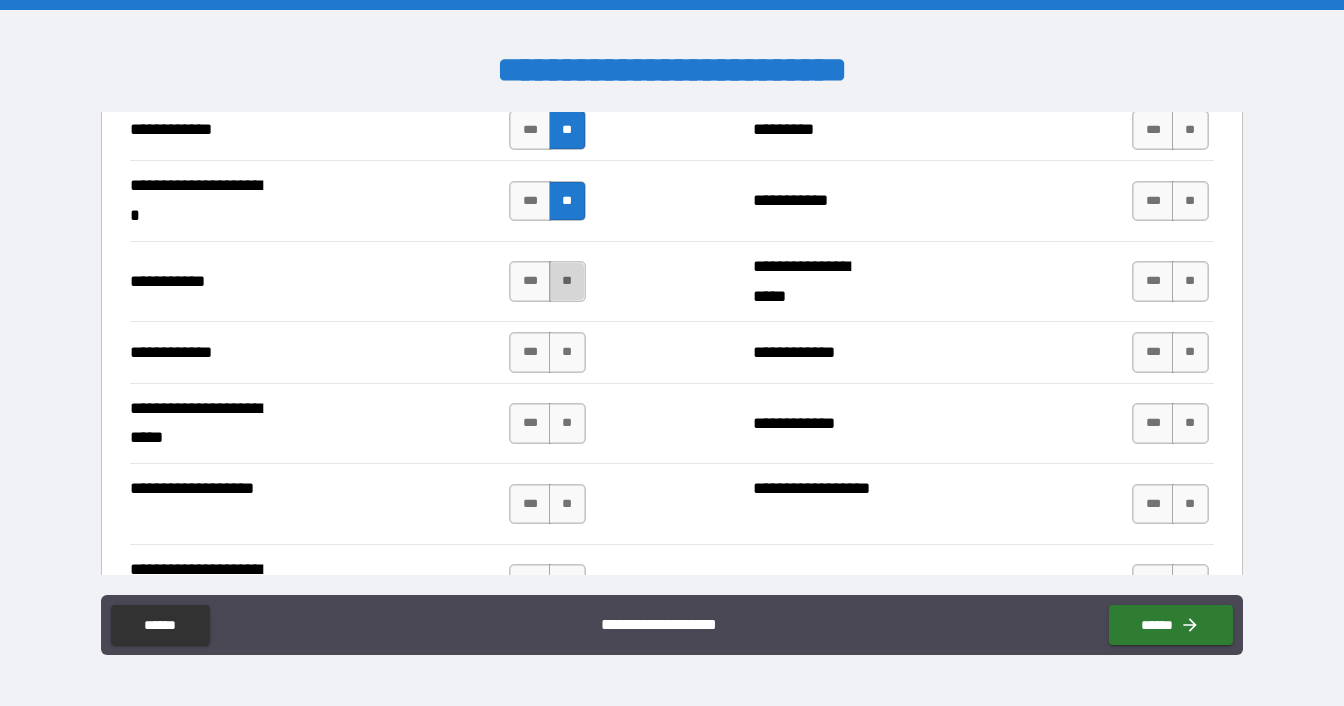 click on "**" at bounding box center (567, 281) 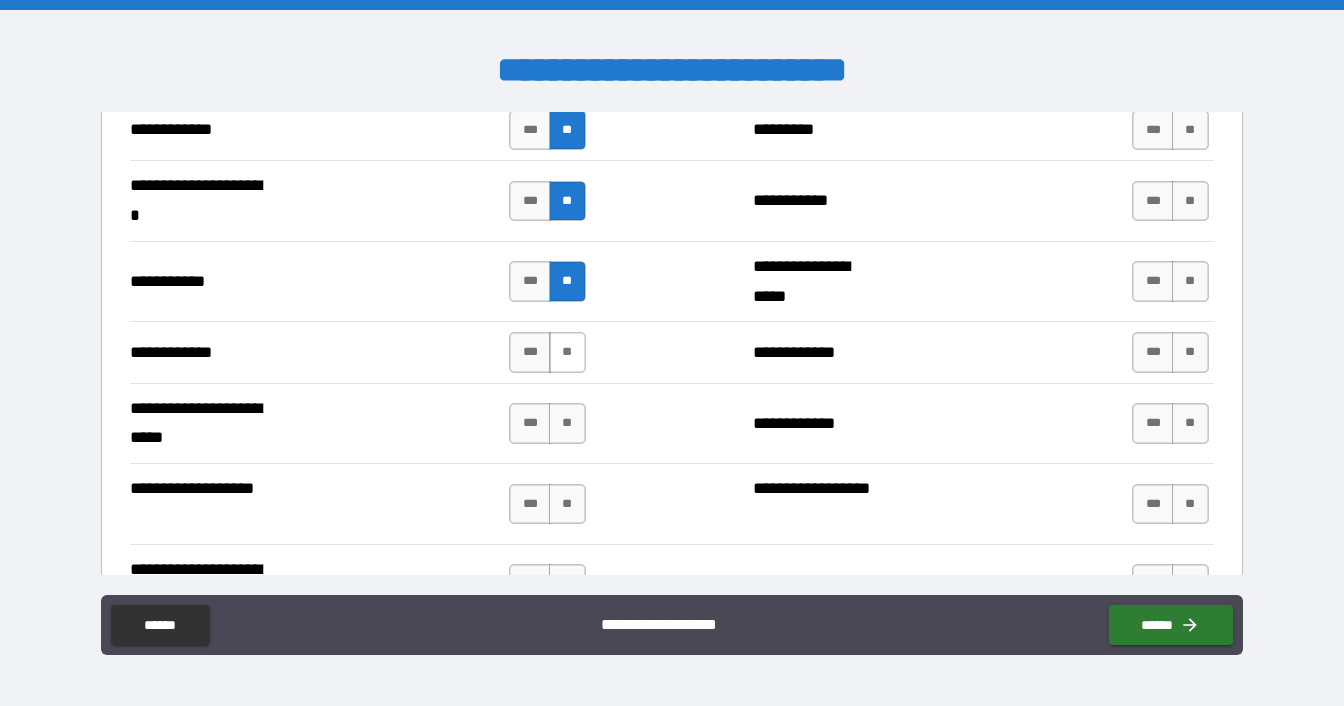 click on "**" at bounding box center (567, 352) 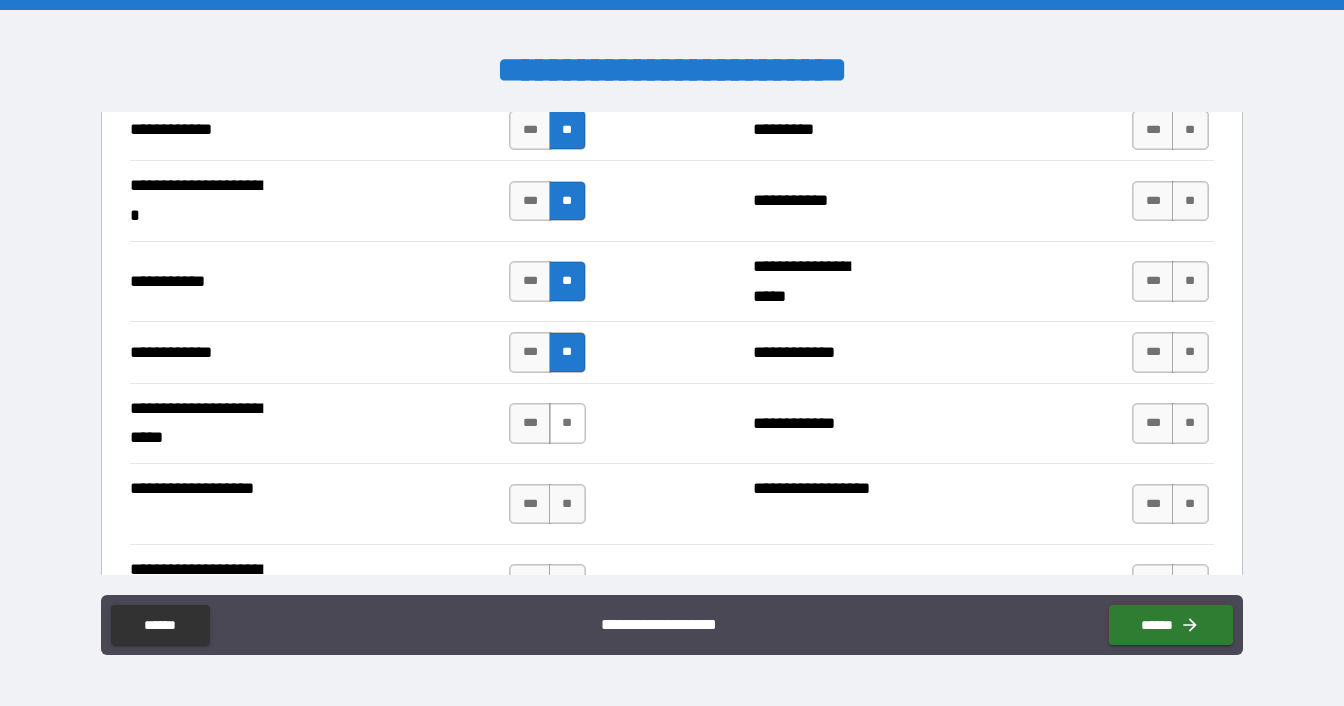 click on "**" at bounding box center (567, 423) 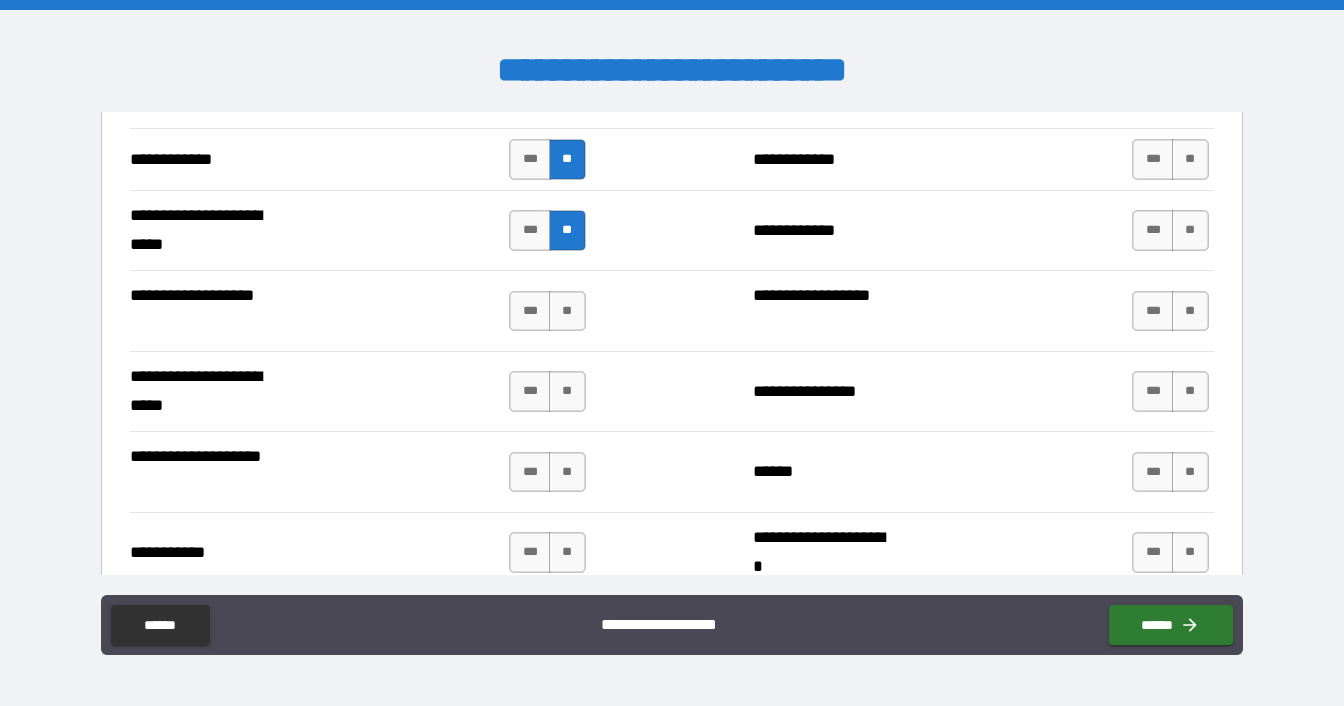 scroll, scrollTop: 4200, scrollLeft: 0, axis: vertical 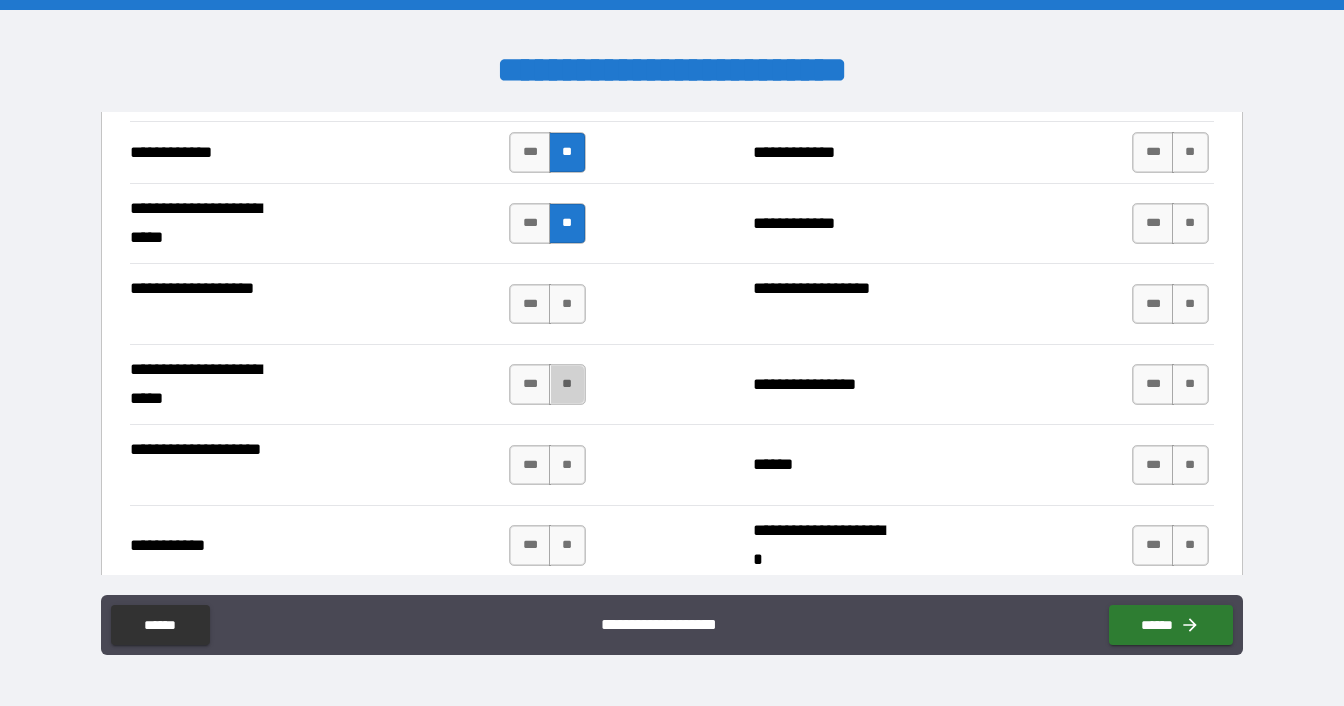 drag, startPoint x: 567, startPoint y: 366, endPoint x: 572, endPoint y: 417, distance: 51.24451 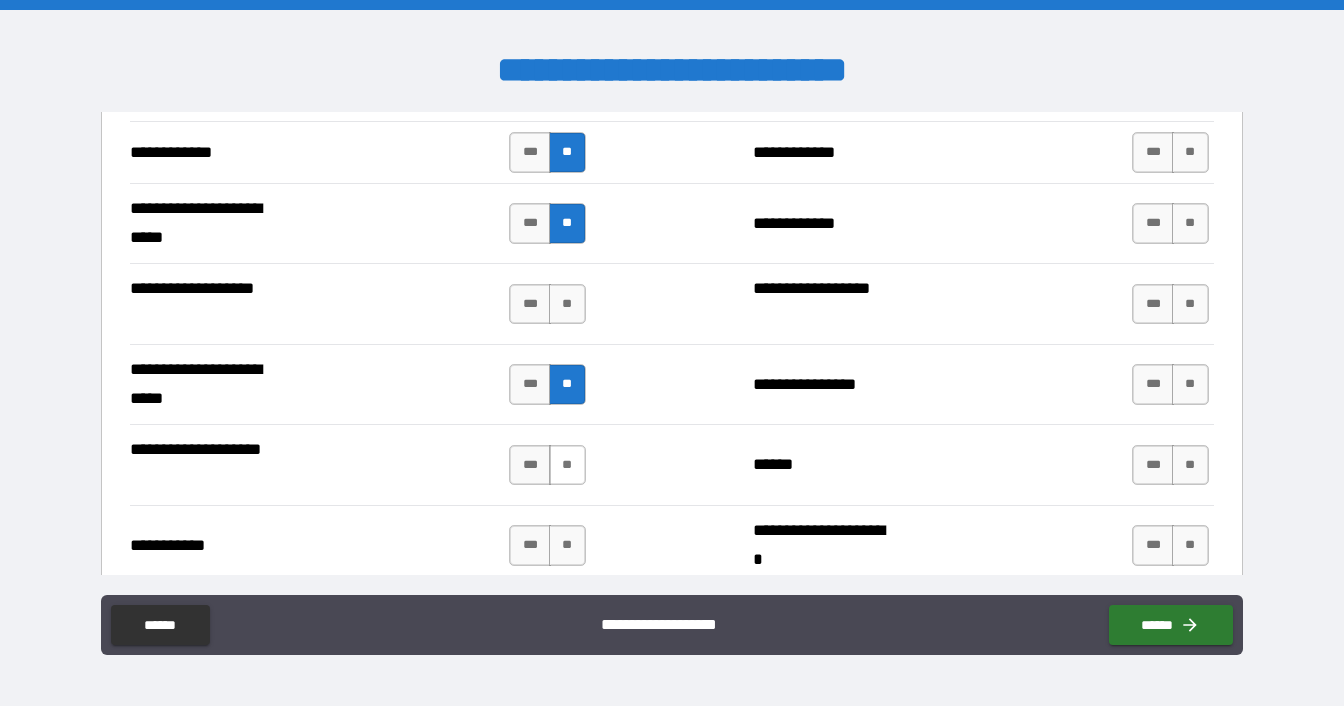 click on "**" at bounding box center [567, 465] 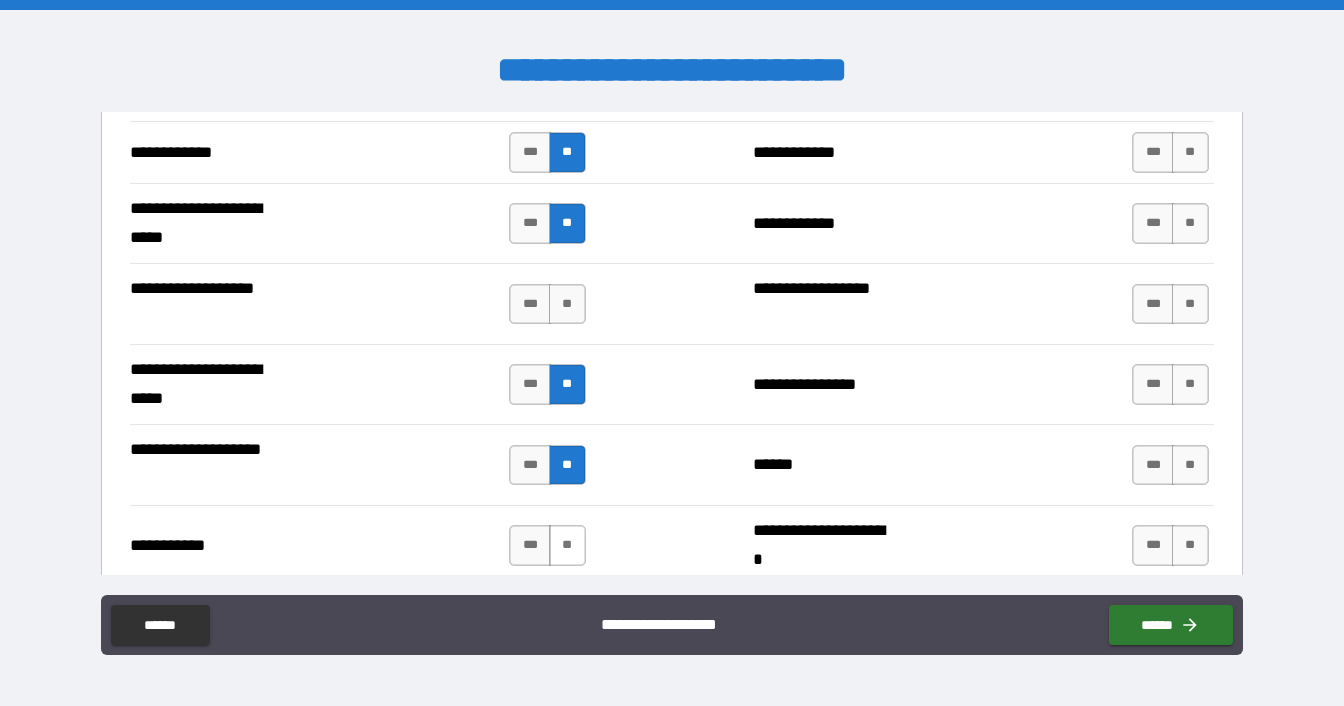 click on "**" at bounding box center (567, 545) 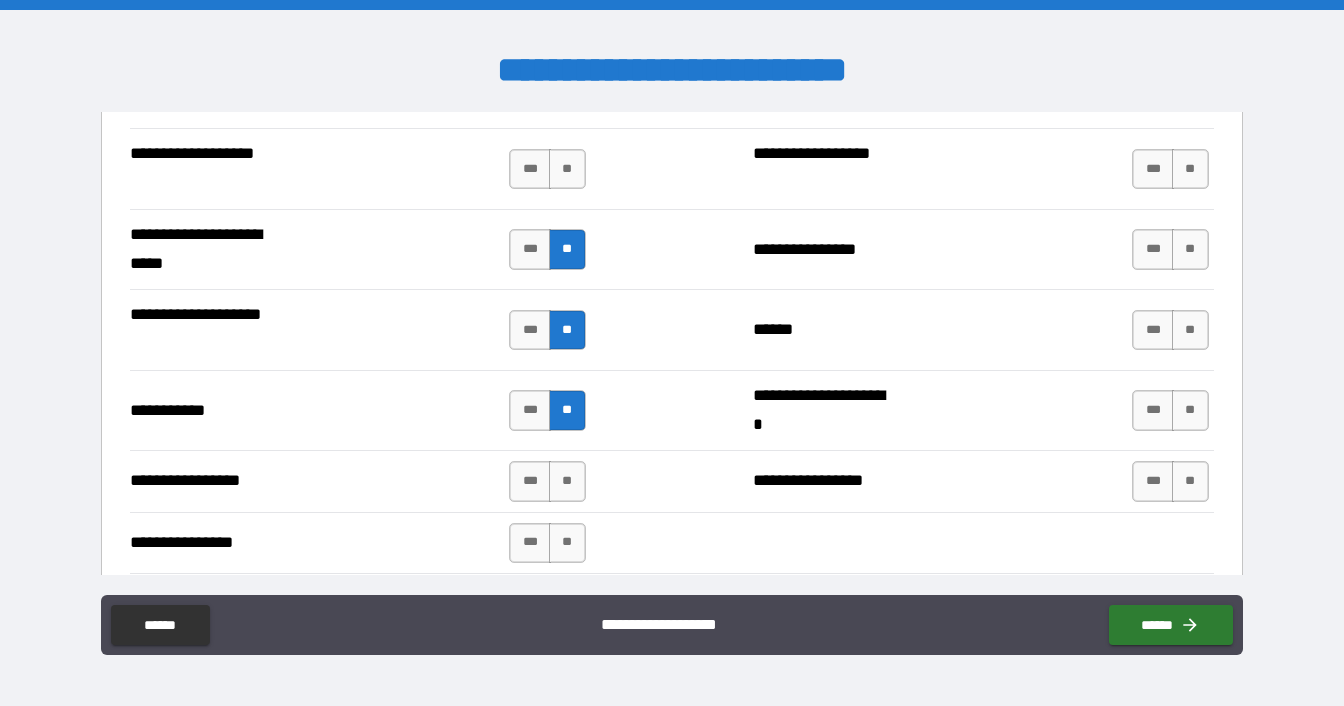 scroll, scrollTop: 4500, scrollLeft: 0, axis: vertical 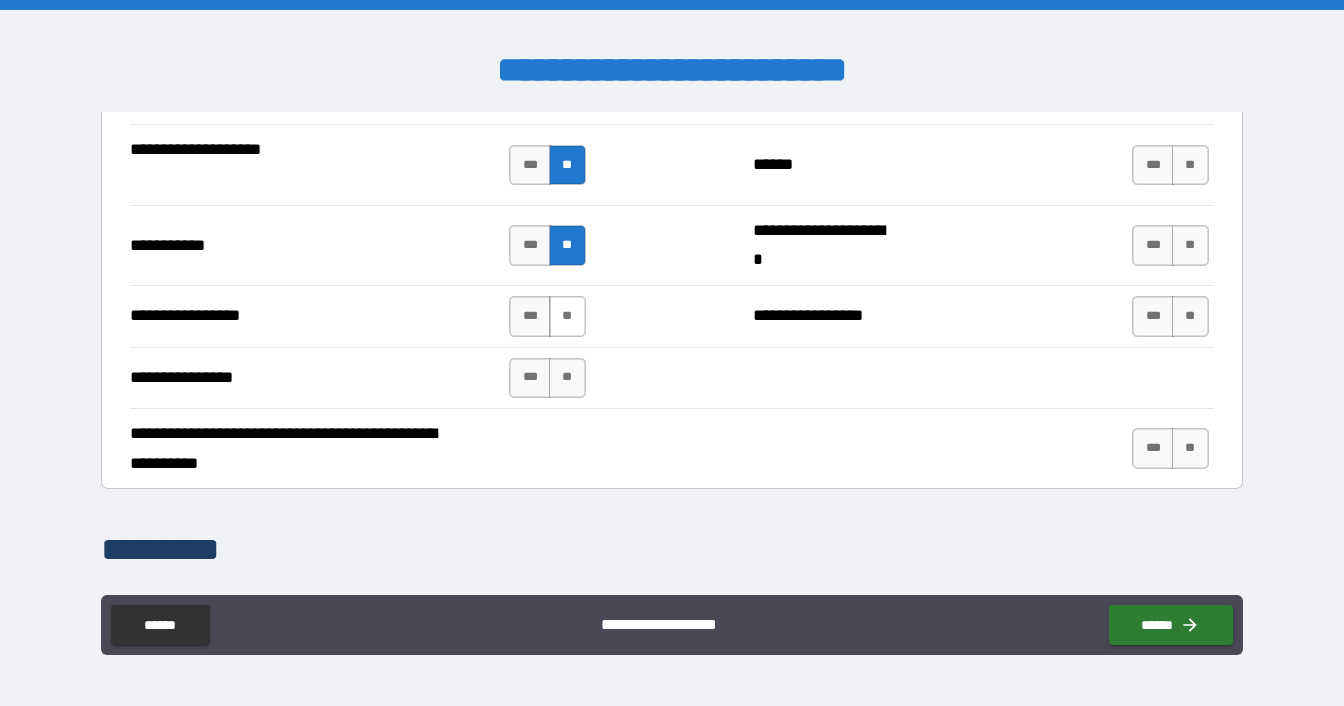 click on "**" at bounding box center [567, 316] 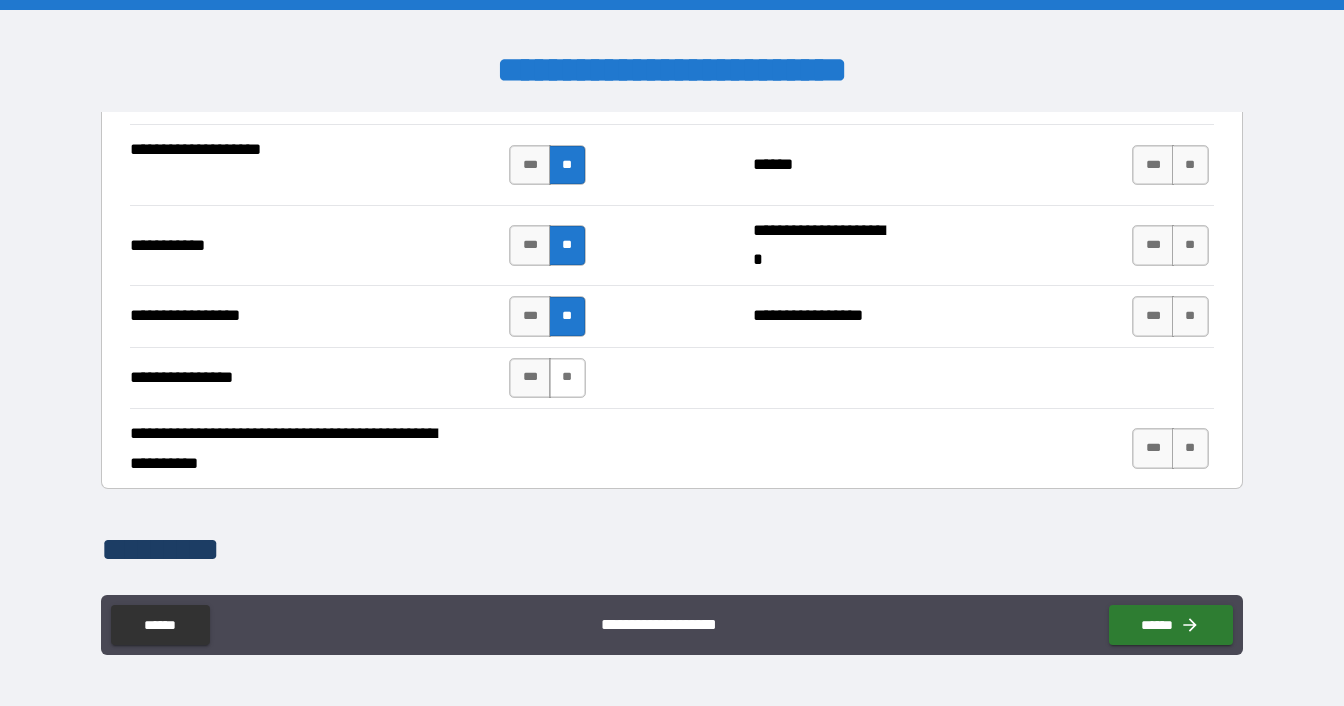 click on "**" at bounding box center (567, 378) 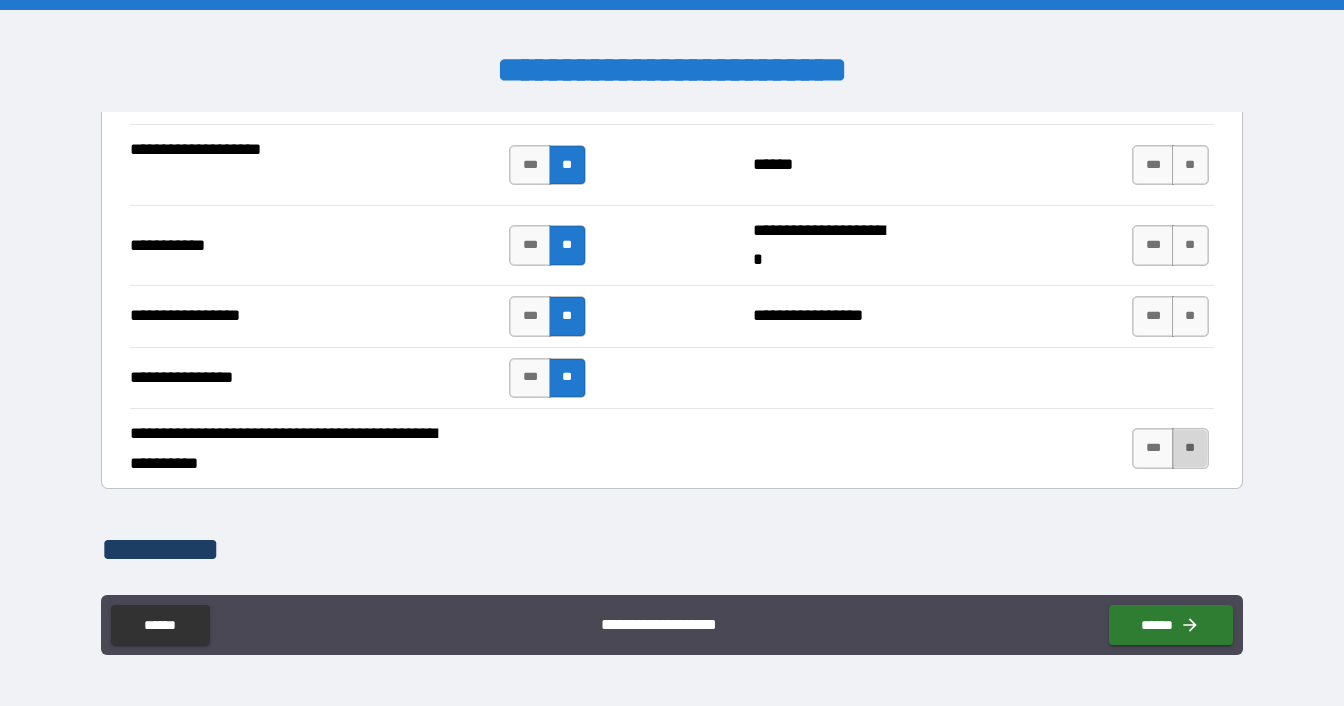 click on "**" at bounding box center (1190, 448) 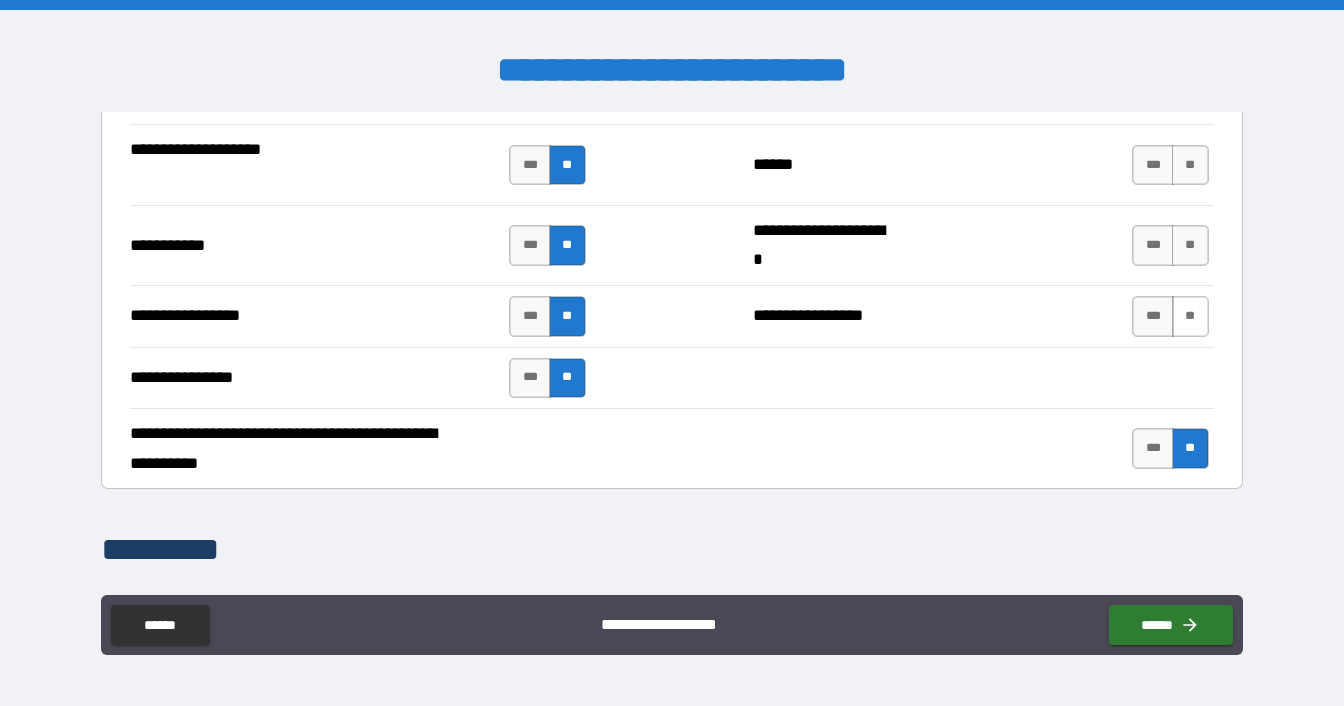 click on "**" at bounding box center (1190, 316) 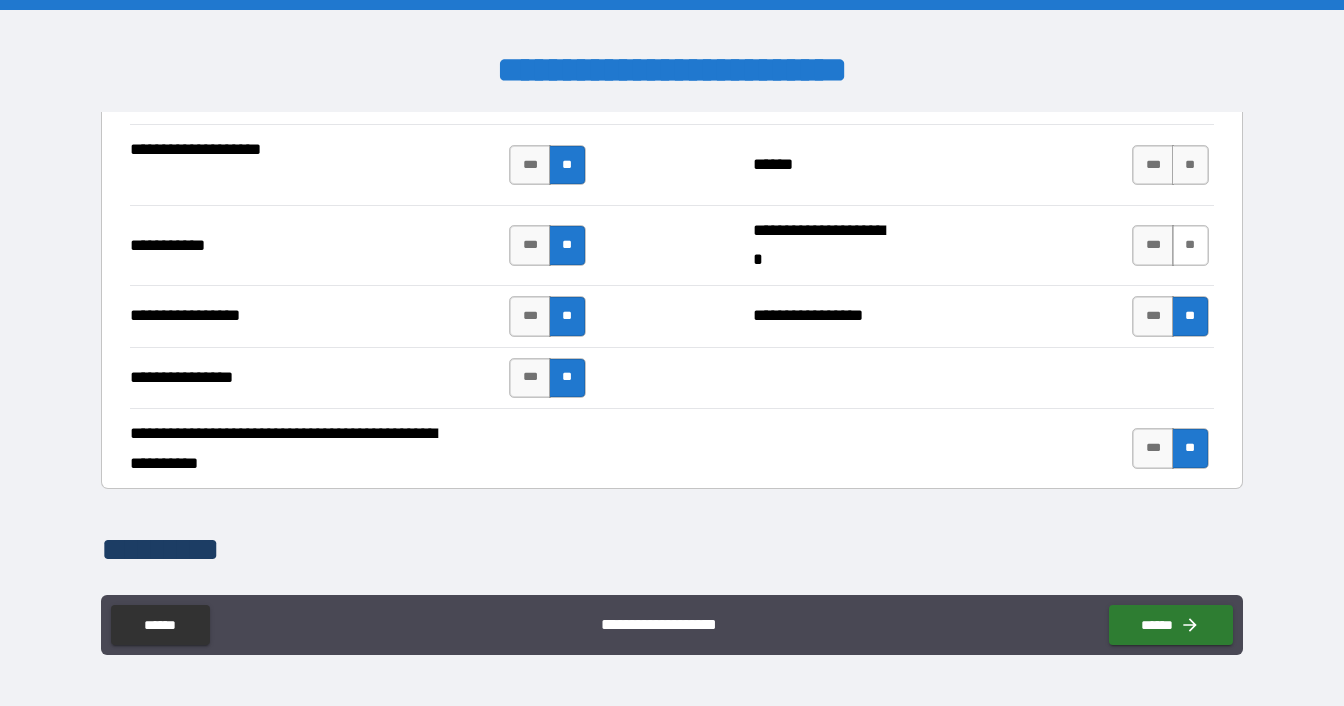 click on "**" at bounding box center [1190, 245] 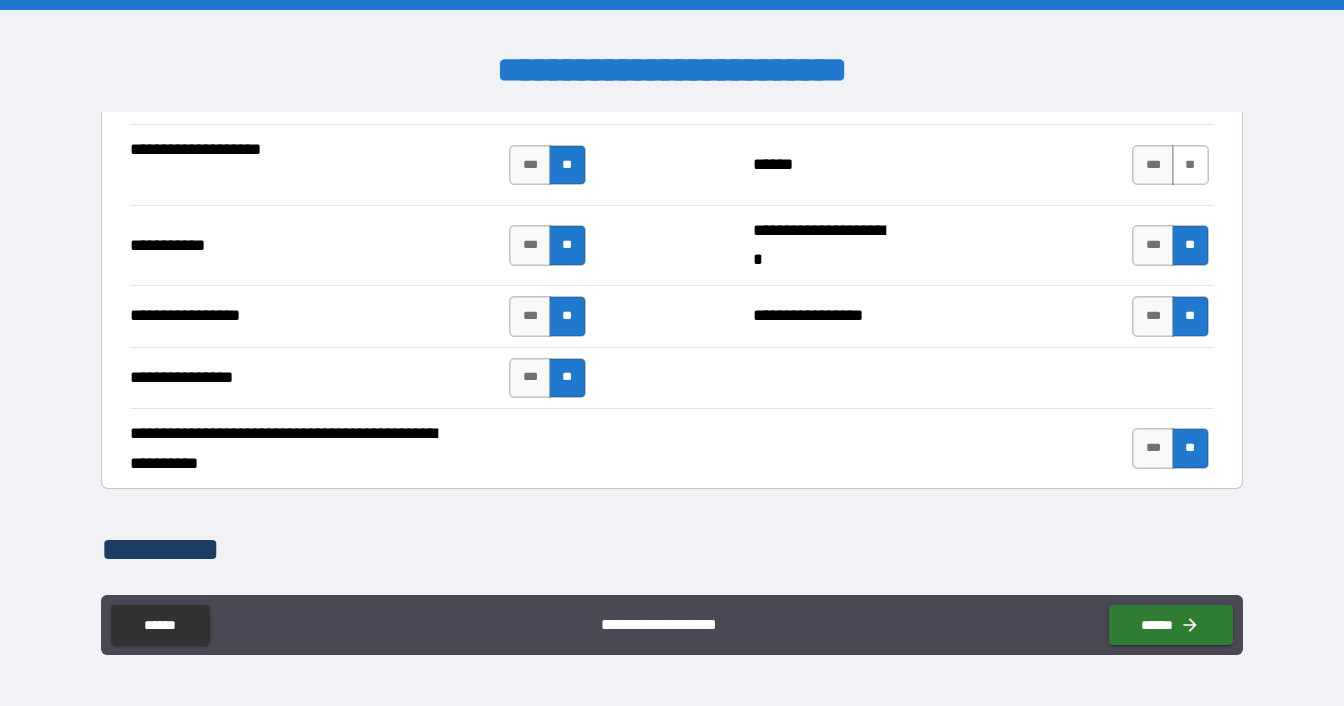 click on "**" at bounding box center [1190, 165] 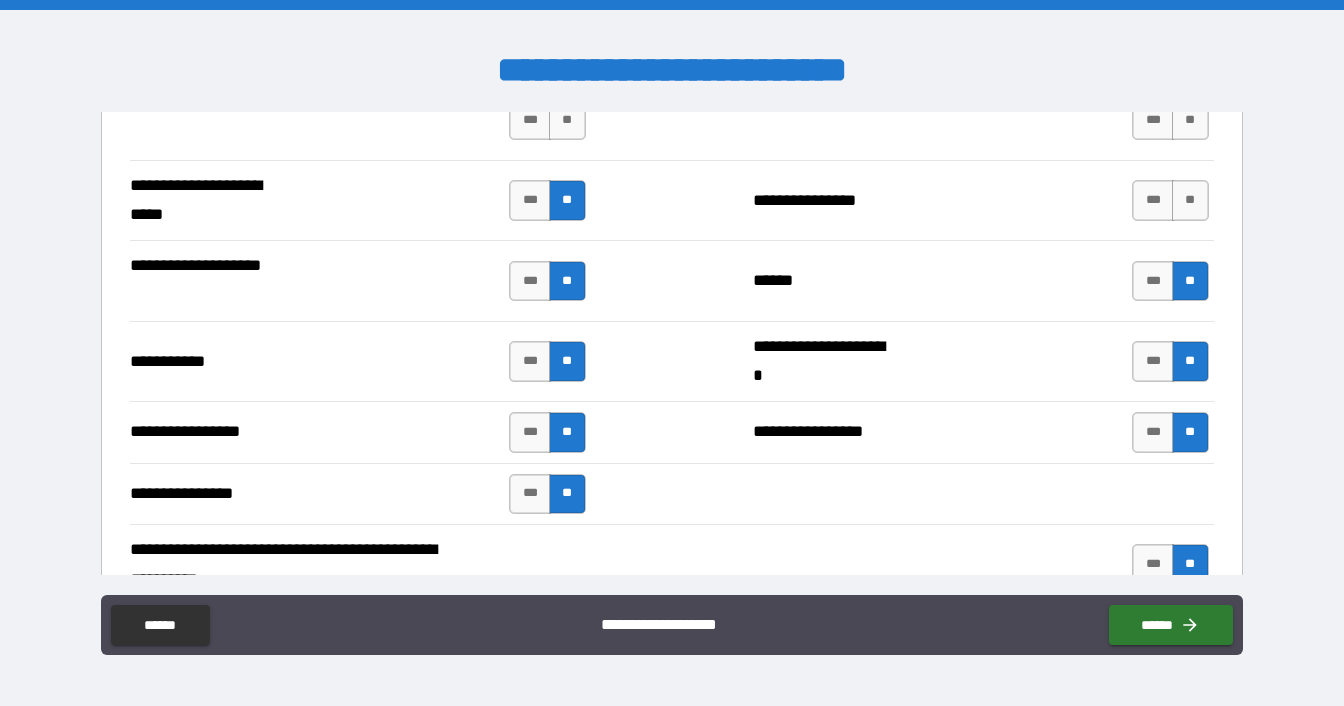 scroll, scrollTop: 4200, scrollLeft: 0, axis: vertical 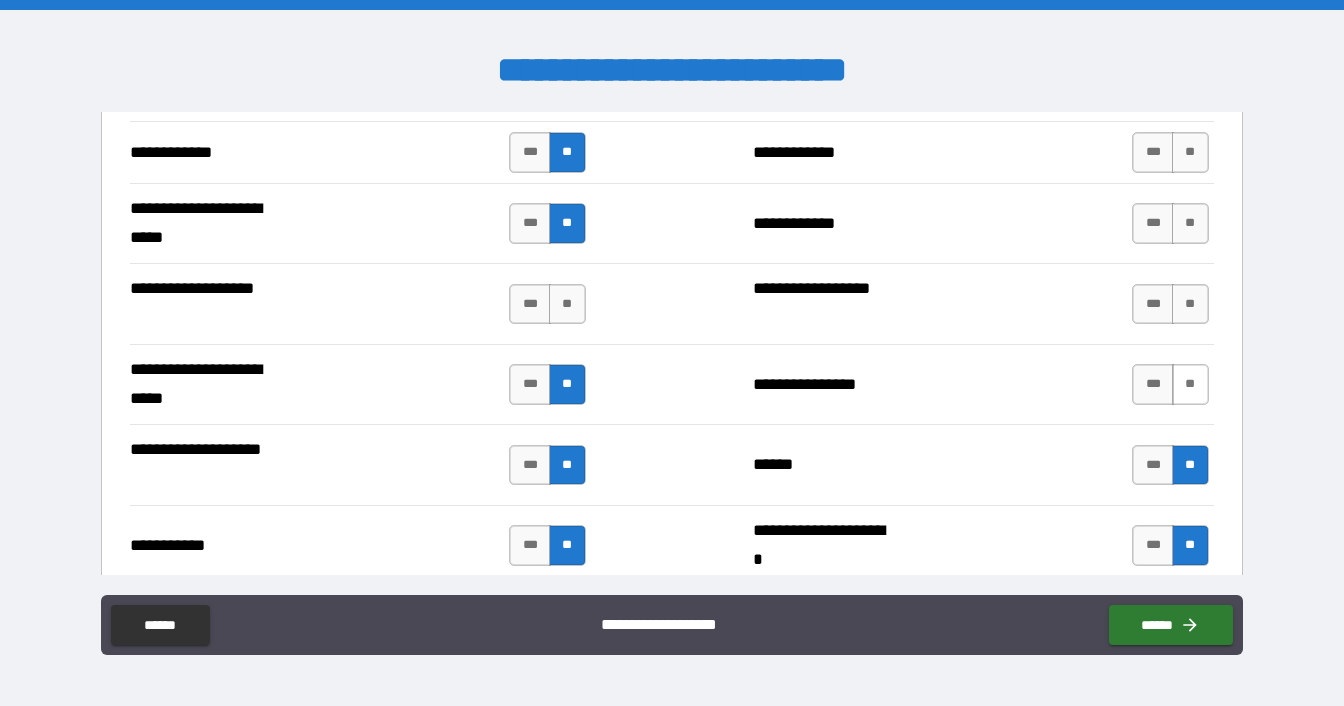 click on "**" at bounding box center [1190, 384] 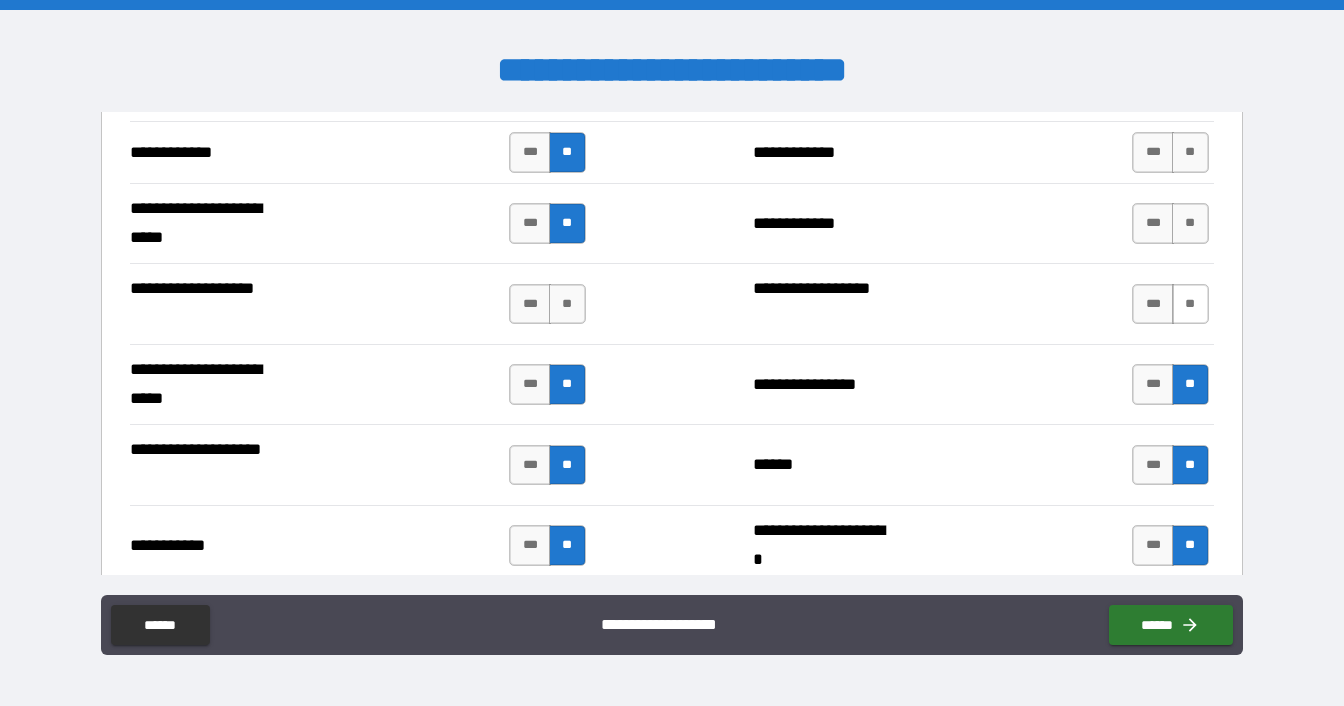 click on "**" at bounding box center [1190, 304] 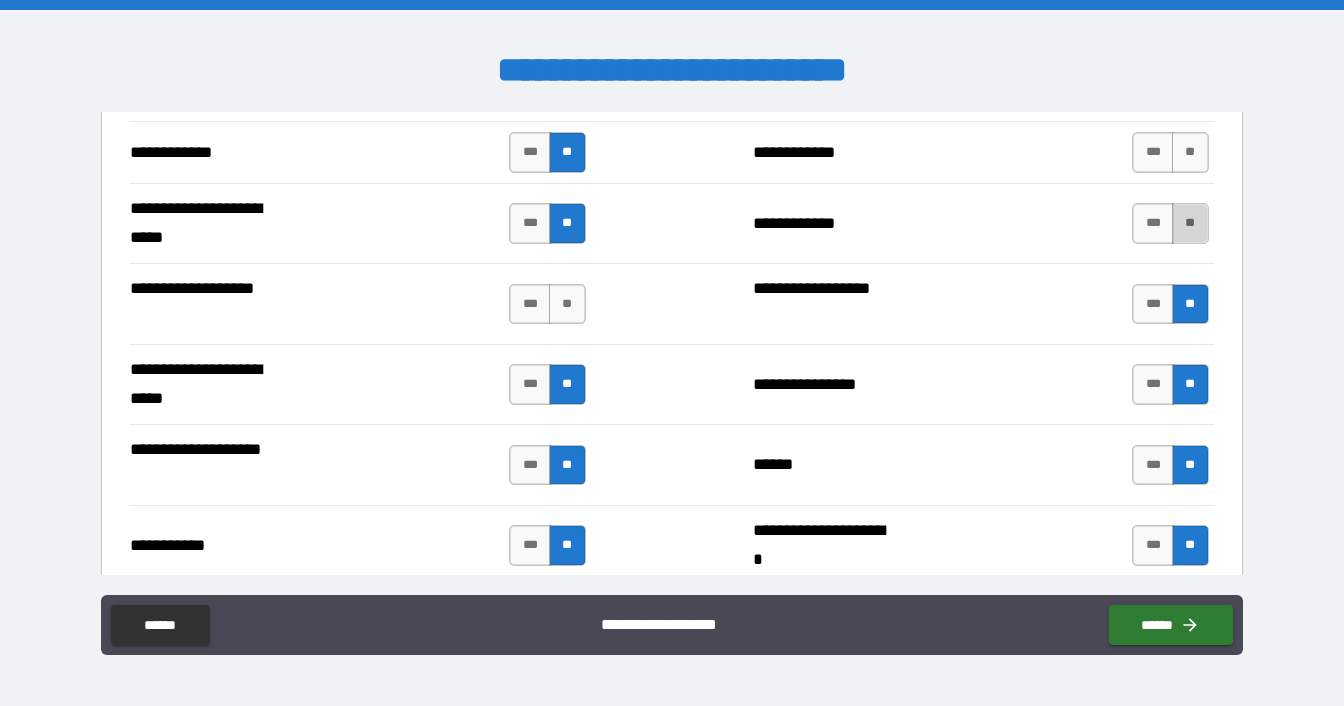 click on "**" at bounding box center [1190, 223] 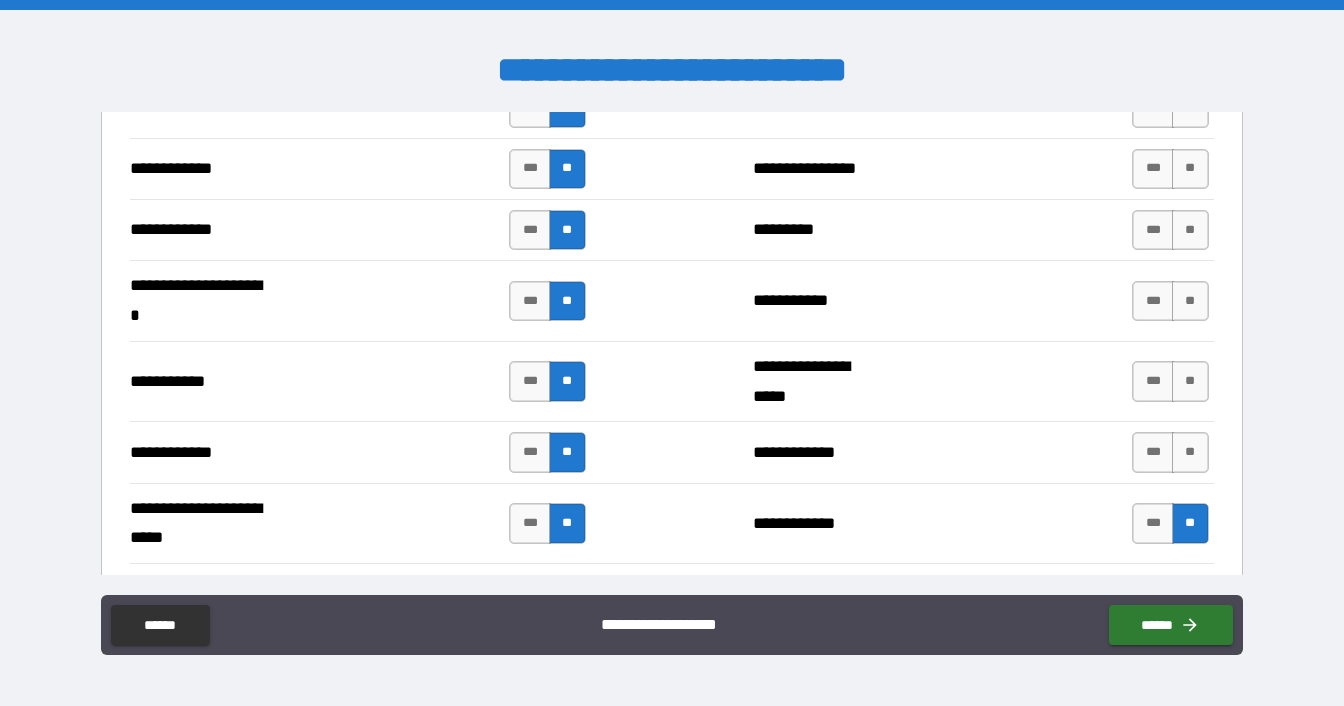 scroll, scrollTop: 3800, scrollLeft: 0, axis: vertical 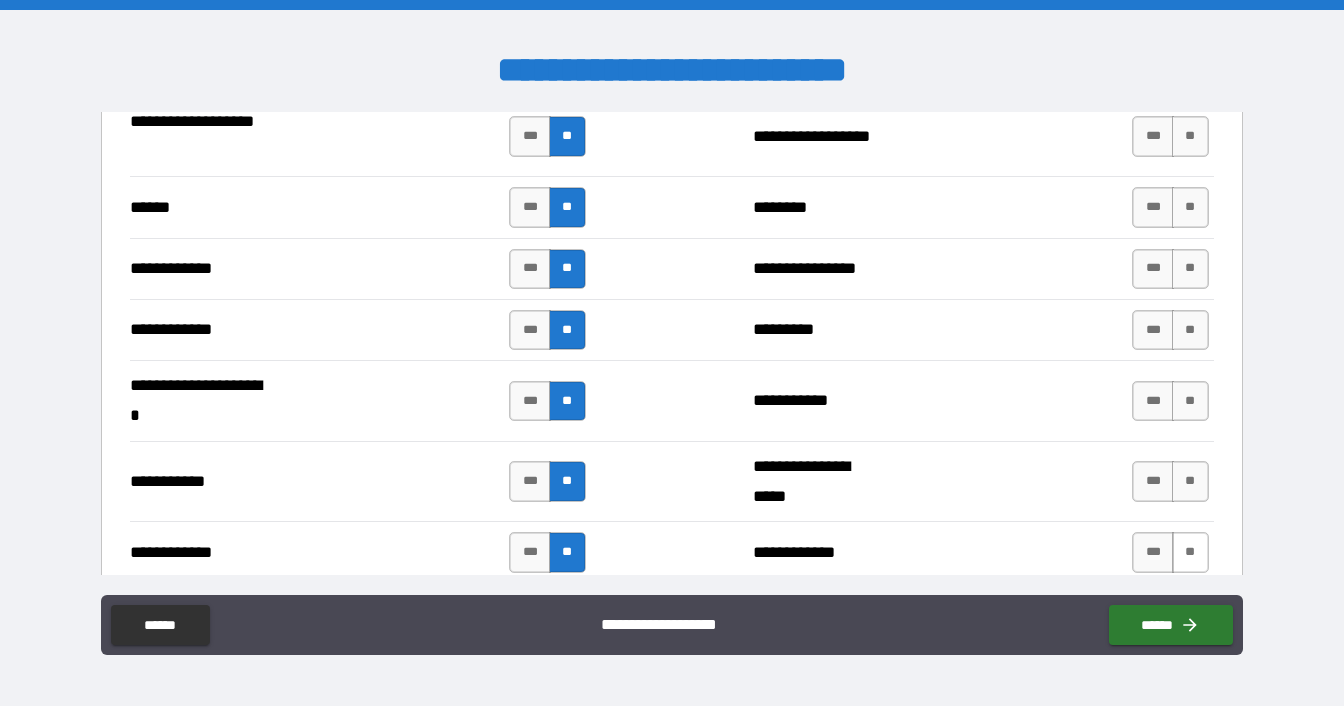 click on "**" at bounding box center (1190, 552) 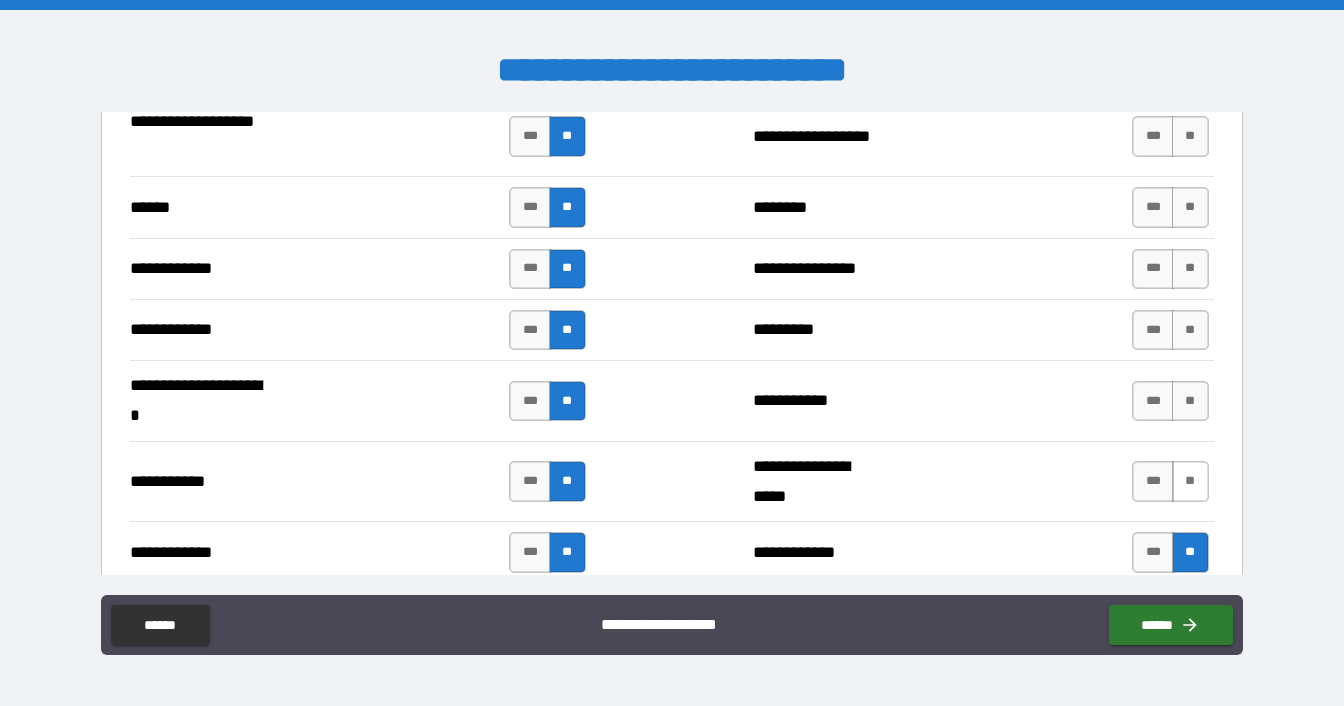 click on "**" at bounding box center [1190, 481] 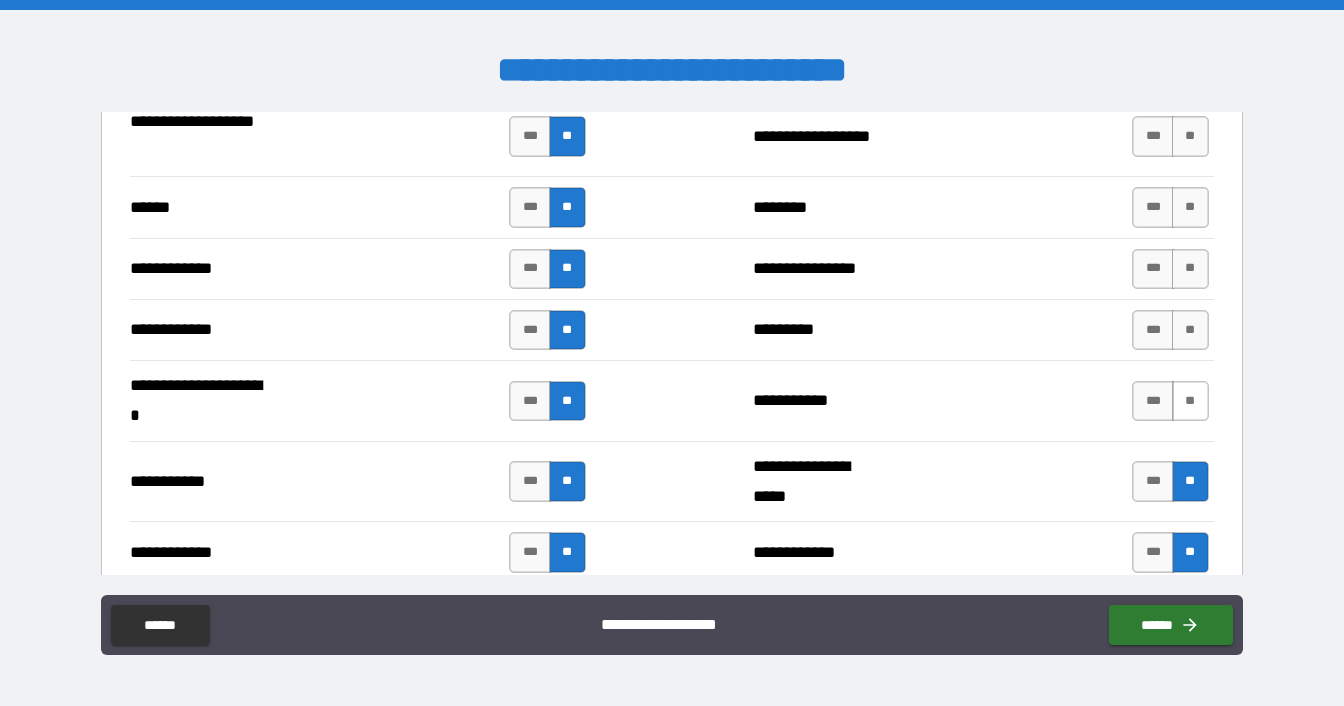 click on "**" at bounding box center [1190, 401] 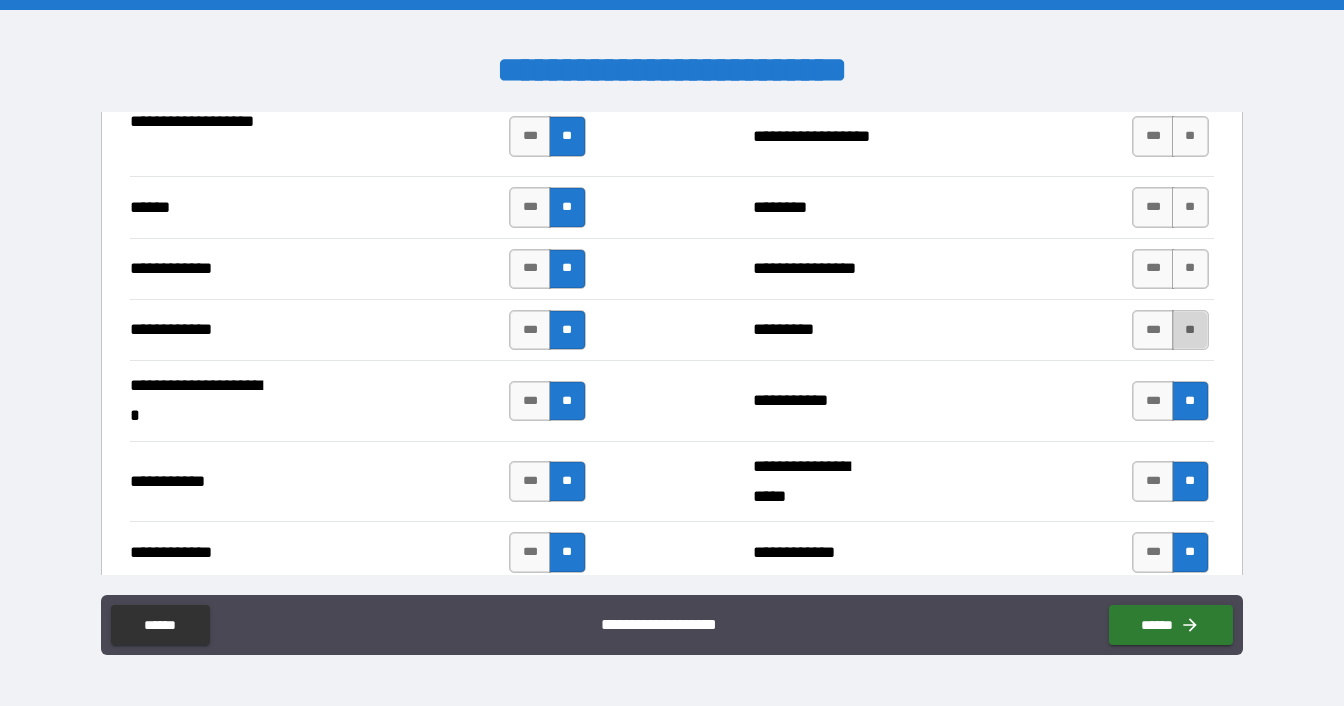 click on "**" at bounding box center (1190, 330) 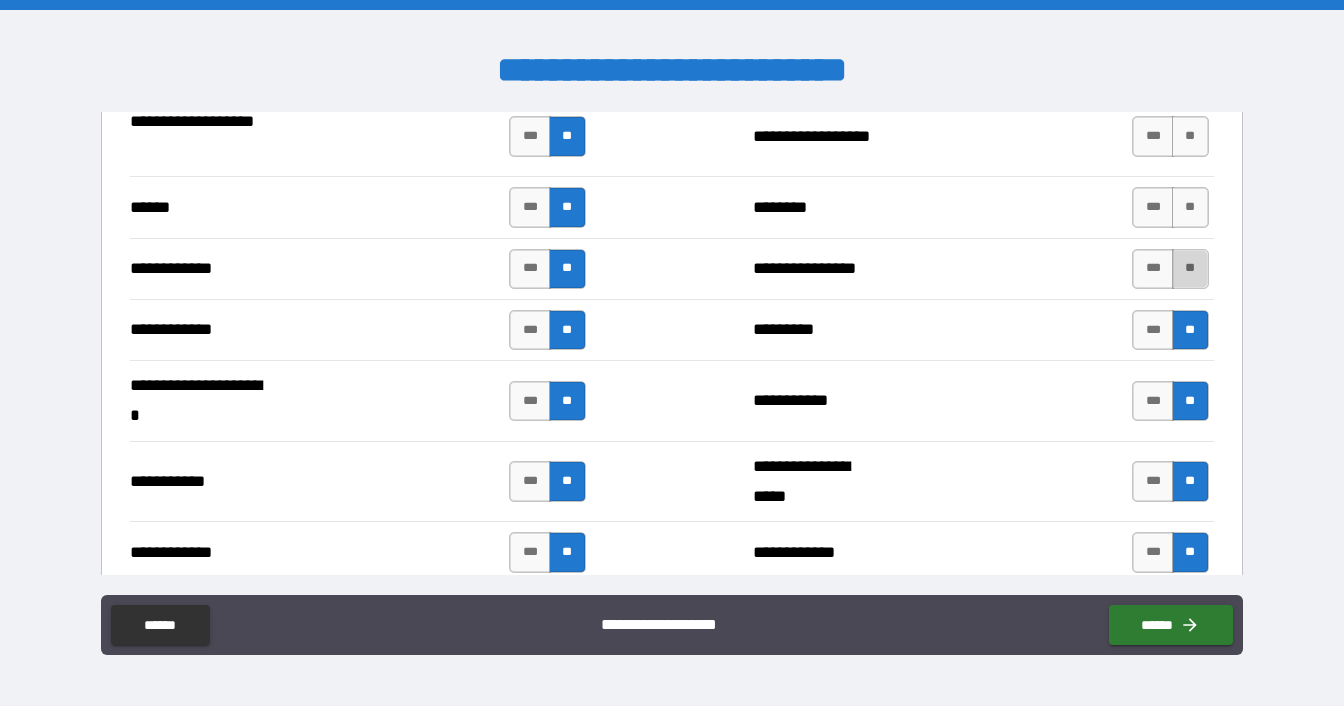 click on "**" at bounding box center (1190, 269) 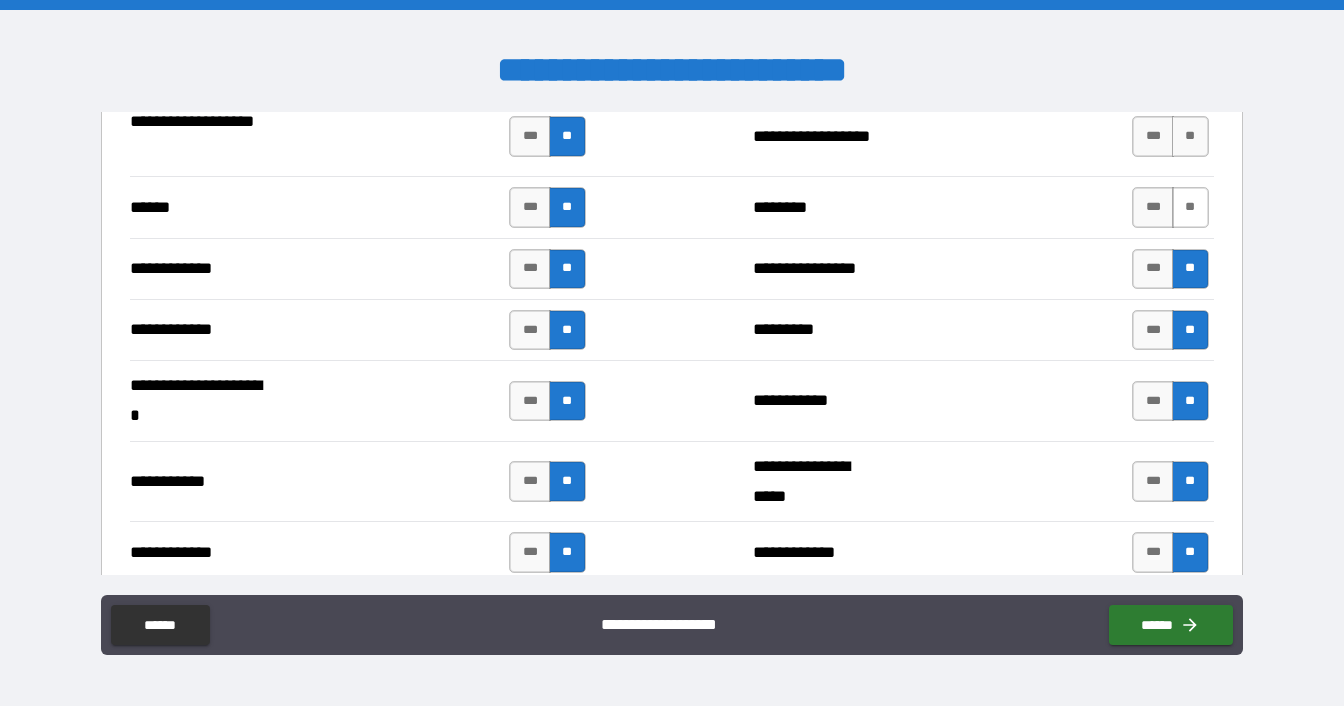 click on "**" at bounding box center [1190, 207] 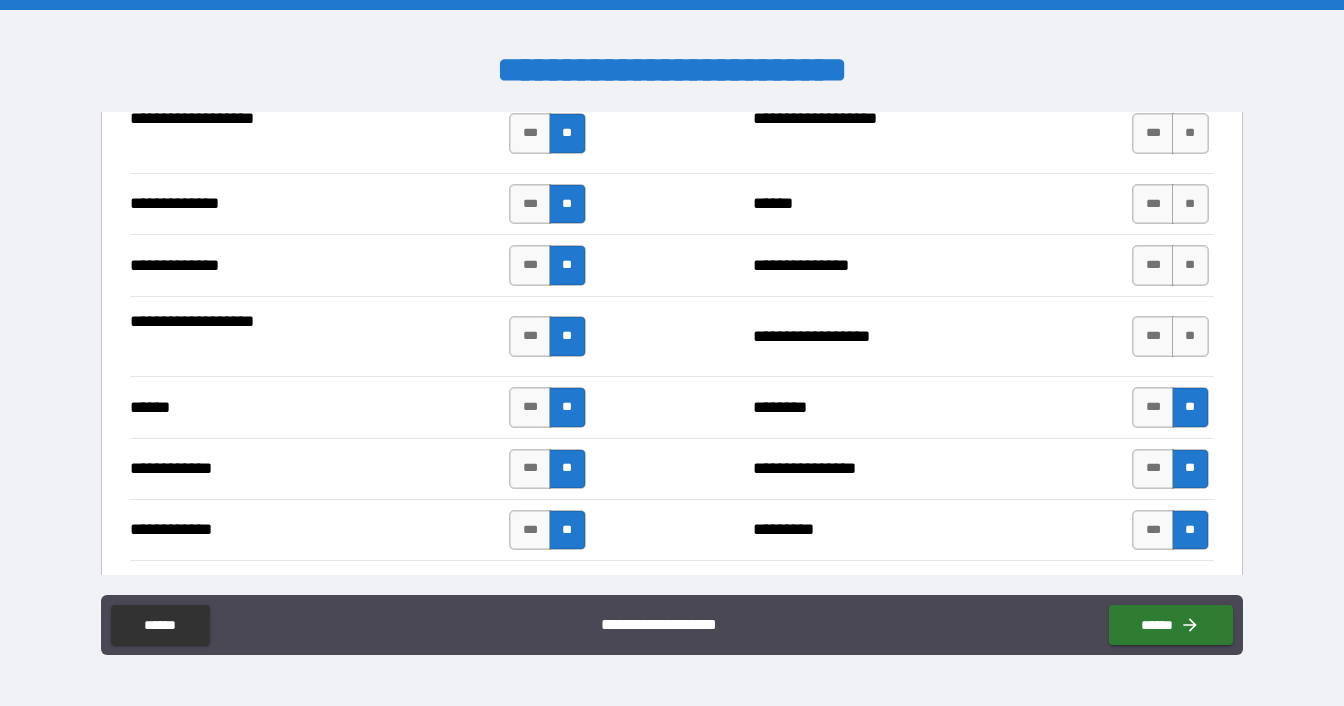 scroll, scrollTop: 3500, scrollLeft: 0, axis: vertical 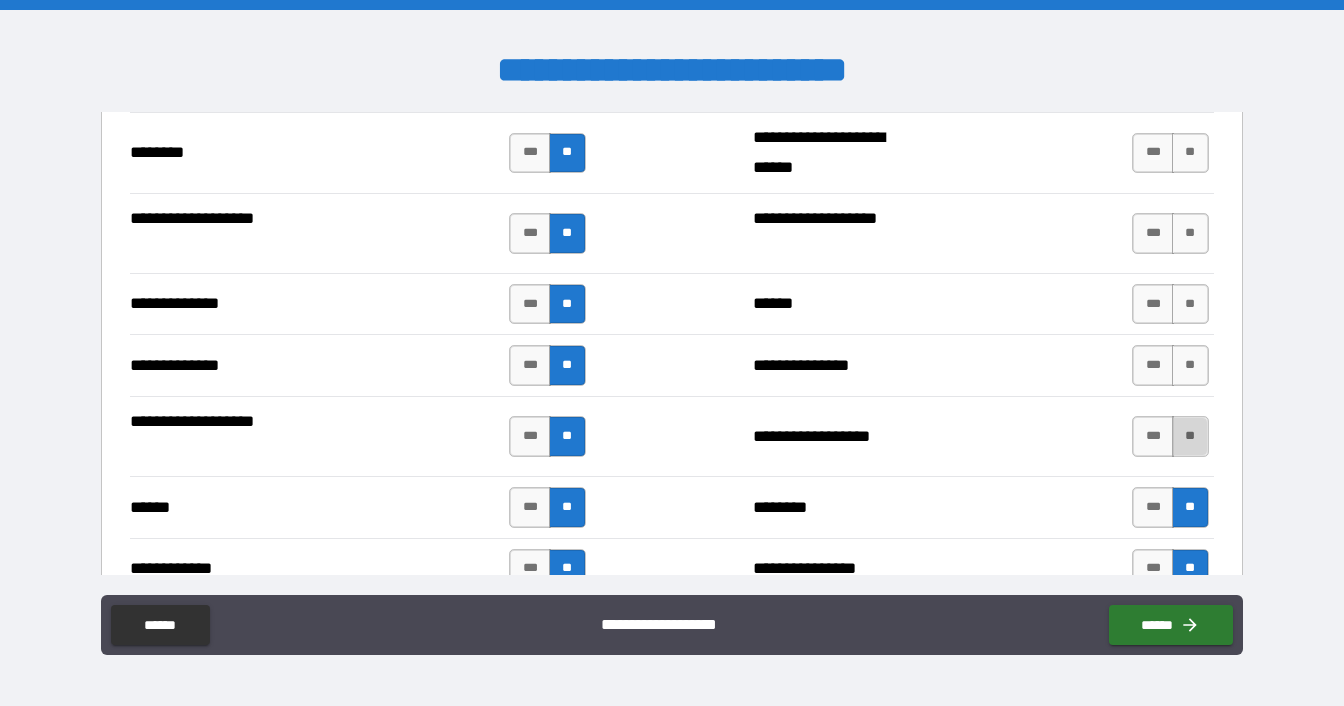 click on "**" at bounding box center [1190, 436] 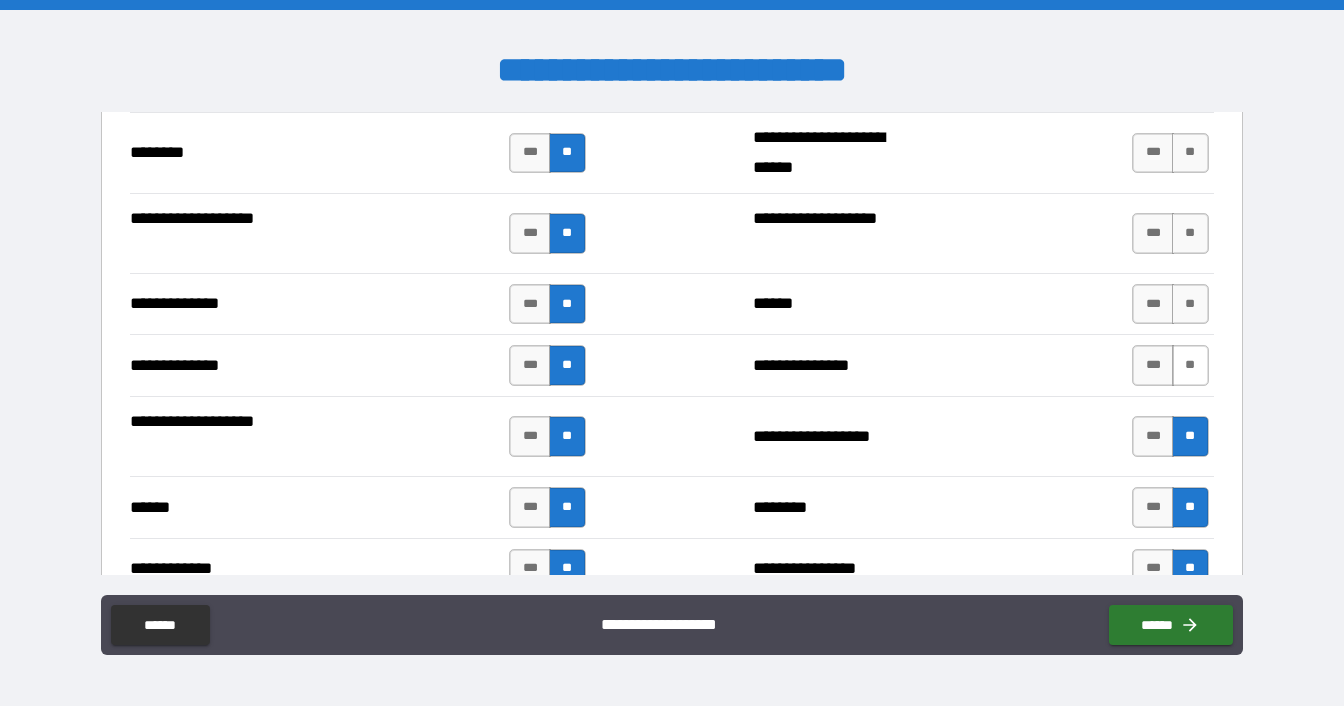 click on "**" at bounding box center (1190, 365) 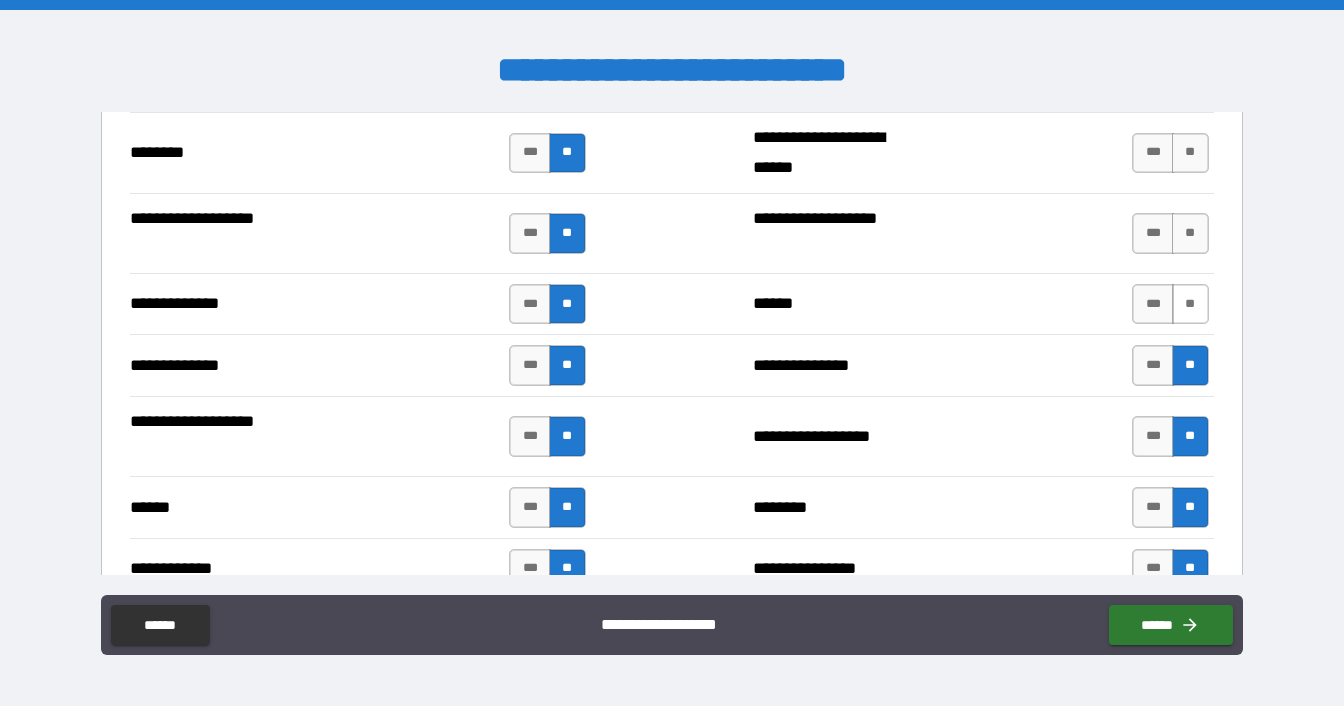 click on "**" at bounding box center [1190, 304] 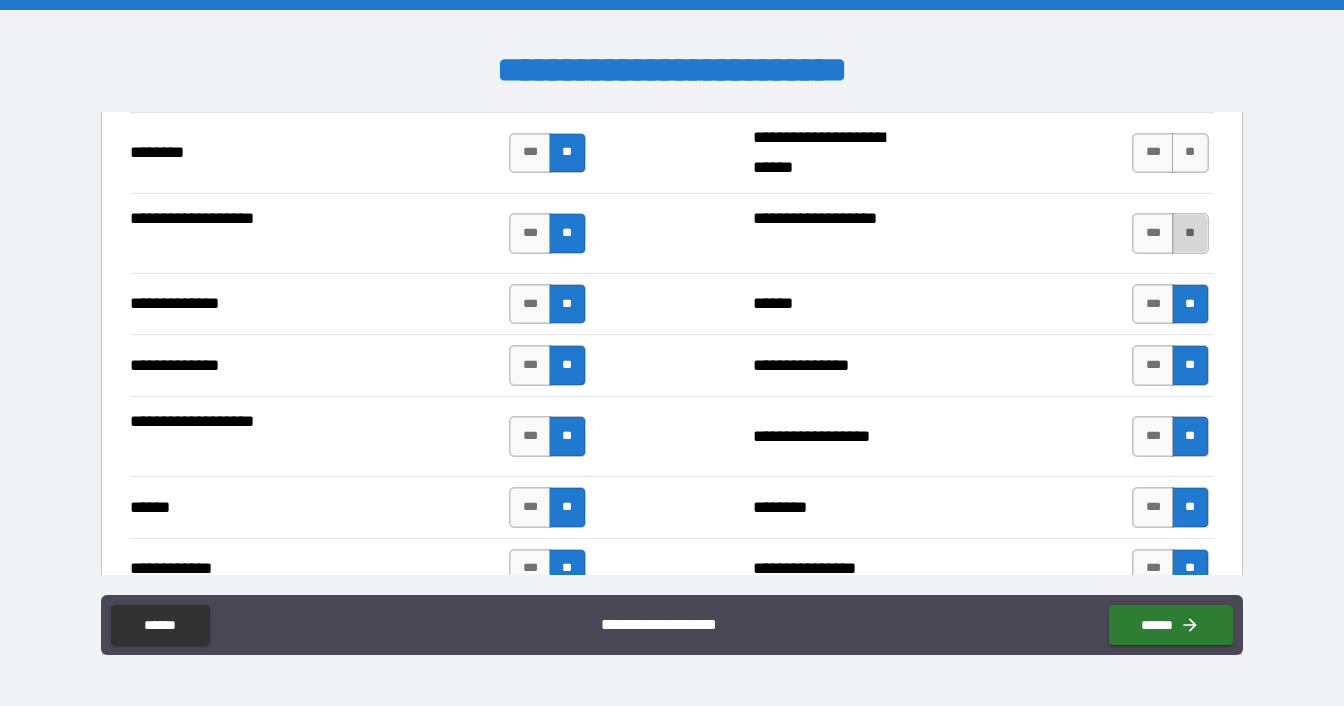 click on "**" at bounding box center (1190, 233) 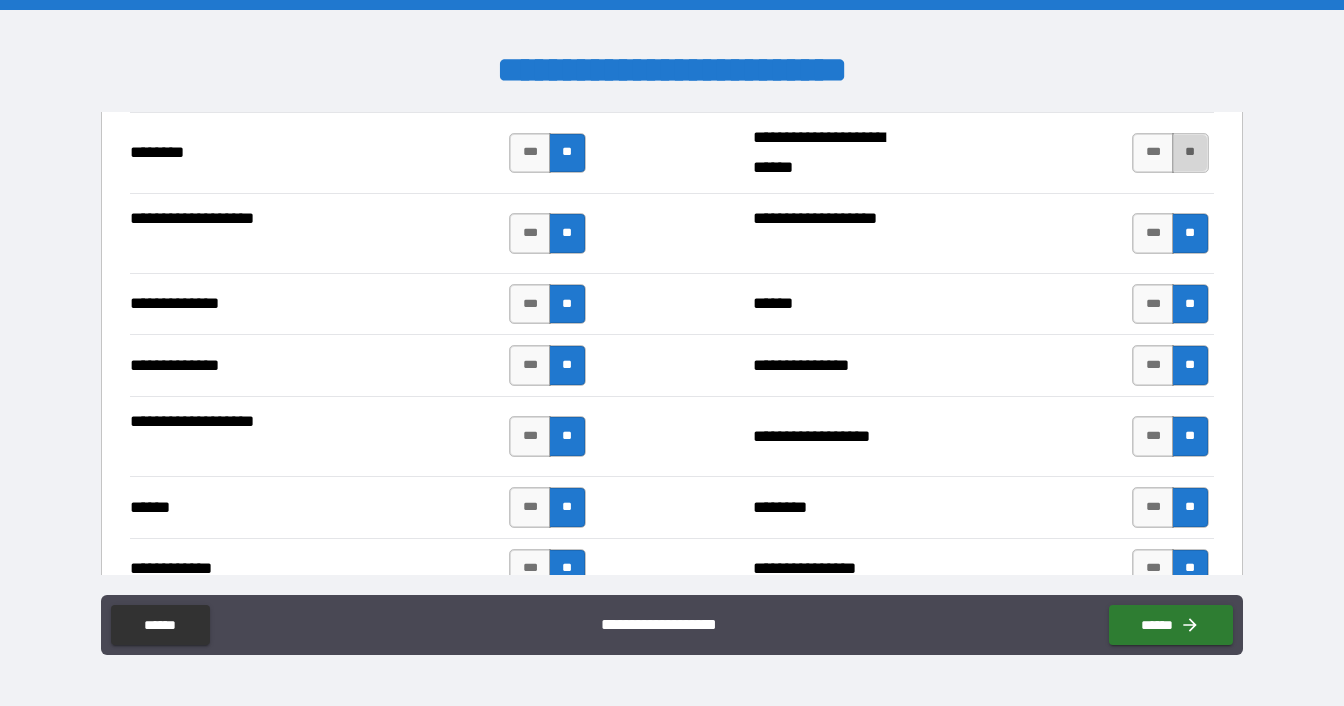 click on "**" at bounding box center [1190, 153] 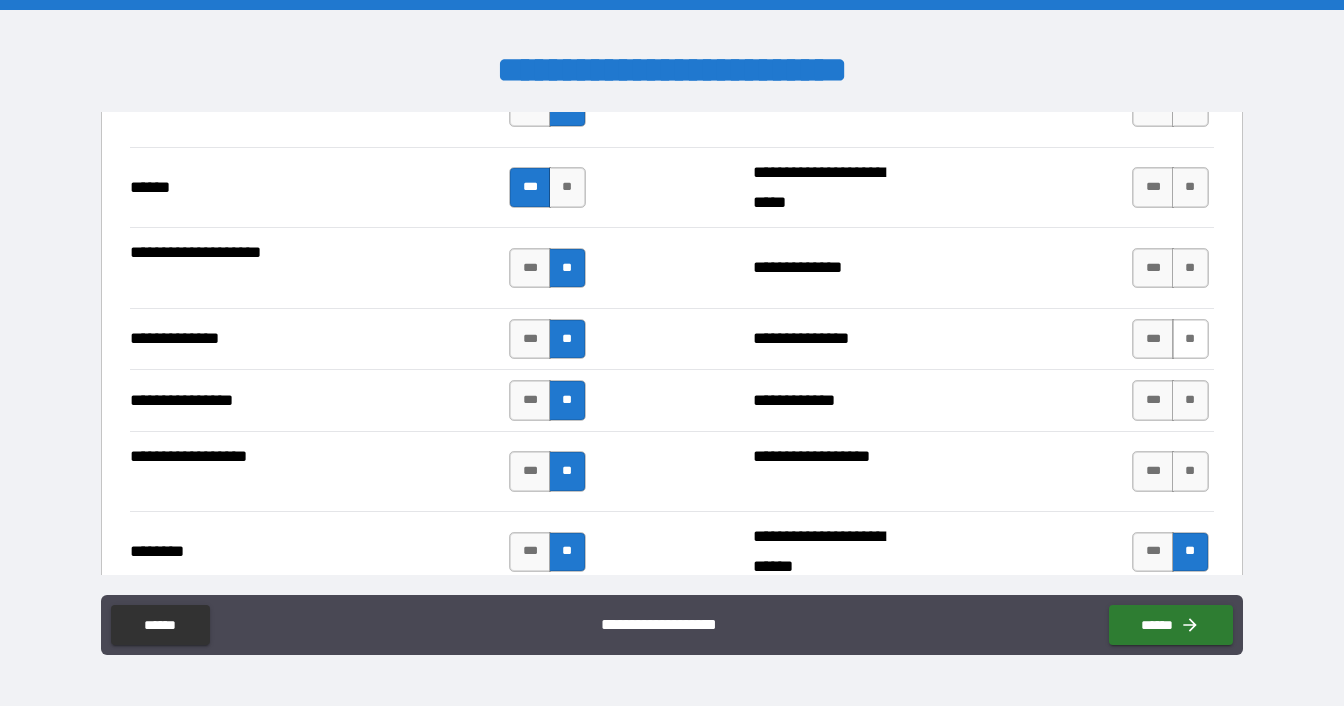 scroll, scrollTop: 3100, scrollLeft: 0, axis: vertical 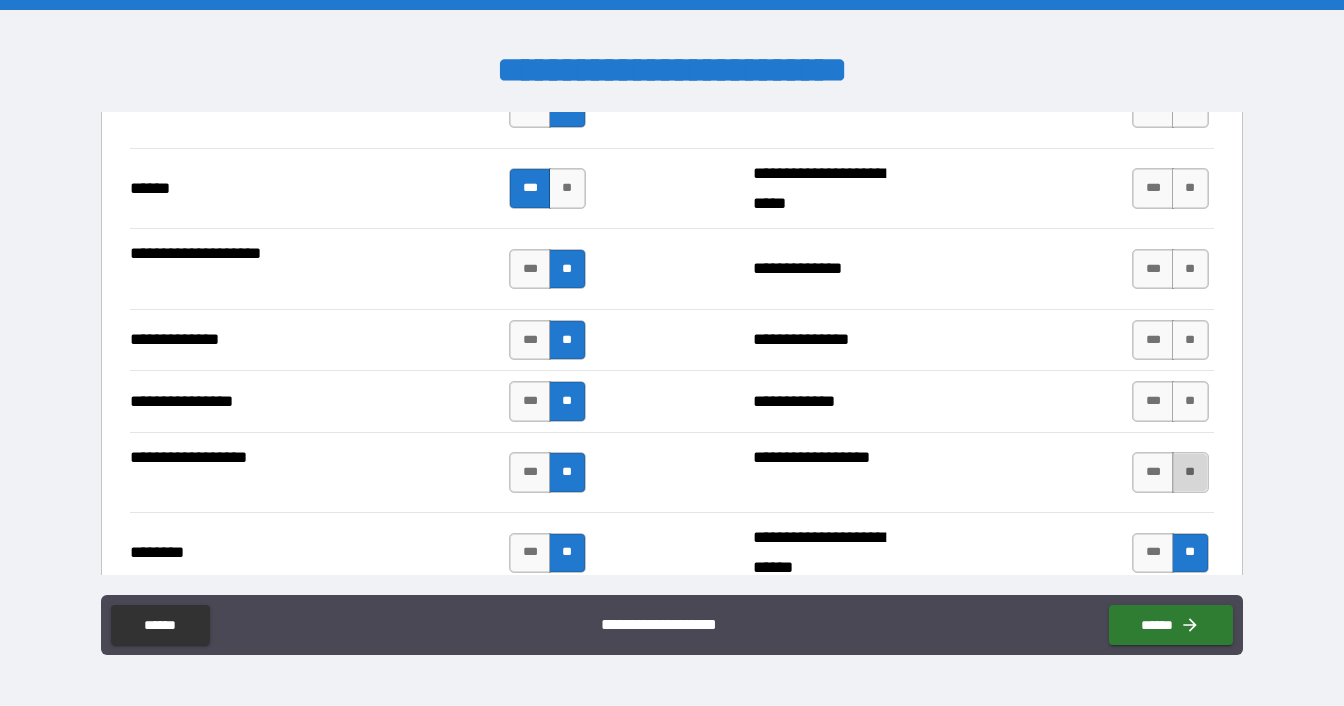 click on "**" at bounding box center (1190, 472) 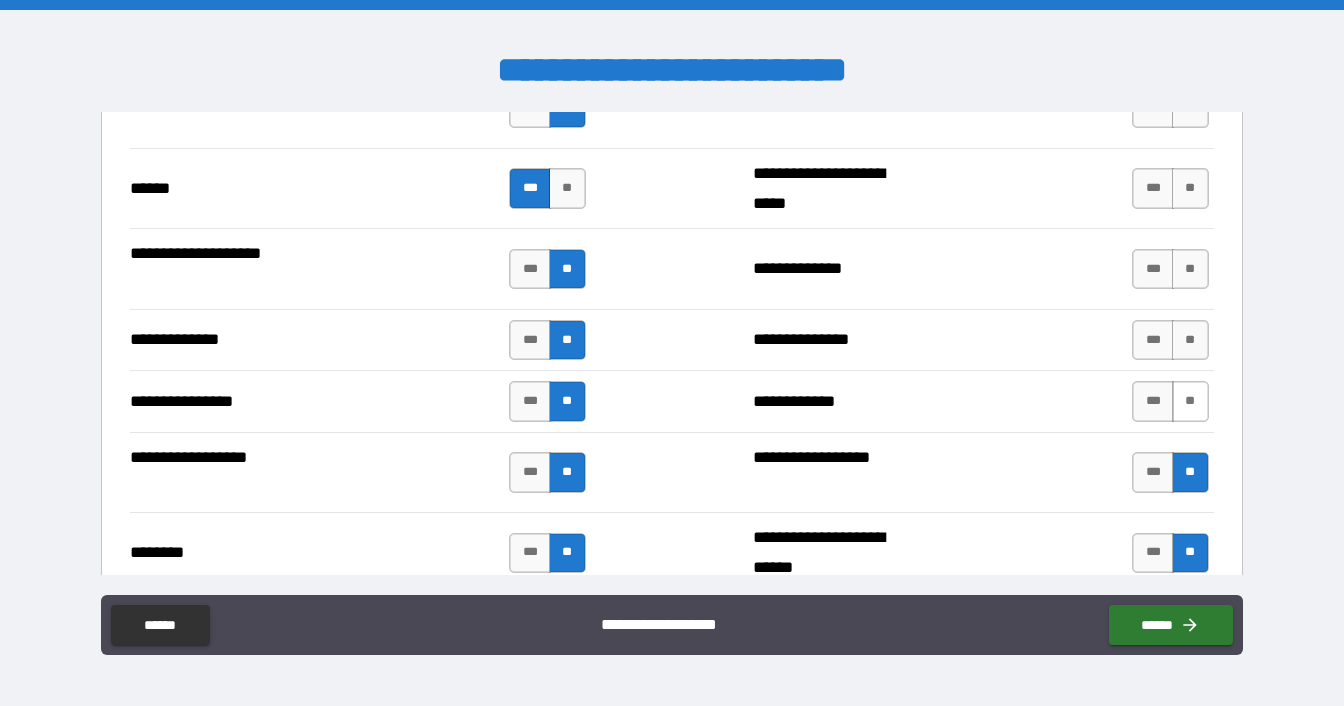 click on "**" at bounding box center [1190, 401] 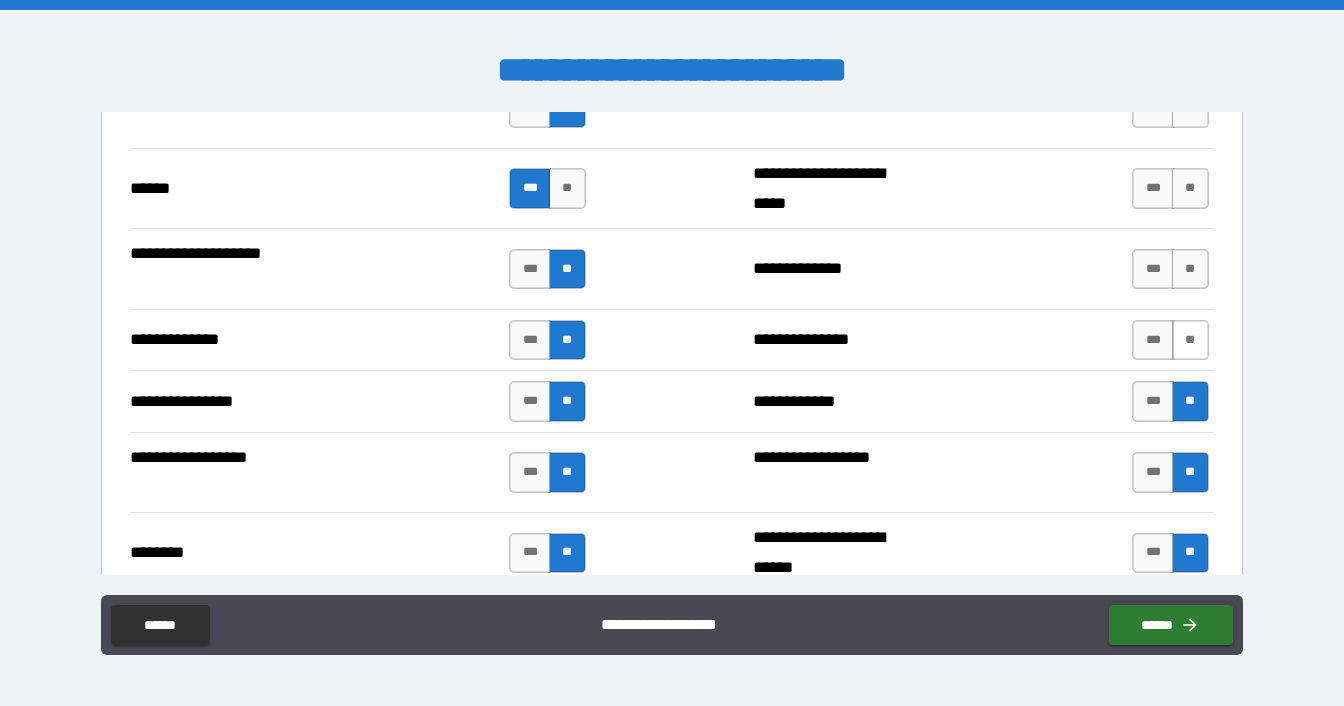 click on "**" at bounding box center [1190, 340] 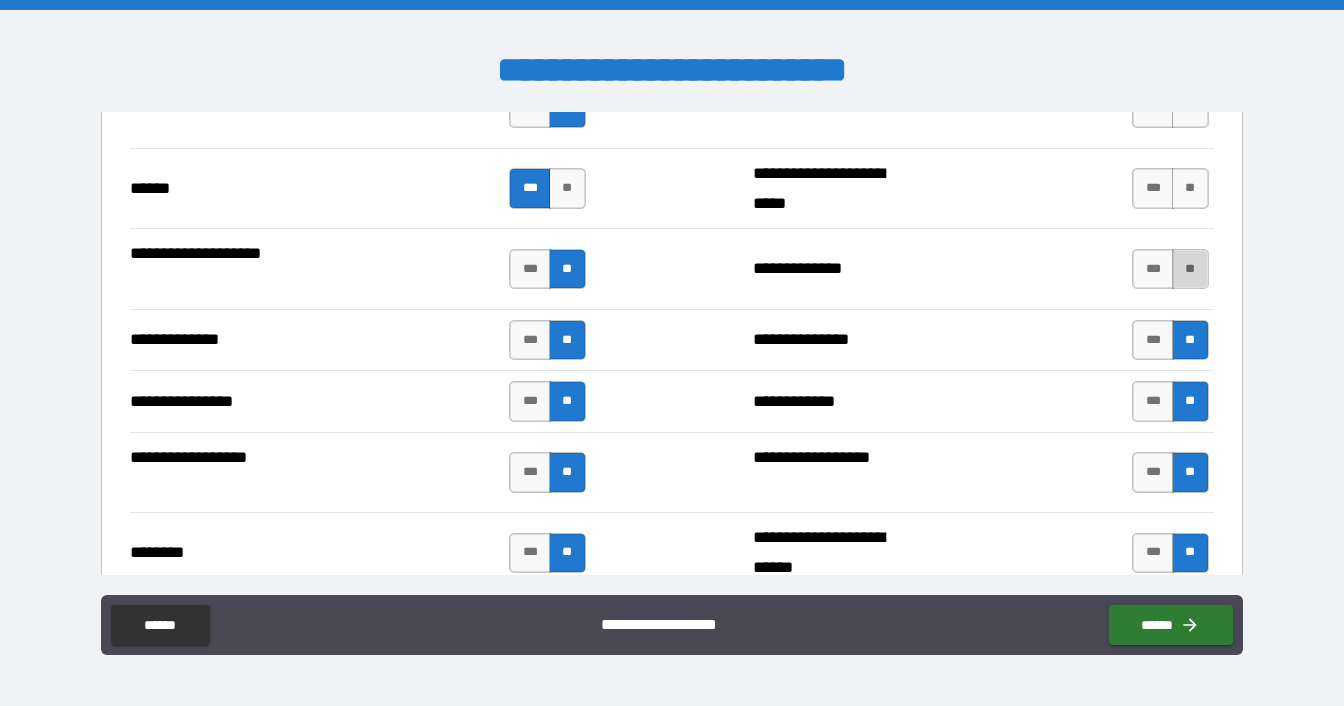 click on "**" at bounding box center [1190, 269] 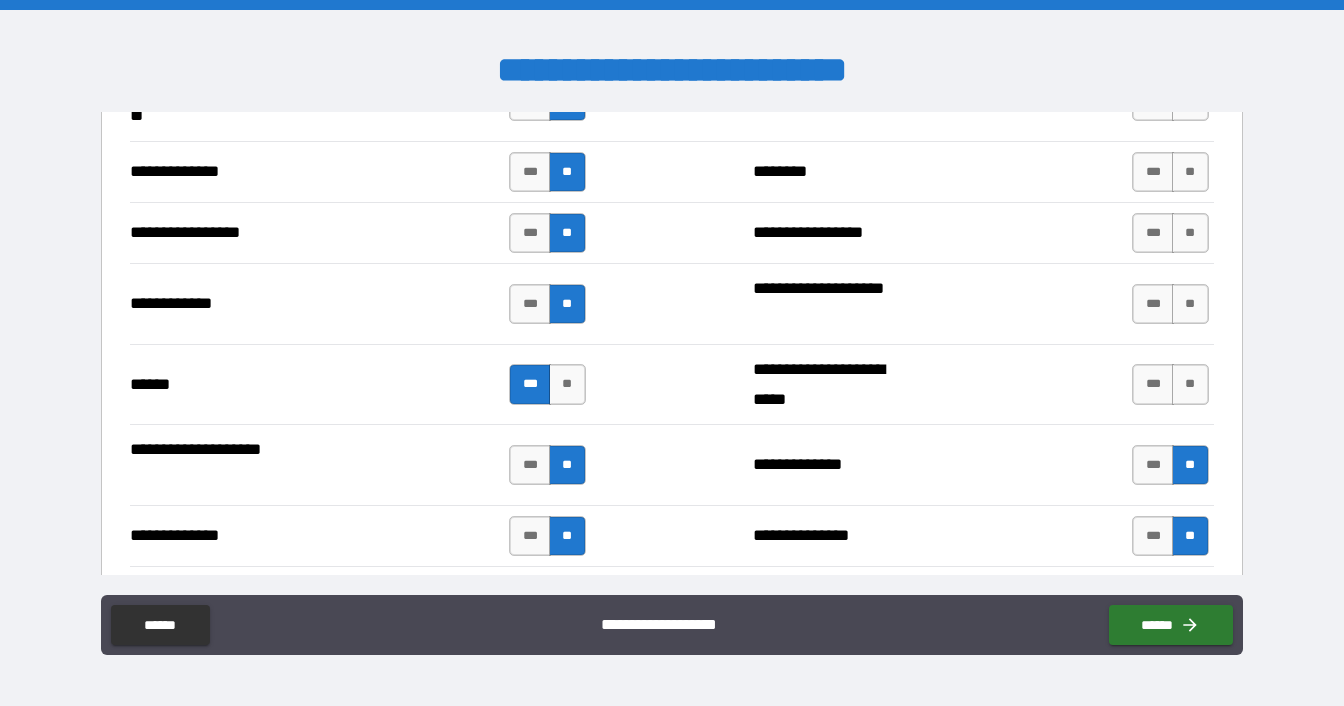 scroll, scrollTop: 2900, scrollLeft: 0, axis: vertical 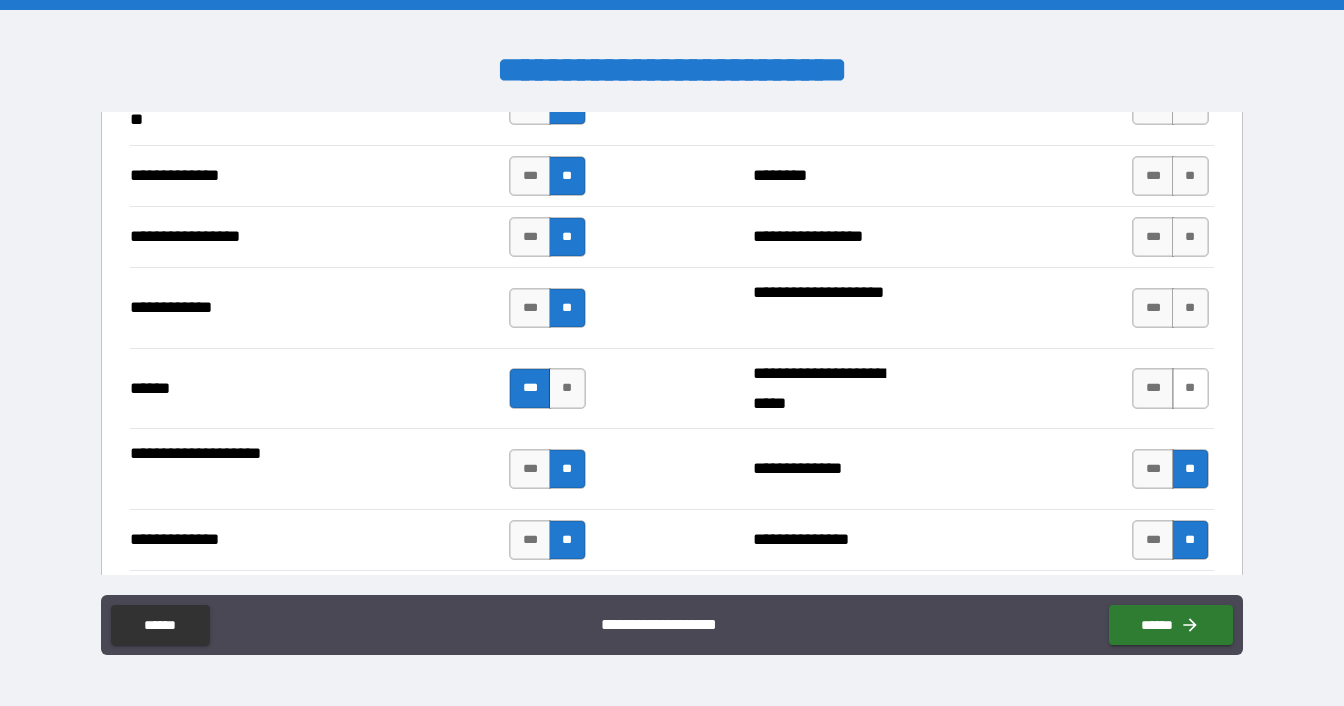 click on "**" at bounding box center [1190, 388] 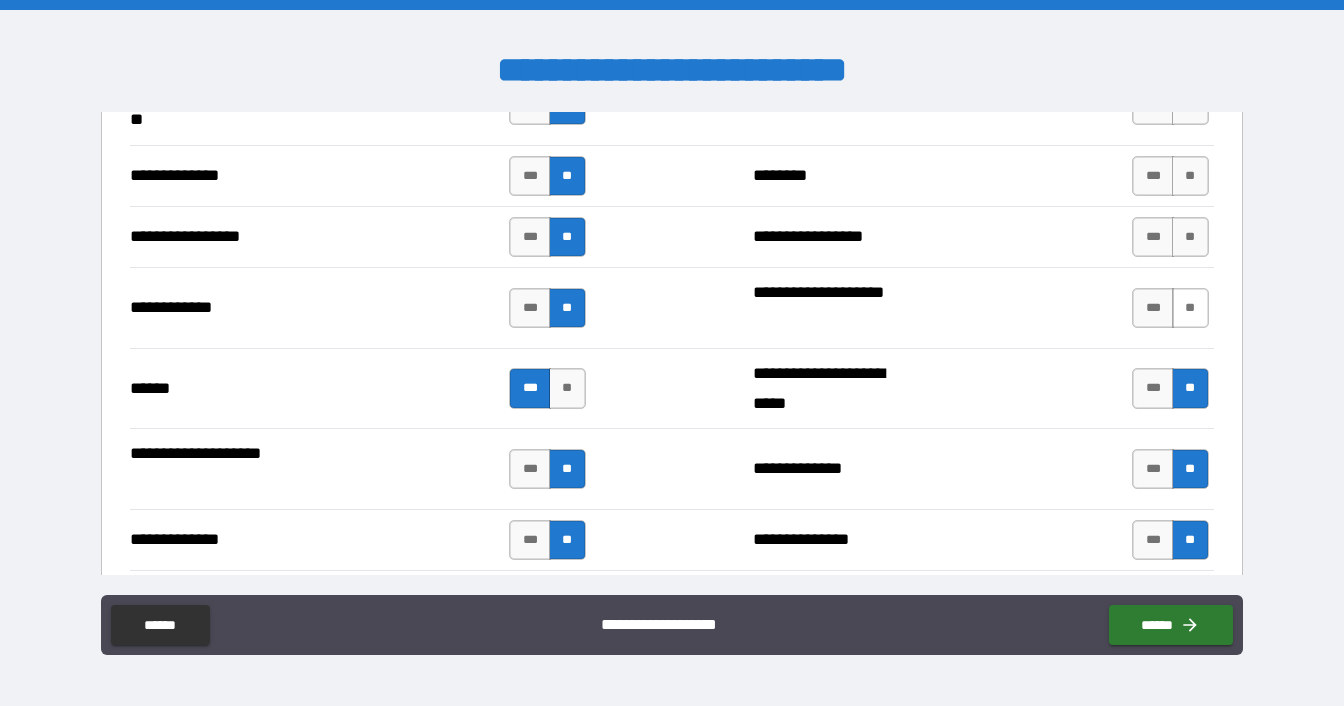 click on "**" at bounding box center (1190, 308) 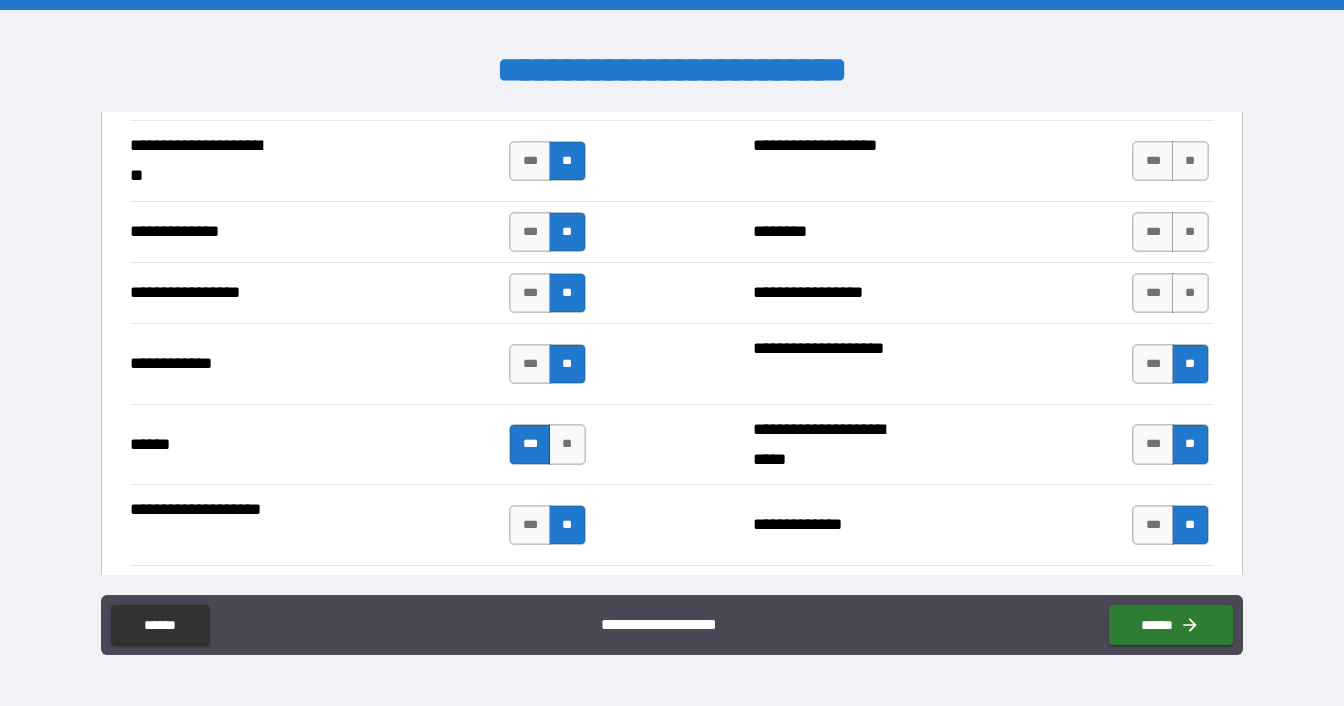 scroll, scrollTop: 2800, scrollLeft: 0, axis: vertical 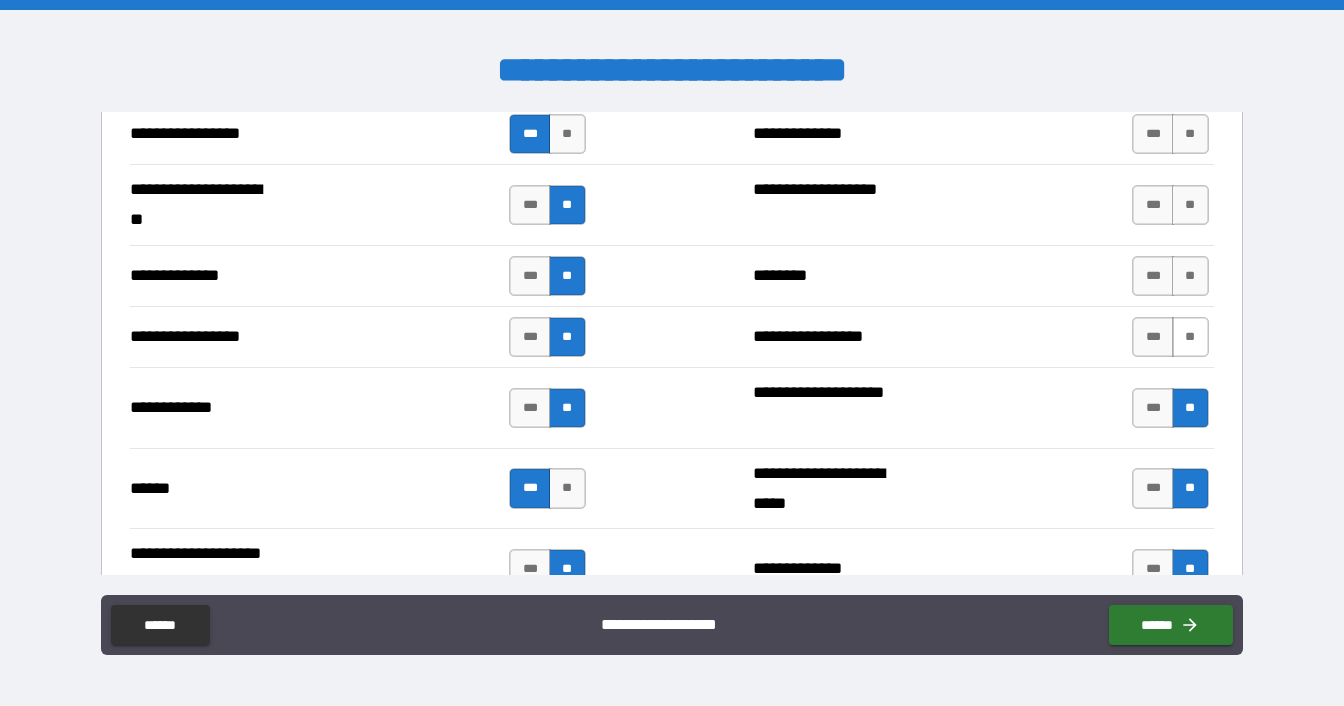 click on "**" at bounding box center (1190, 337) 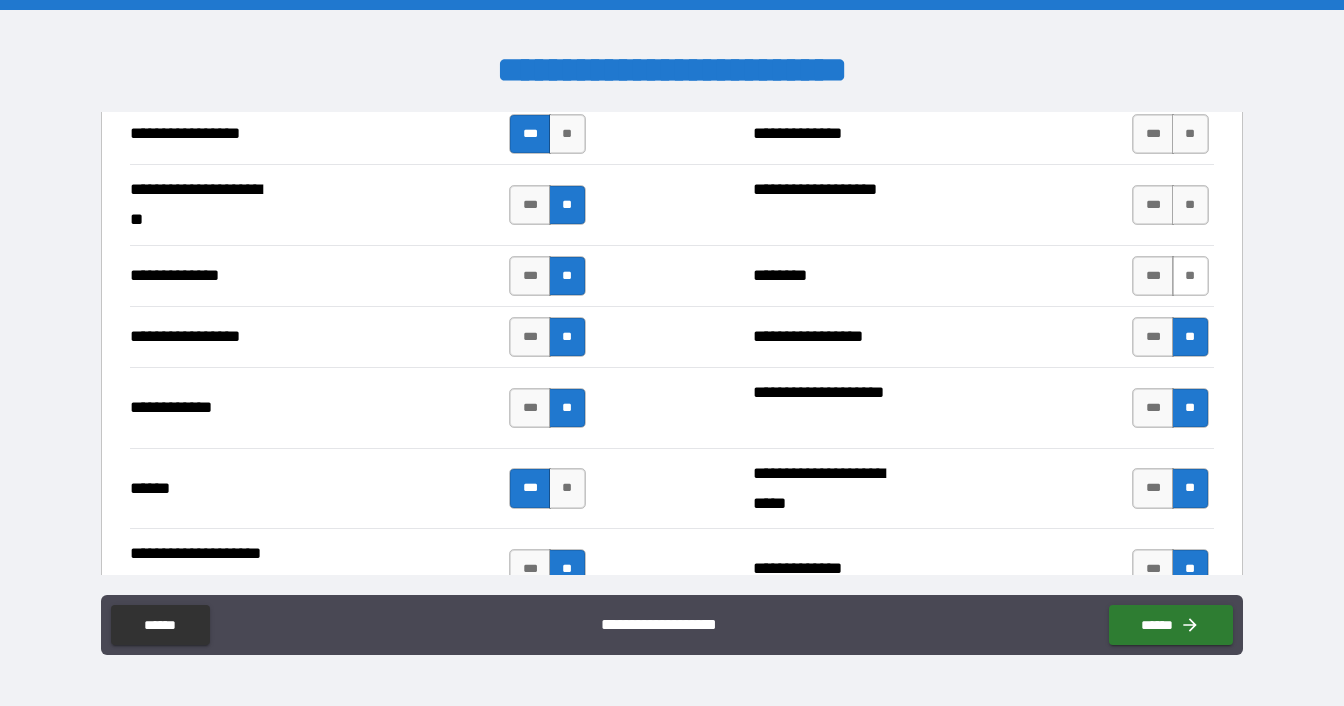 click on "**" at bounding box center (1190, 276) 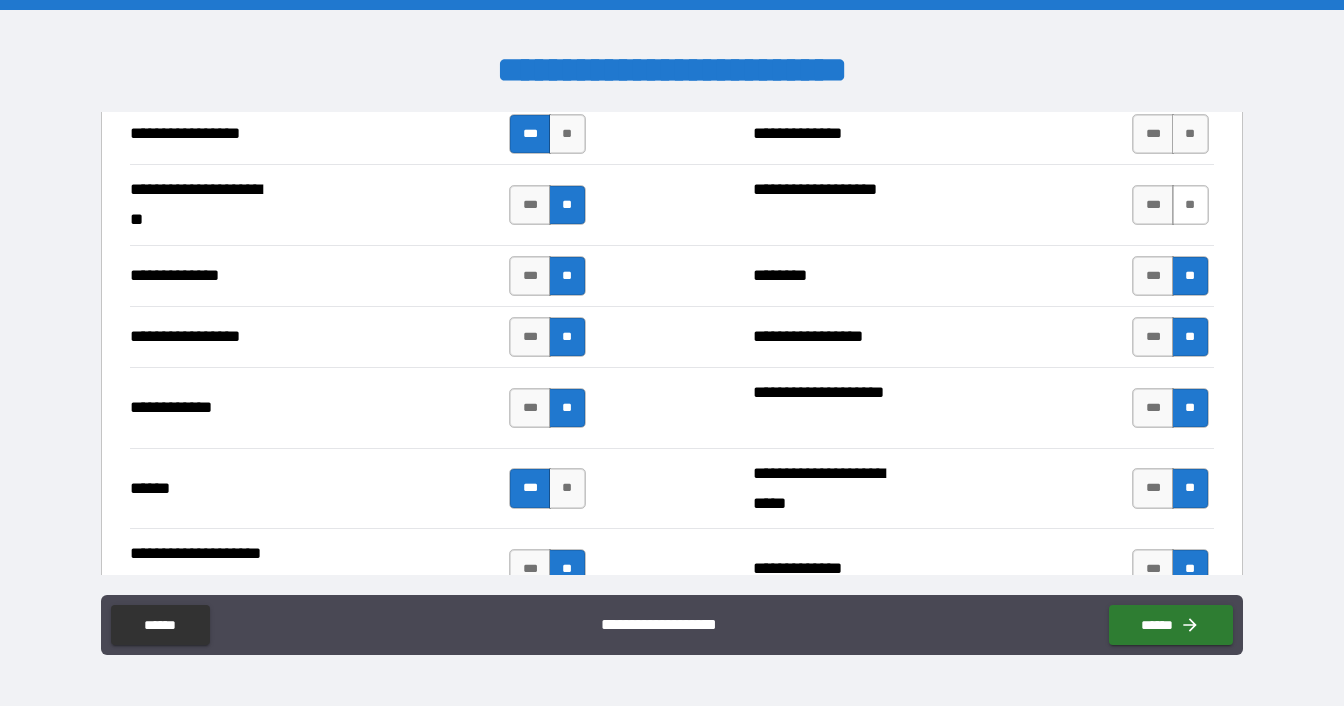 click on "**" at bounding box center (1190, 205) 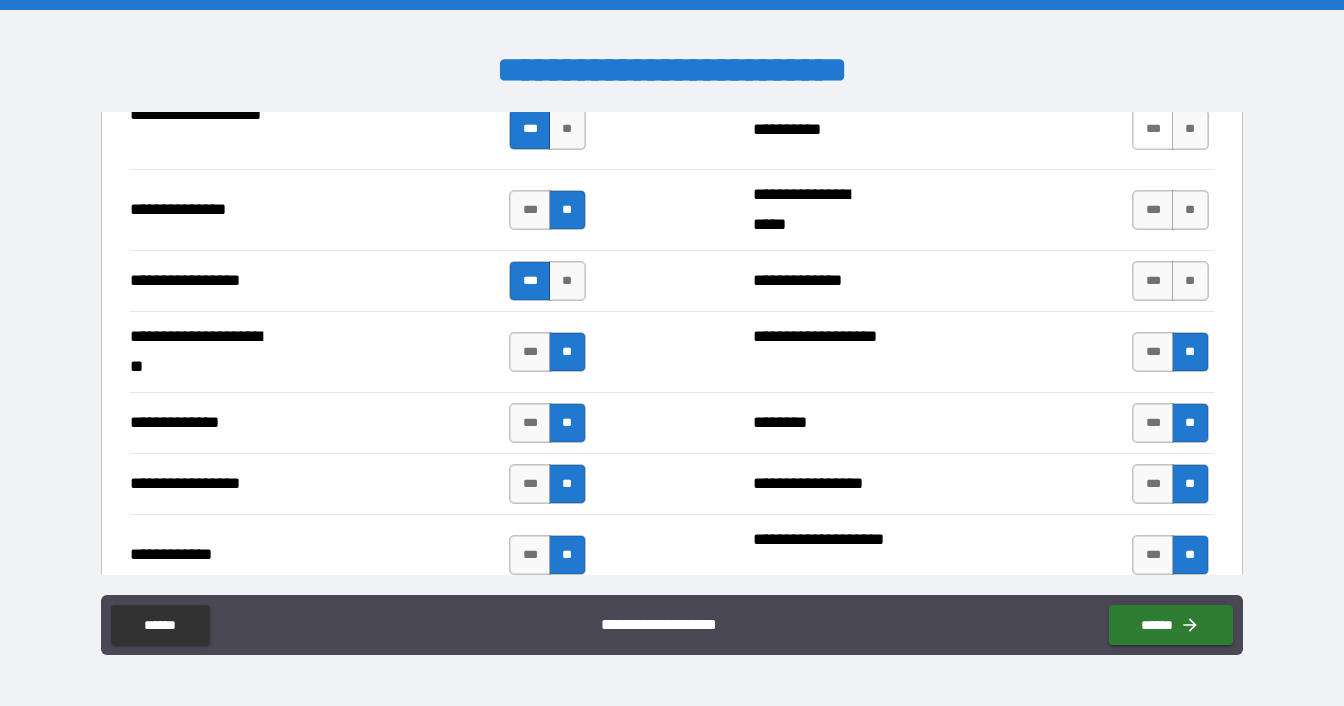 scroll, scrollTop: 2500, scrollLeft: 0, axis: vertical 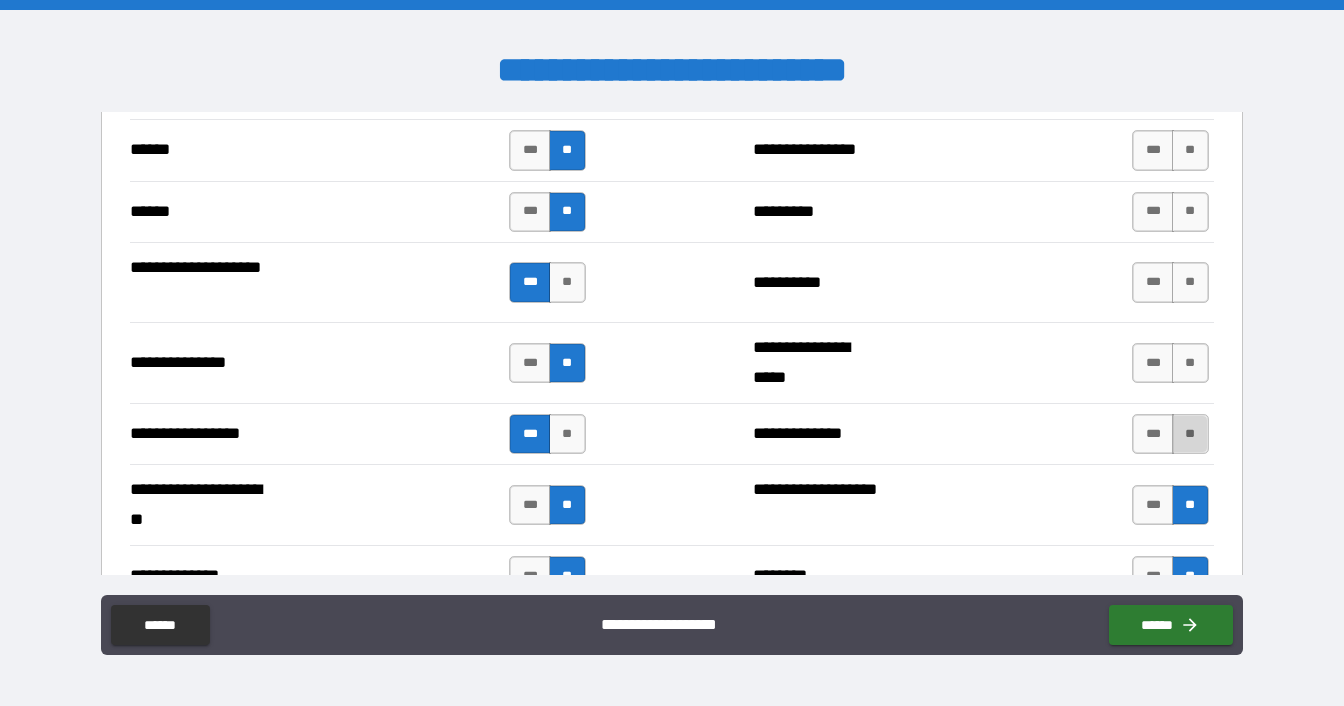 click on "**" at bounding box center [1190, 434] 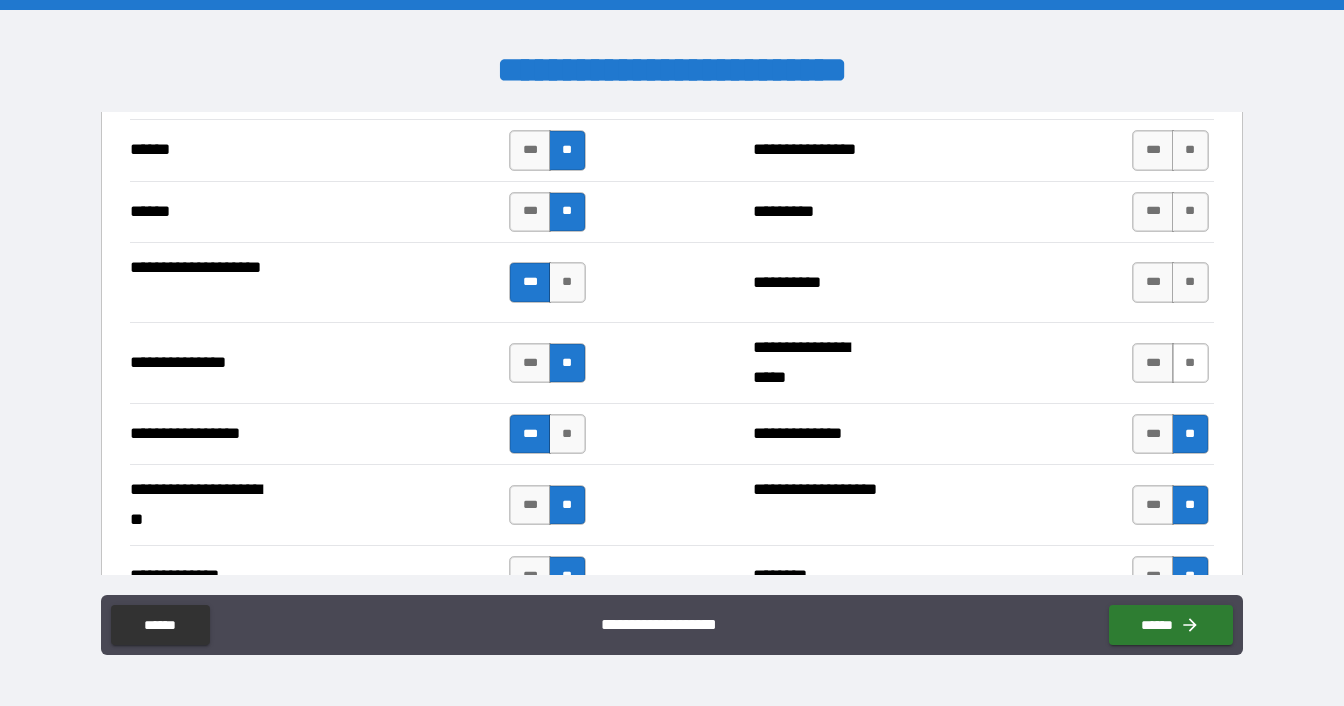 click on "**" at bounding box center (1190, 363) 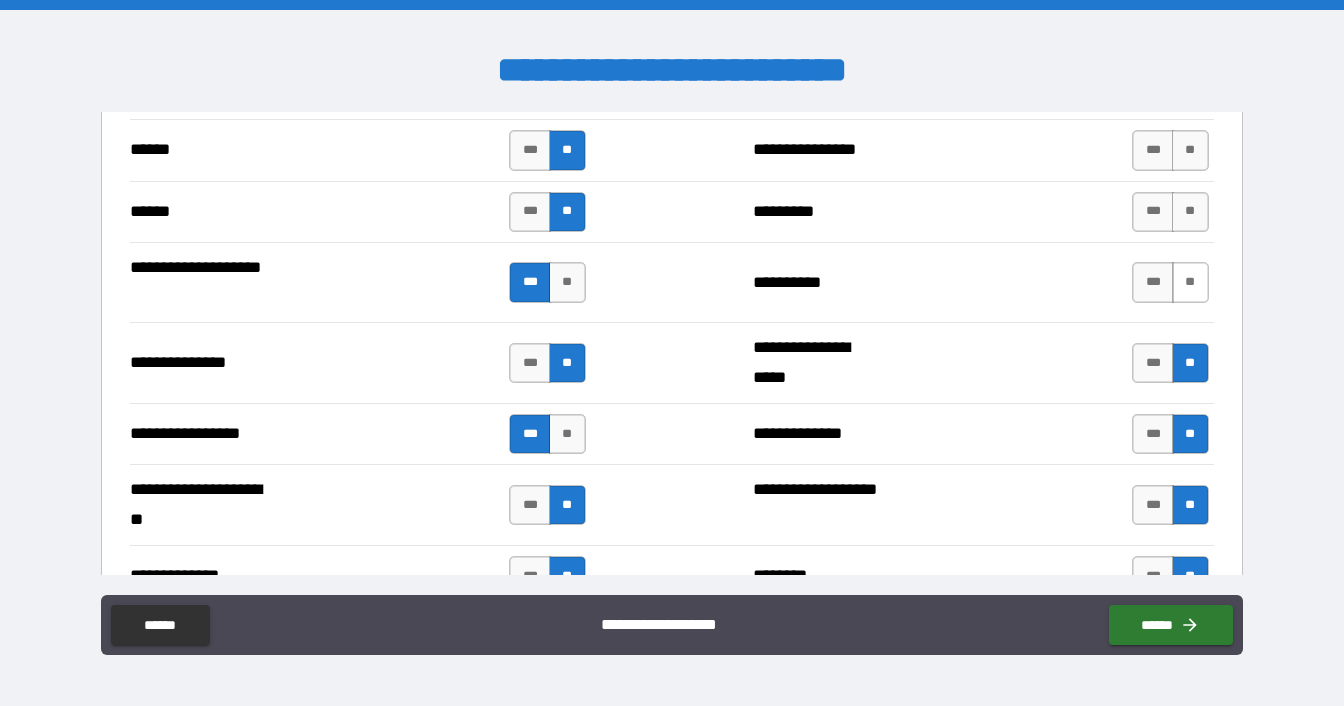 click on "**" at bounding box center (1190, 282) 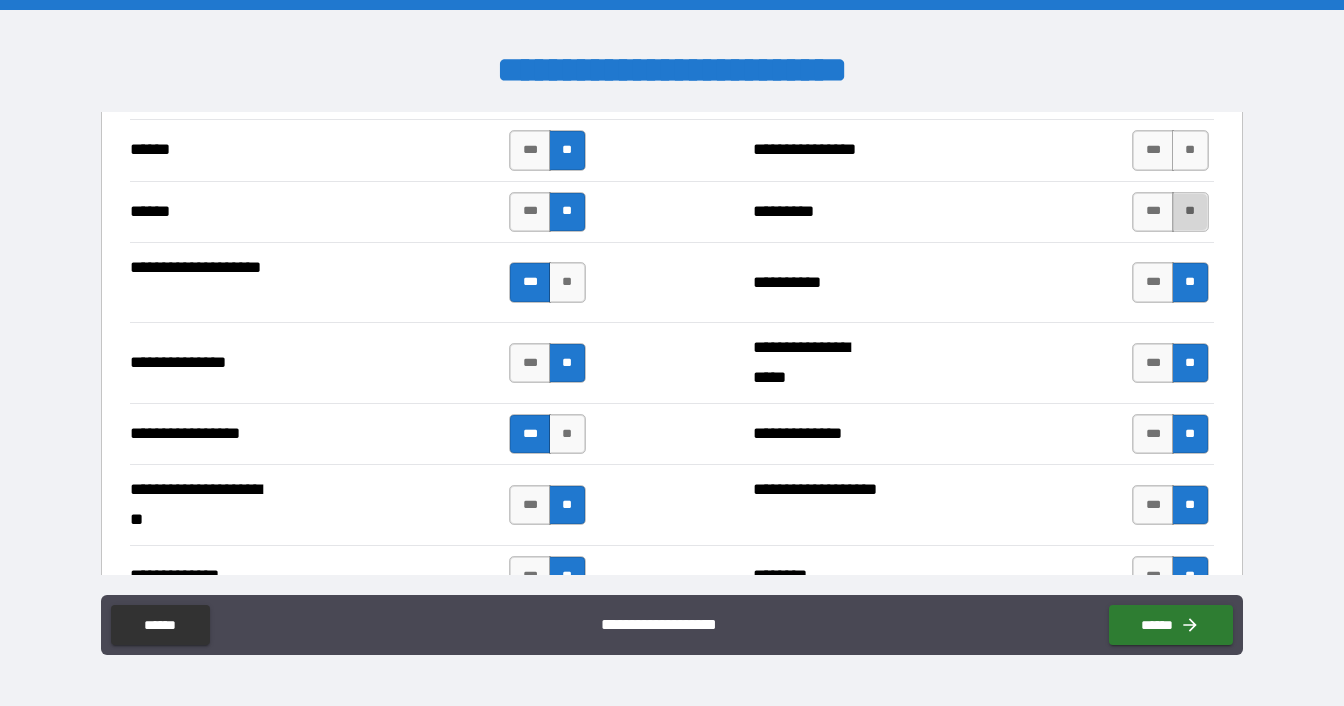 click on "**" at bounding box center (1190, 212) 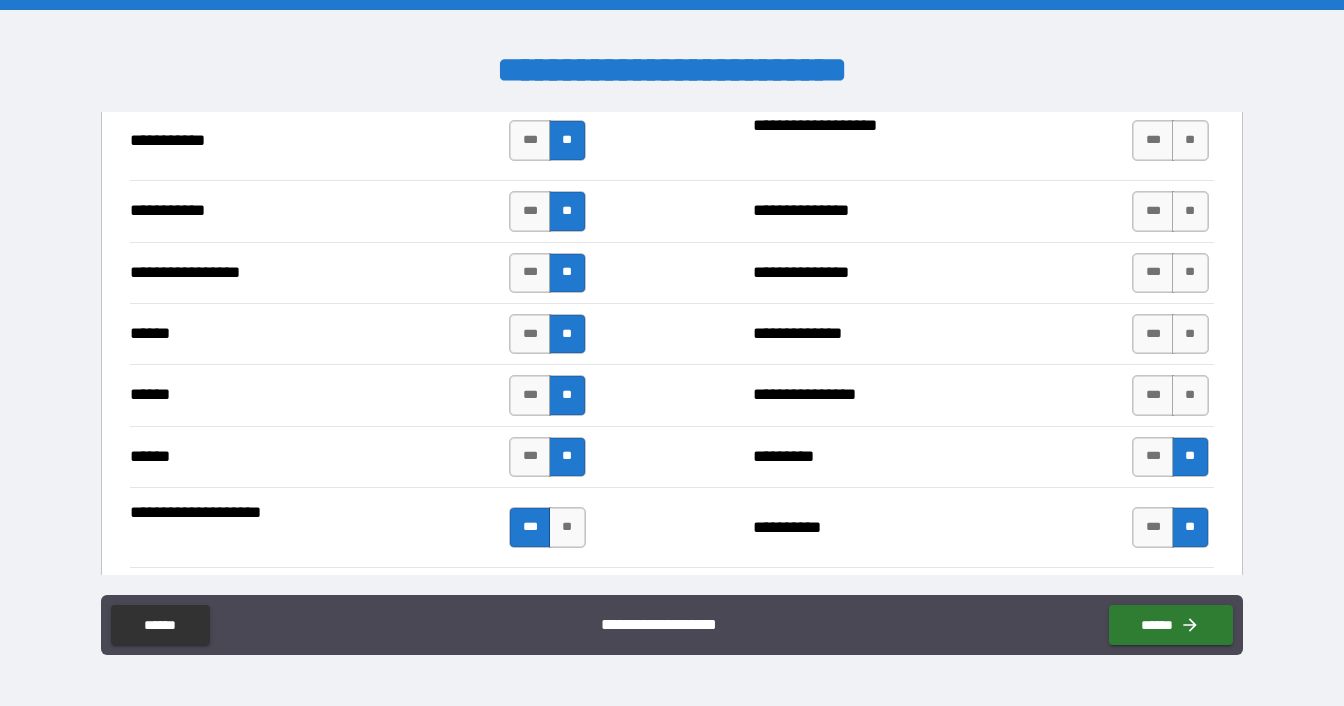 scroll, scrollTop: 2200, scrollLeft: 0, axis: vertical 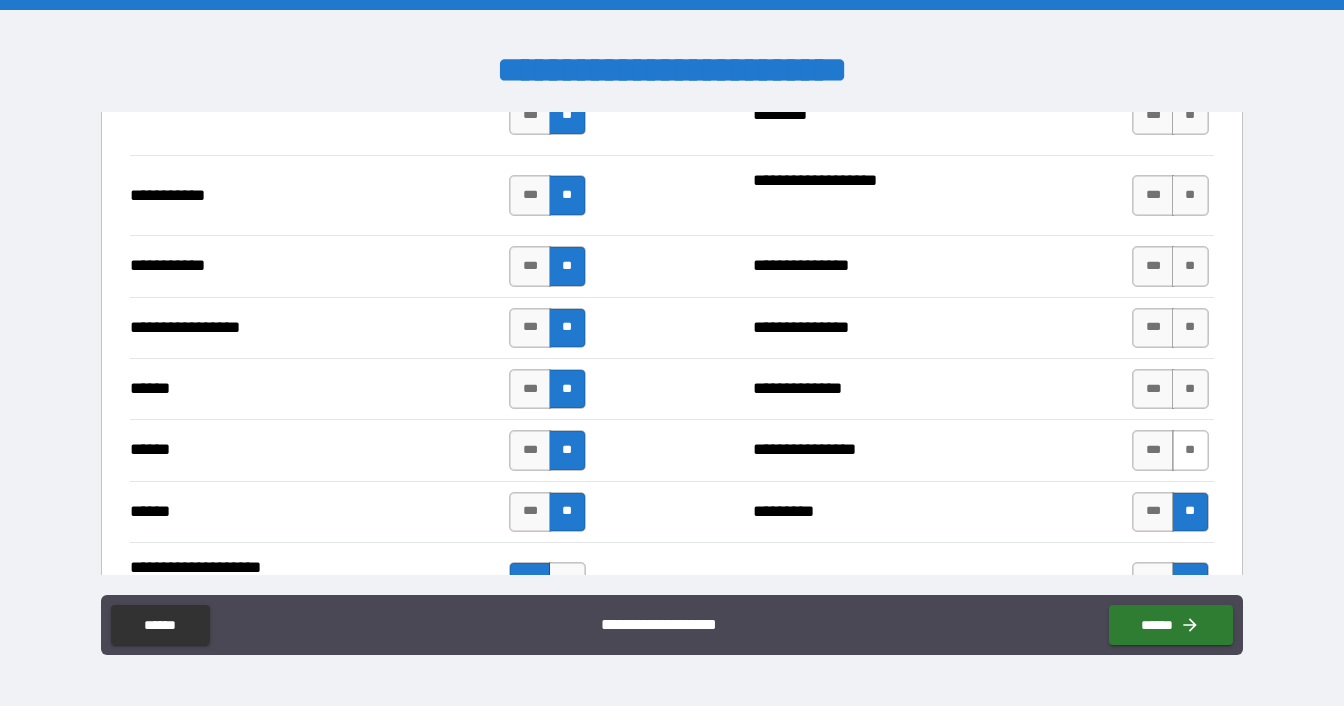 click on "**" at bounding box center [1190, 450] 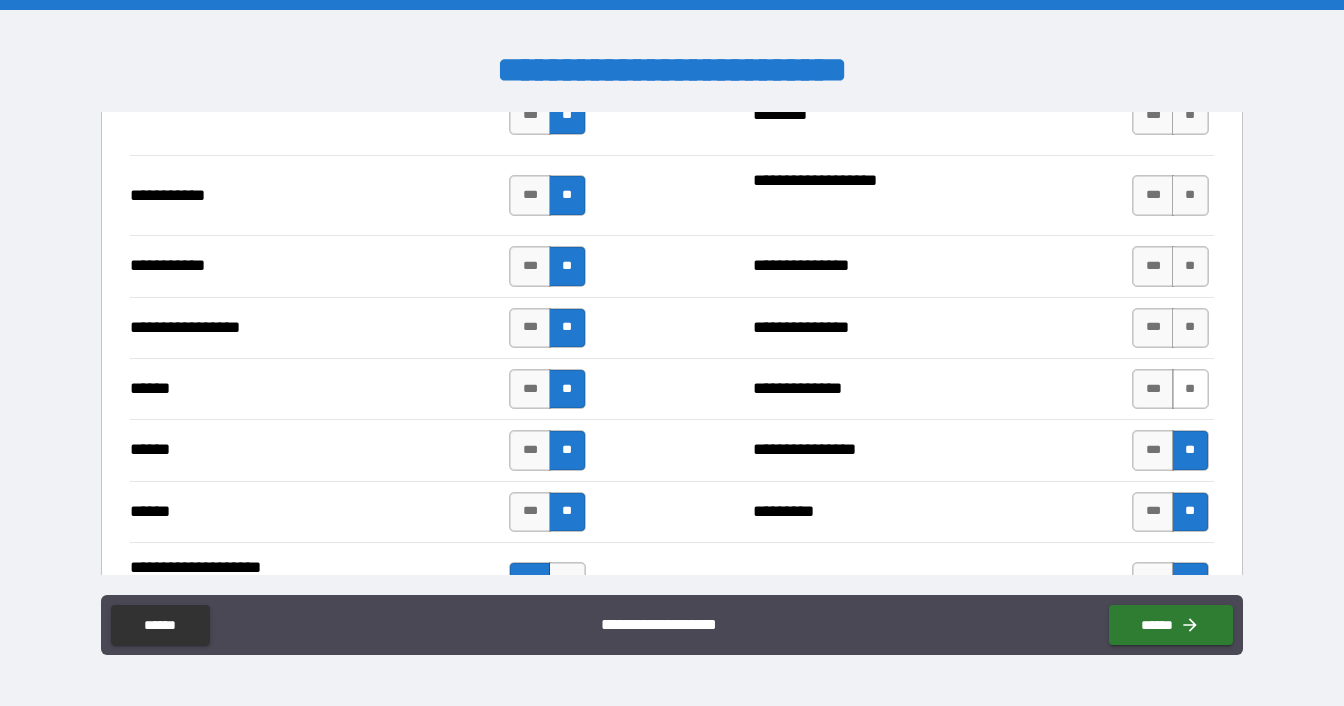 click on "**" at bounding box center [1190, 389] 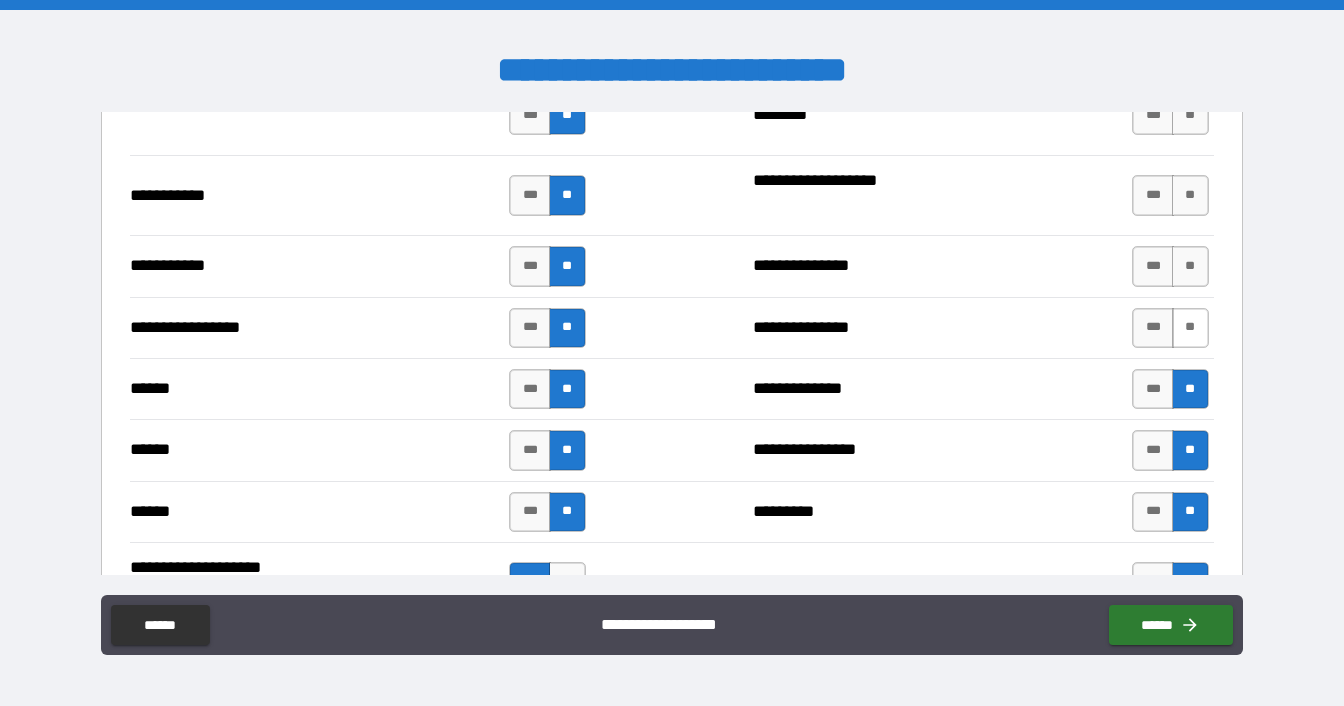 click on "**" at bounding box center [1190, 328] 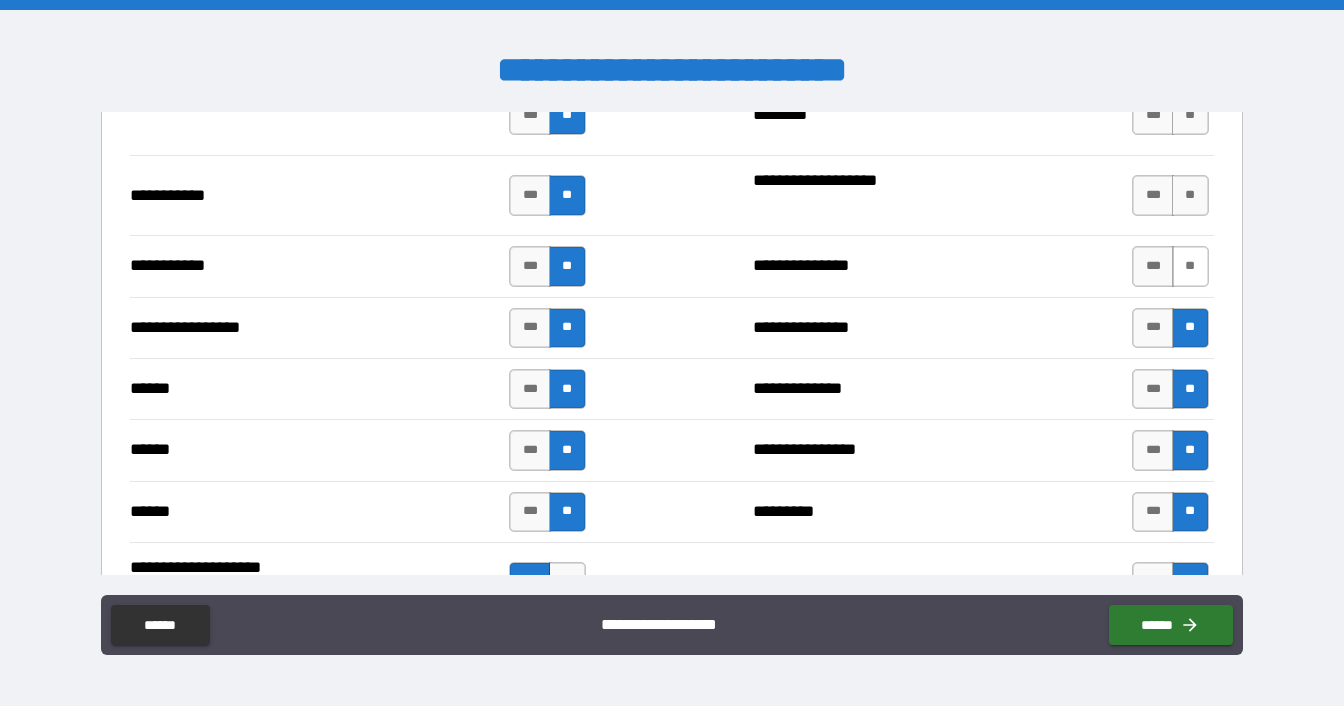 click on "**" at bounding box center (1190, 266) 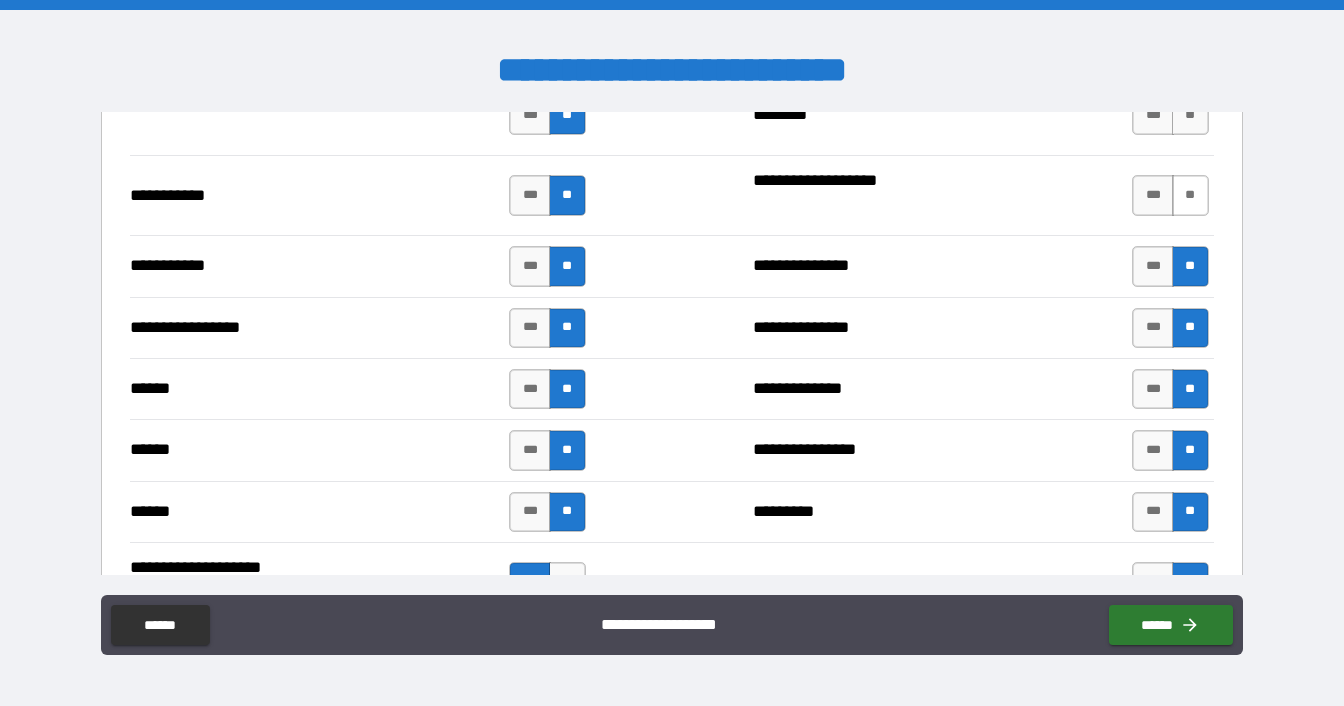 click on "**" at bounding box center [1190, 195] 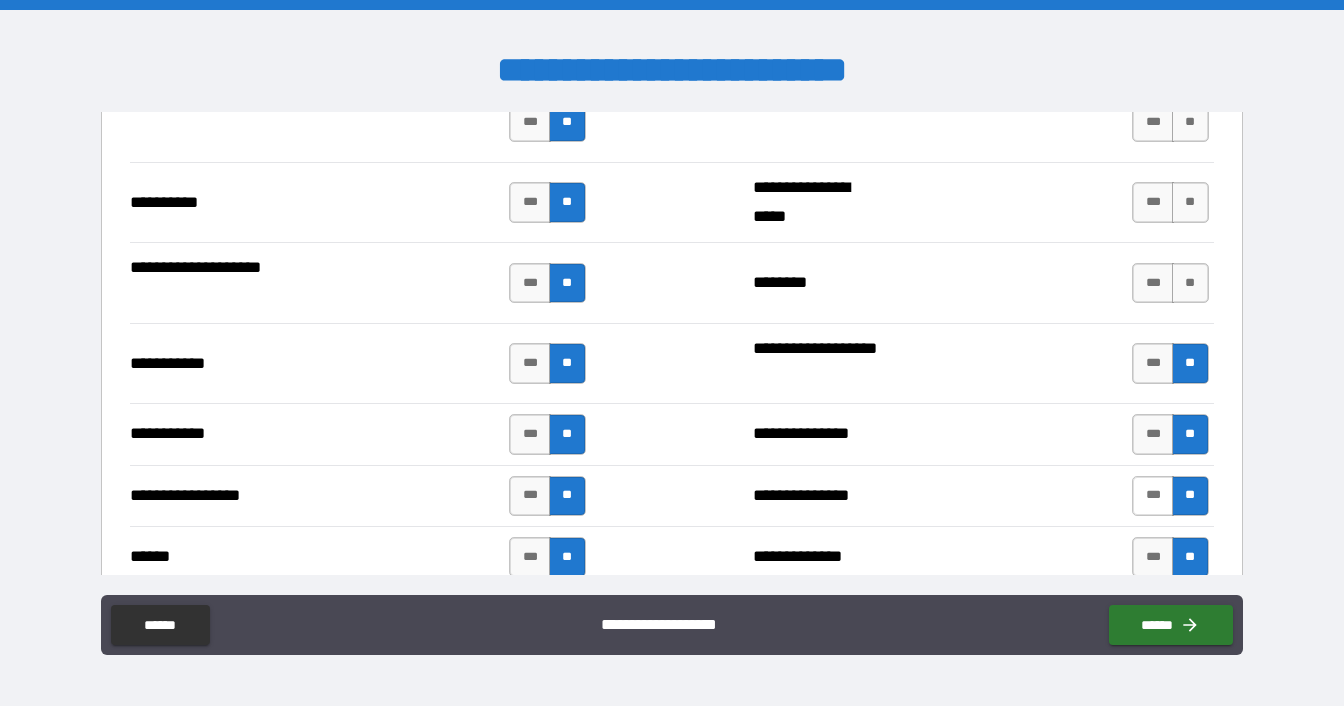 scroll, scrollTop: 2000, scrollLeft: 0, axis: vertical 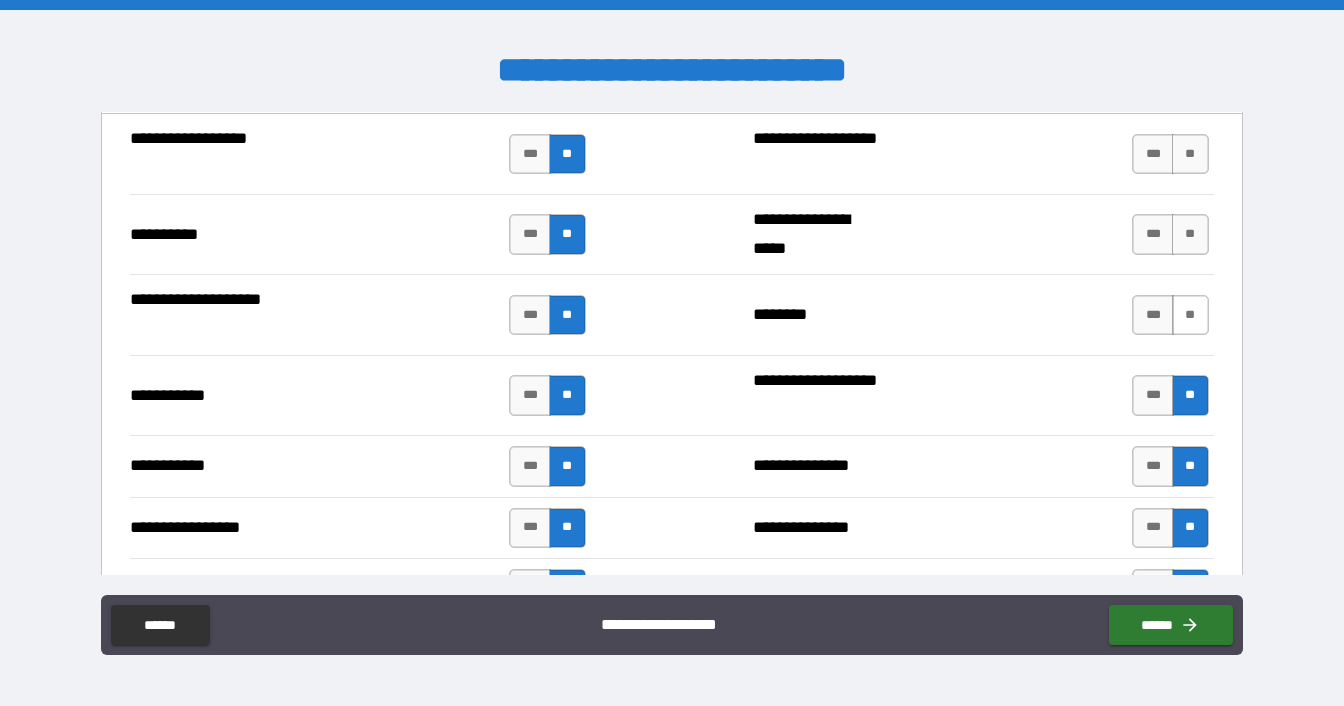 click on "**" at bounding box center (1190, 315) 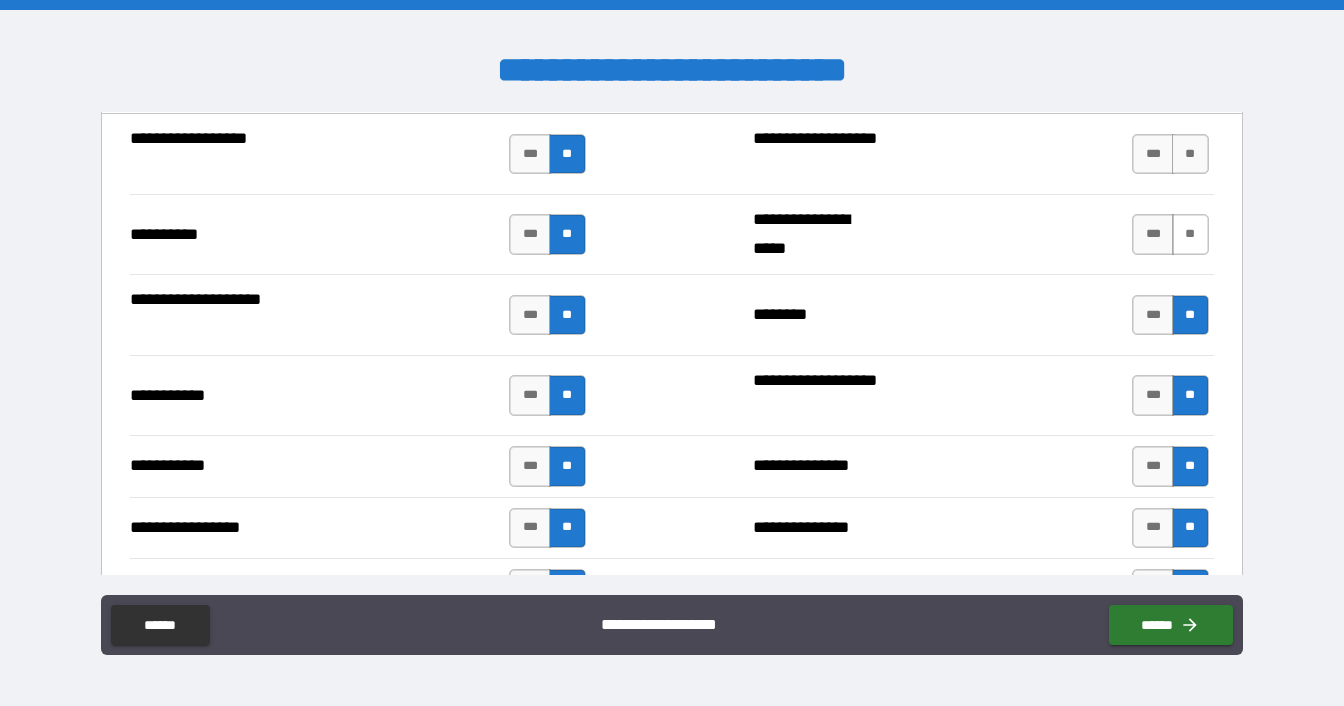 click on "**" at bounding box center [1190, 234] 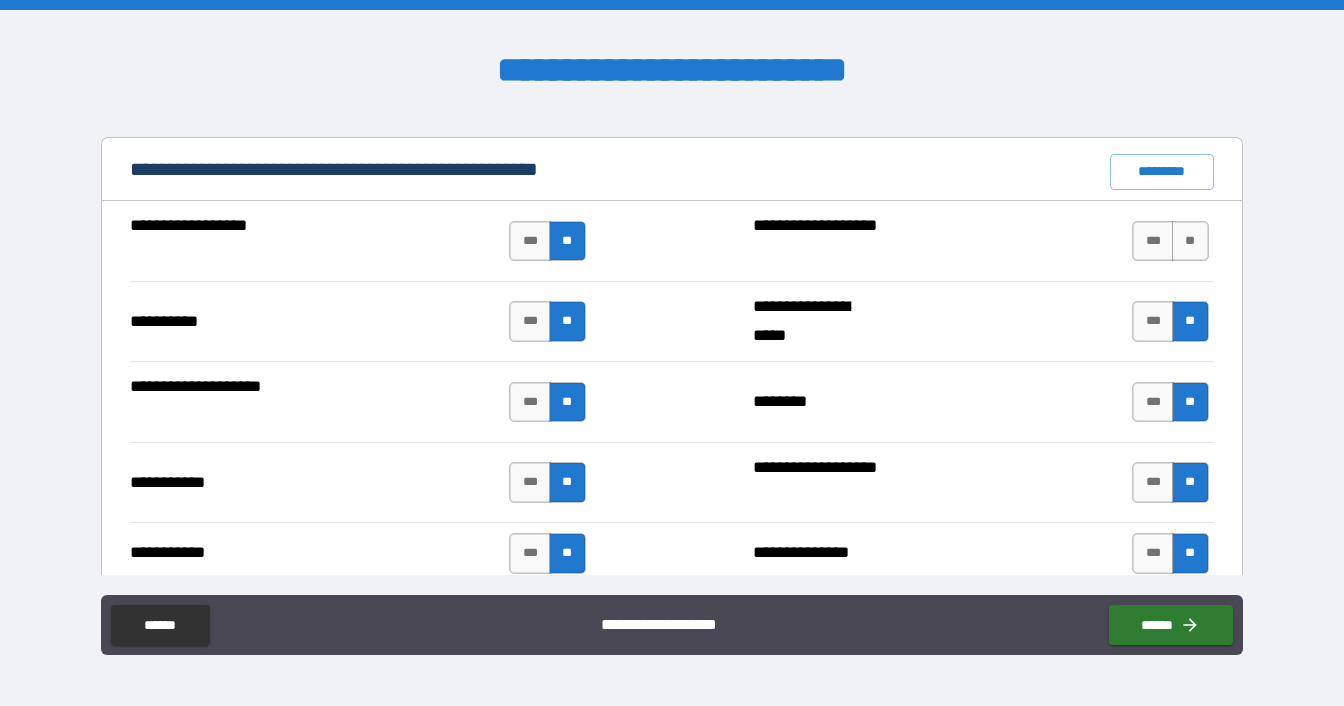 scroll, scrollTop: 1800, scrollLeft: 0, axis: vertical 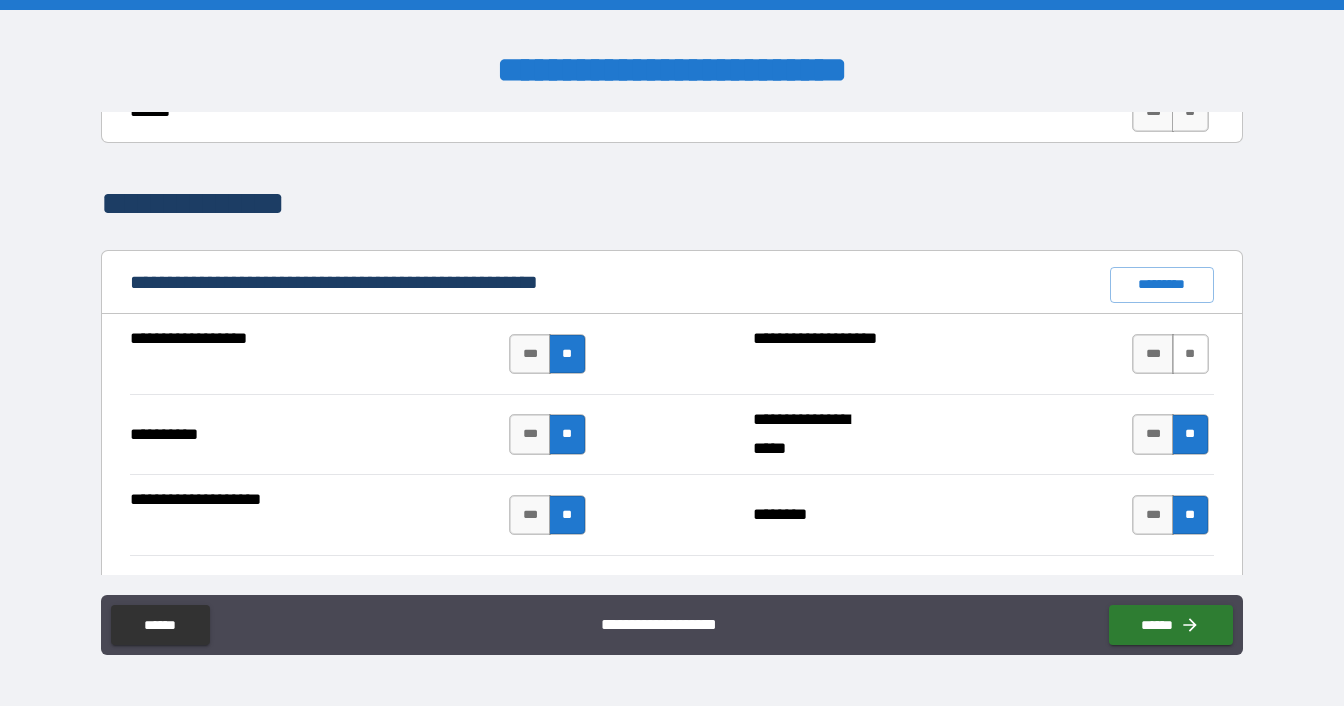 click on "**" at bounding box center [1190, 354] 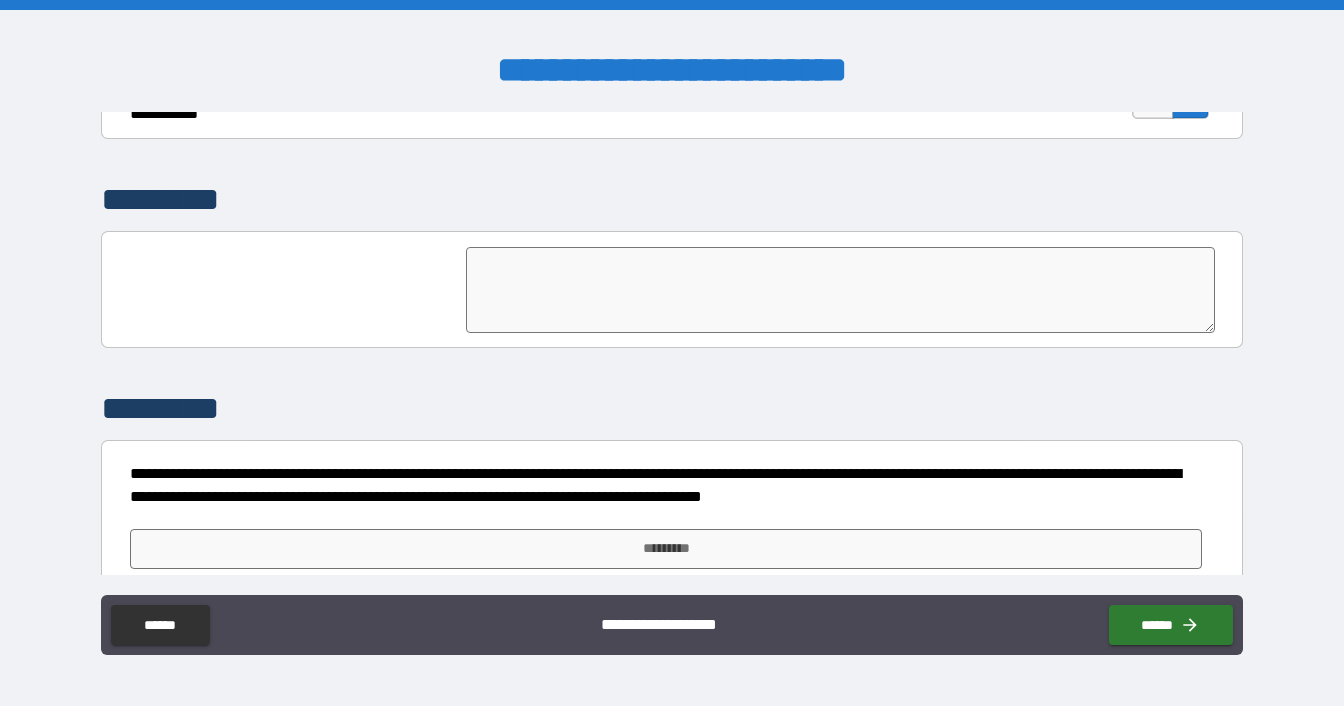 scroll, scrollTop: 4860, scrollLeft: 0, axis: vertical 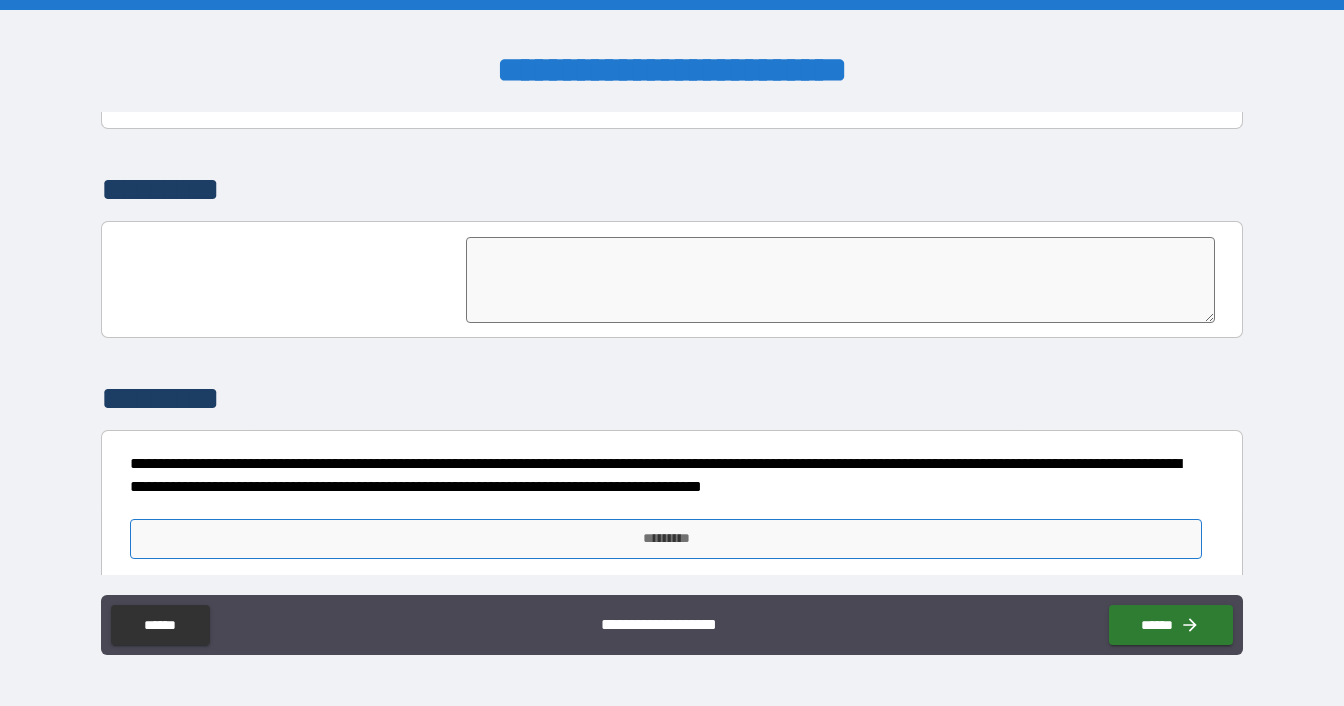 click on "*********" at bounding box center [666, 539] 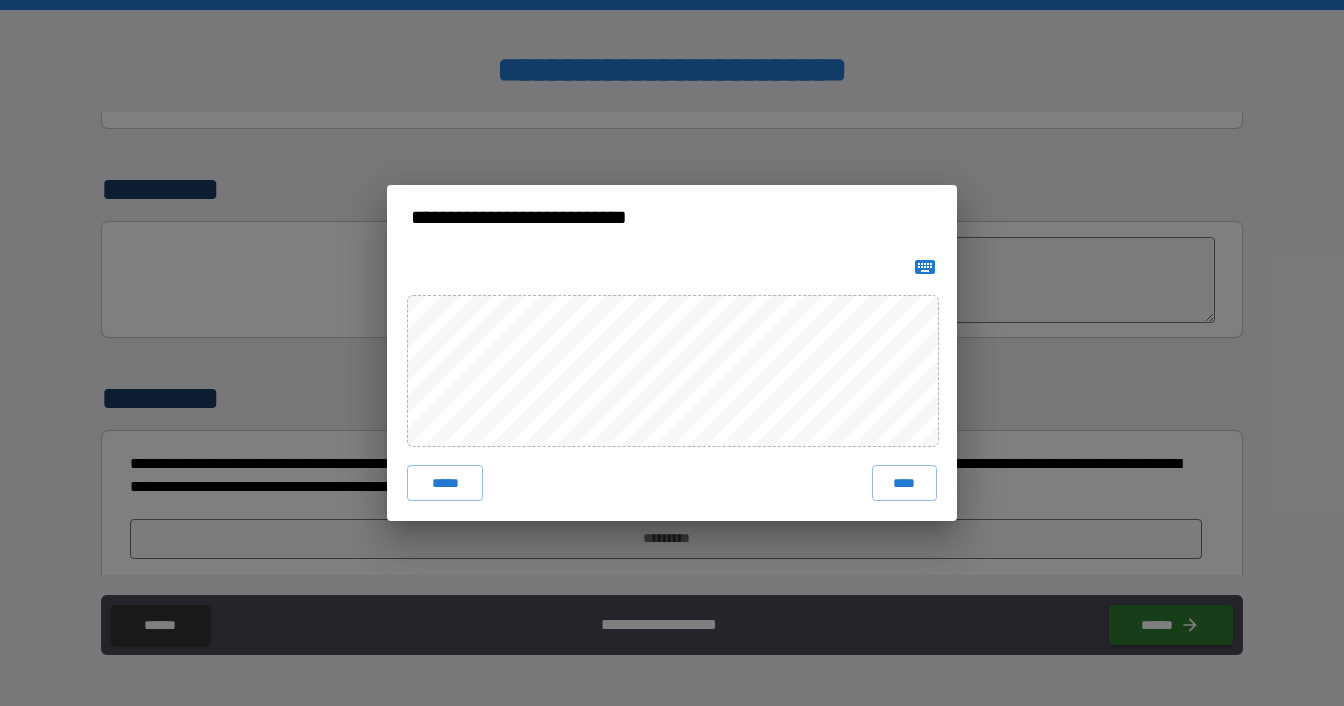 click on "***** ****" at bounding box center [672, 385] 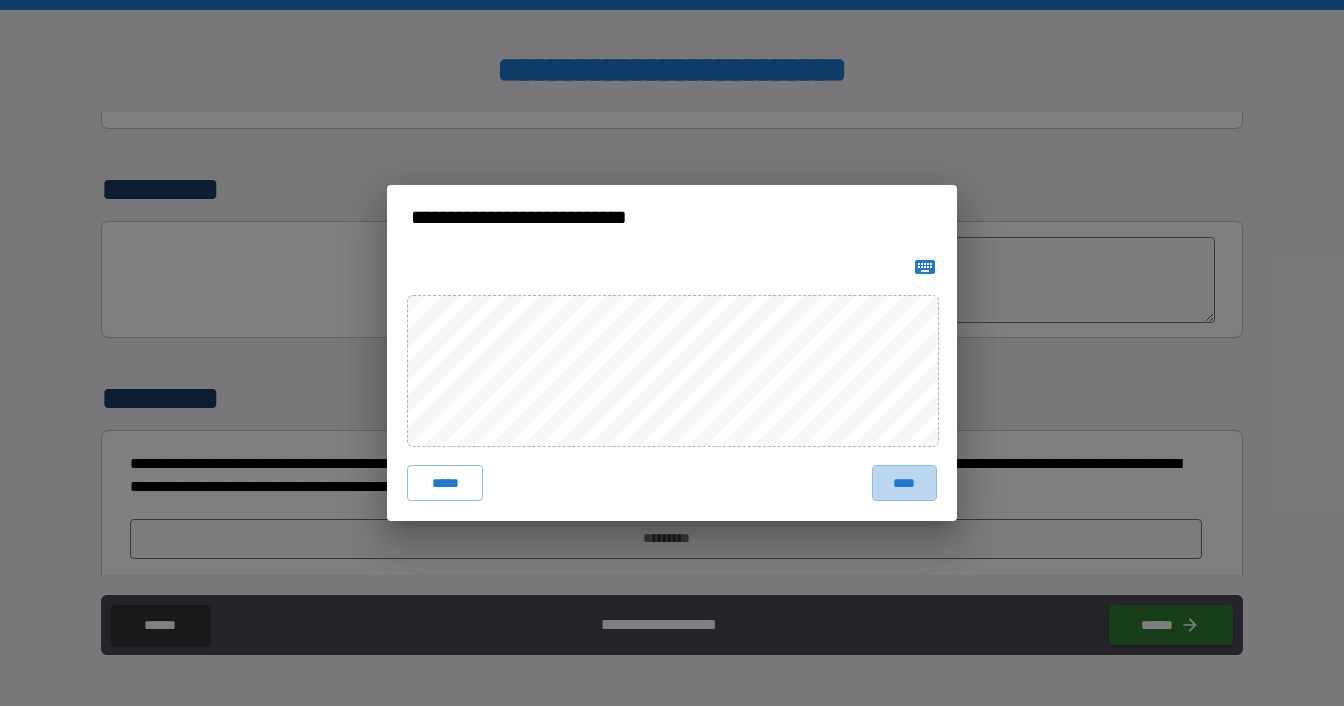 click on "****" at bounding box center [904, 483] 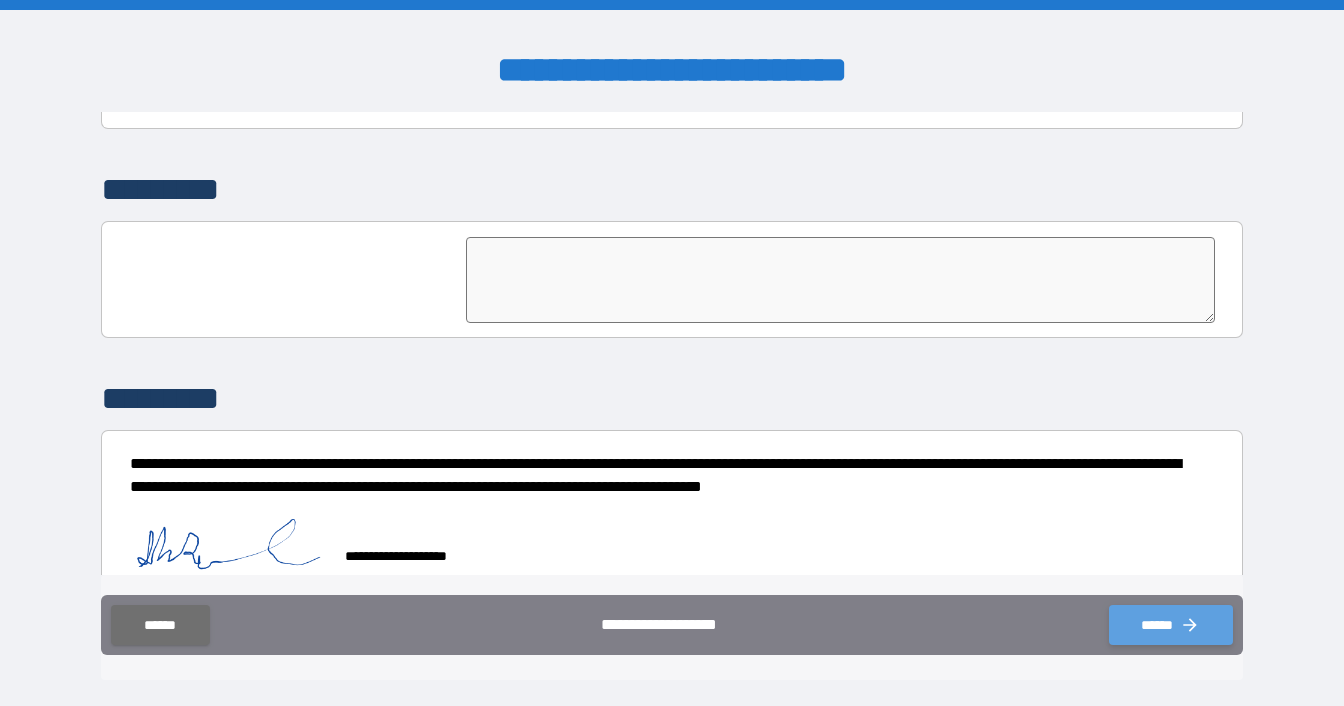click on "******" at bounding box center [1171, 625] 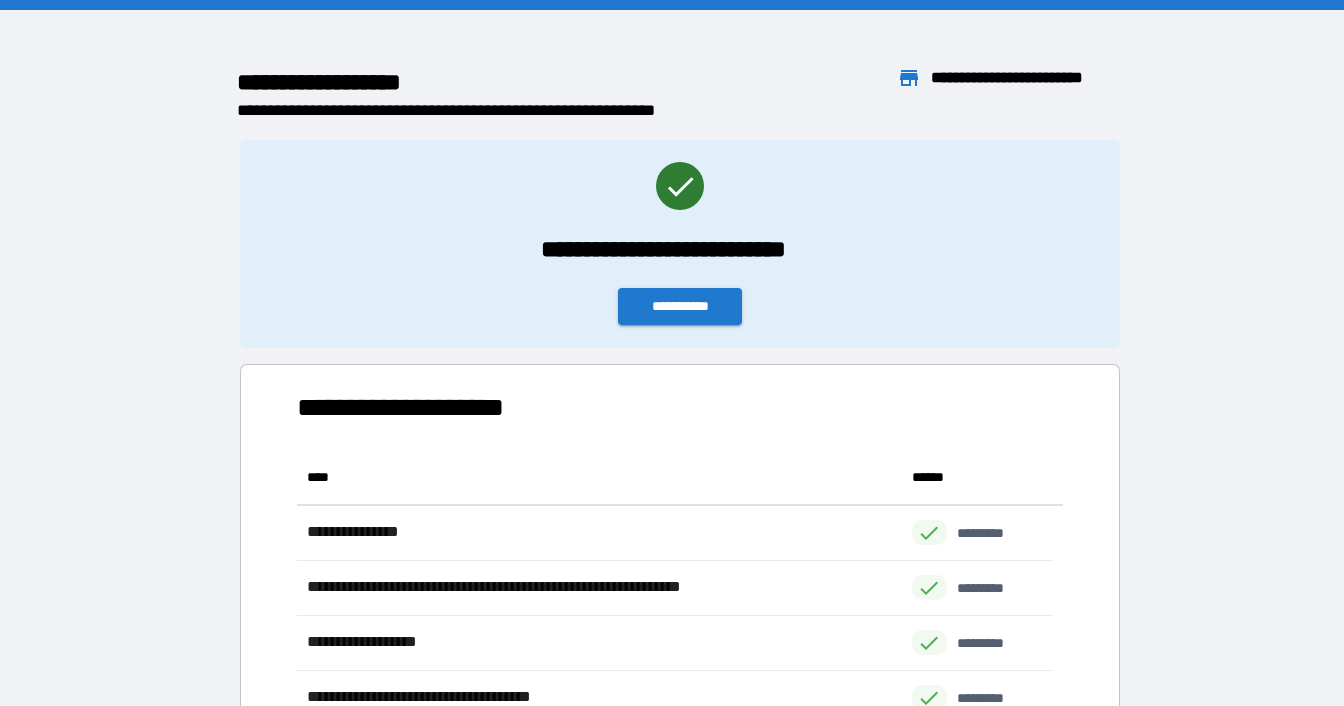 scroll, scrollTop: 16, scrollLeft: 16, axis: both 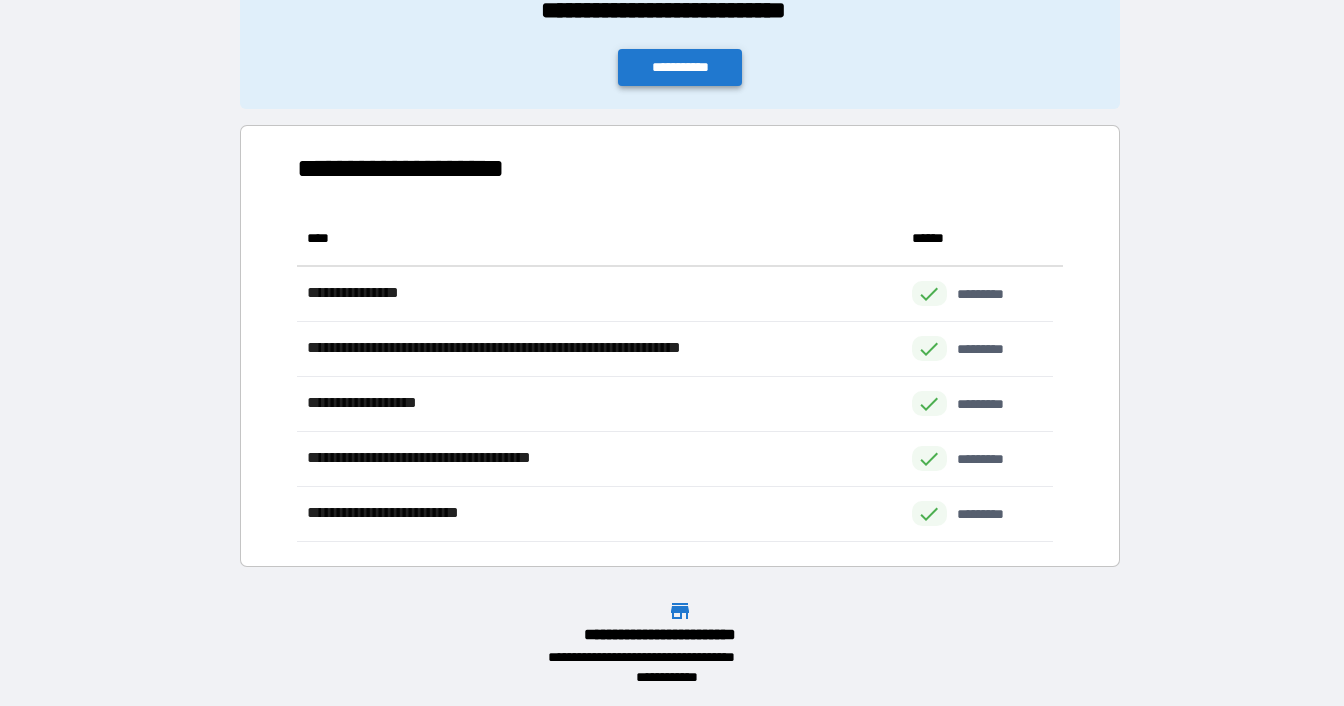 click on "**********" at bounding box center [680, 67] 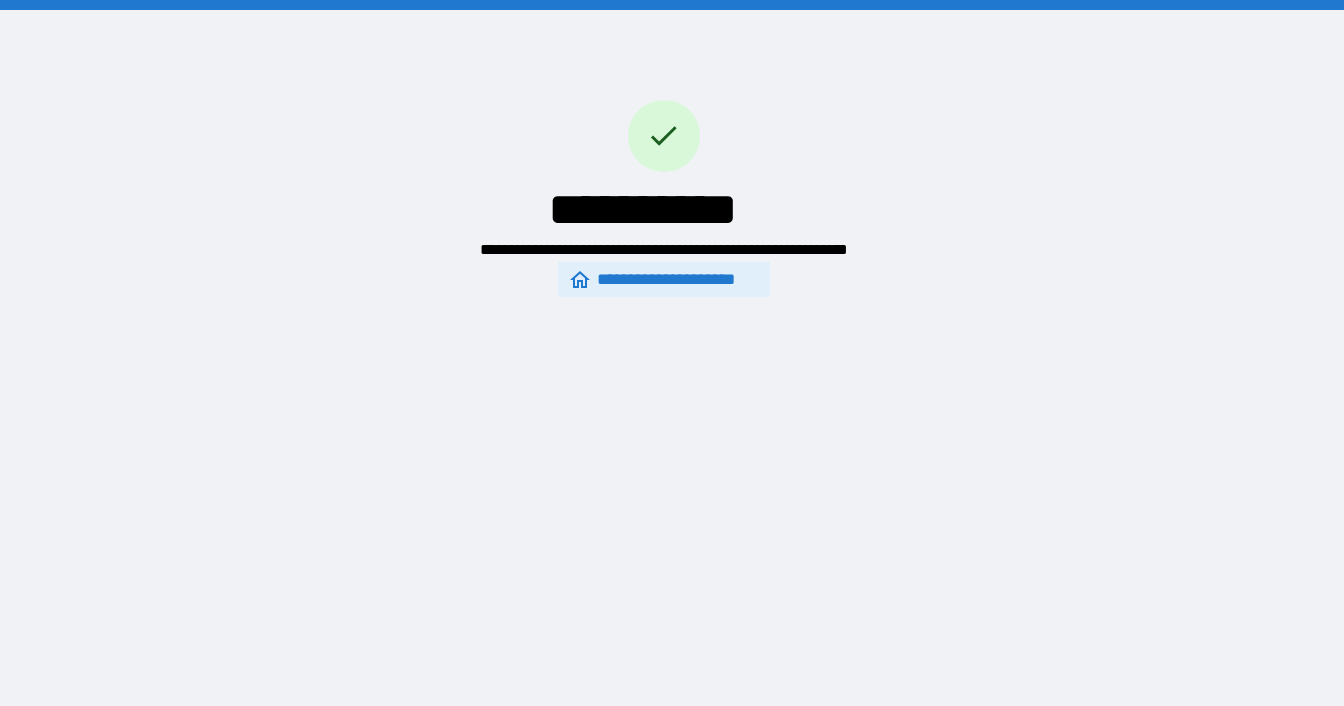 scroll, scrollTop: 0, scrollLeft: 0, axis: both 